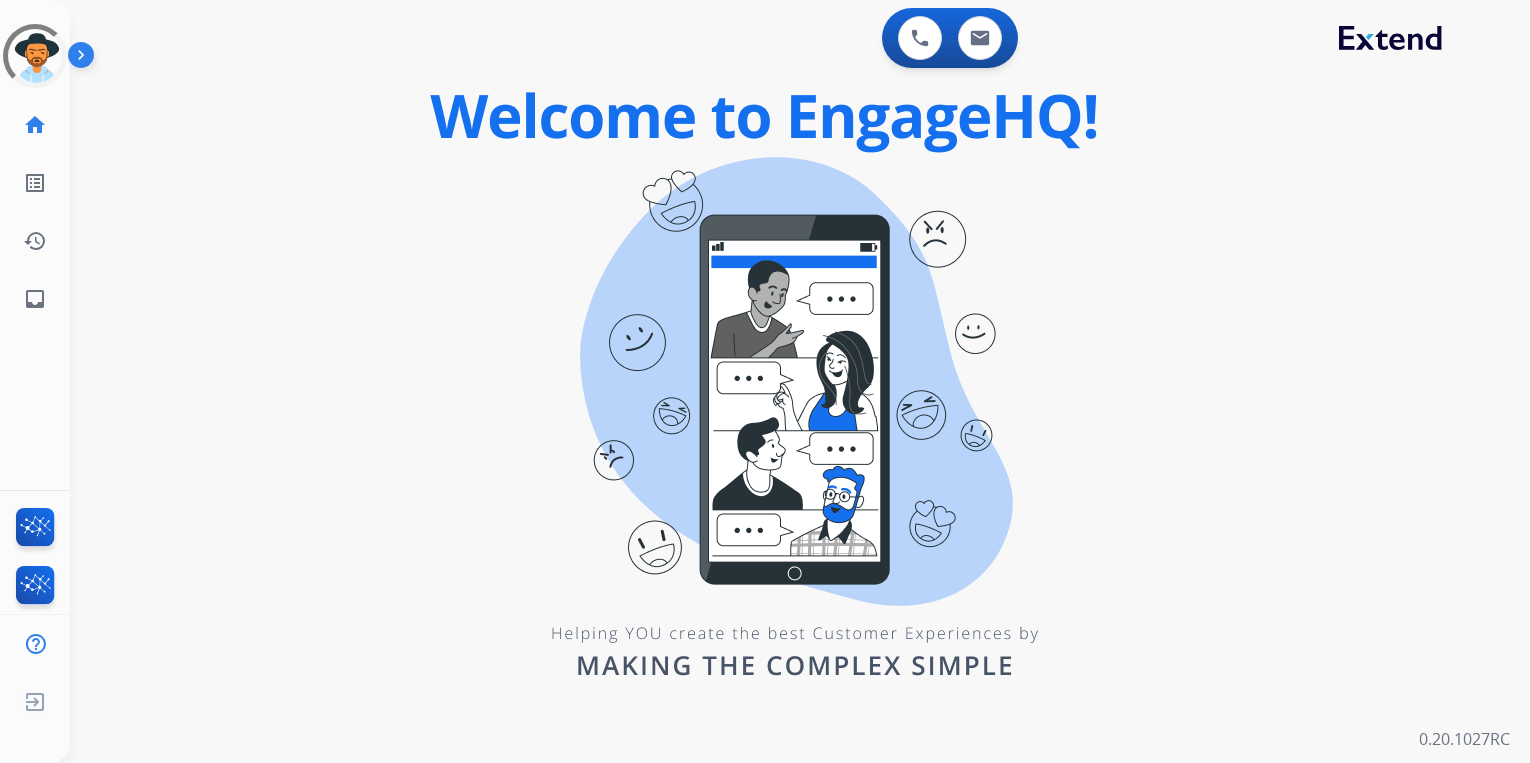 scroll, scrollTop: 0, scrollLeft: 0, axis: both 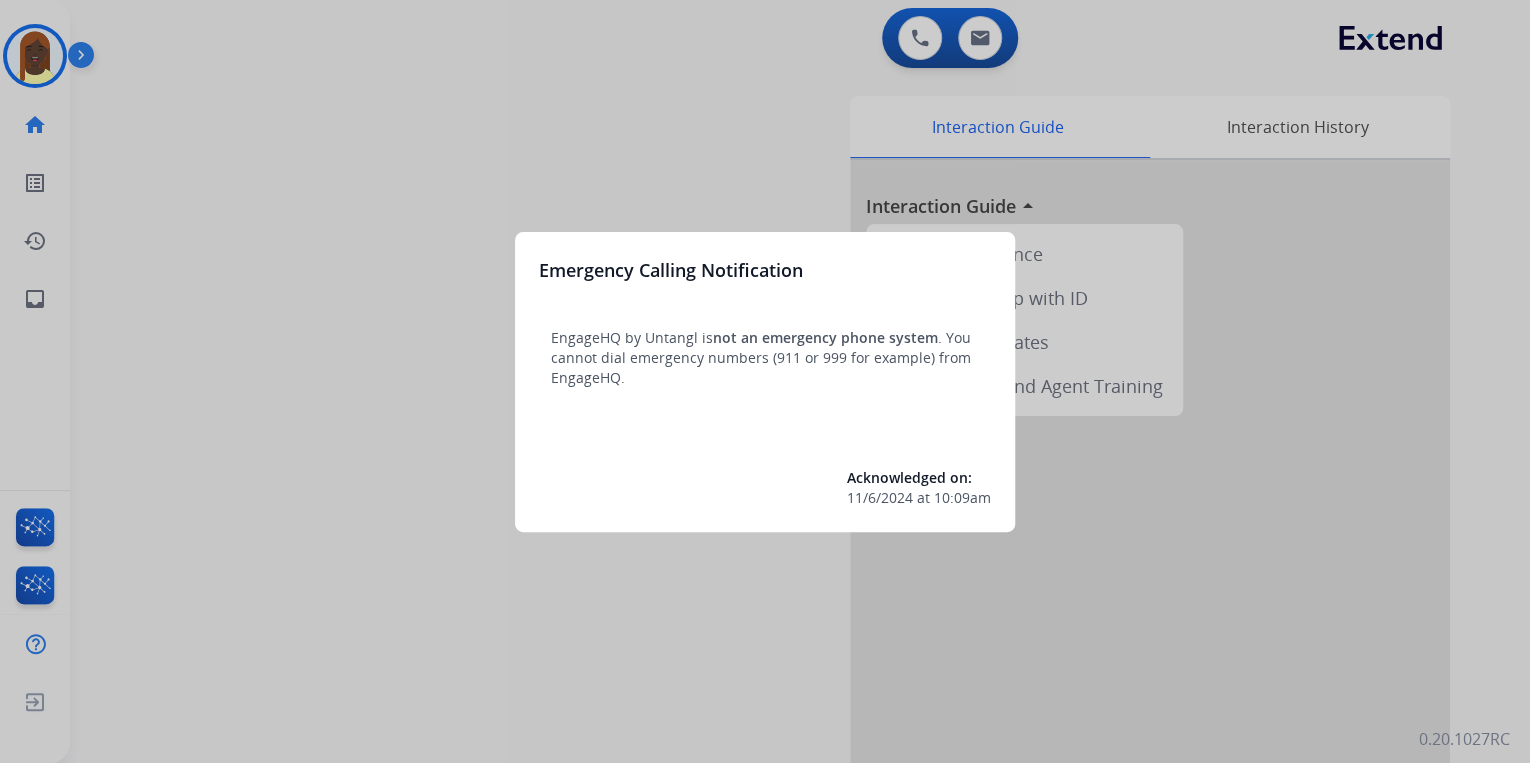 click at bounding box center (765, 381) 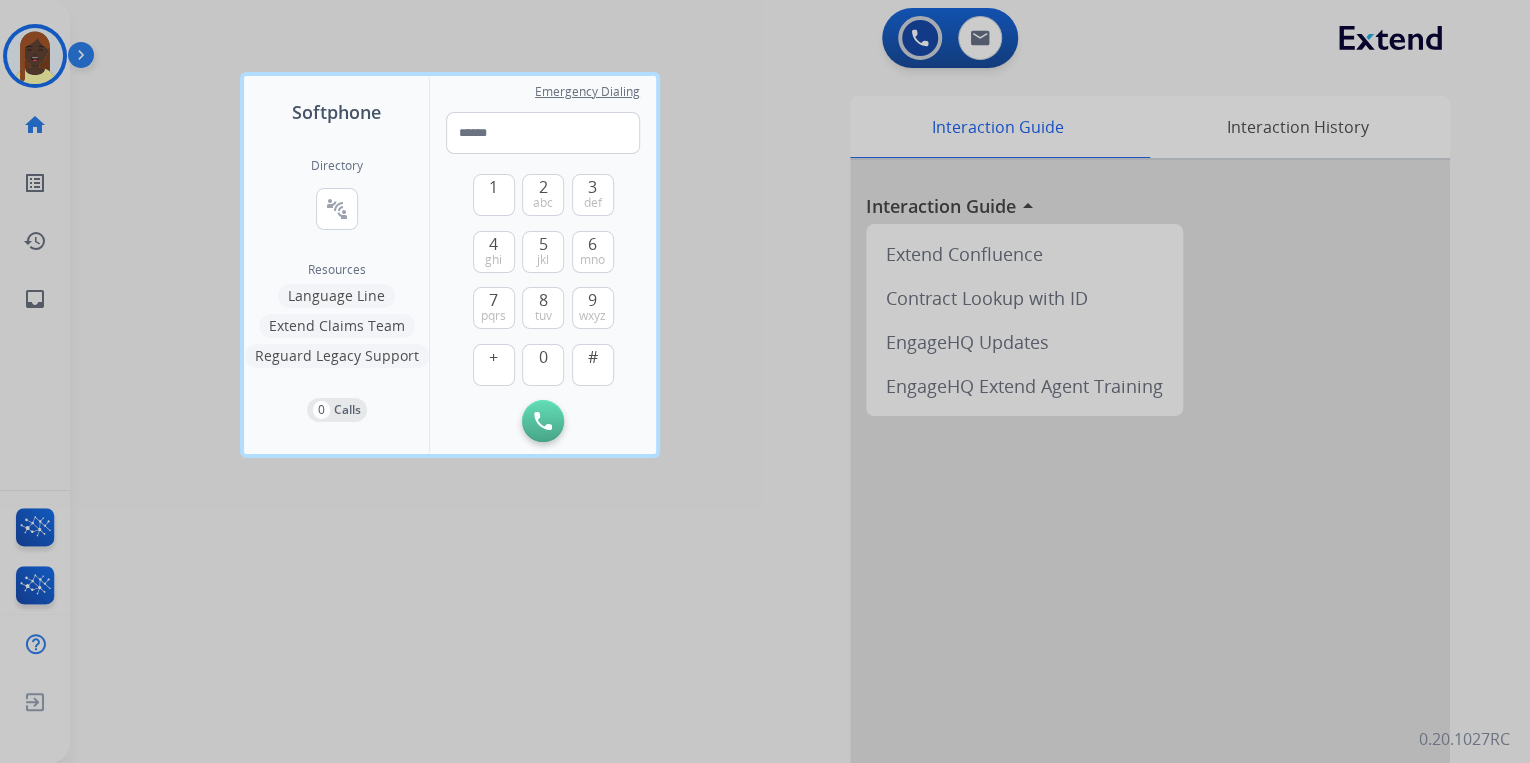click at bounding box center [765, 381] 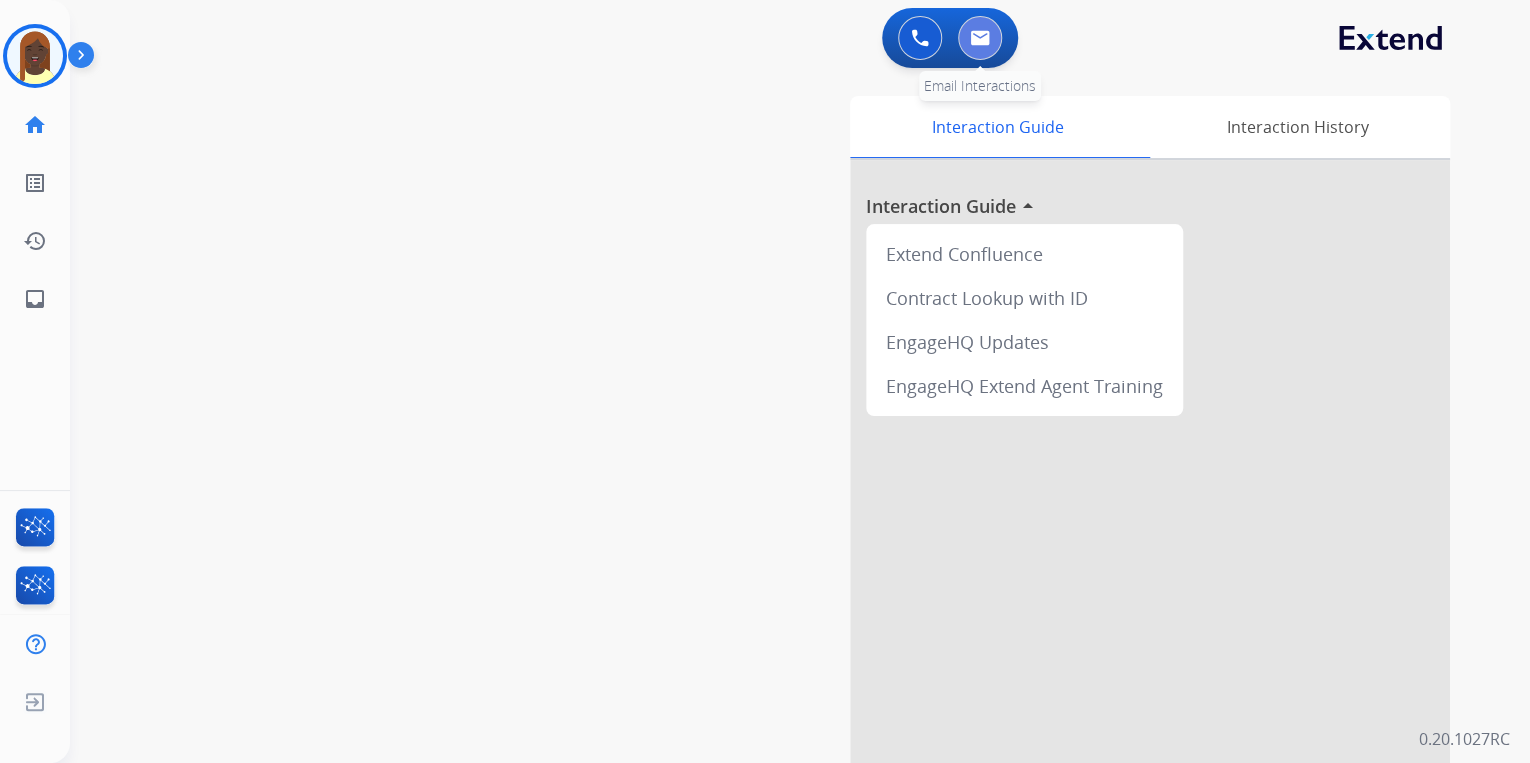 click at bounding box center [980, 38] 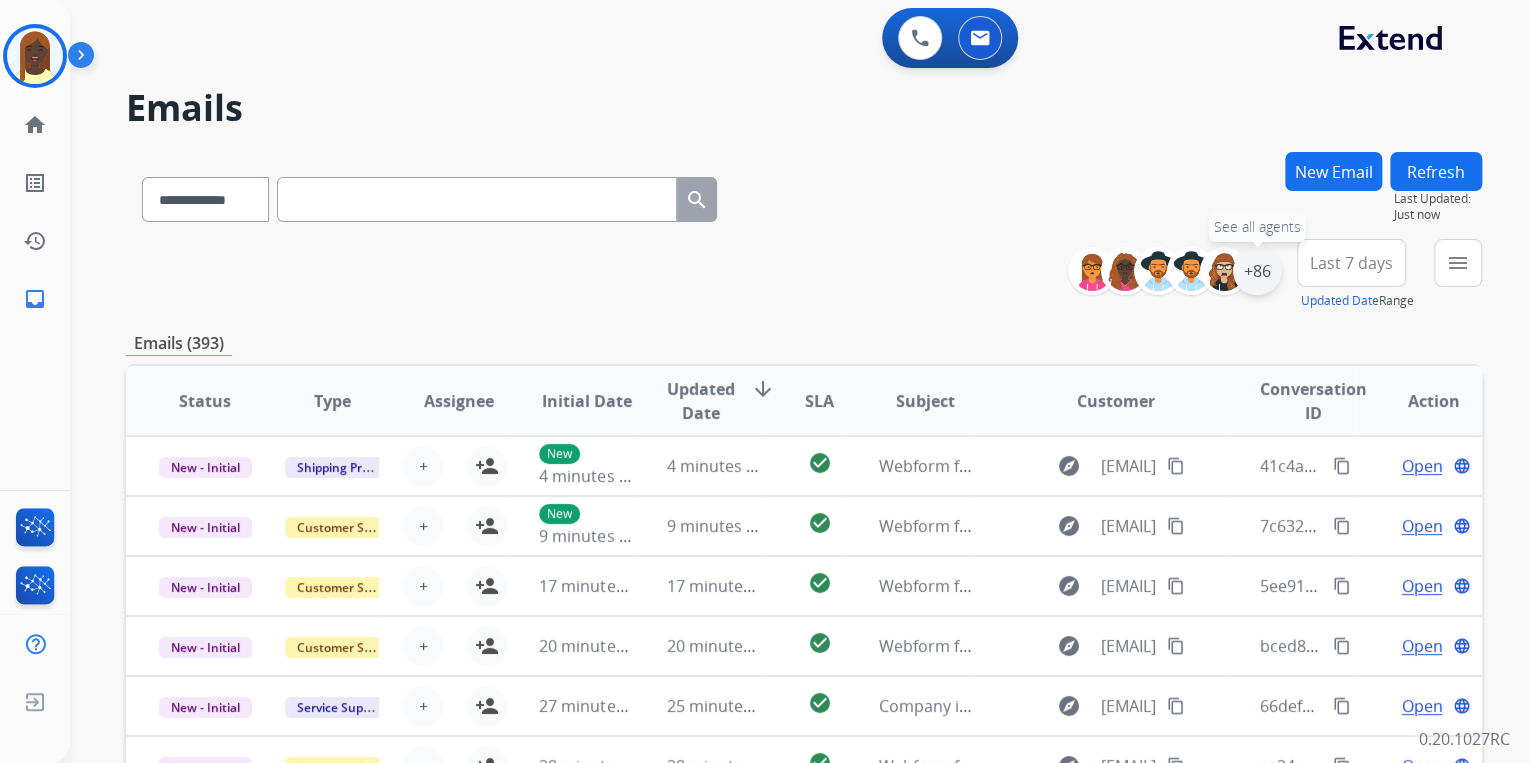 click on "+86" at bounding box center (1257, 271) 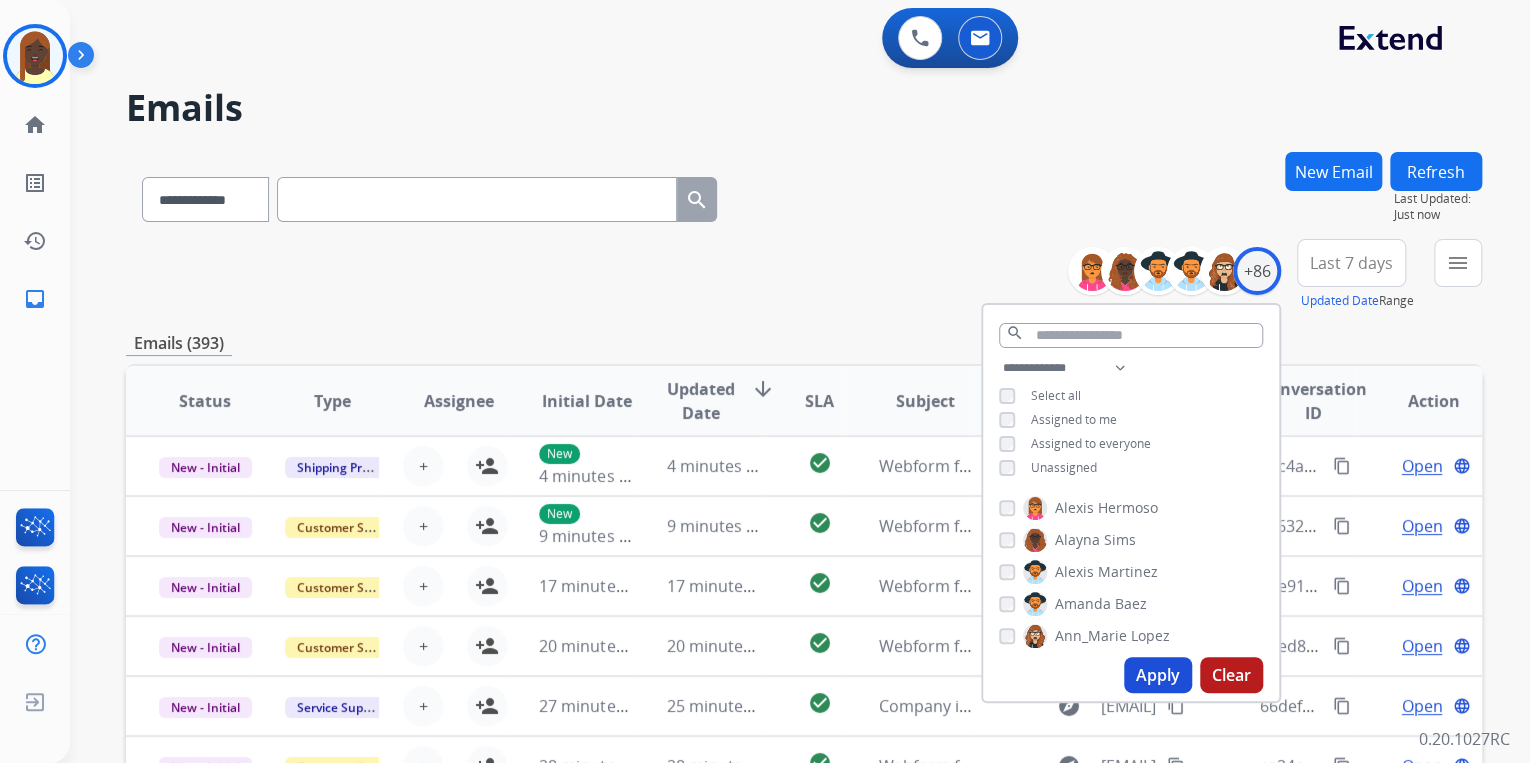 click on "Apply" at bounding box center (1158, 675) 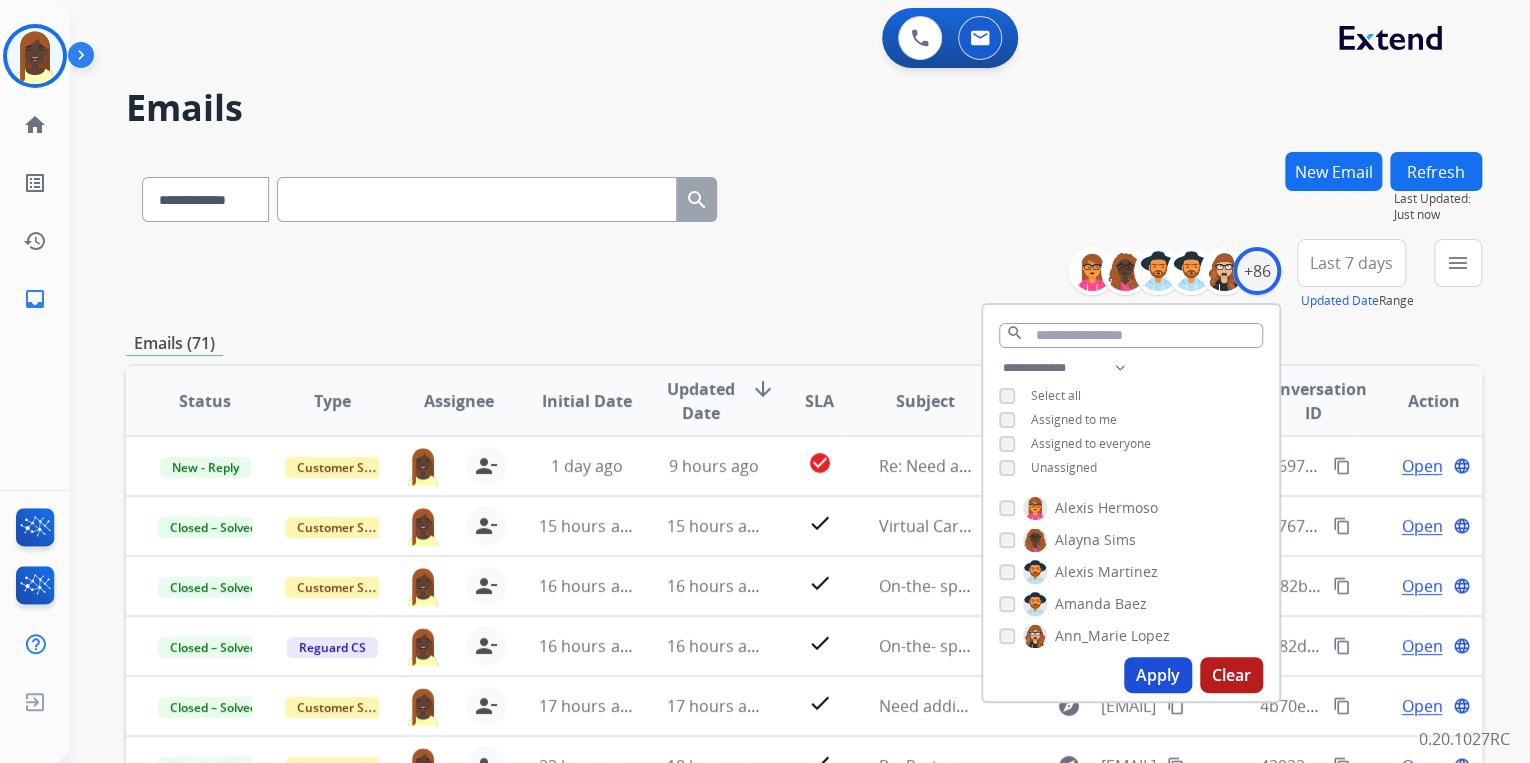 click on "**********" at bounding box center [804, 275] 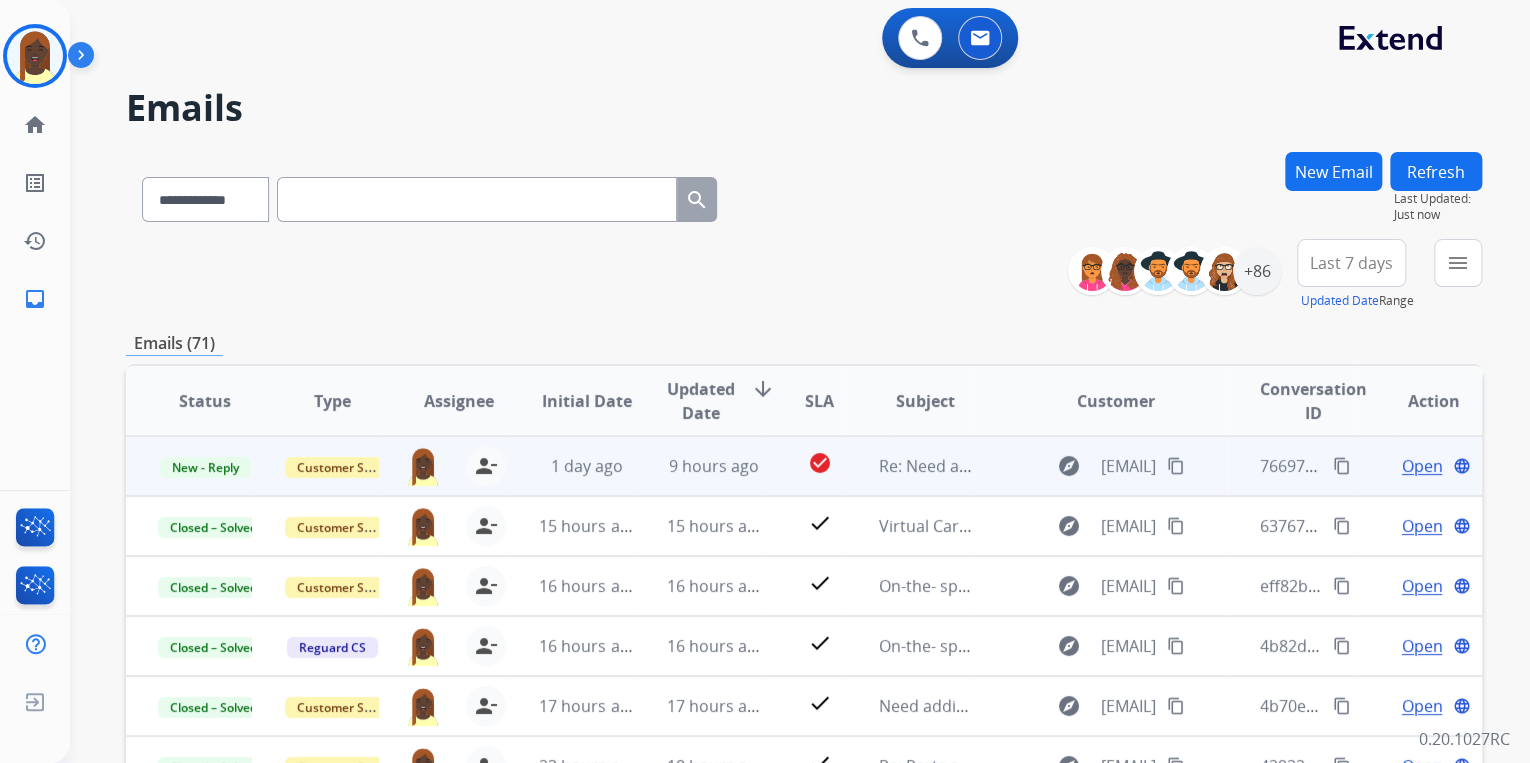 click on "content_copy" at bounding box center [1342, 466] 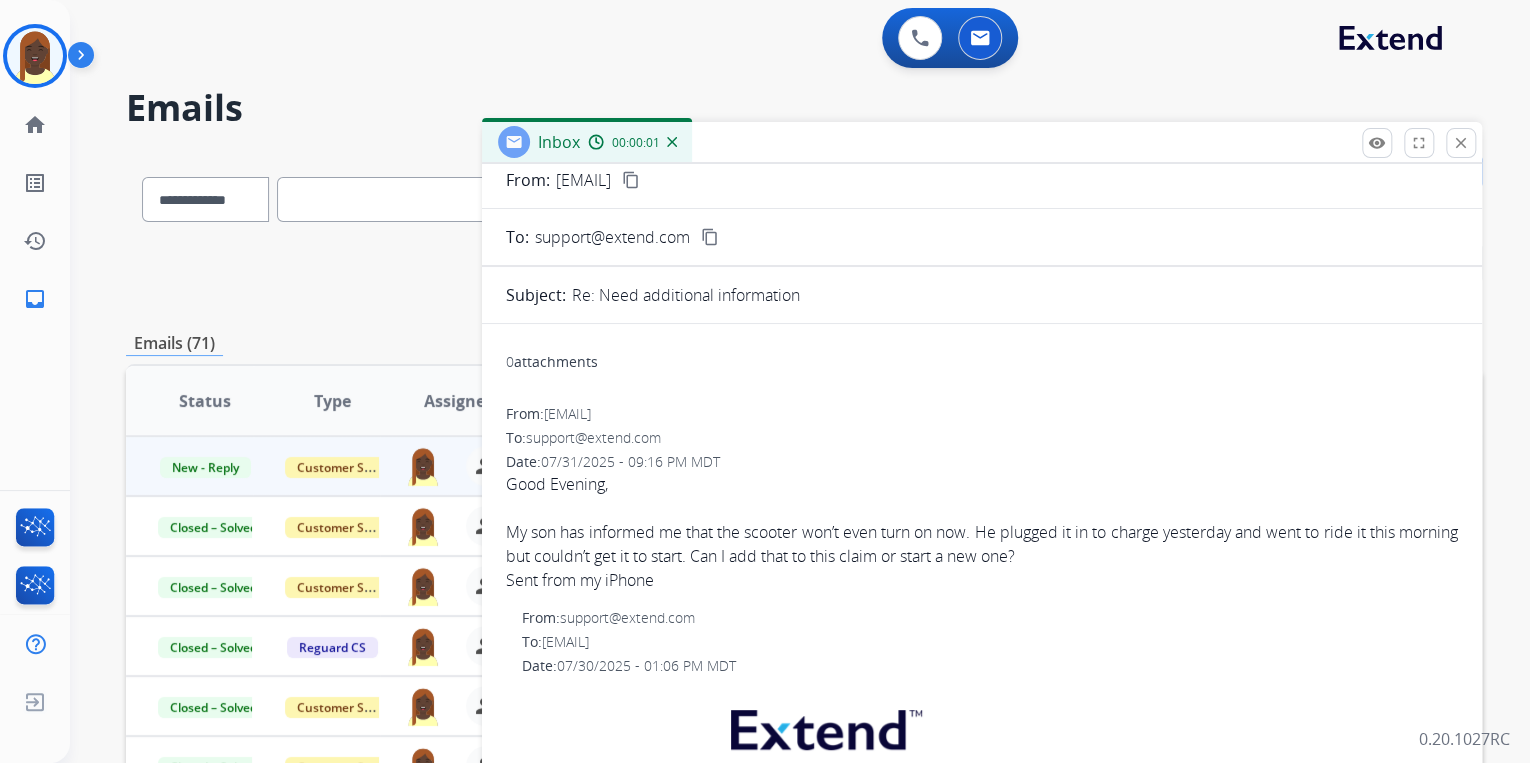 scroll, scrollTop: 160, scrollLeft: 0, axis: vertical 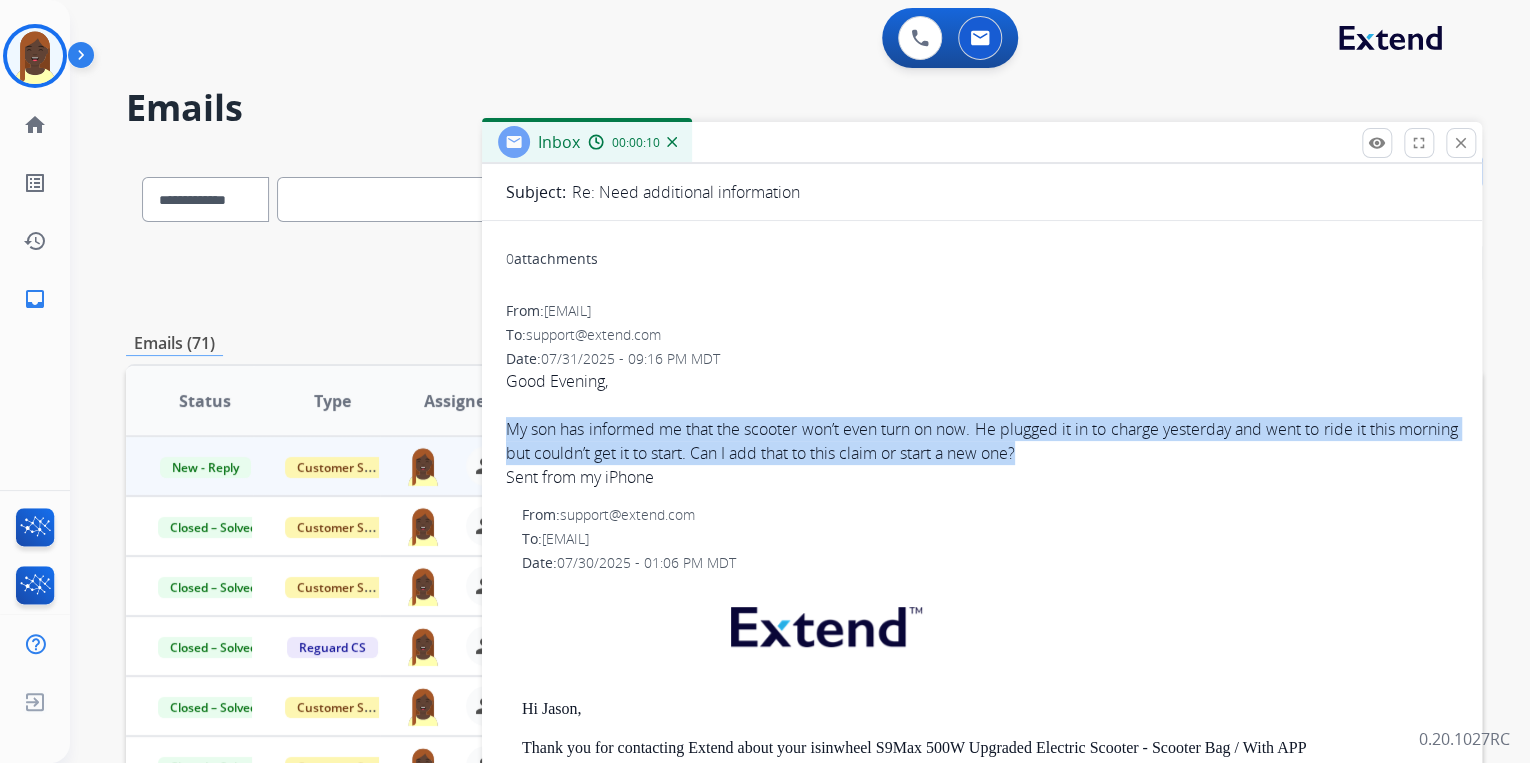 drag, startPoint x: 504, startPoint y: 423, endPoint x: 1095, endPoint y: 455, distance: 591.8657 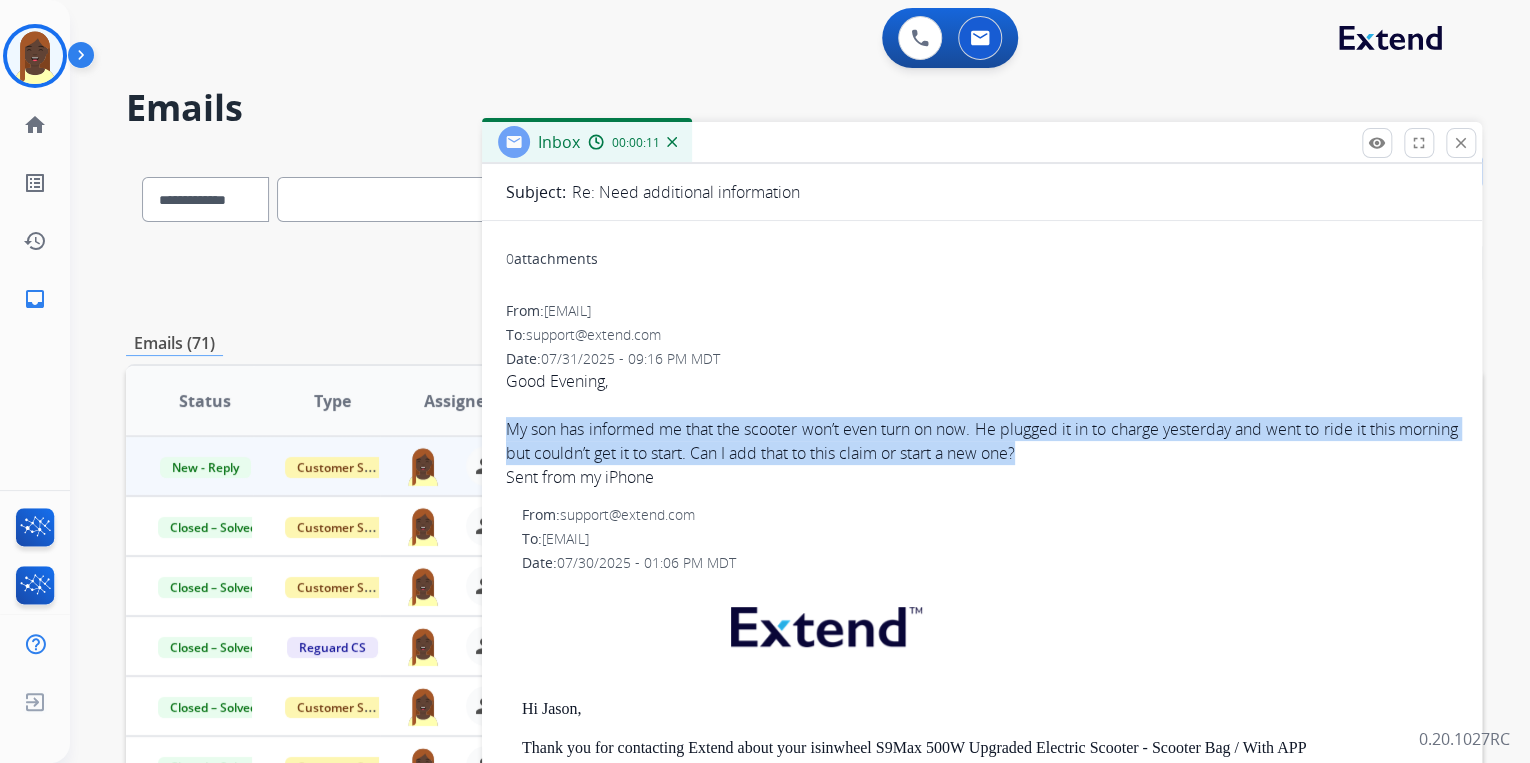 drag, startPoint x: 1095, startPoint y: 455, endPoint x: 989, endPoint y: 454, distance: 106.004715 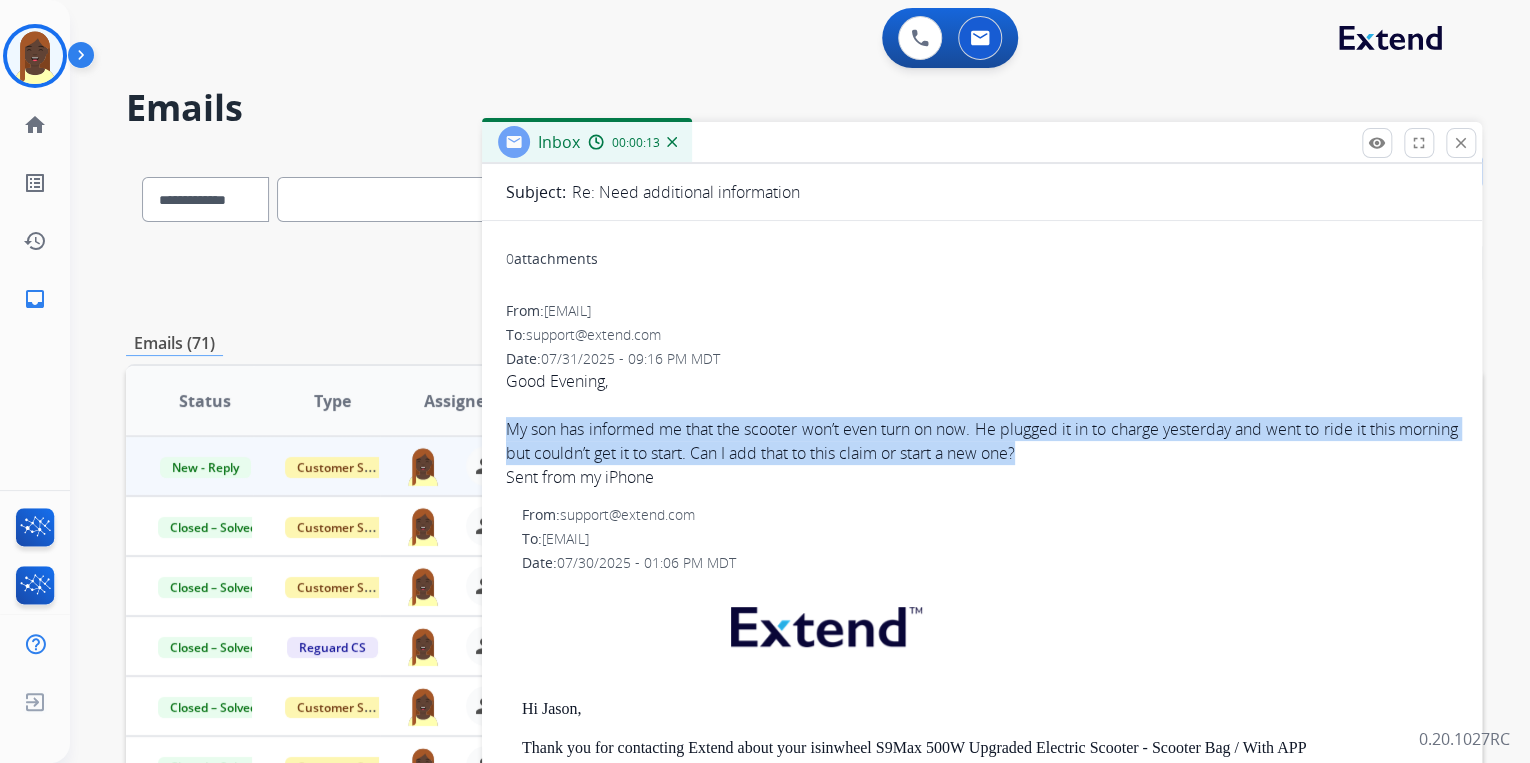 copy on "My son has informed me that the scooter won’t even turn on now. He plugged it in to charge yesterday and went to ride it this morning but couldn’t get it to start. Can I add that to this claim or start a new one?" 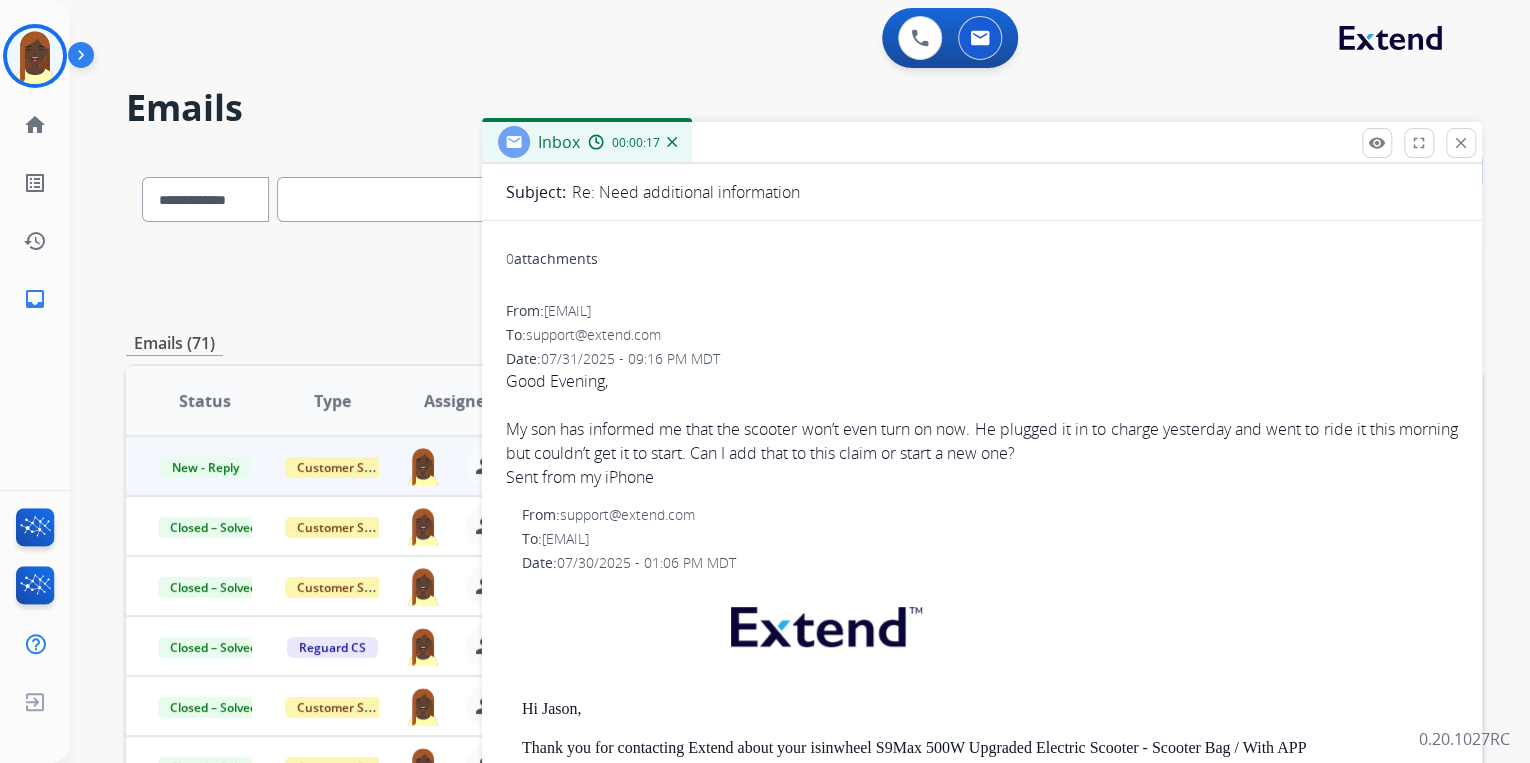 click on "To:  support@extend.com" at bounding box center [982, 335] 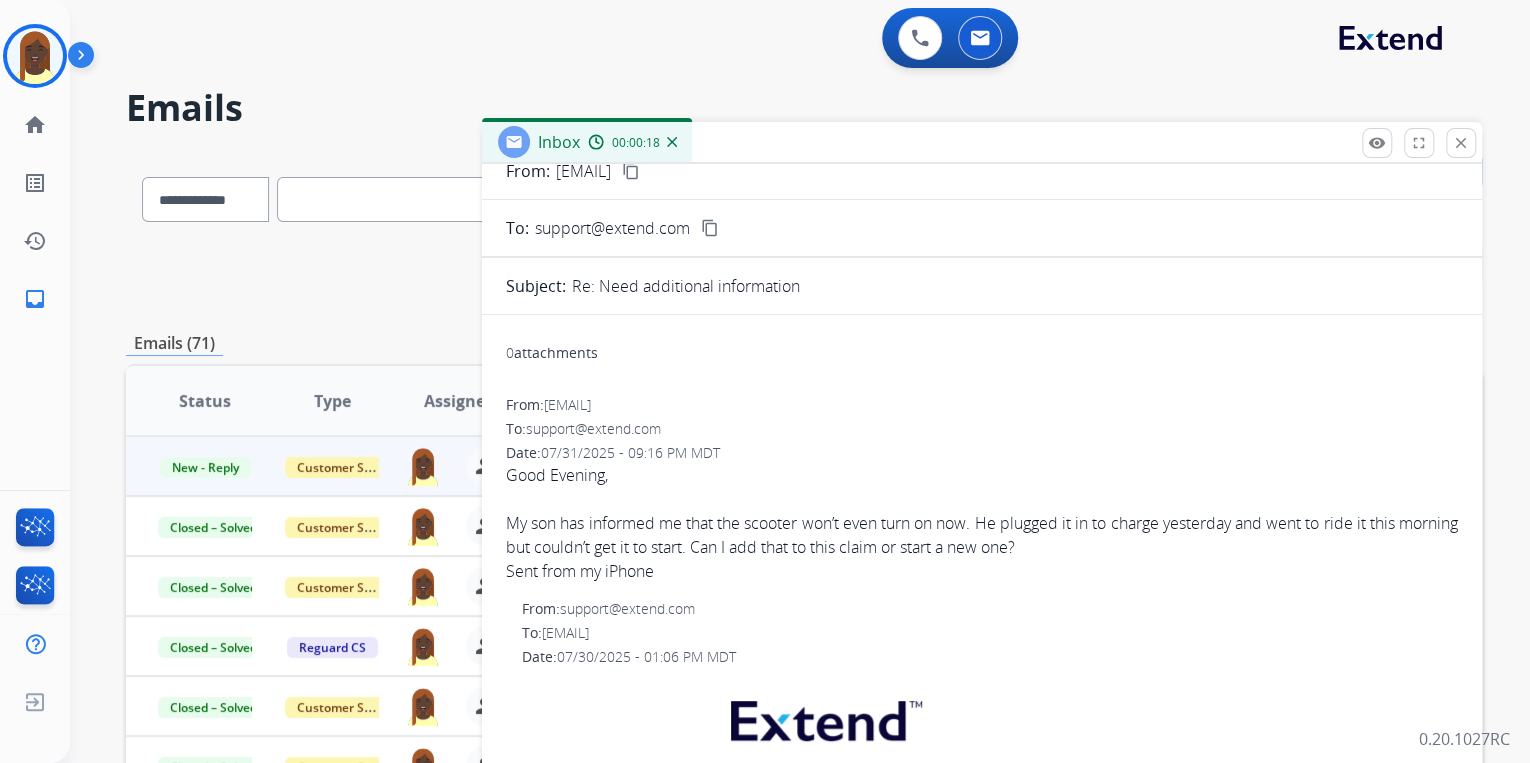 scroll, scrollTop: 0, scrollLeft: 0, axis: both 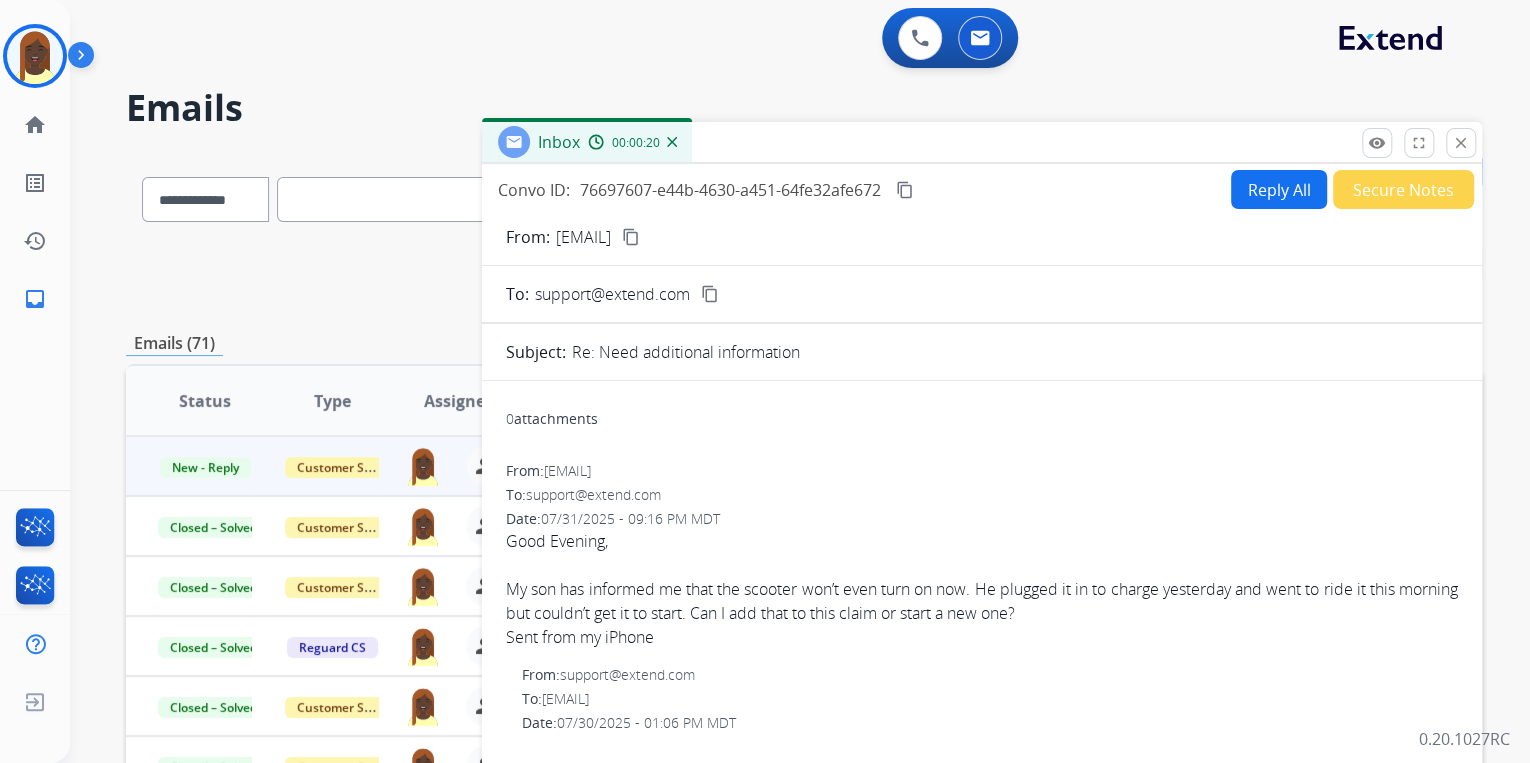 click on "content_copy" at bounding box center [631, 237] 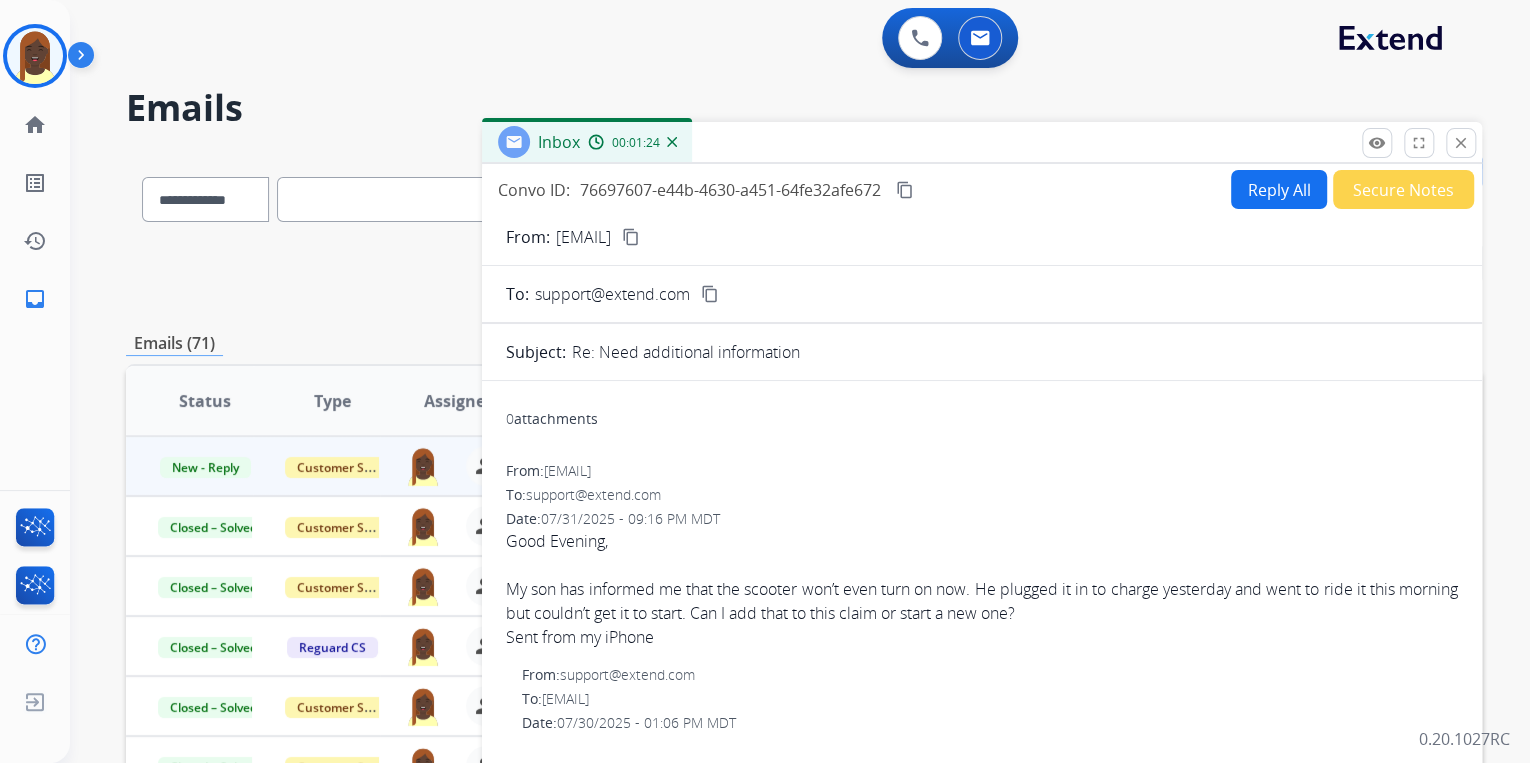 click on "Reply All" at bounding box center [1279, 189] 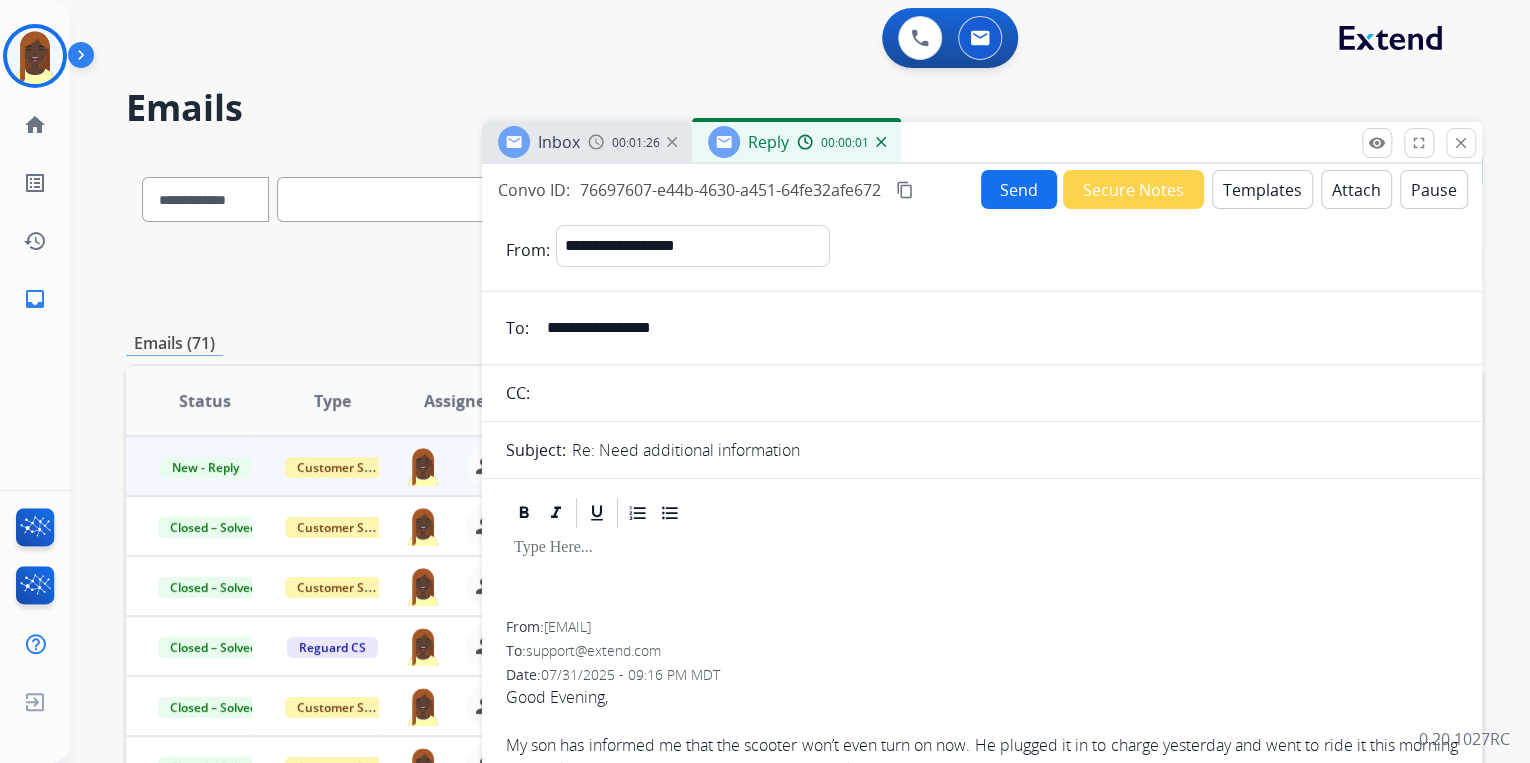 click on "Templates" at bounding box center [1262, 189] 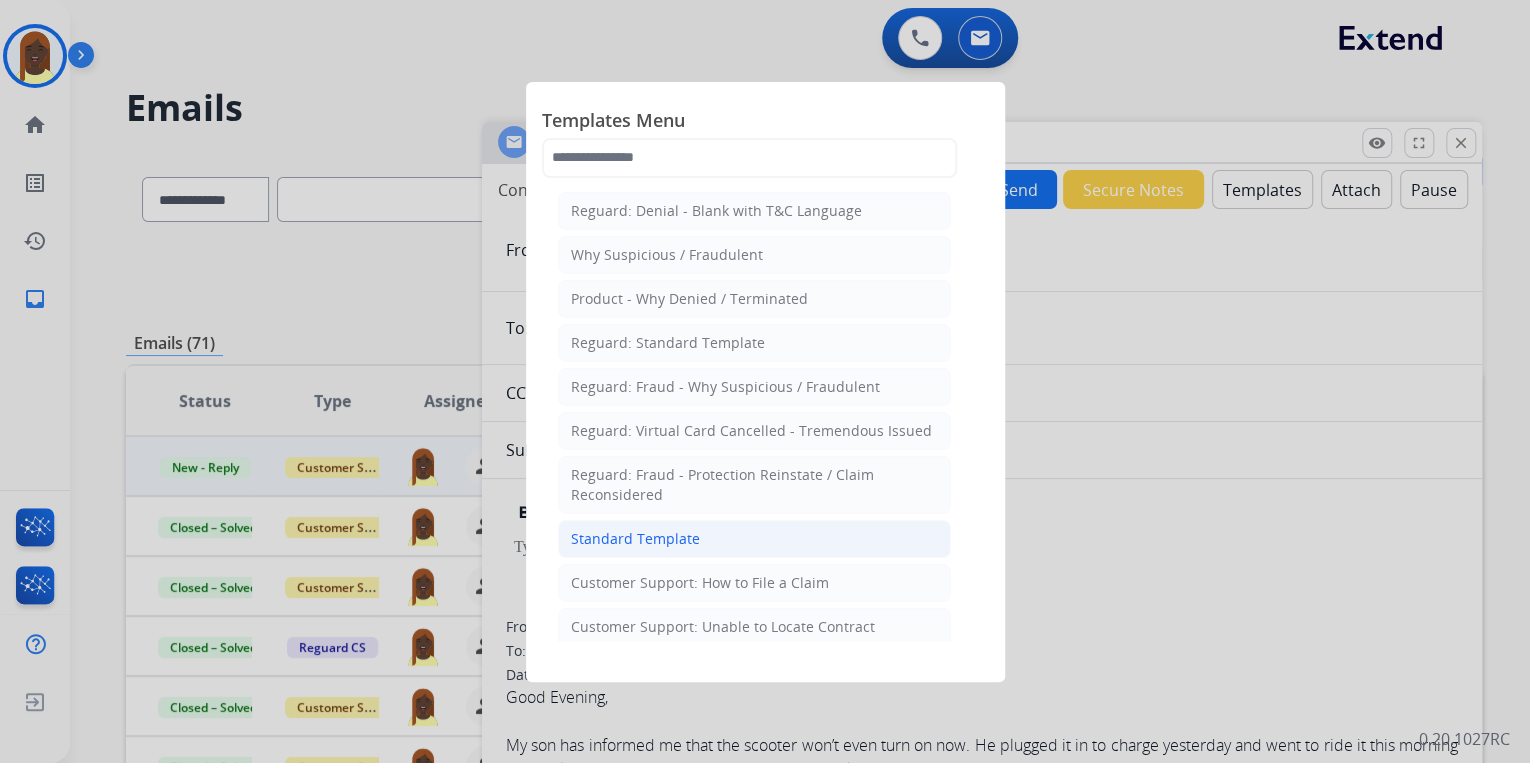 click on "Standard Template" 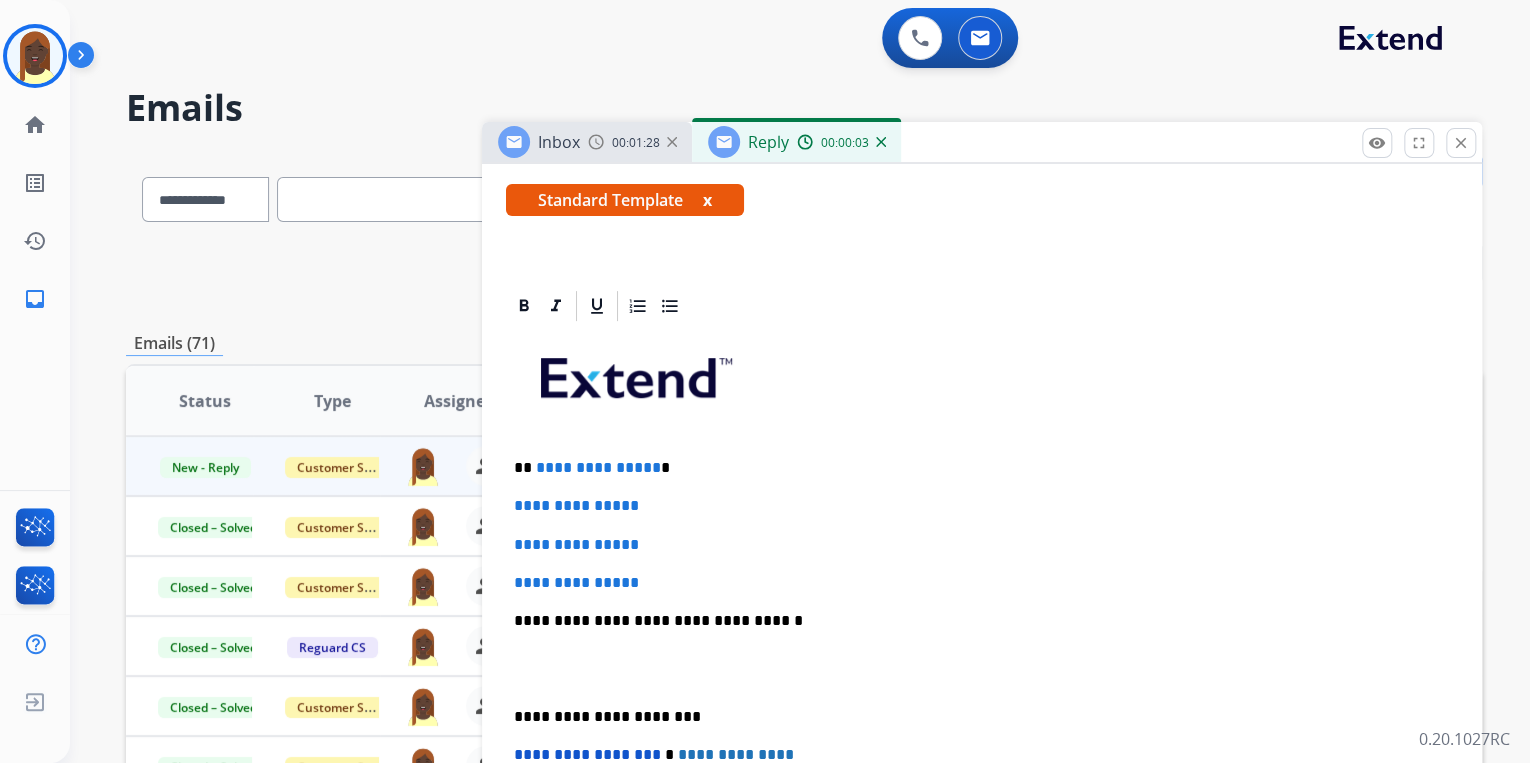 scroll, scrollTop: 400, scrollLeft: 0, axis: vertical 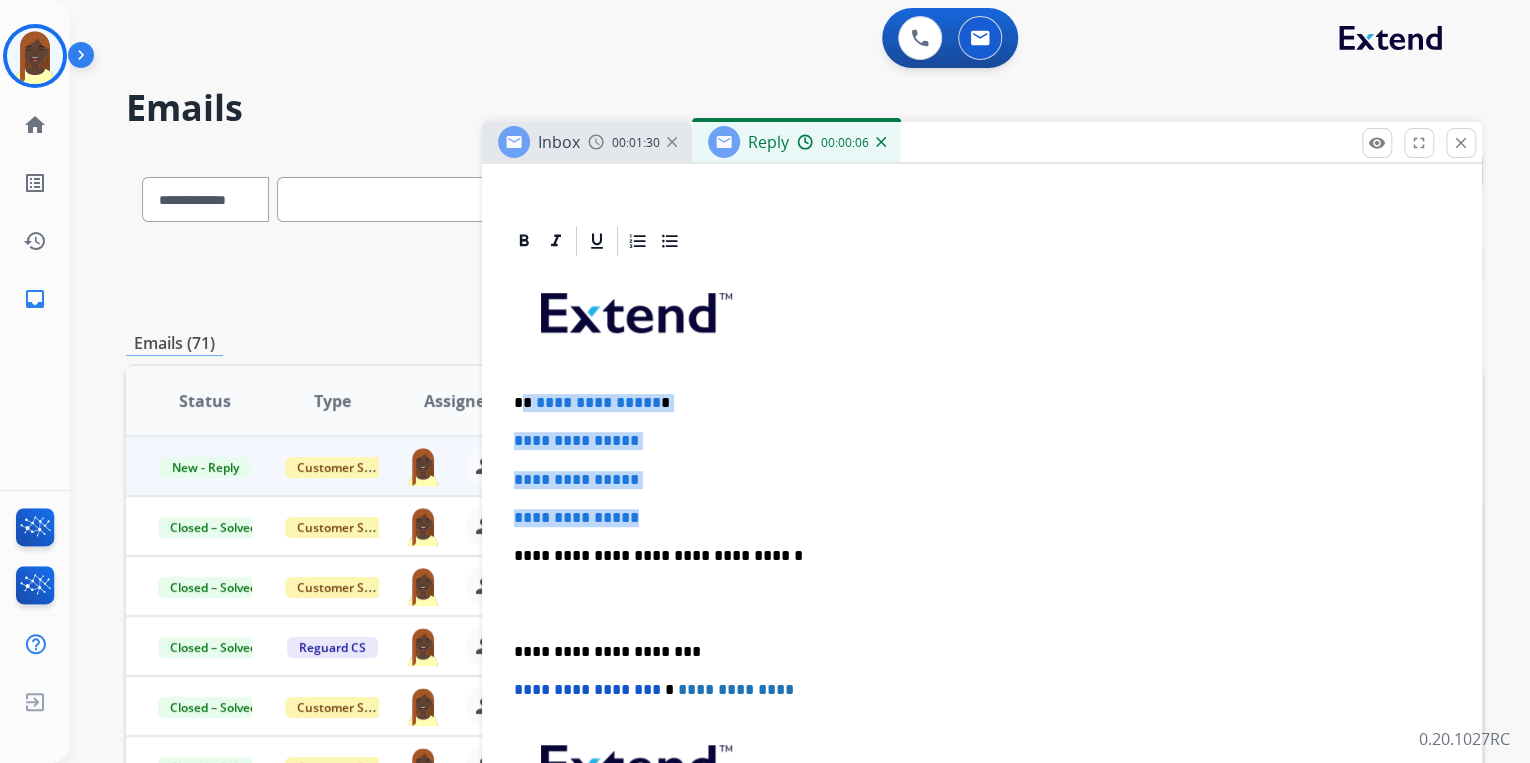 drag, startPoint x: 523, startPoint y: 400, endPoint x: 678, endPoint y: 500, distance: 184.45866 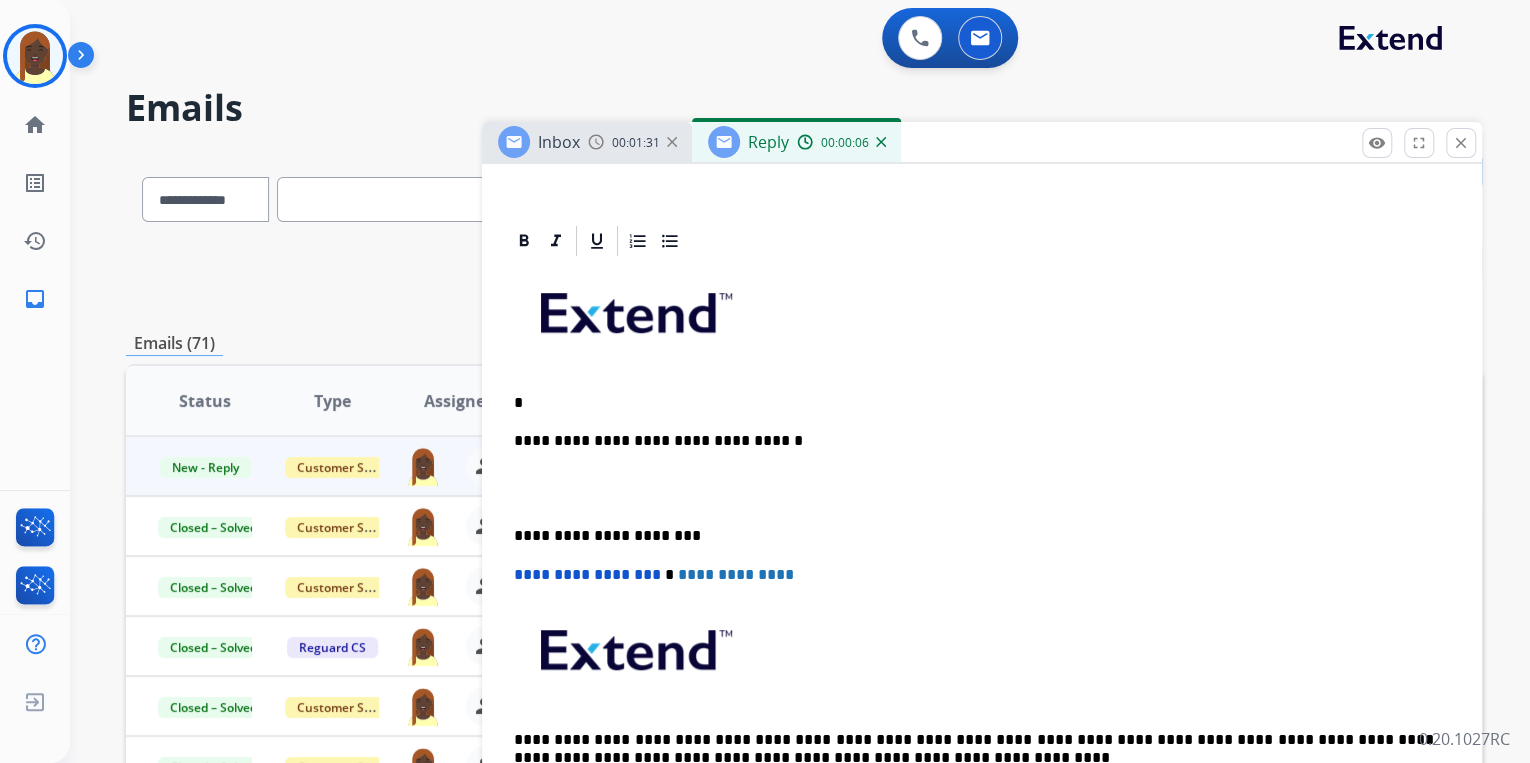 type 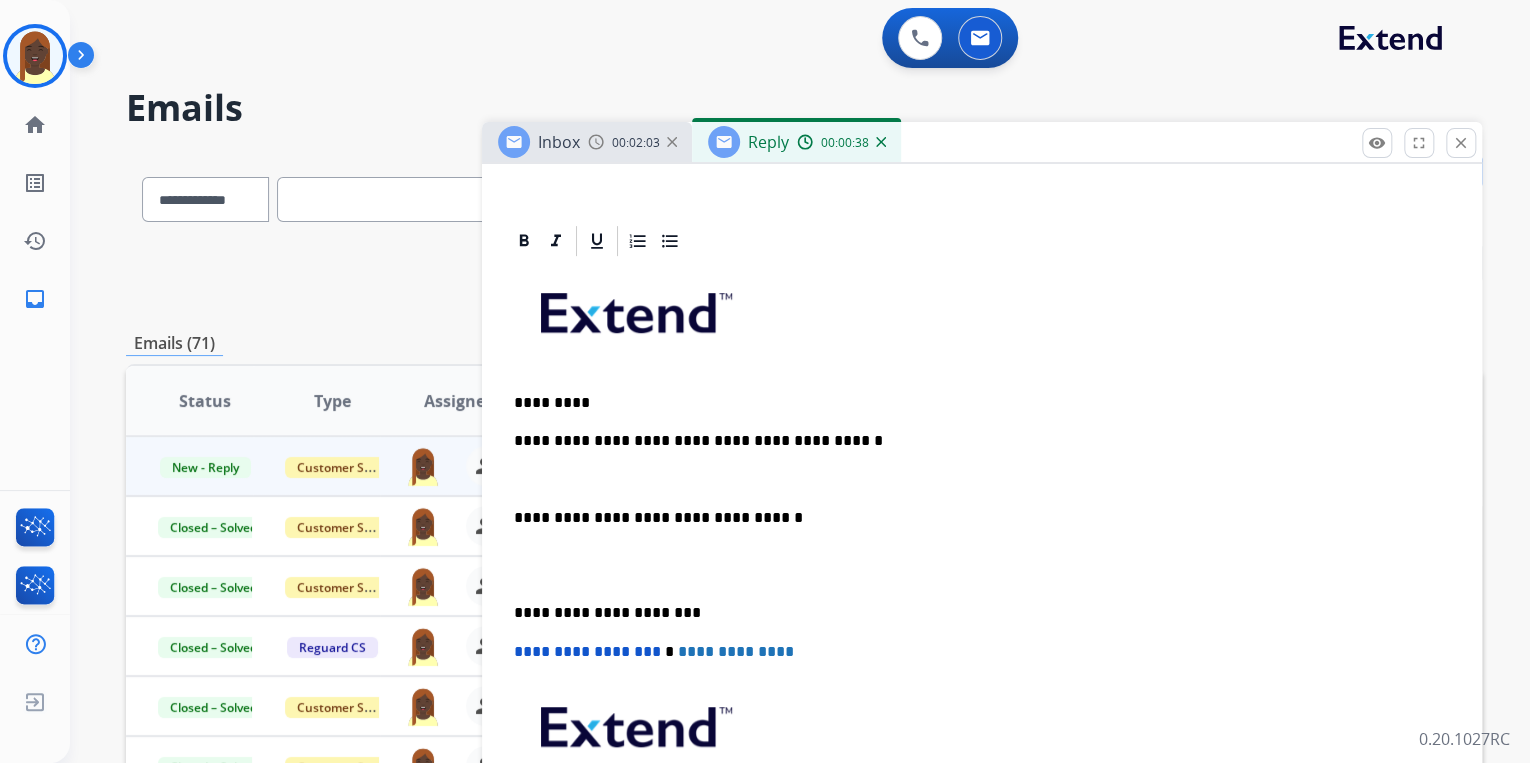 click on "**********" at bounding box center [982, 584] 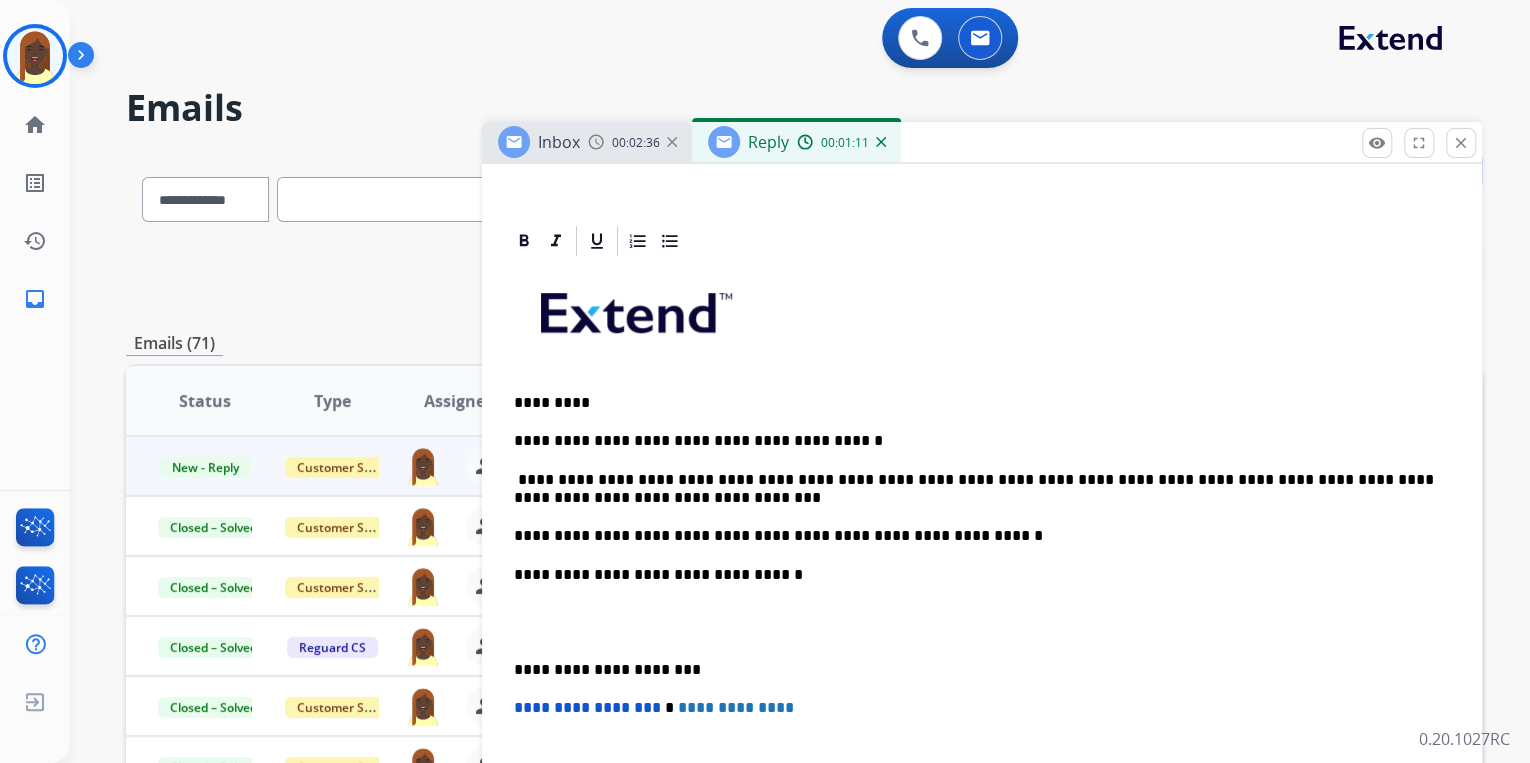 click on "**********" at bounding box center (974, 489) 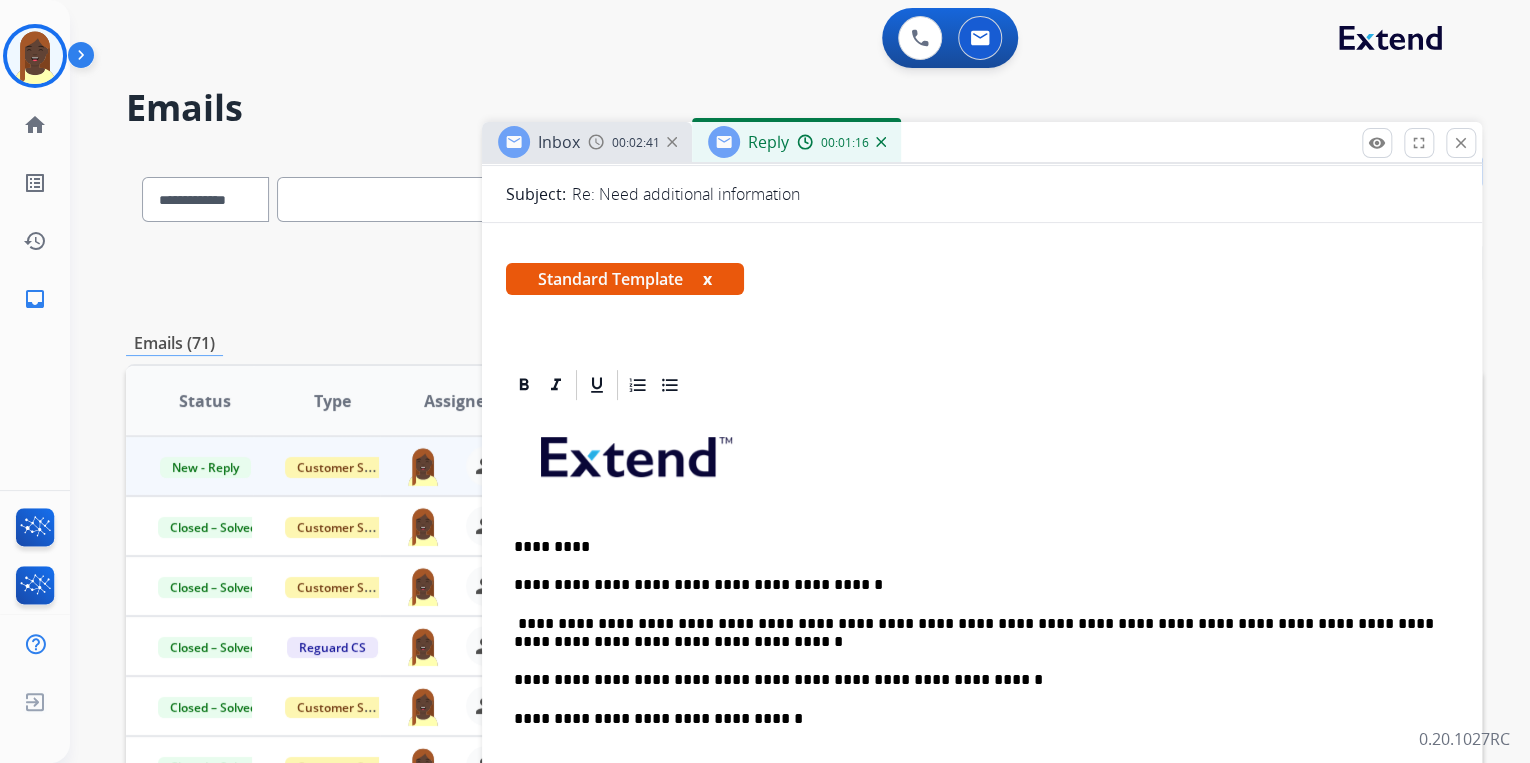 scroll, scrollTop: 480, scrollLeft: 0, axis: vertical 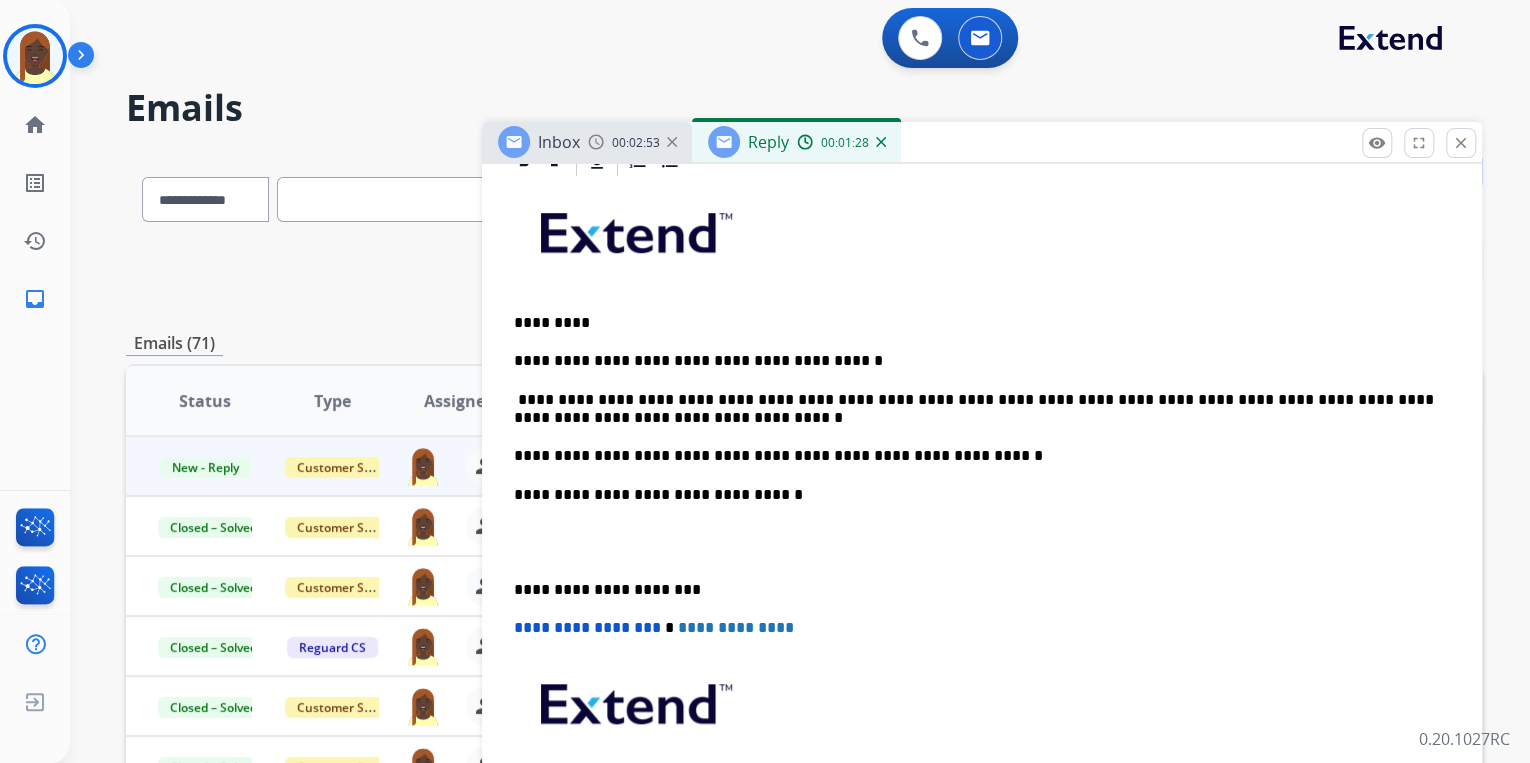 click on "**********" at bounding box center [974, 409] 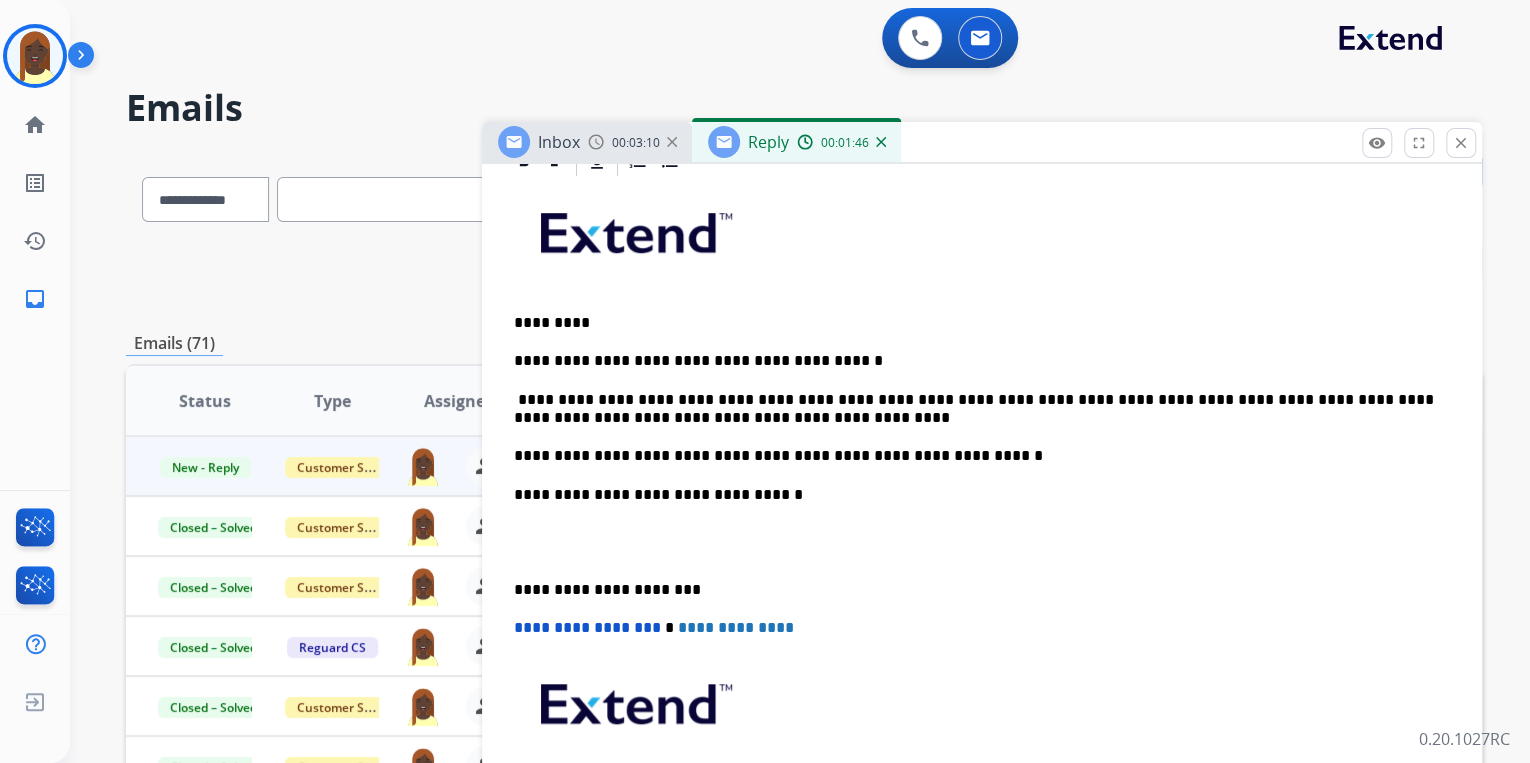 click on "**********" at bounding box center [974, 409] 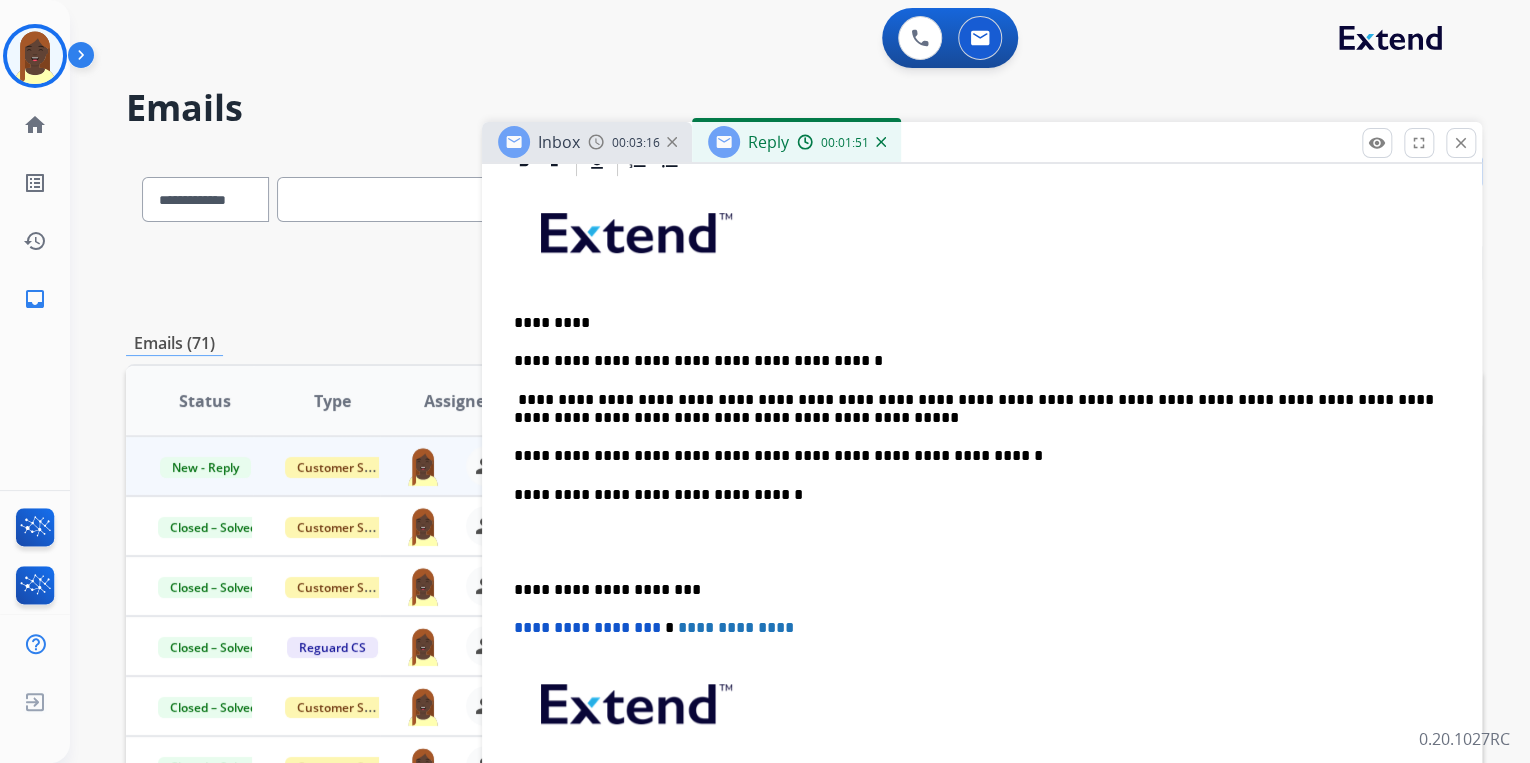 click on "**********" at bounding box center [974, 409] 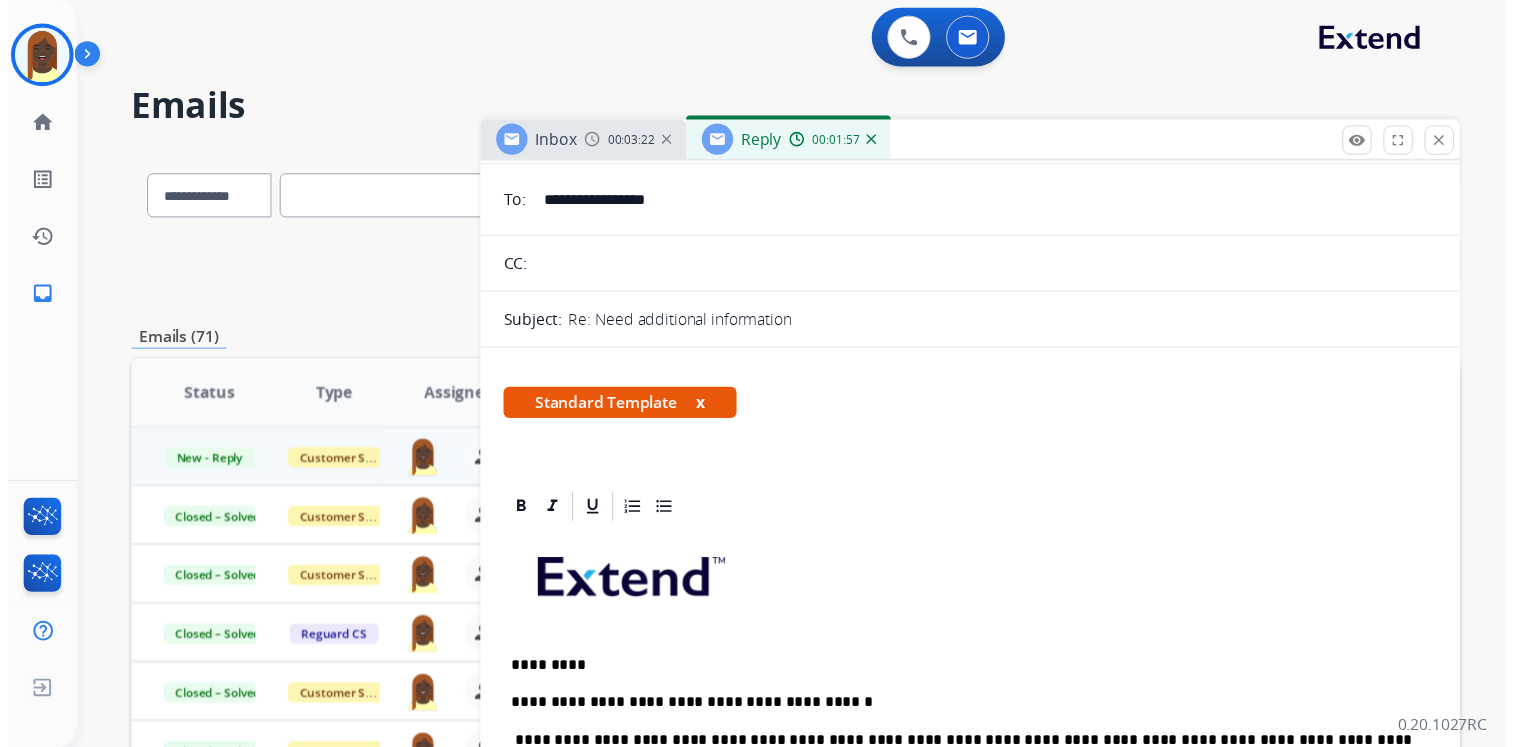 scroll, scrollTop: 0, scrollLeft: 0, axis: both 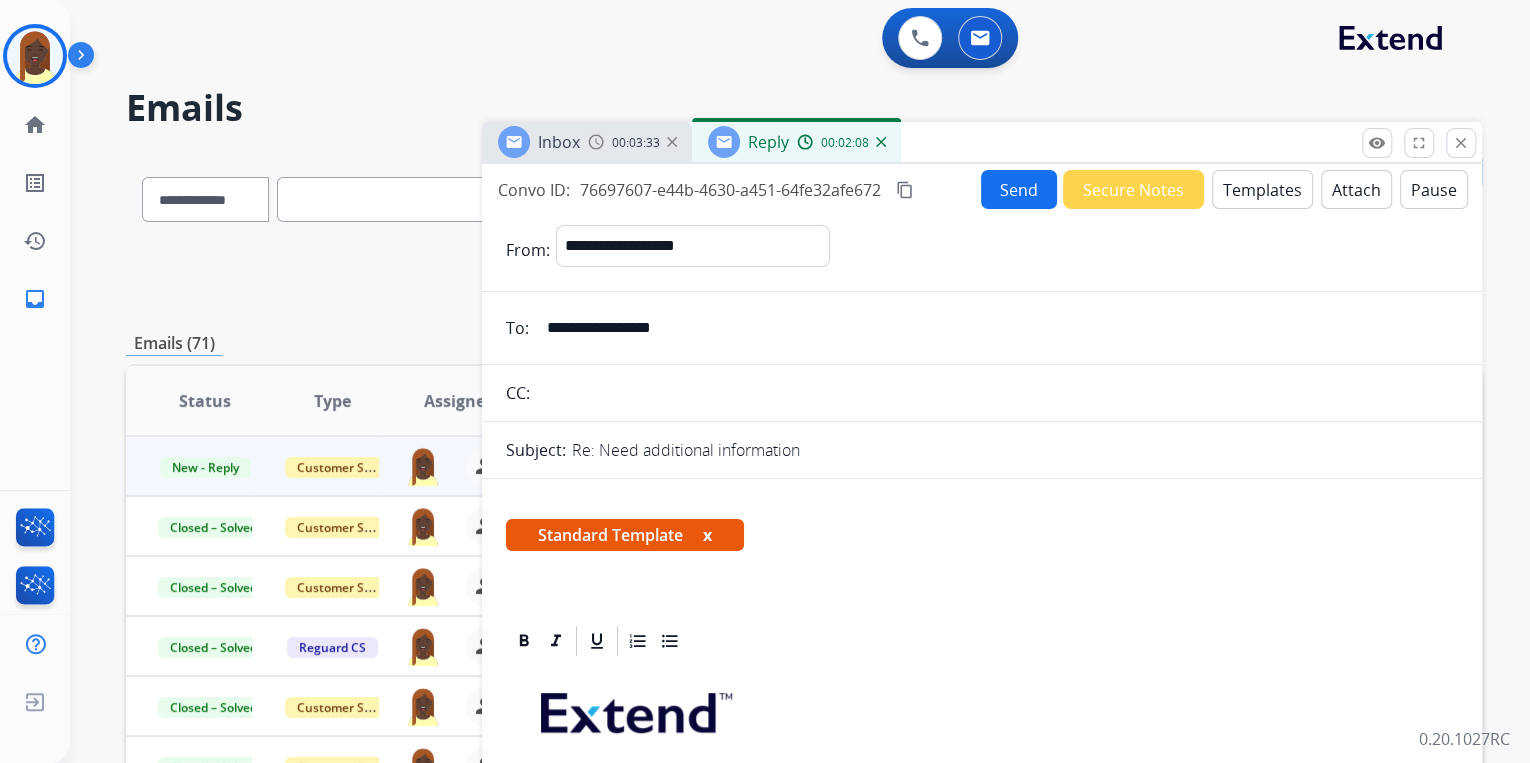 click on "Send" at bounding box center (1019, 189) 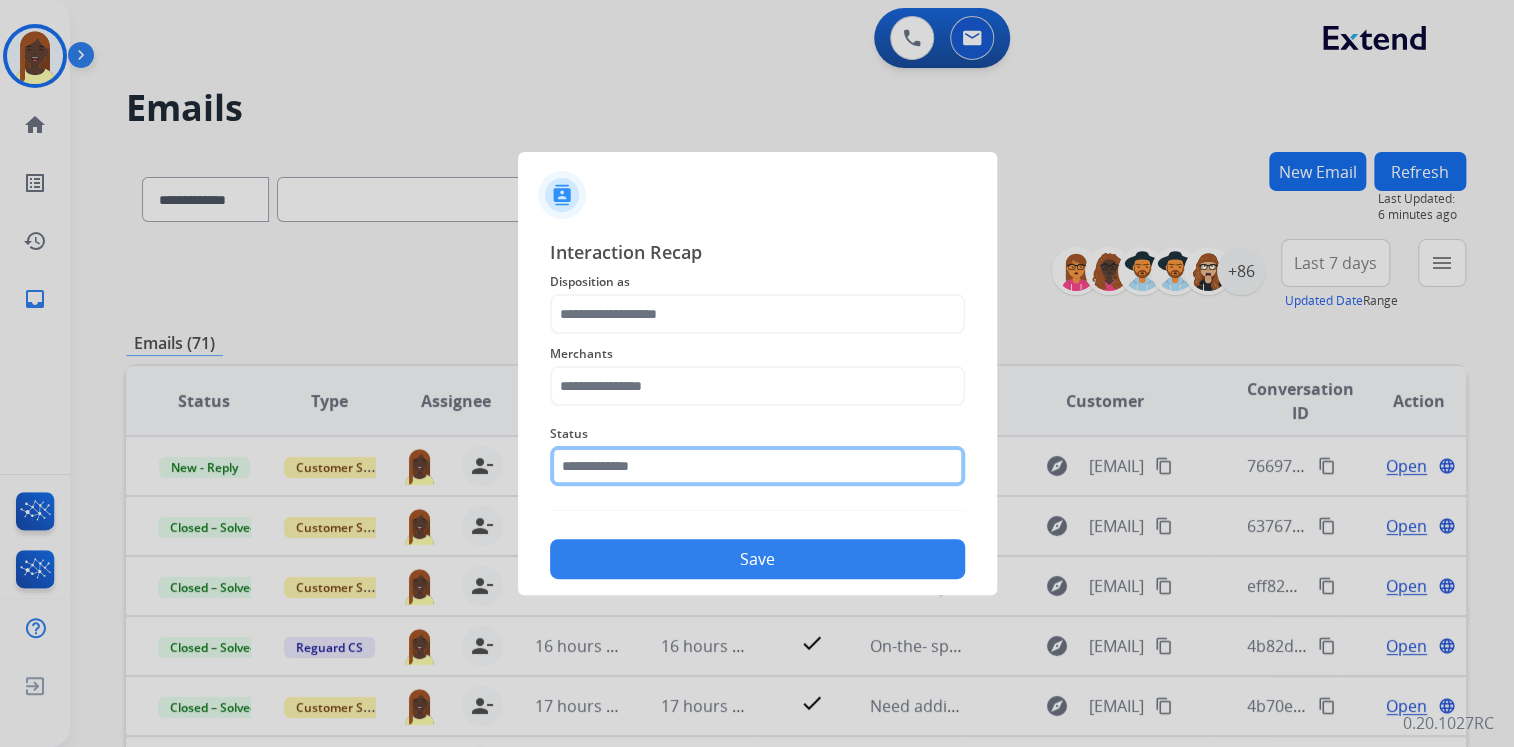 click 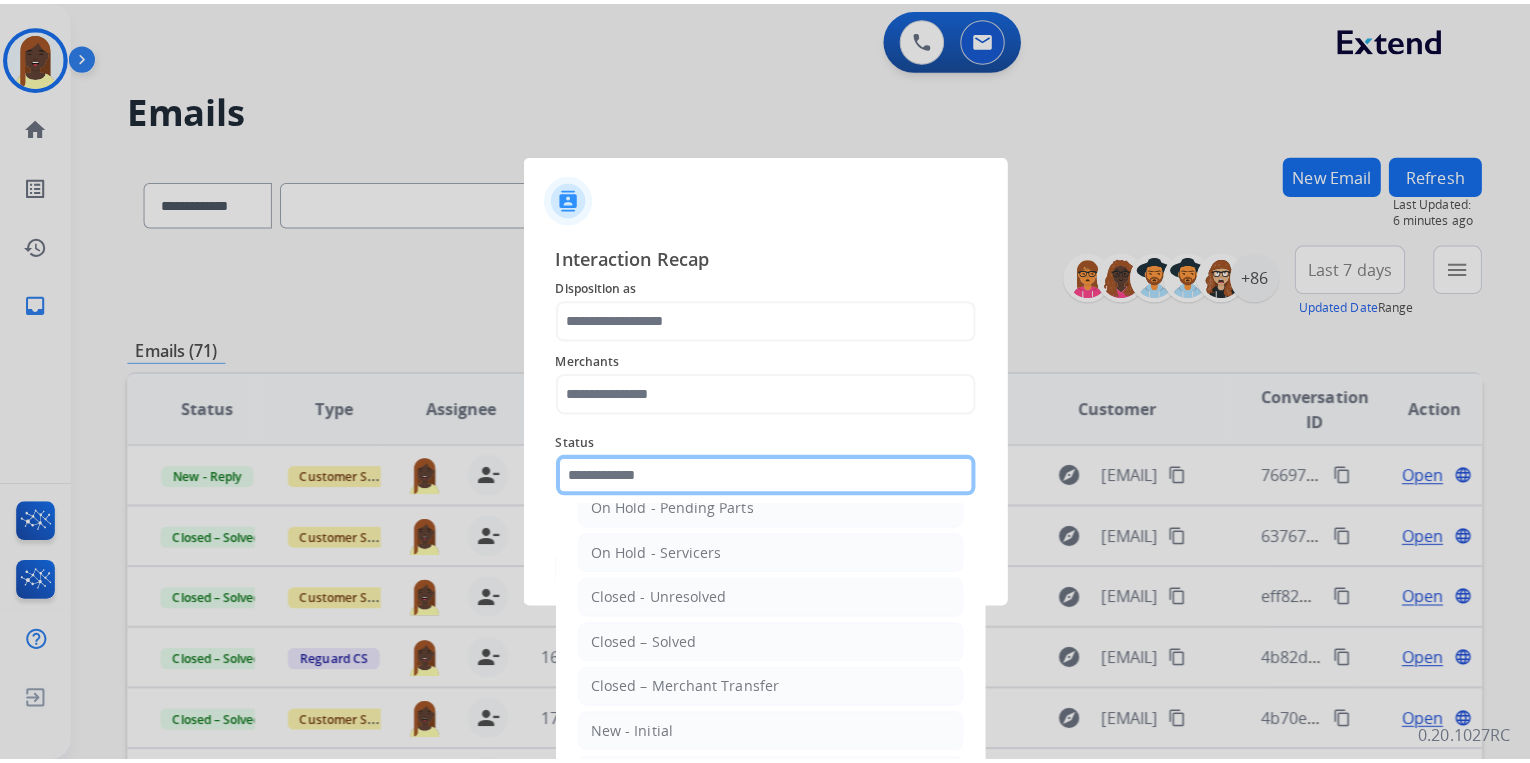 scroll, scrollTop: 116, scrollLeft: 0, axis: vertical 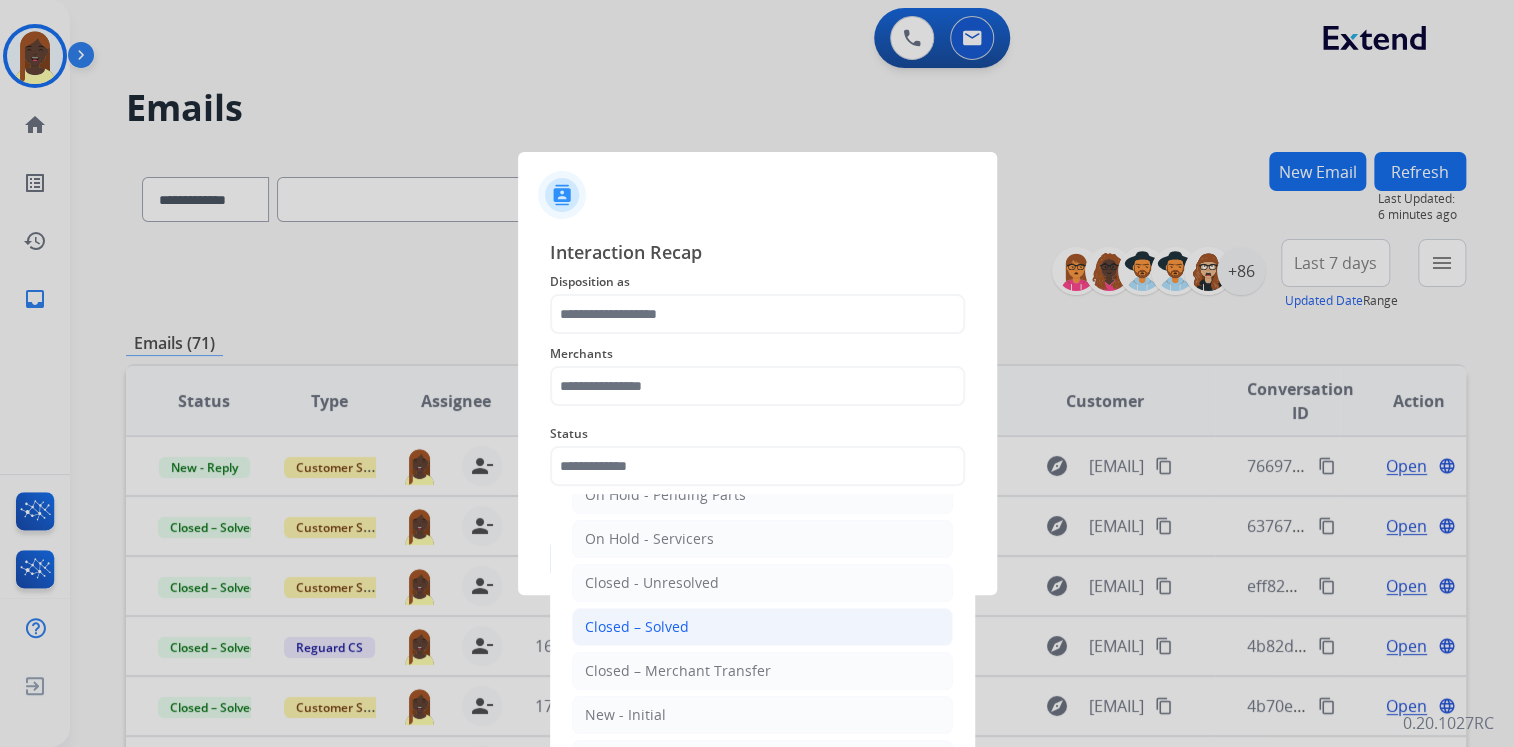 click on "Closed – Solved" 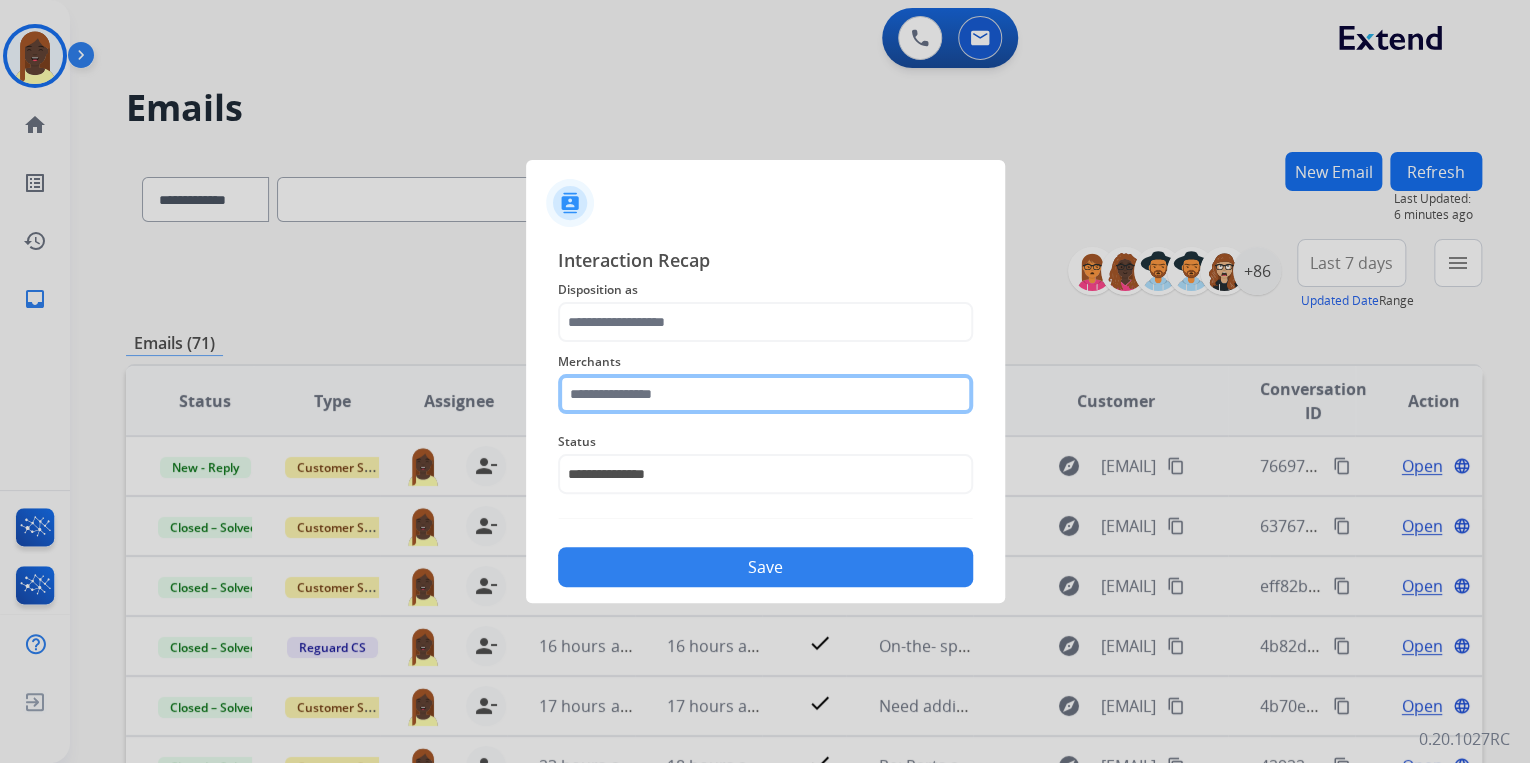 click 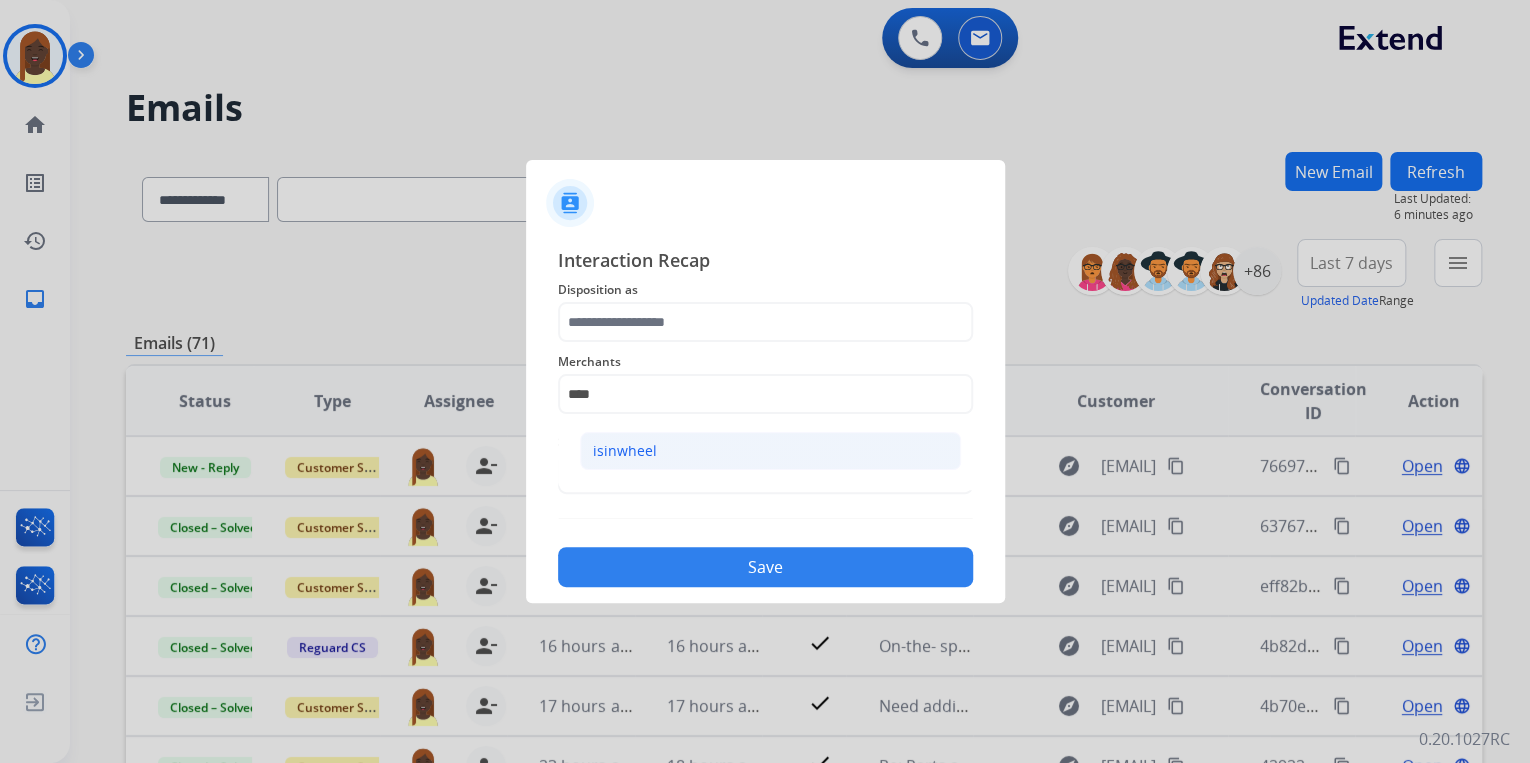 click on "isinwheel" 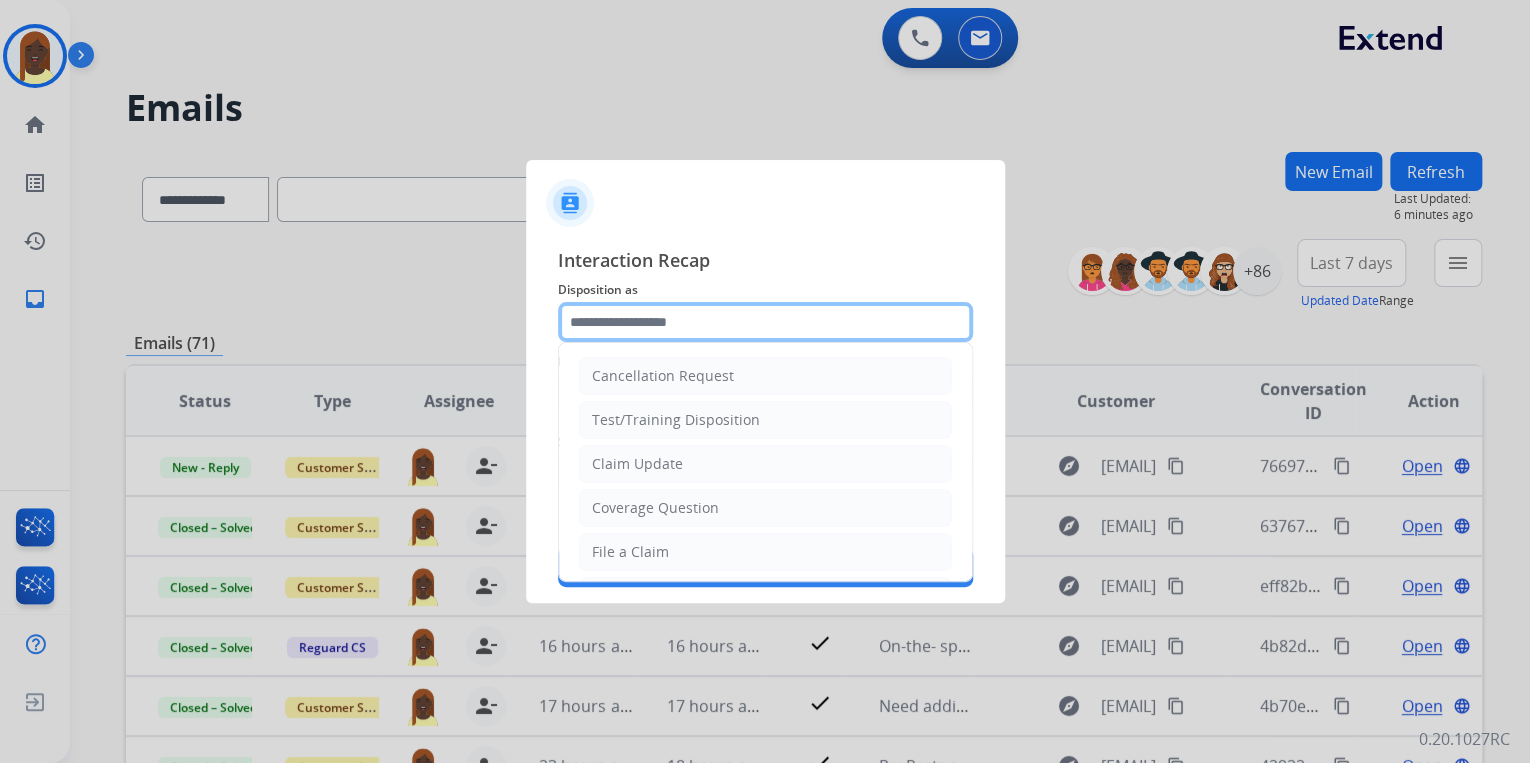 click 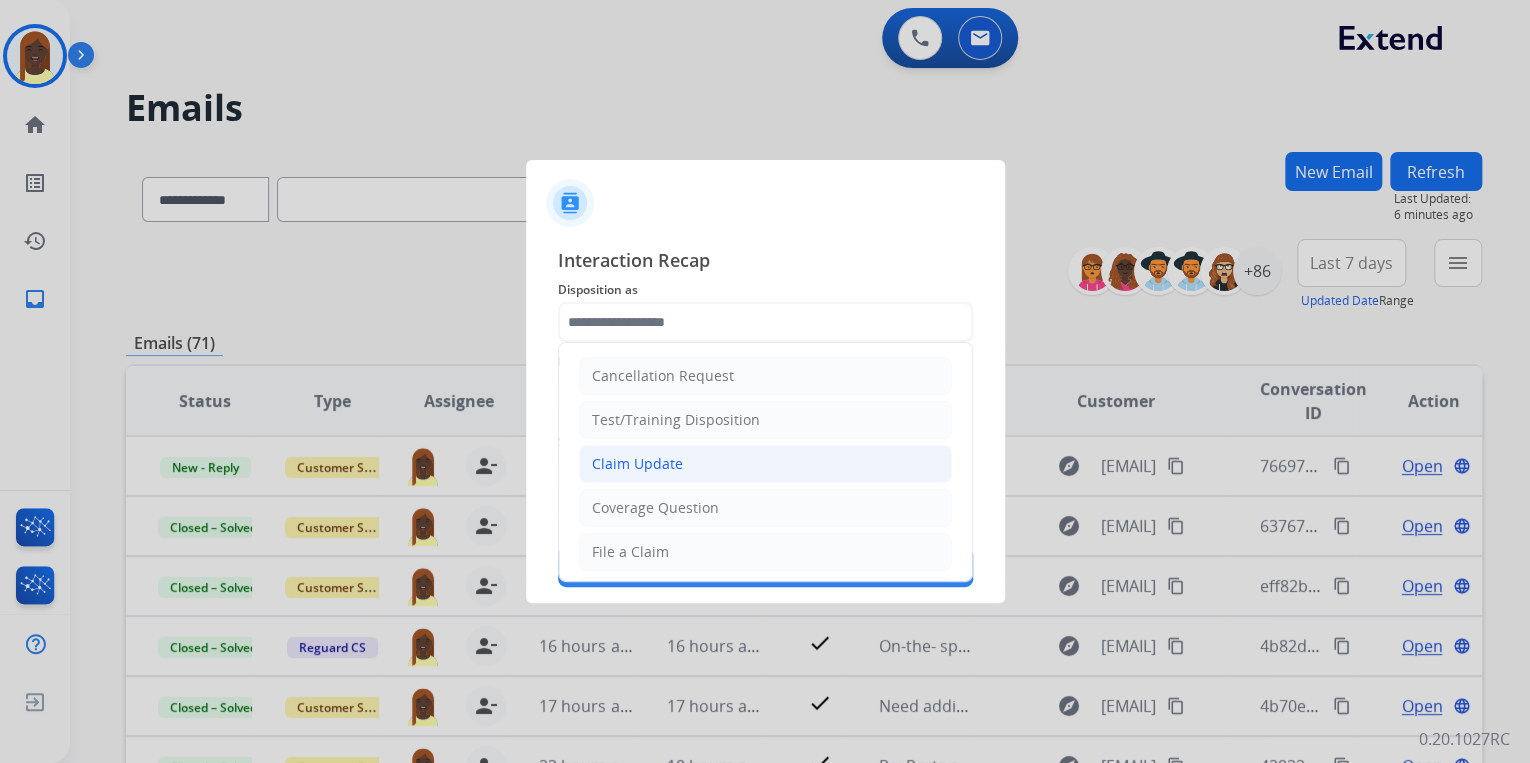click on "Claim Update" 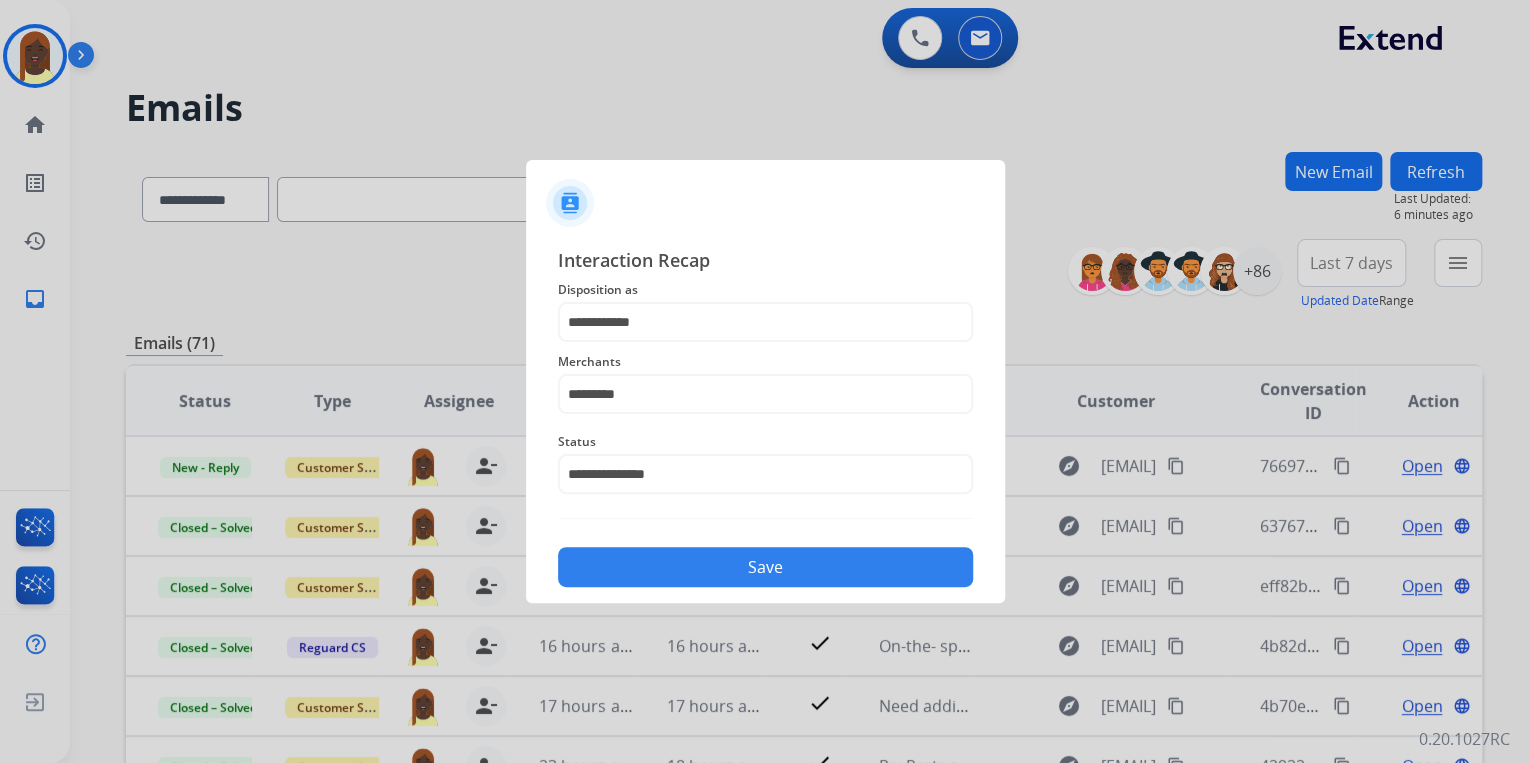 click on "Save" 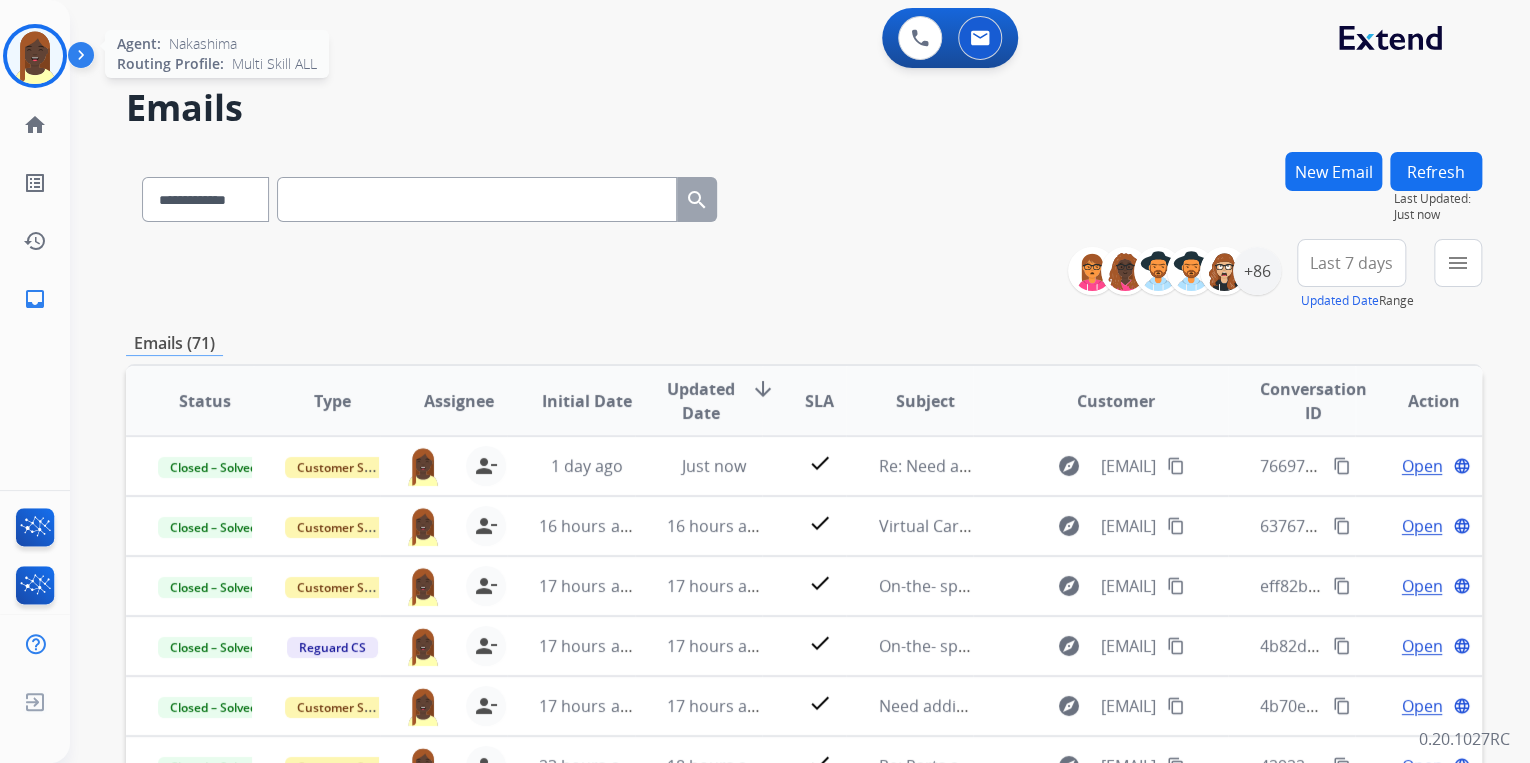 click at bounding box center (35, 56) 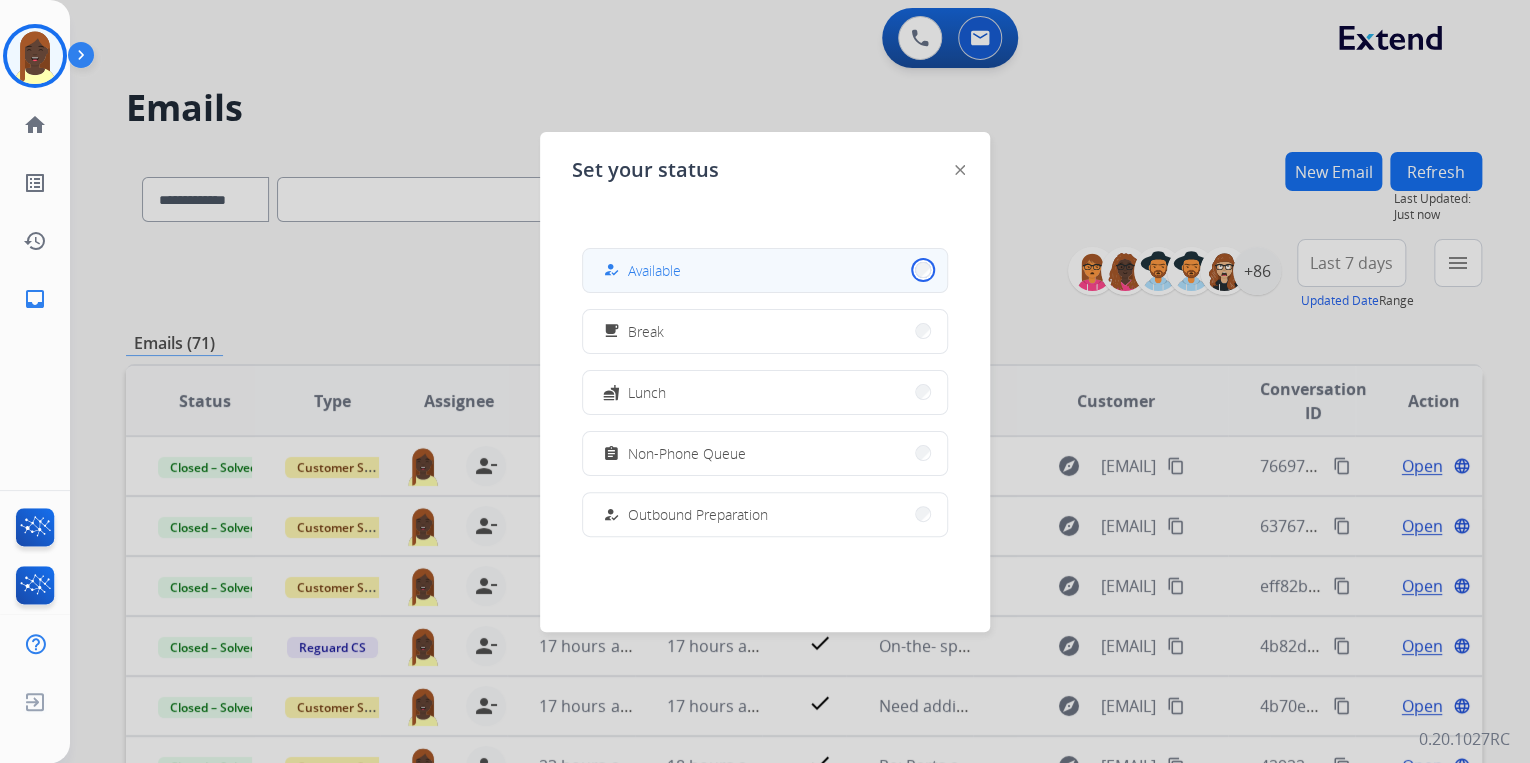 click on "how_to_reg Available" at bounding box center [765, 270] 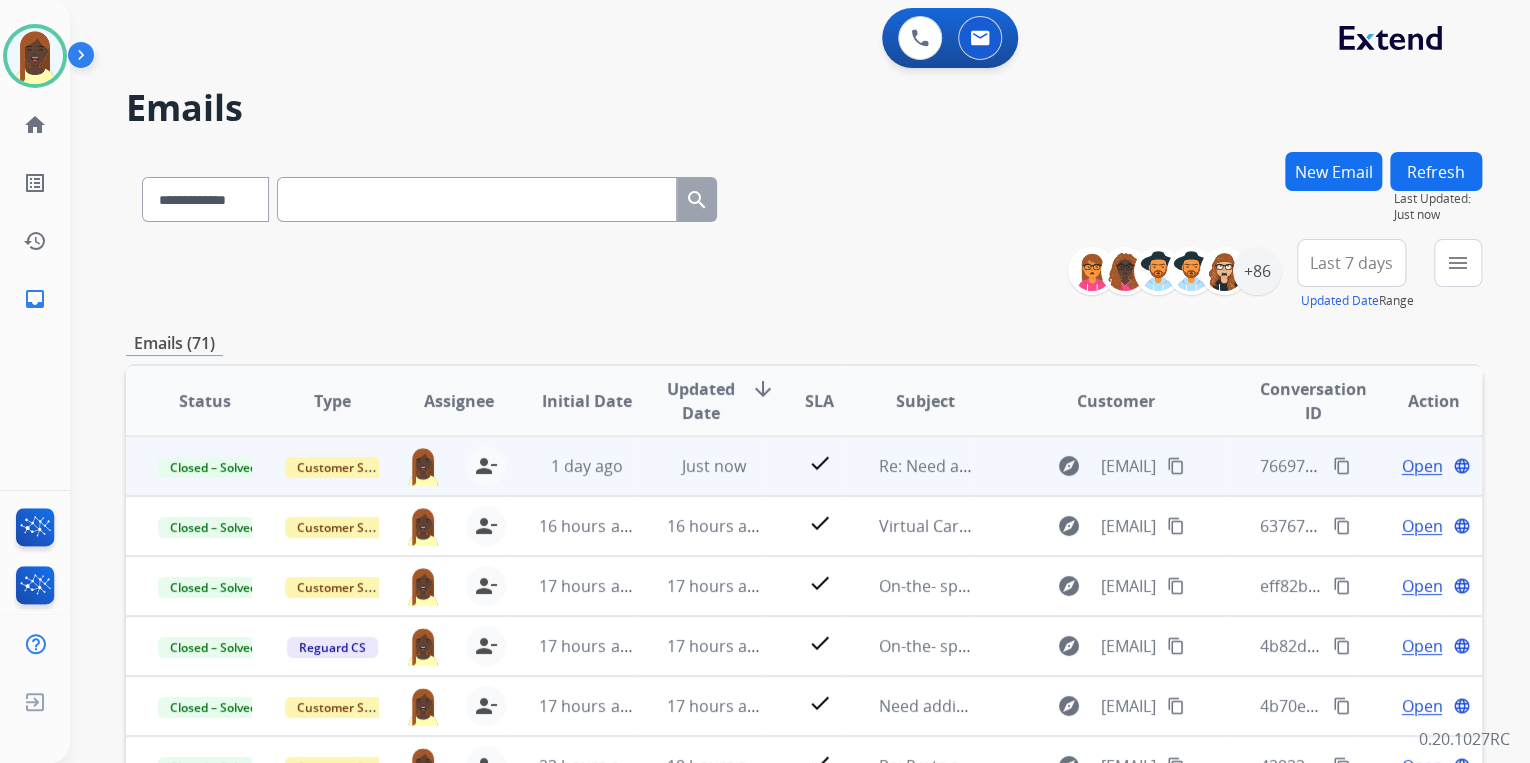 click on "Open" at bounding box center [1421, 466] 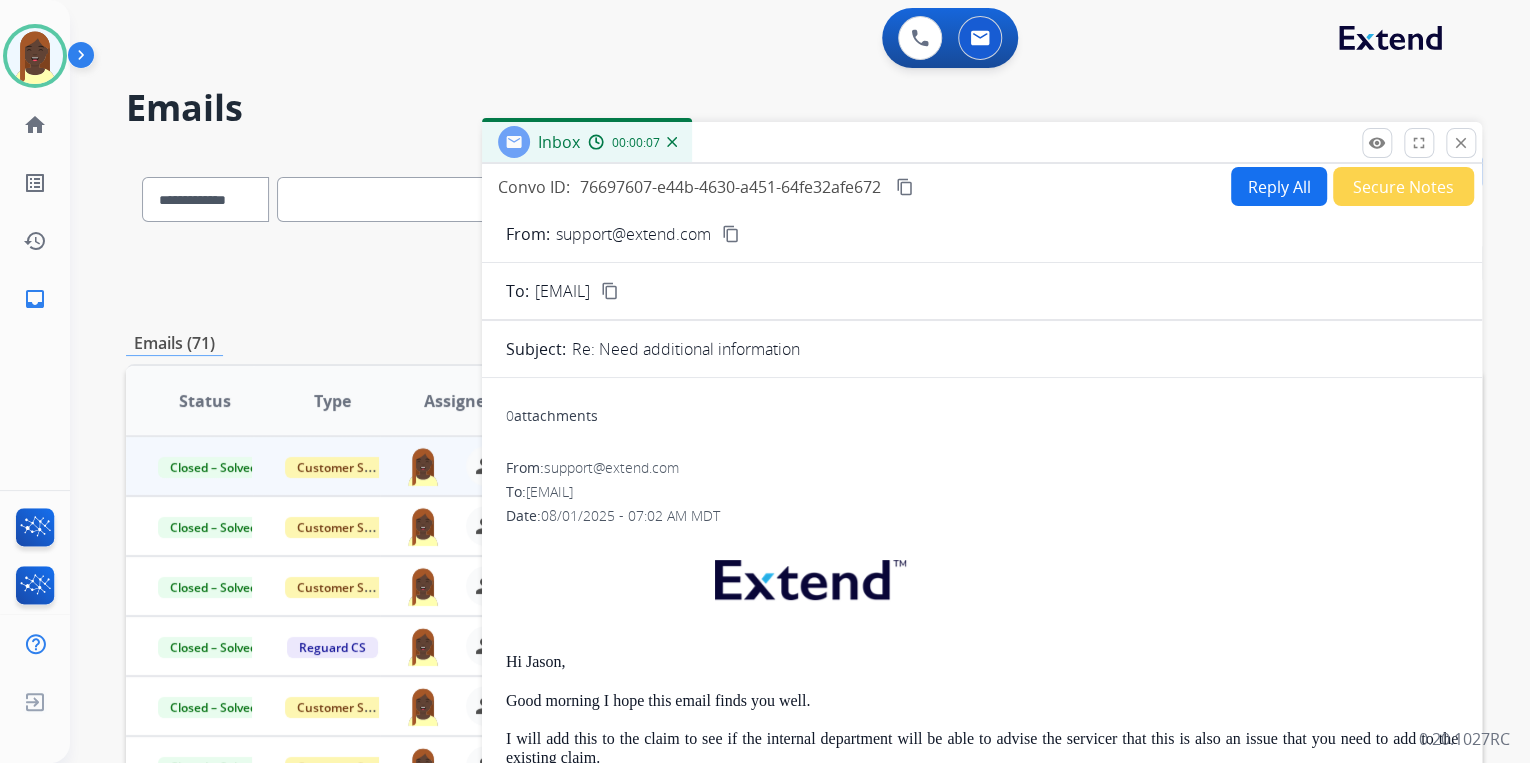 scroll, scrollTop: 0, scrollLeft: 0, axis: both 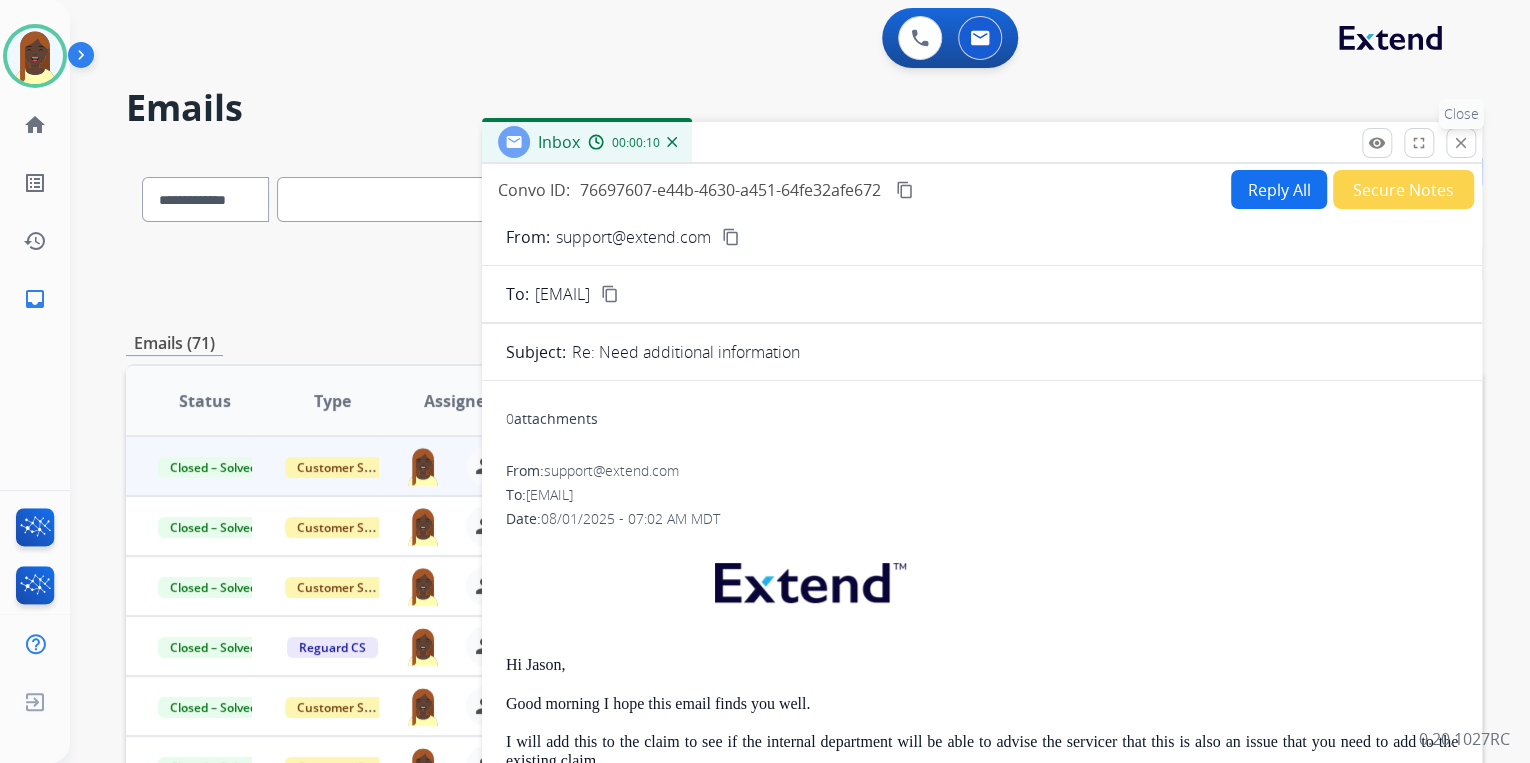 click on "close" at bounding box center (1461, 143) 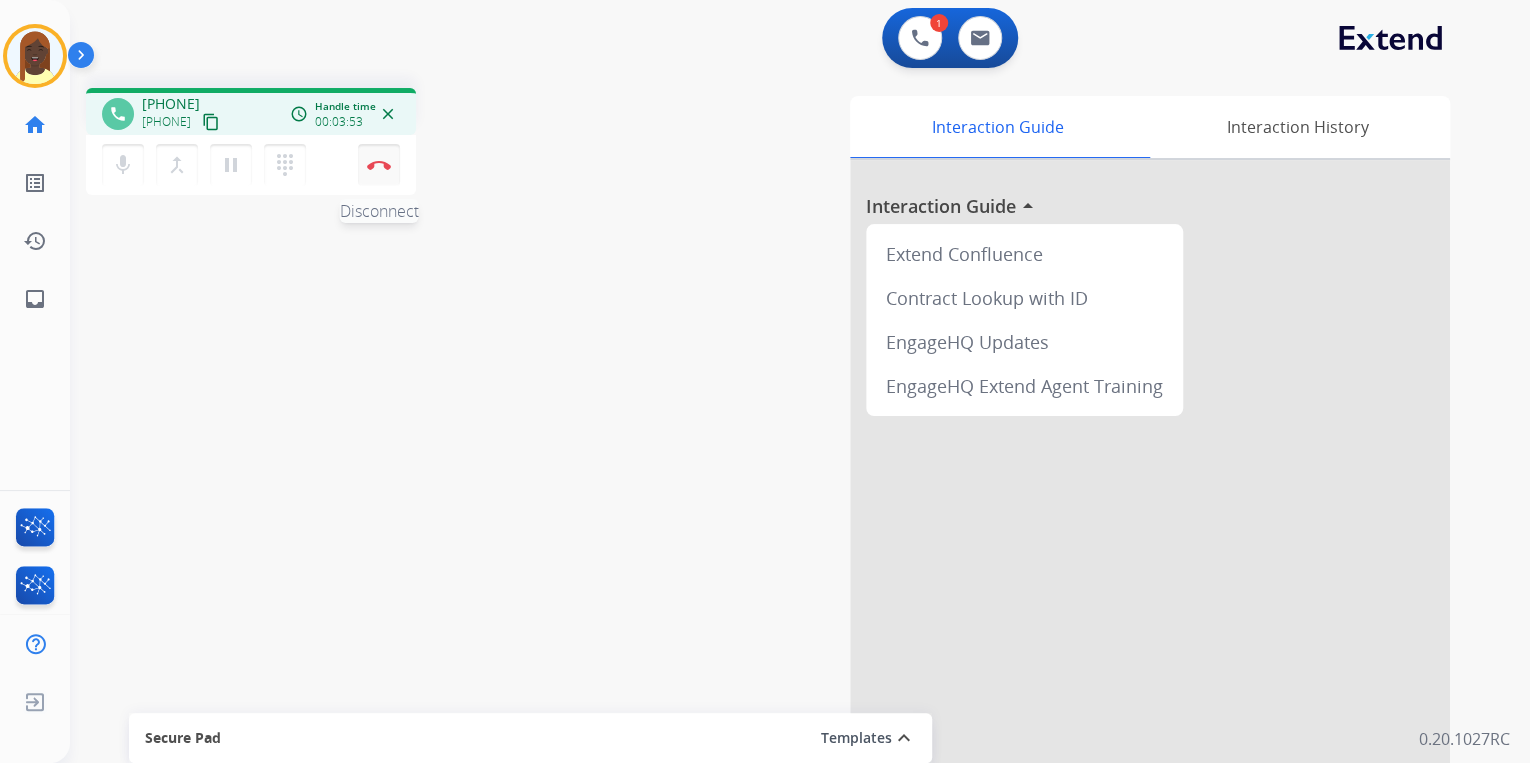 click on "Disconnect" at bounding box center [379, 165] 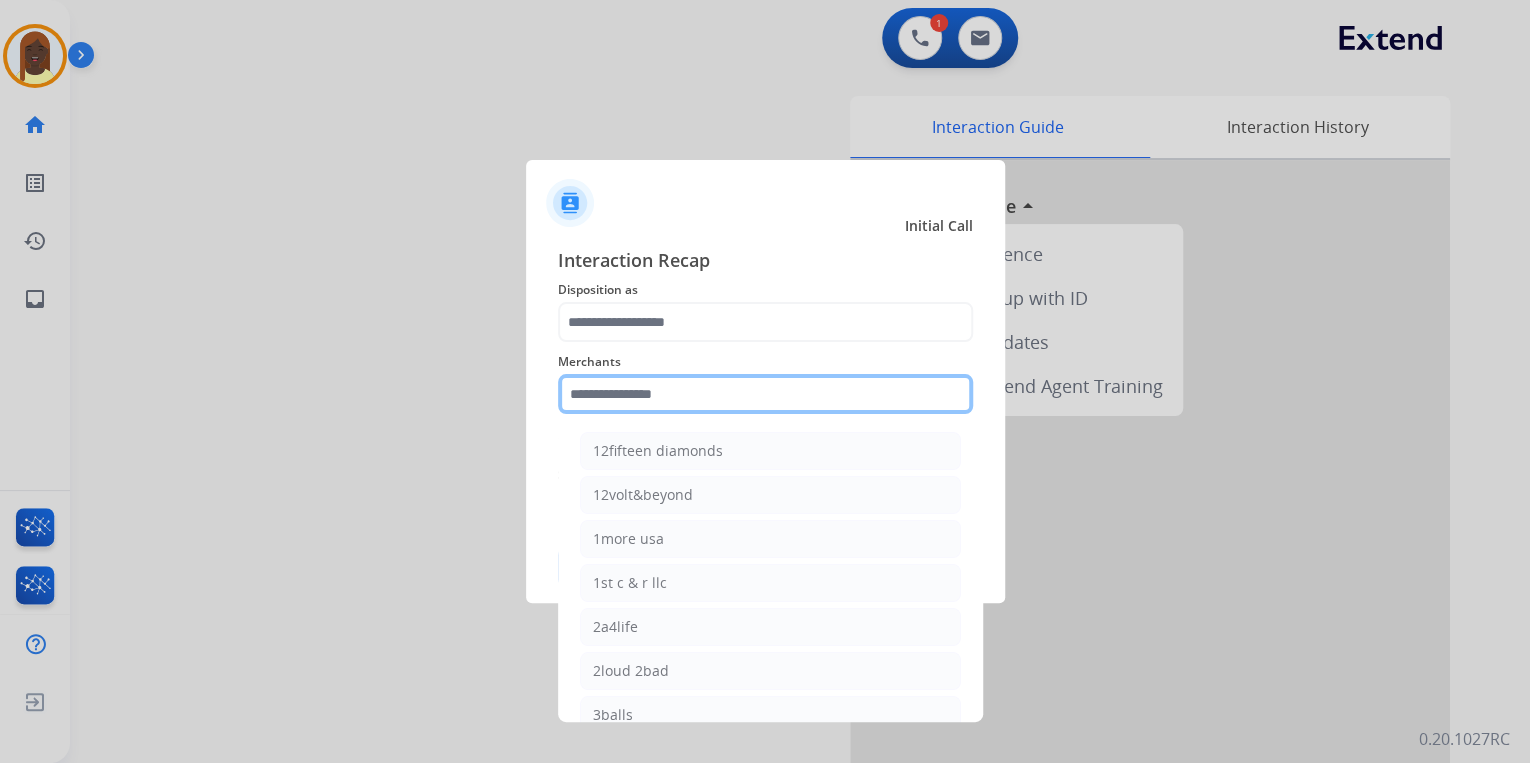 click 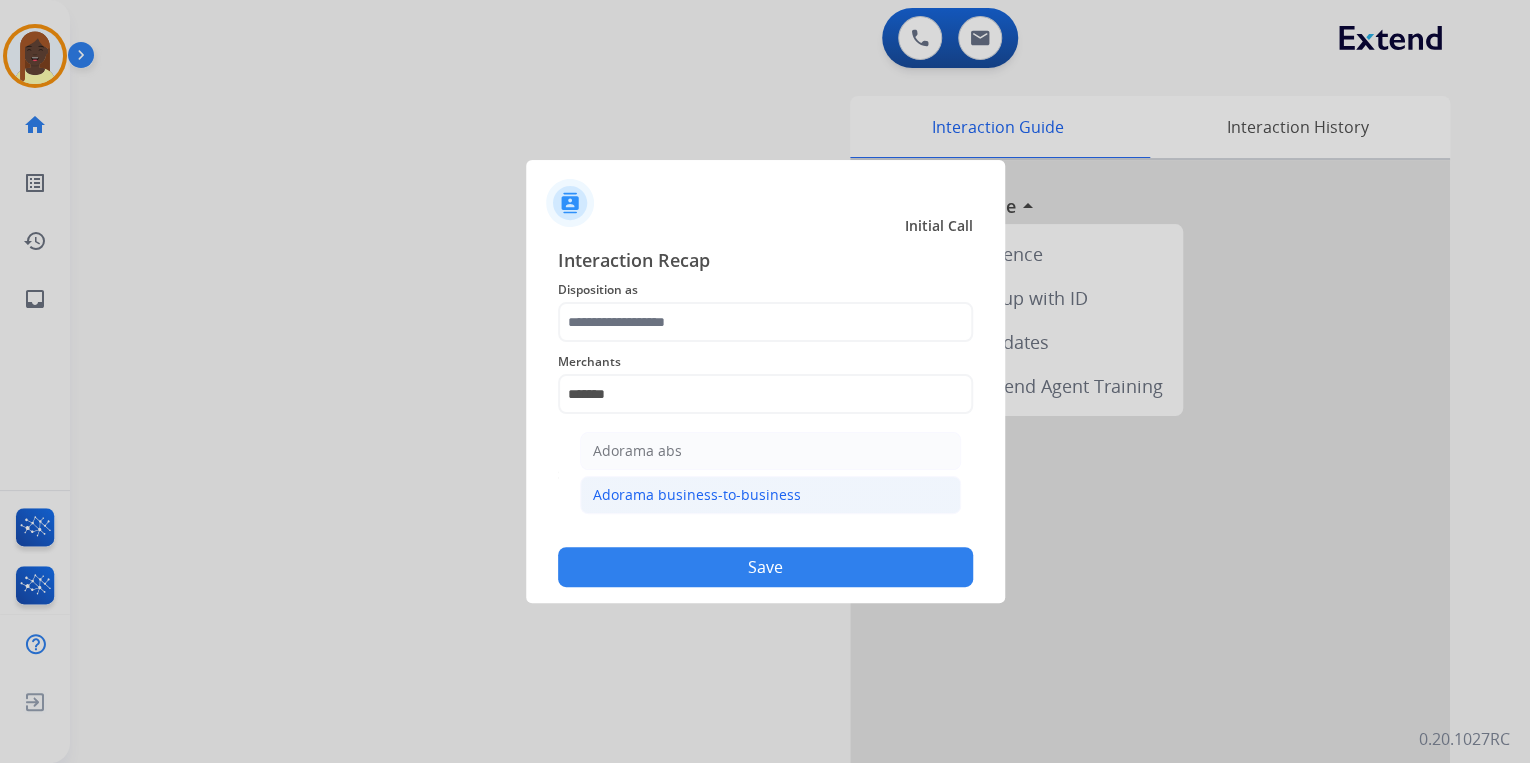 click on "Adorama business-to-business" 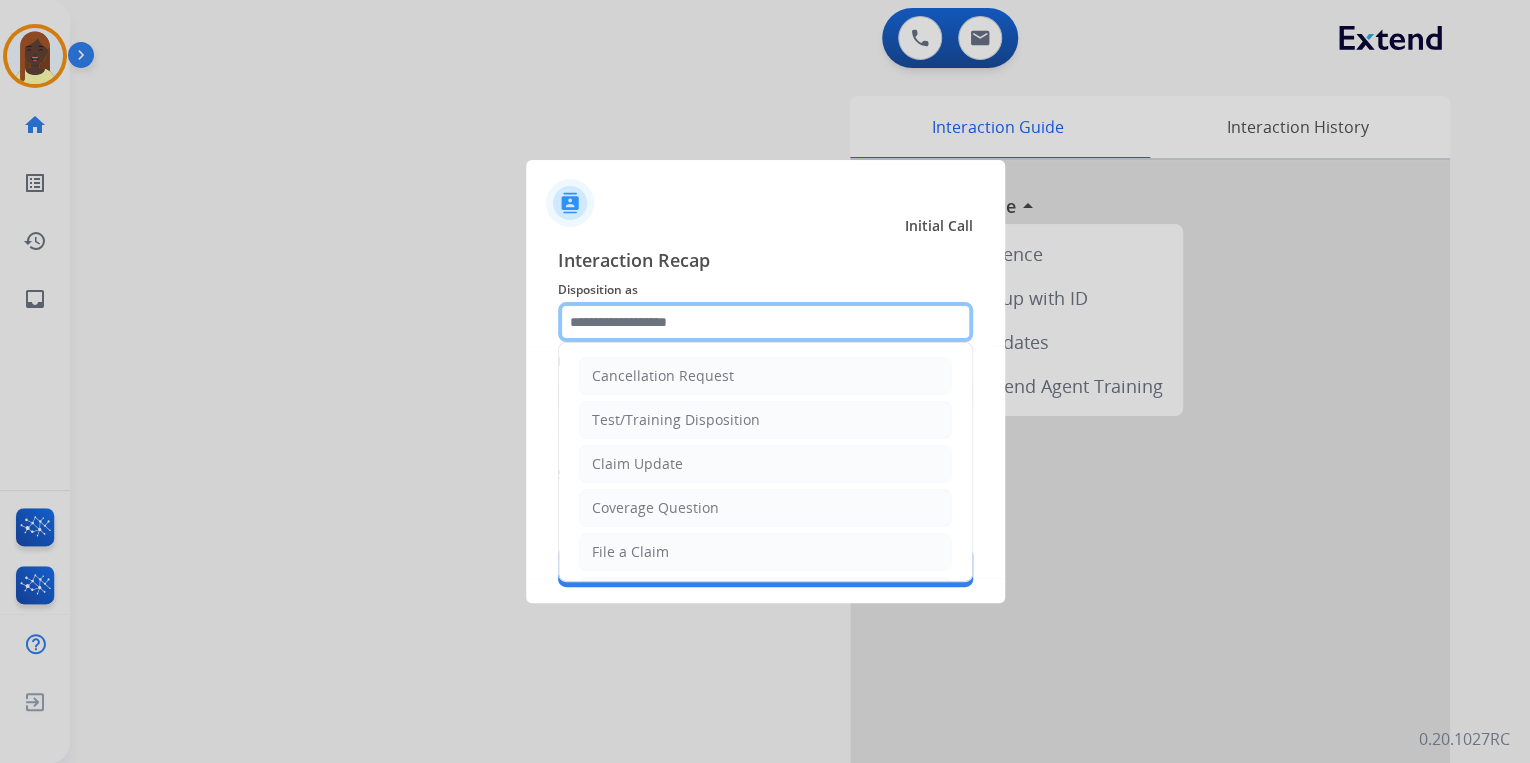 click 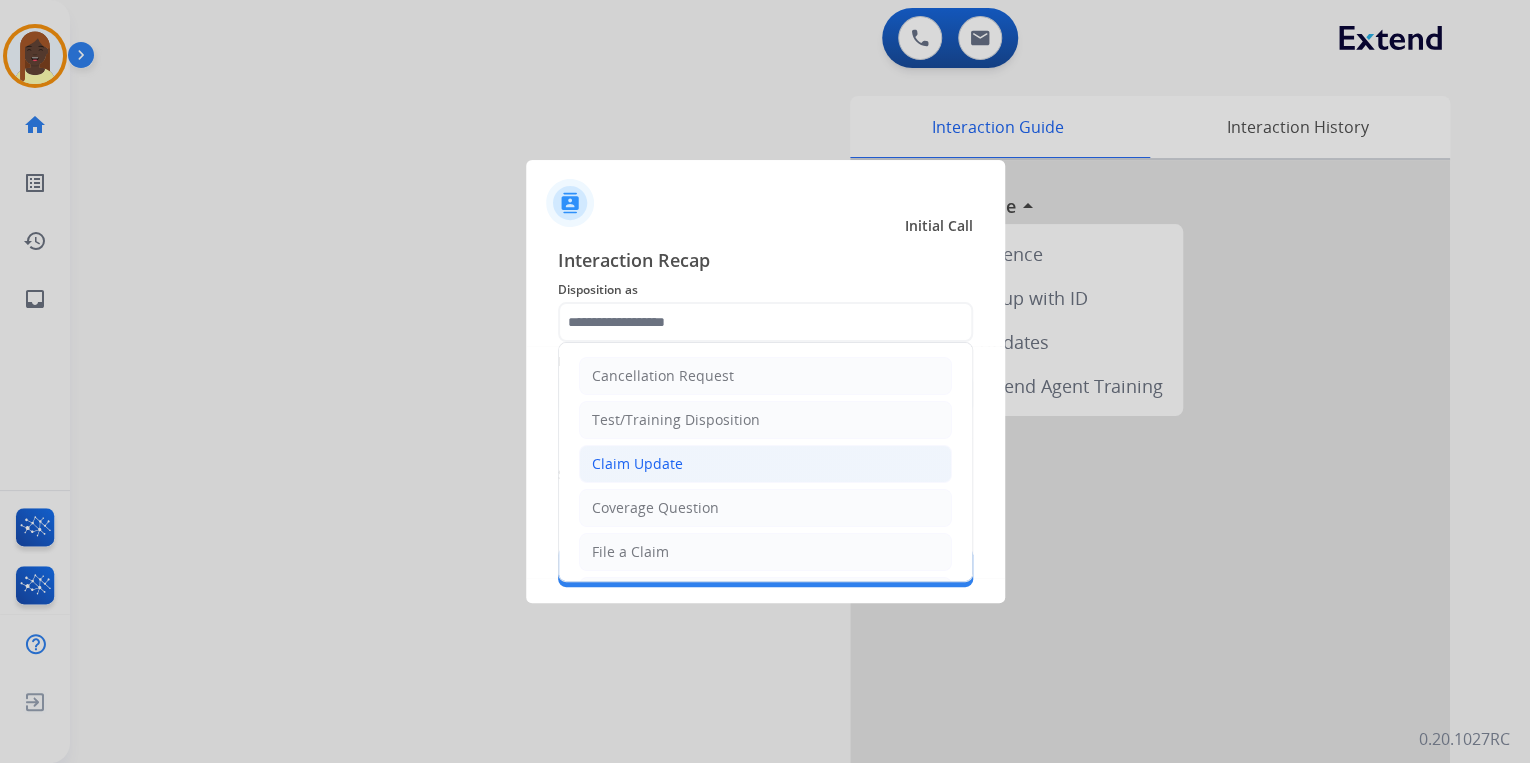 click on "Claim Update" 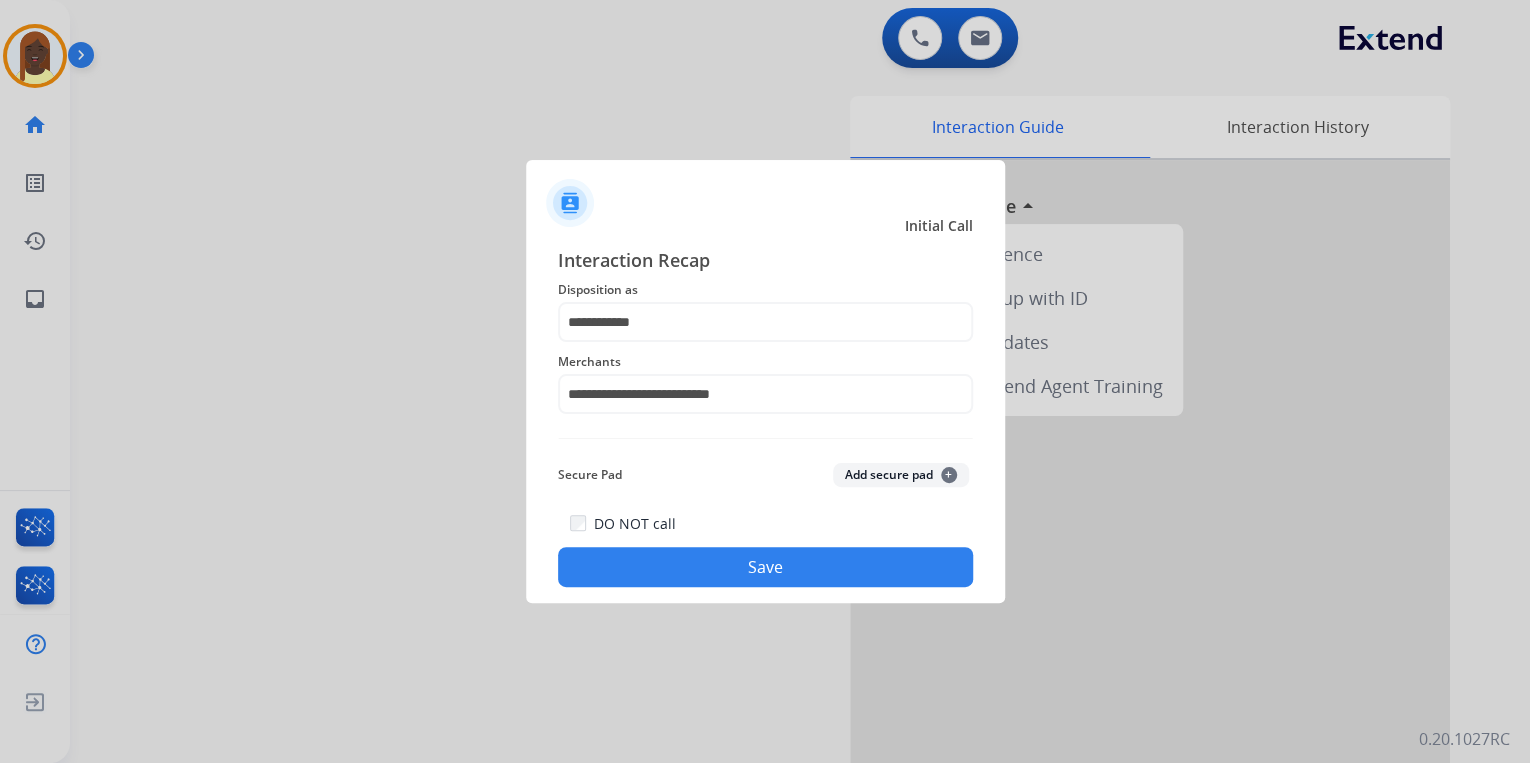 click on "Save" 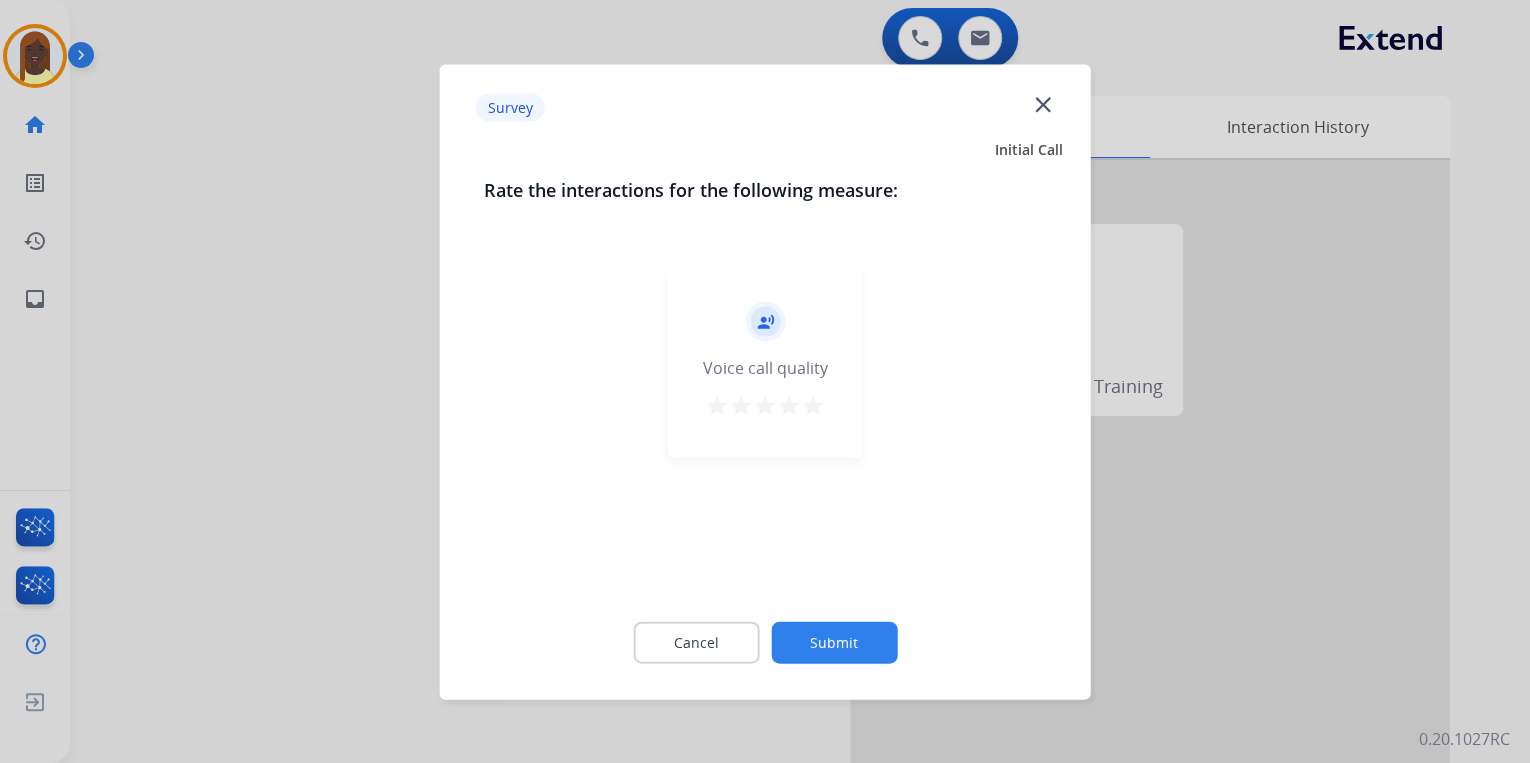 click on "star" at bounding box center [813, 405] 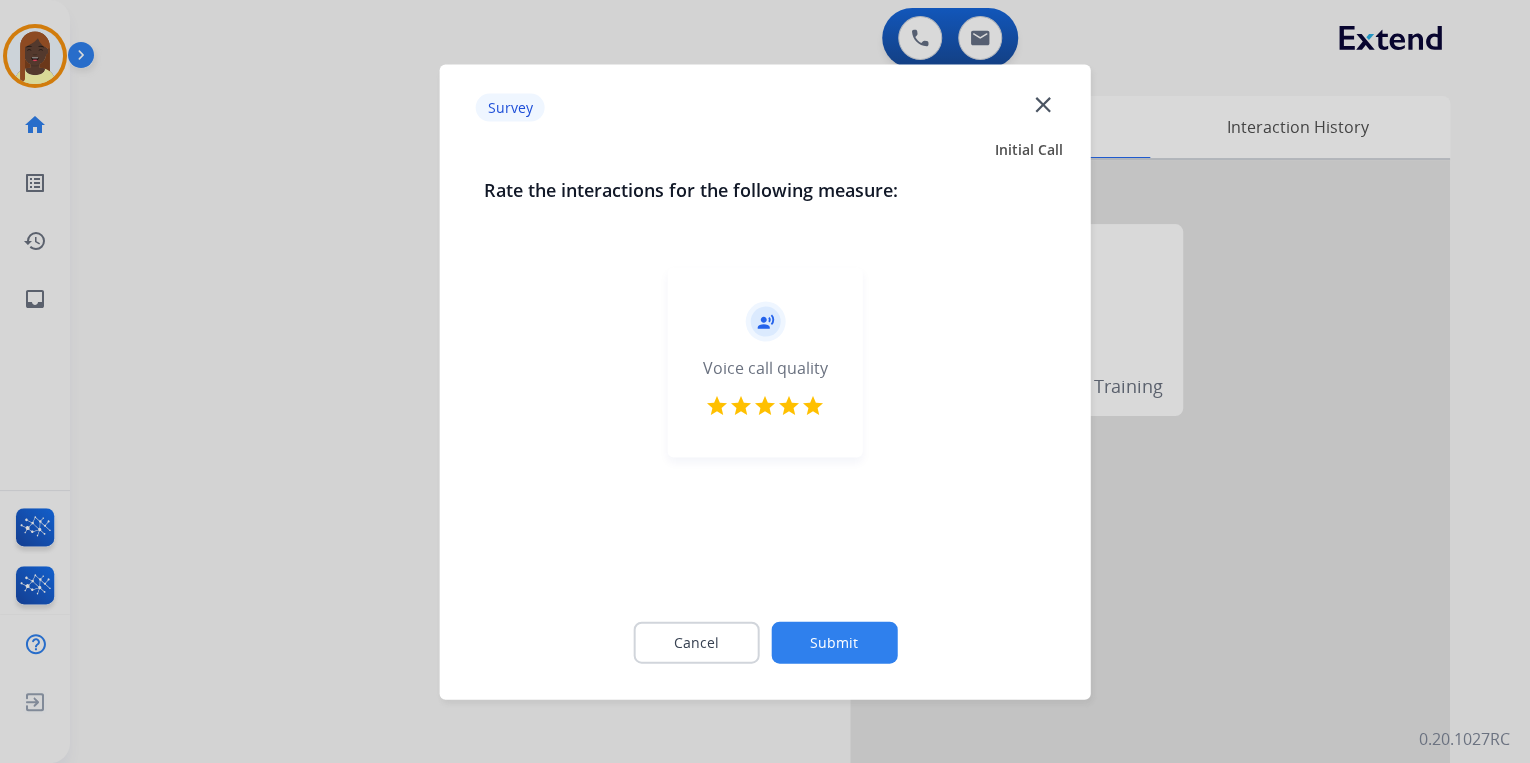 click on "Submit" 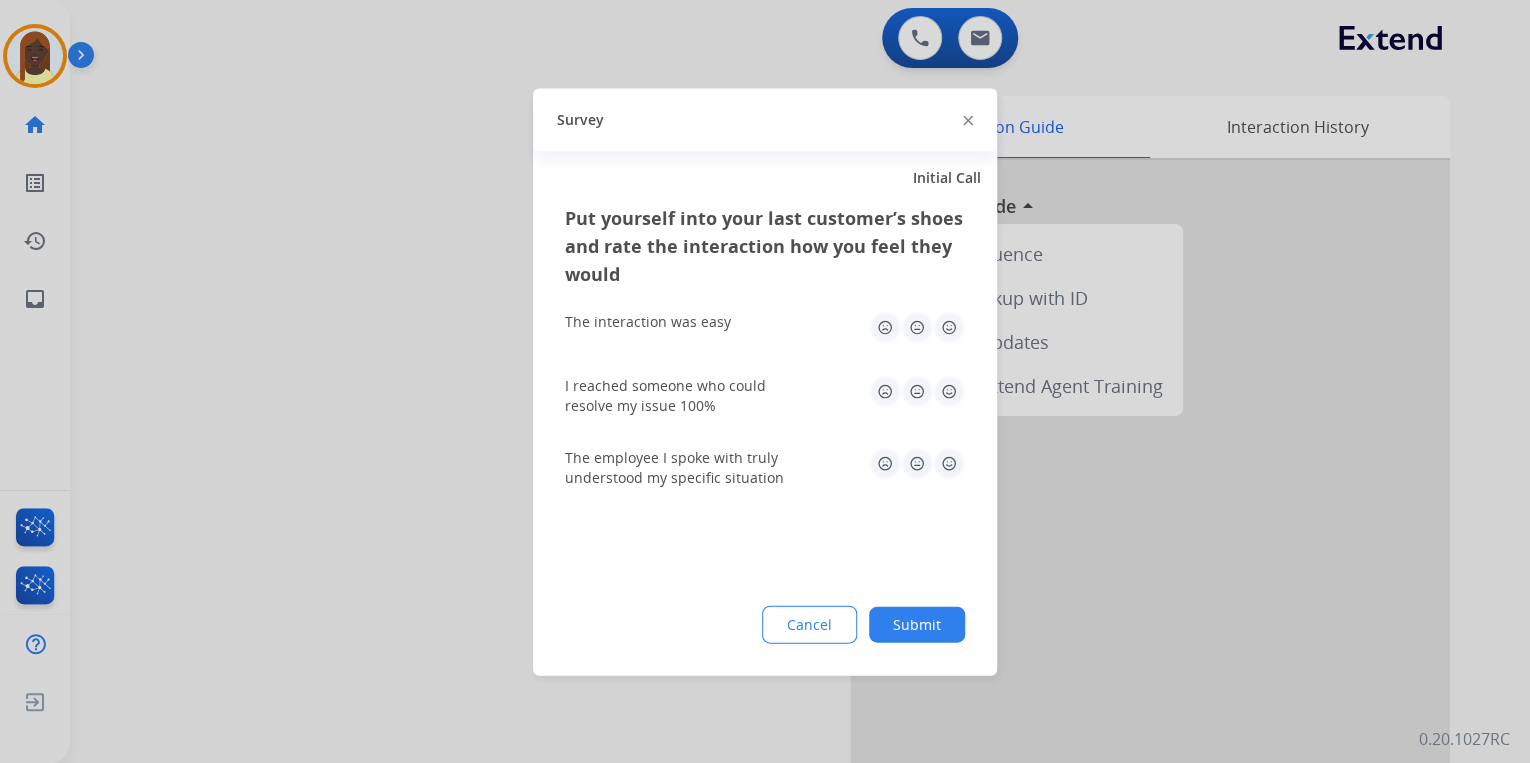 click 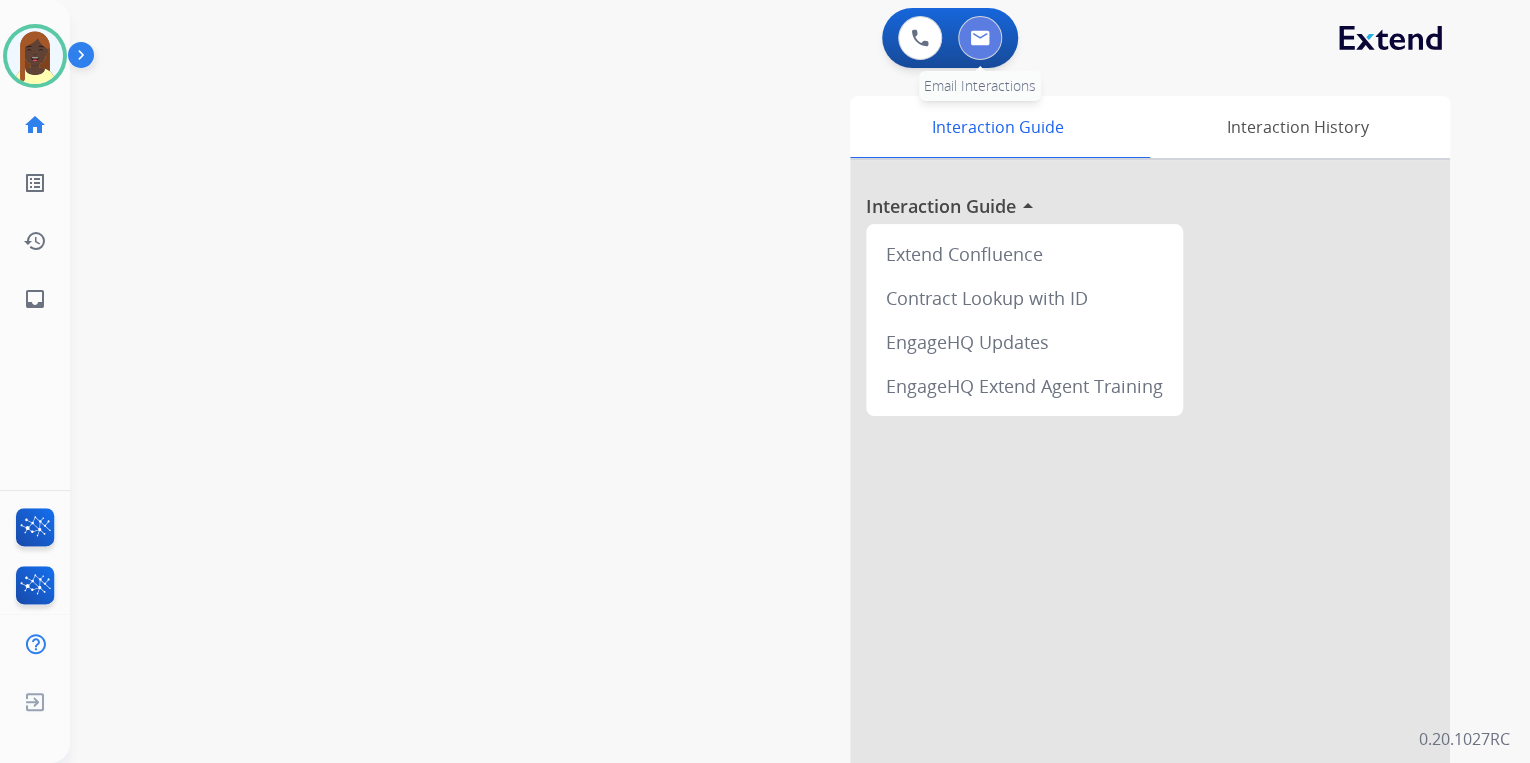 click at bounding box center [980, 38] 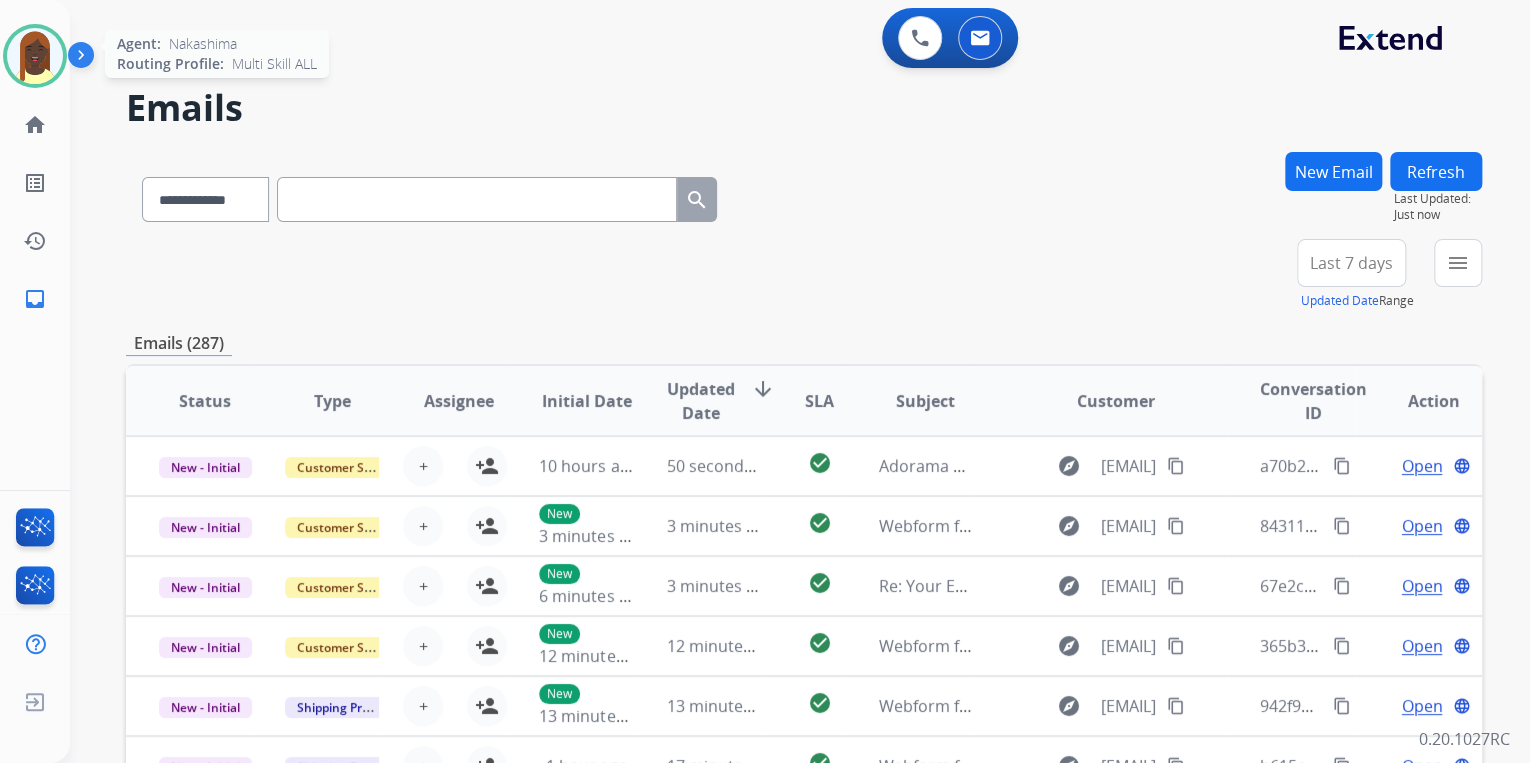 click at bounding box center (35, 56) 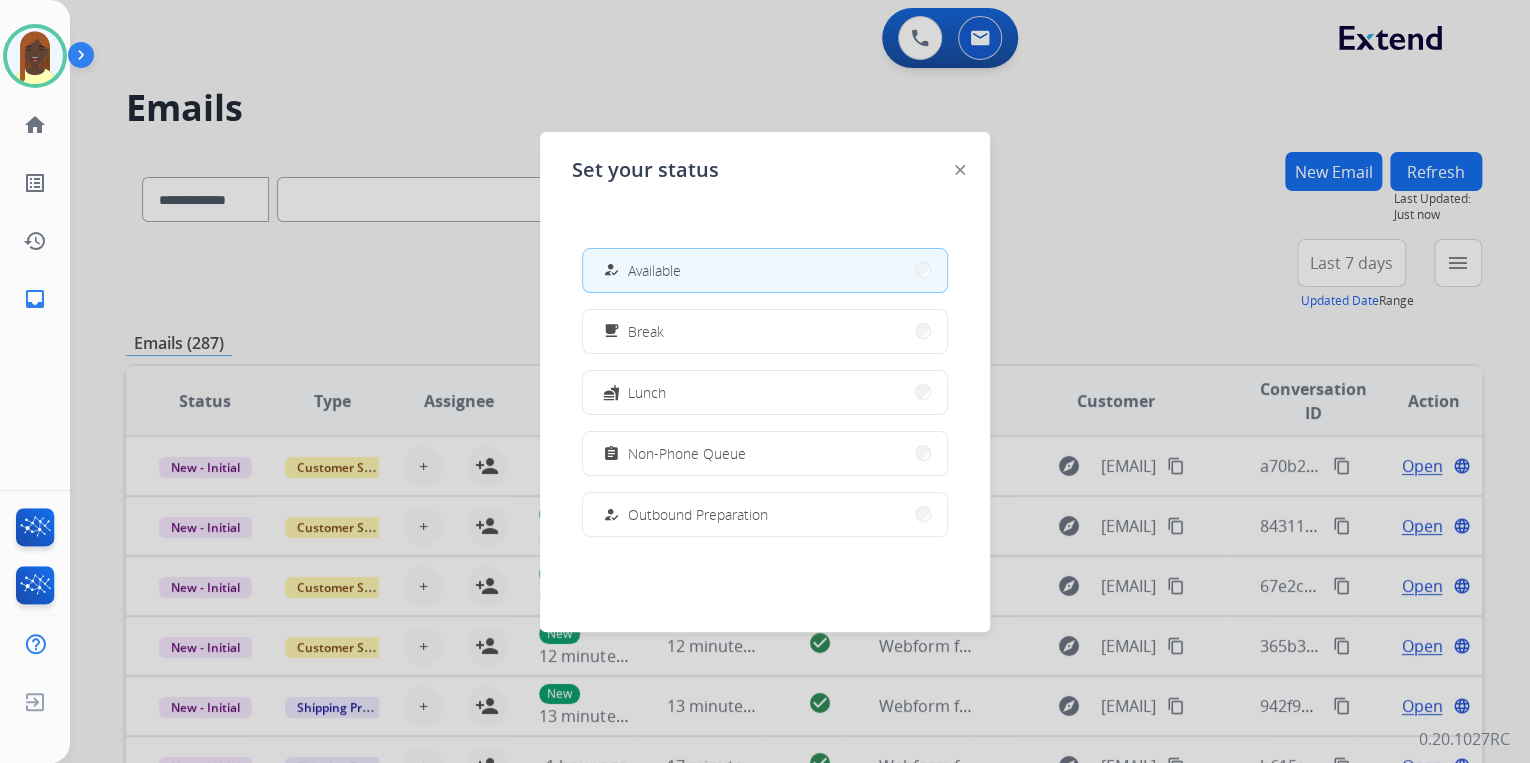 click at bounding box center [765, 381] 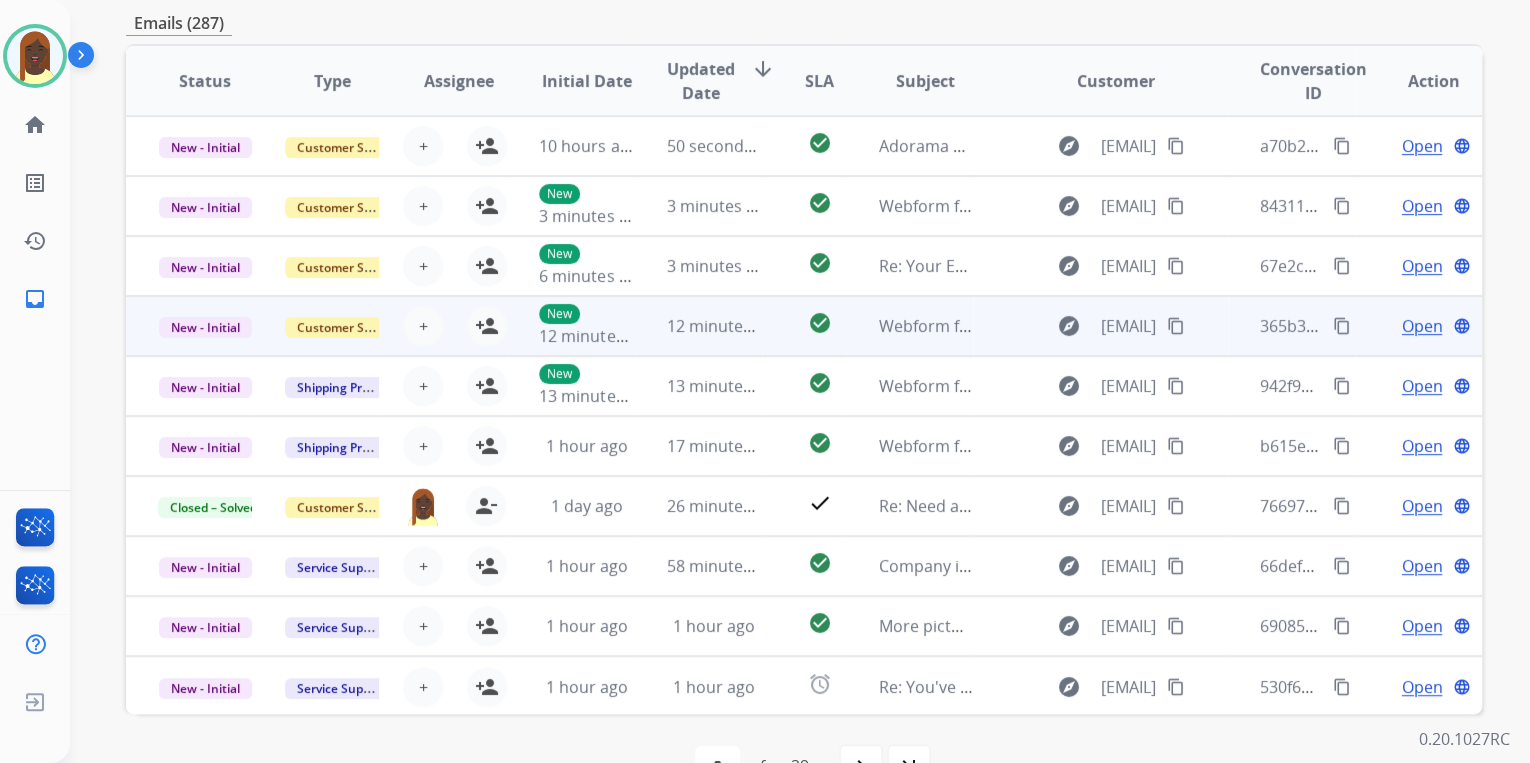 scroll, scrollTop: 0, scrollLeft: 0, axis: both 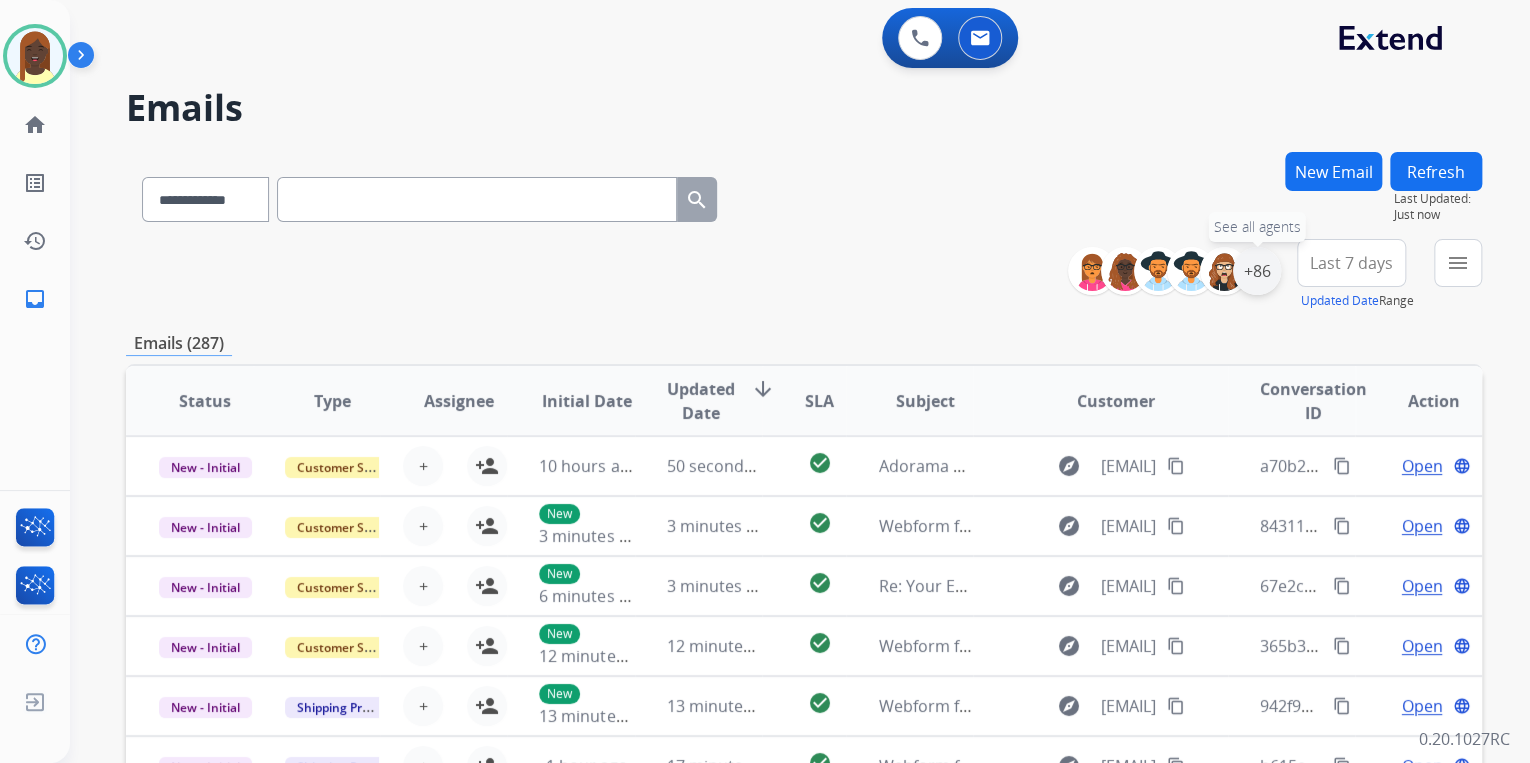 click on "+86" at bounding box center (1257, 271) 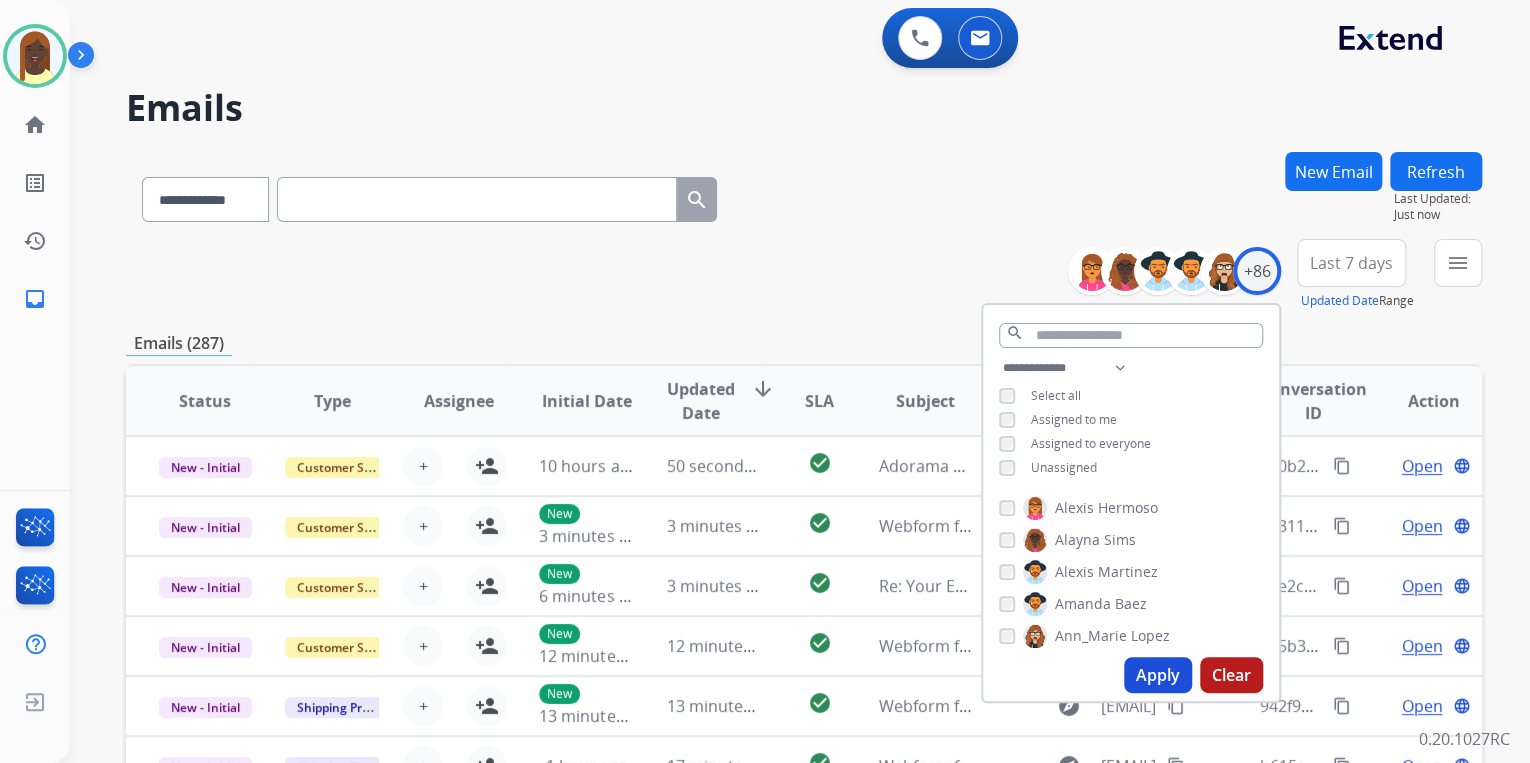 drag, startPoint x: 1145, startPoint y: 677, endPoint x: 1082, endPoint y: 590, distance: 107.415085 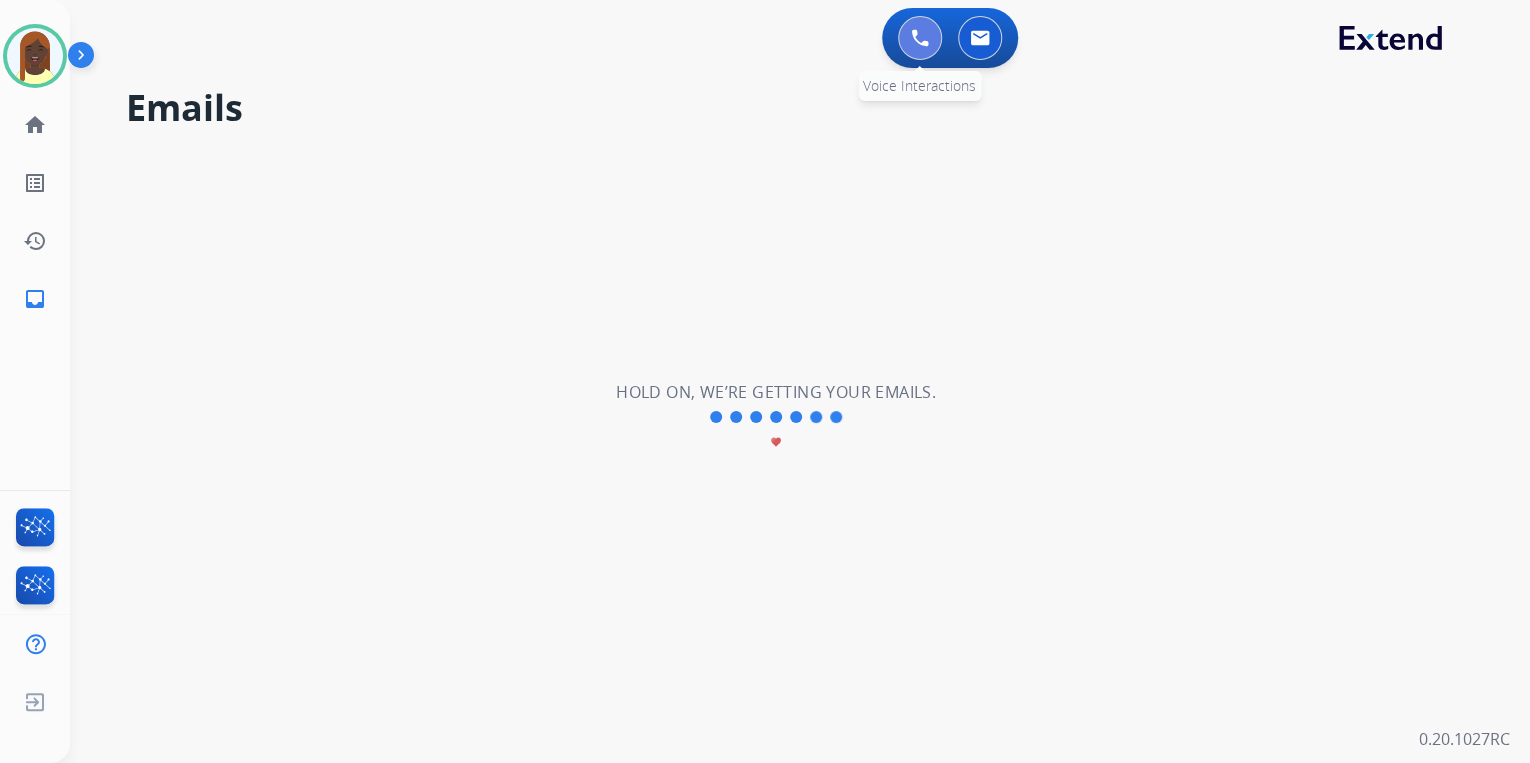 click at bounding box center (920, 38) 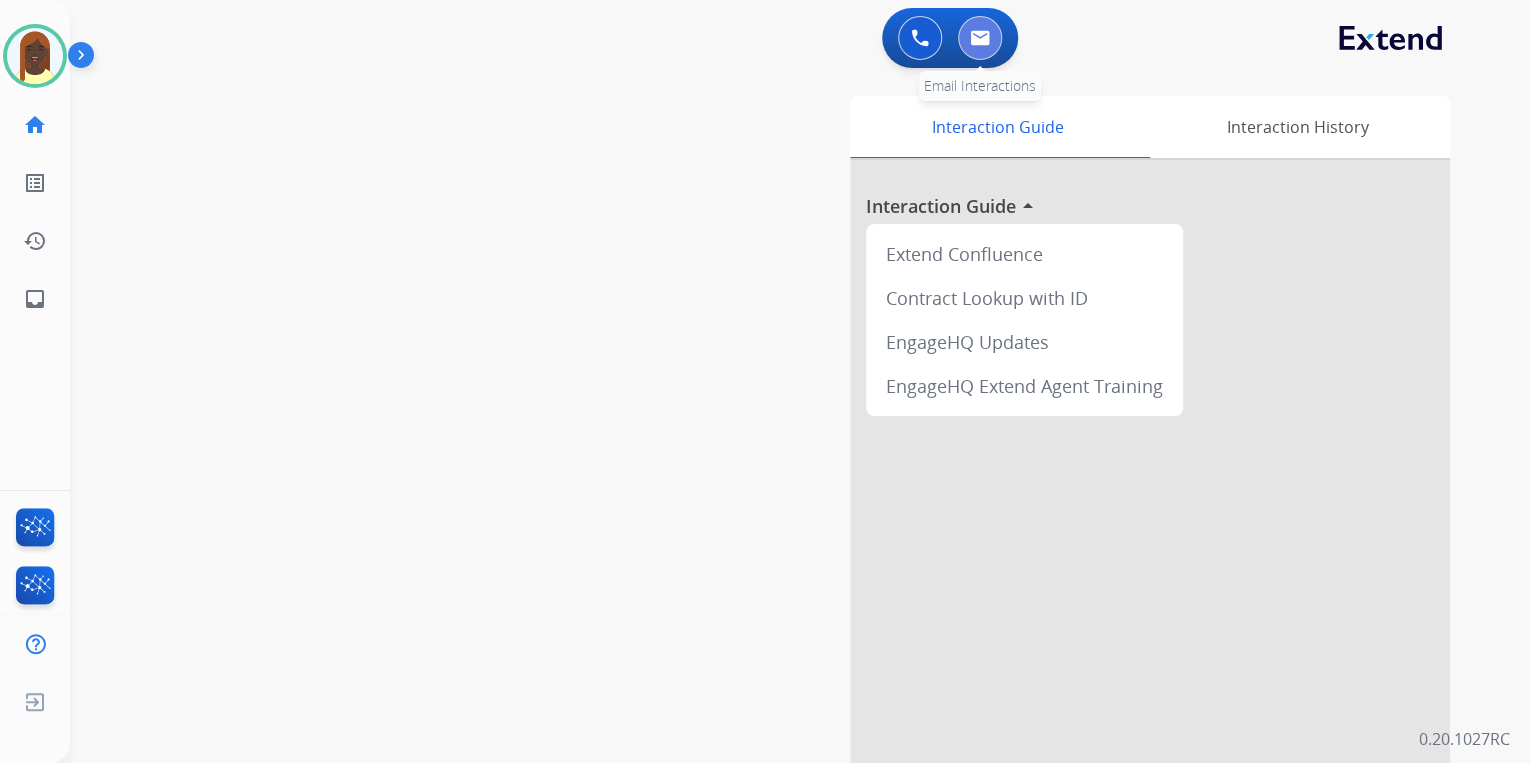 click at bounding box center (980, 38) 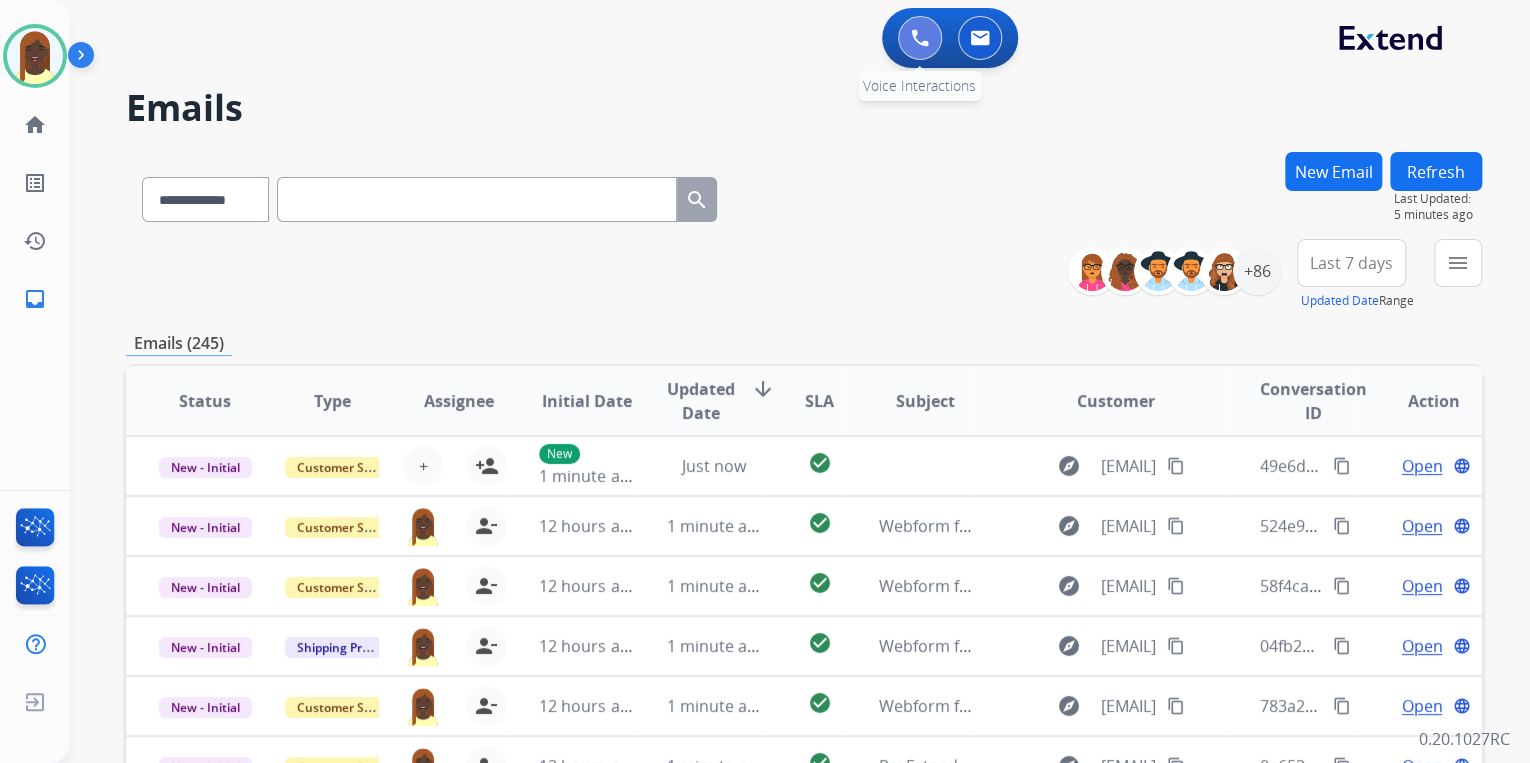 click at bounding box center (920, 38) 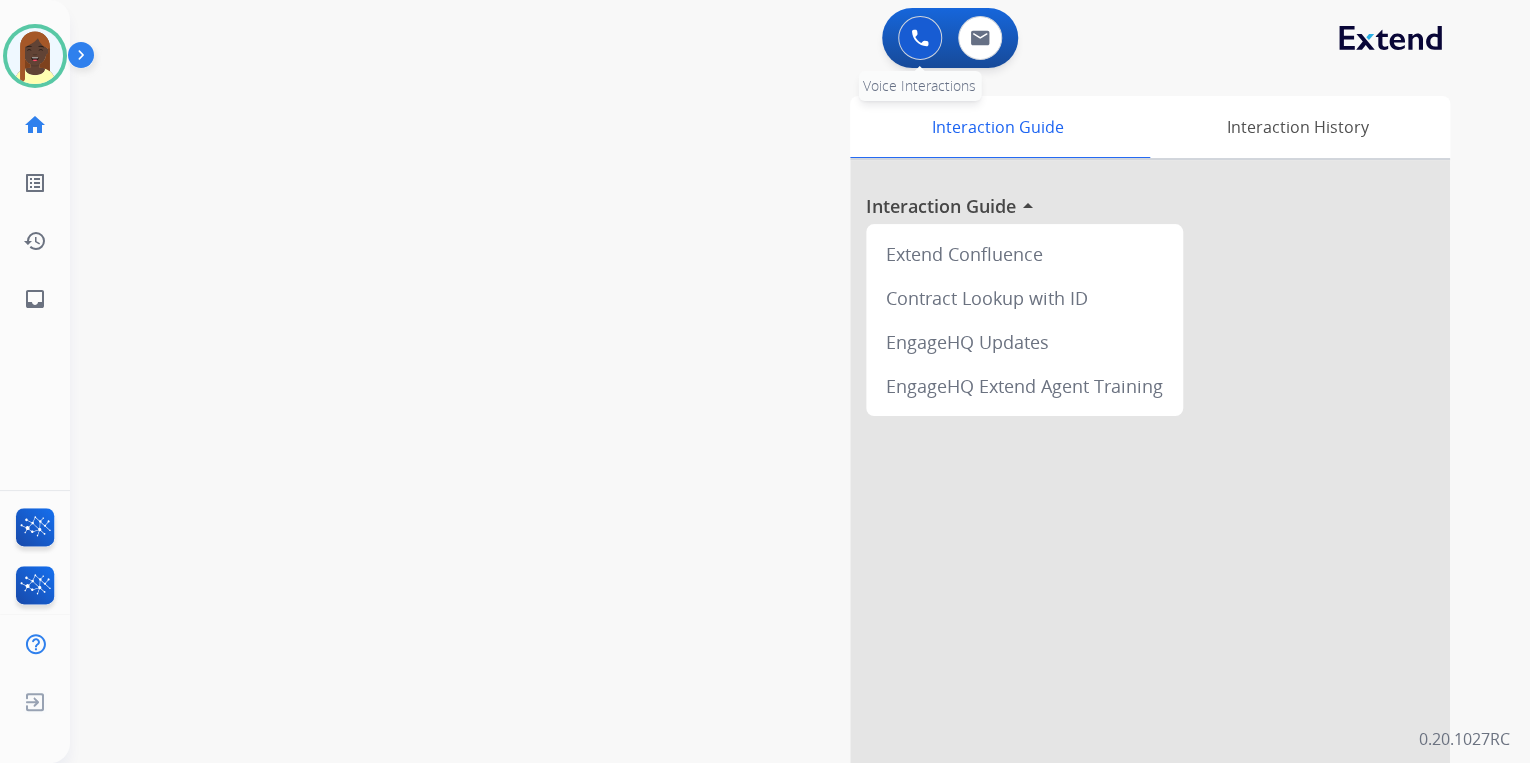 click at bounding box center (920, 38) 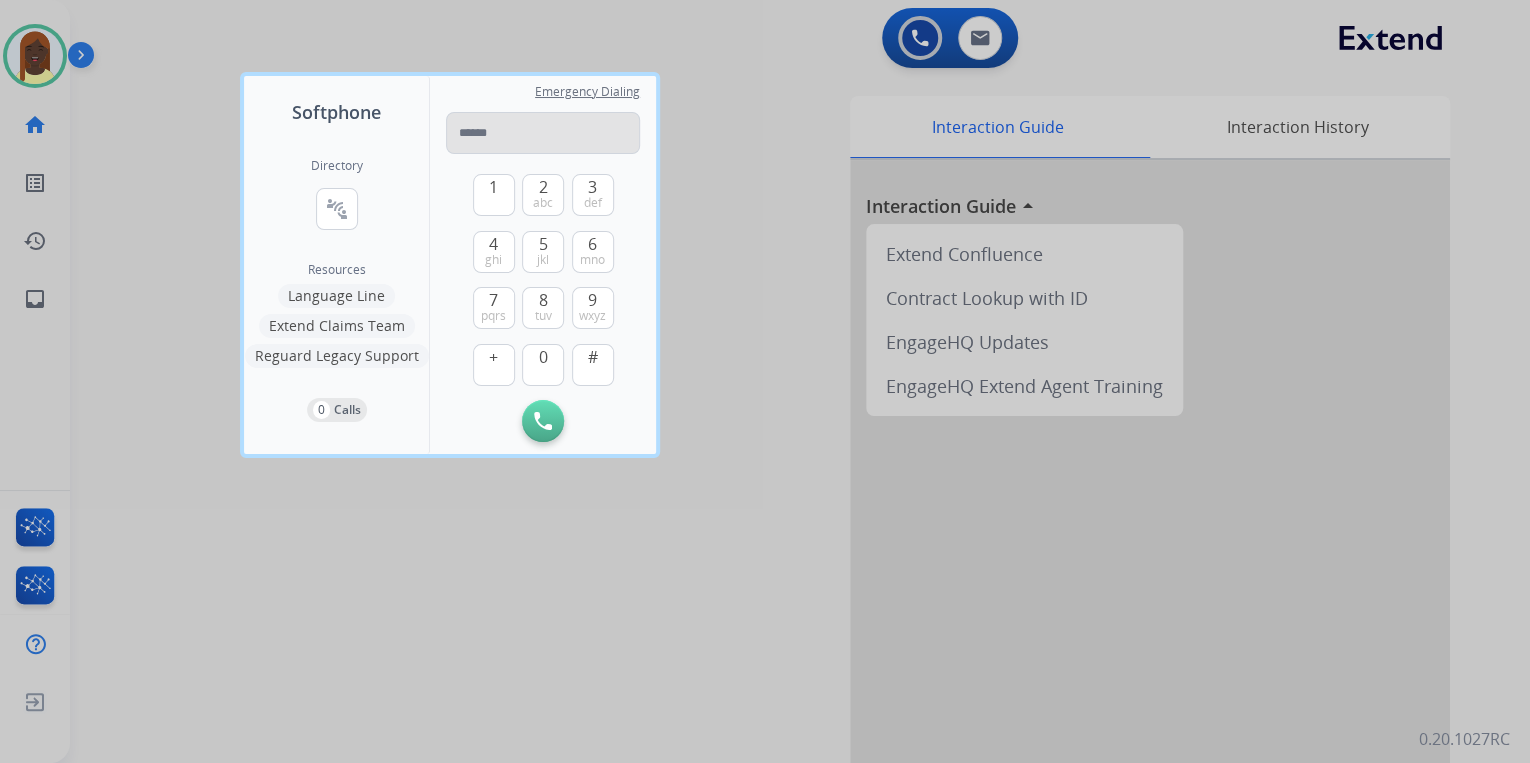 click at bounding box center (543, 133) 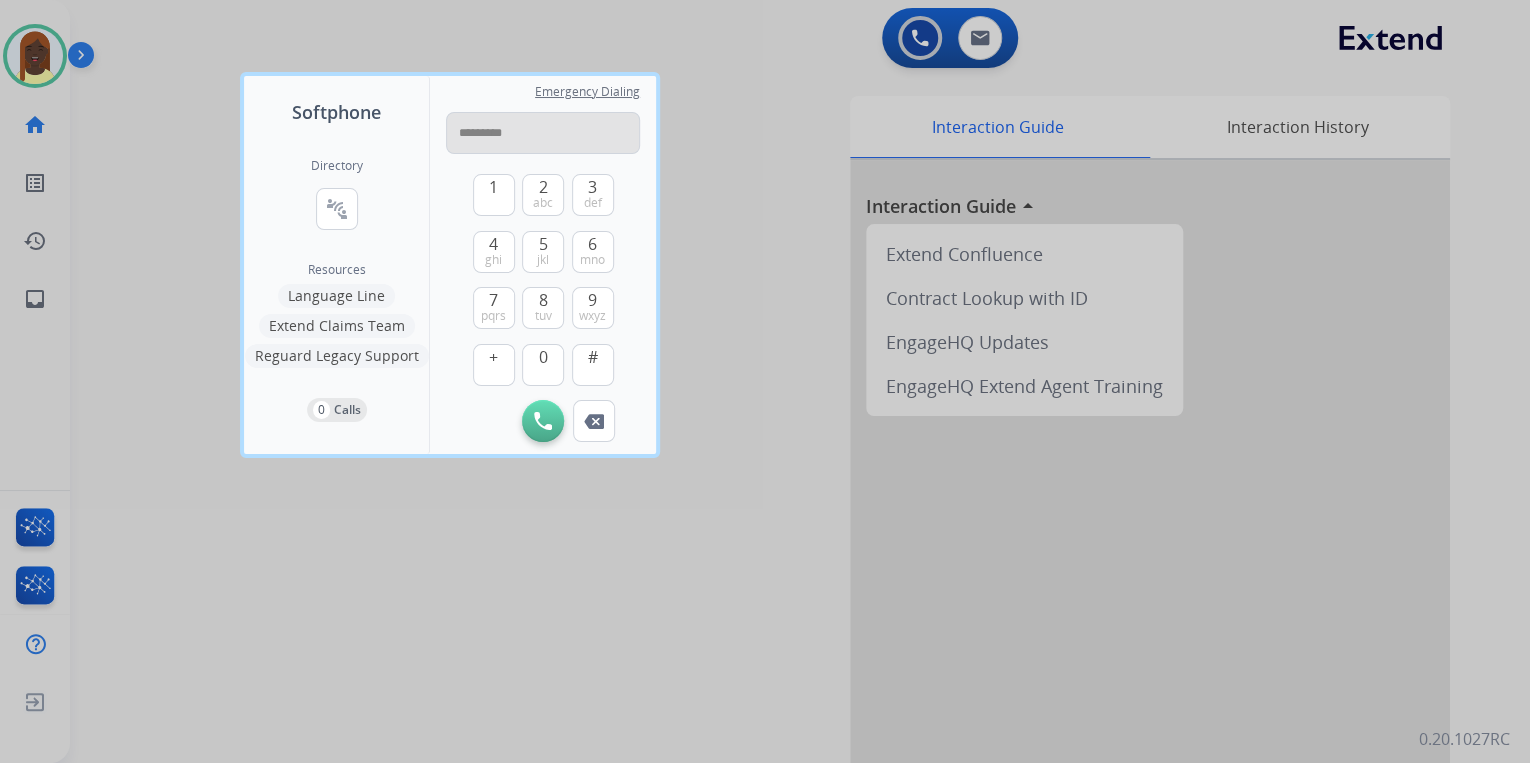 type on "**********" 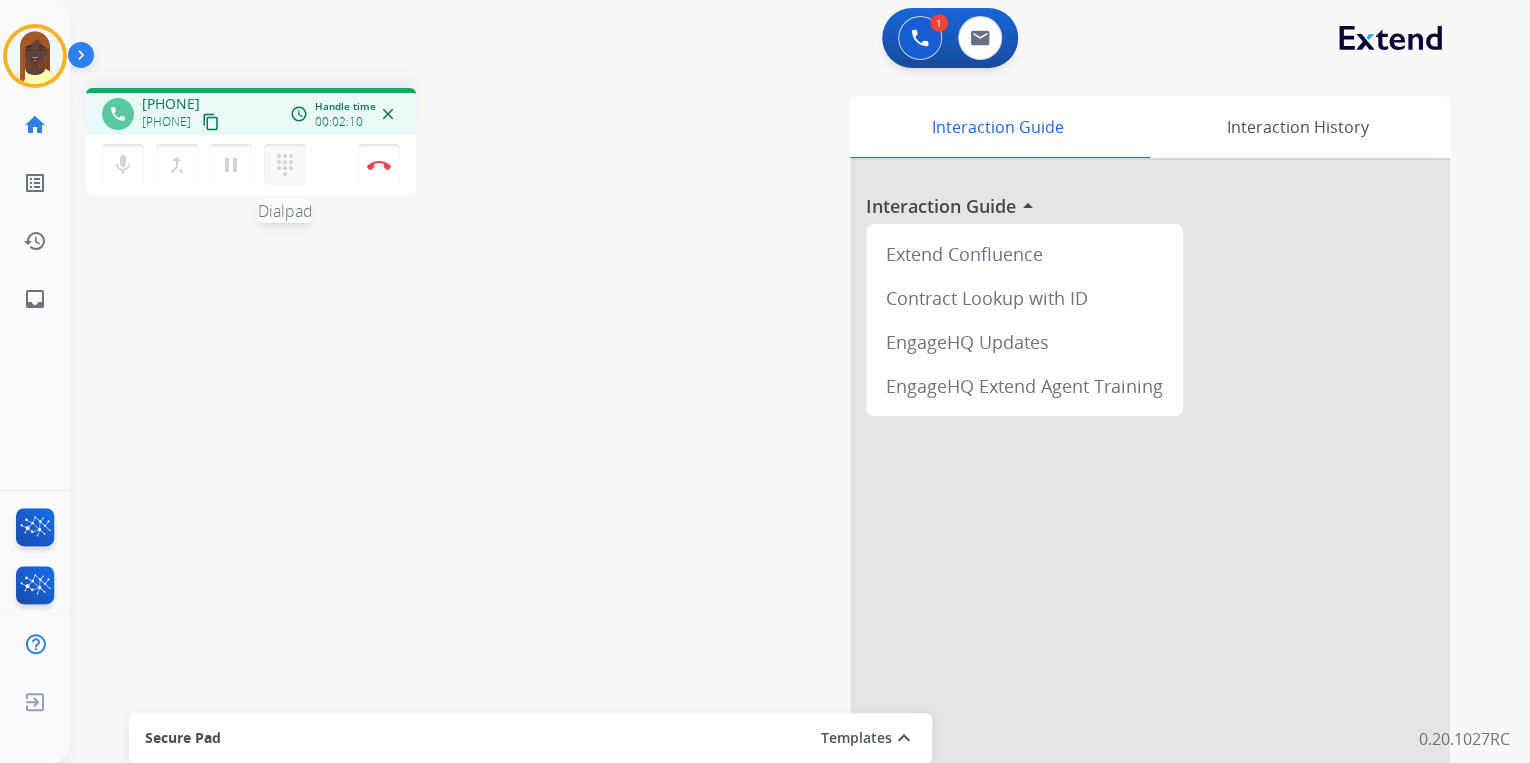 click on "dialpad" at bounding box center (285, 165) 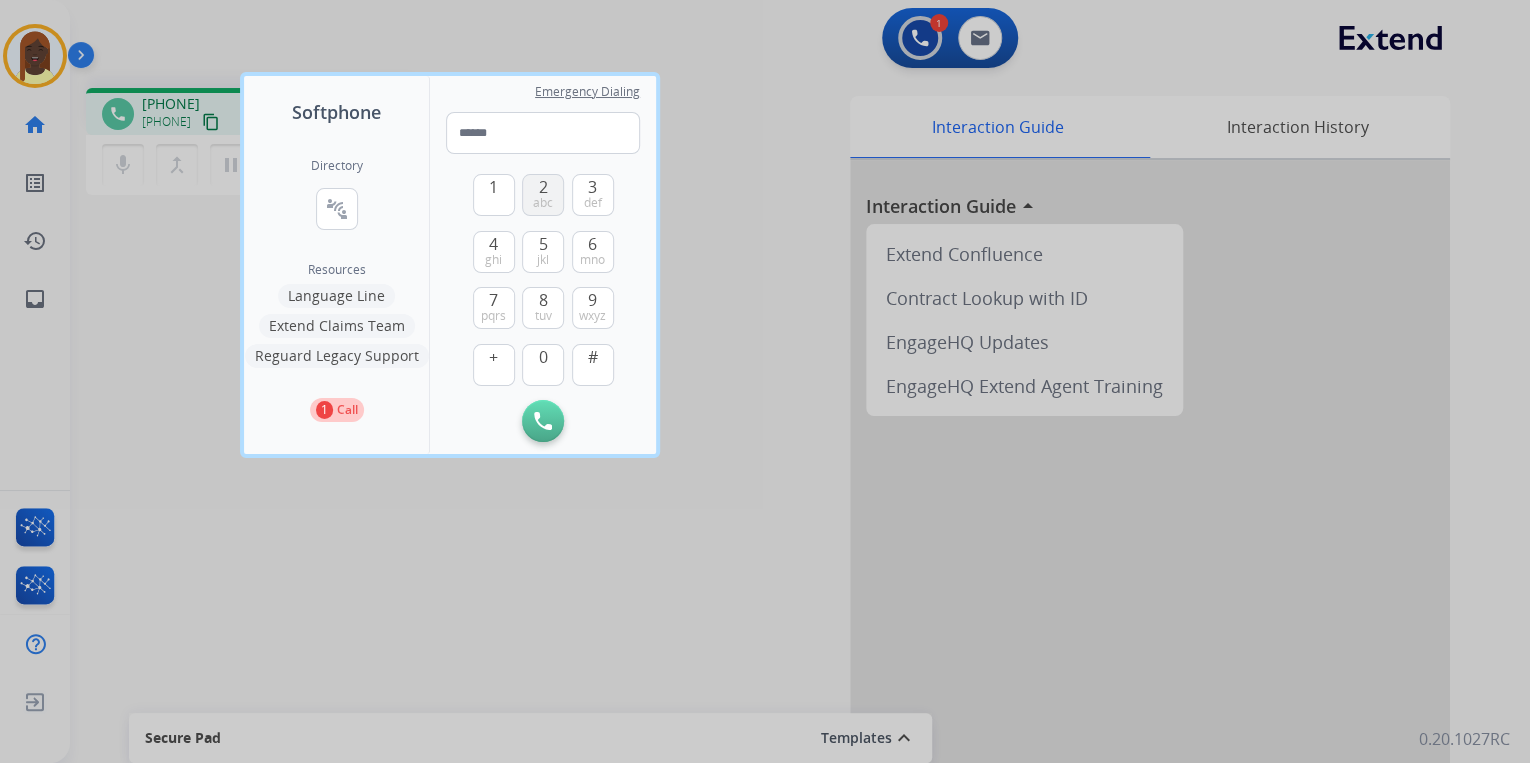click on "abc" at bounding box center (543, 203) 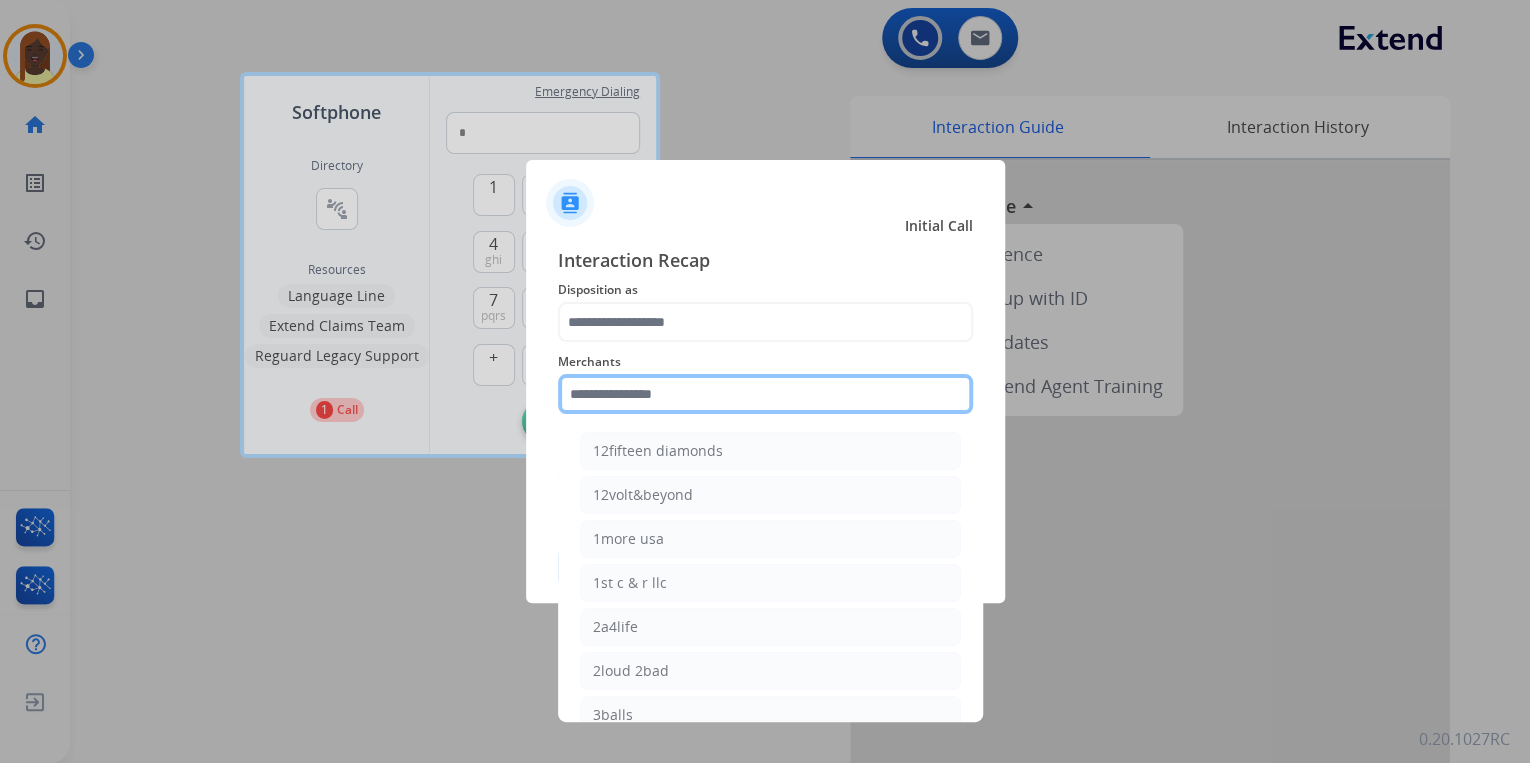 click 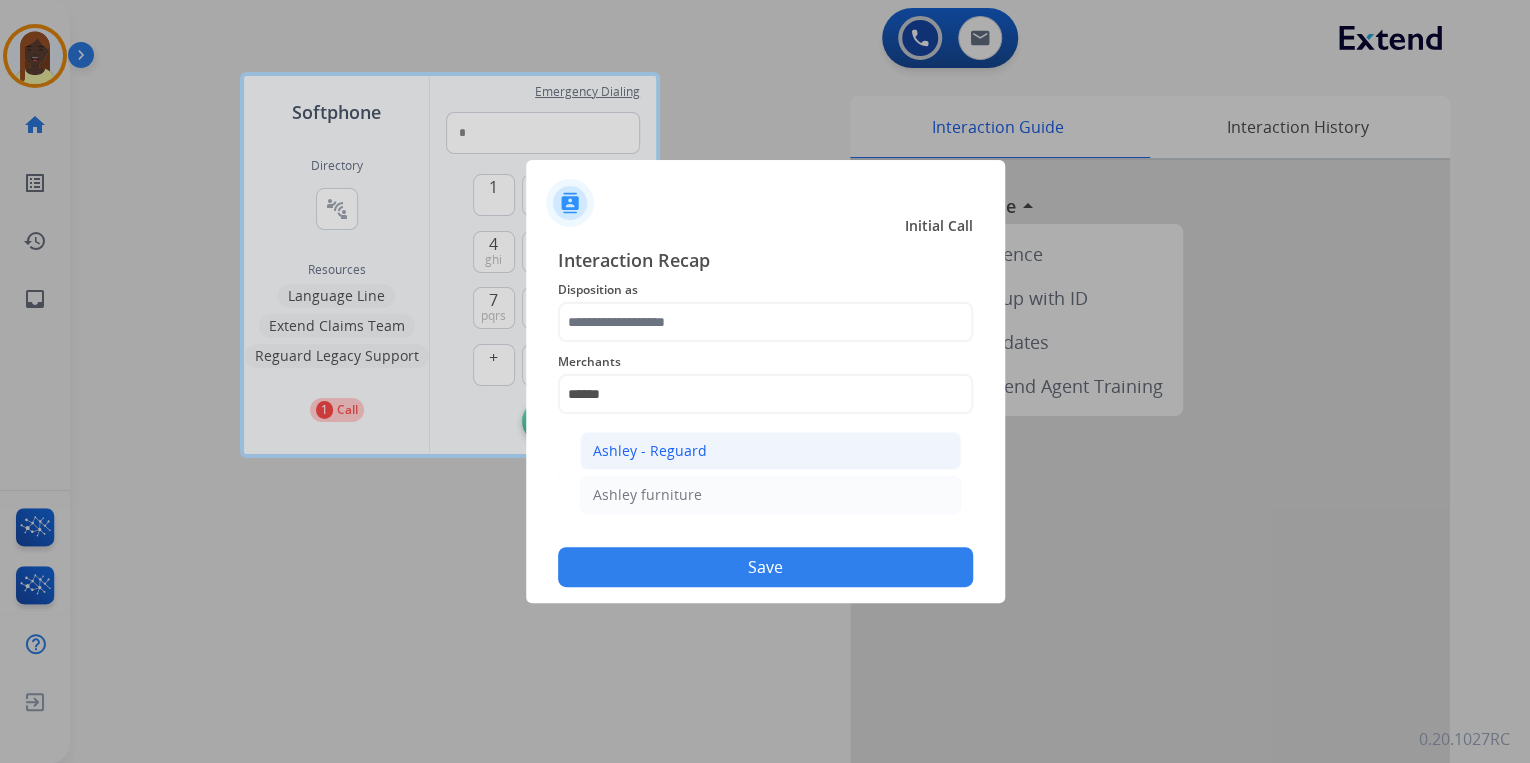 click on "Ashley - Reguard" 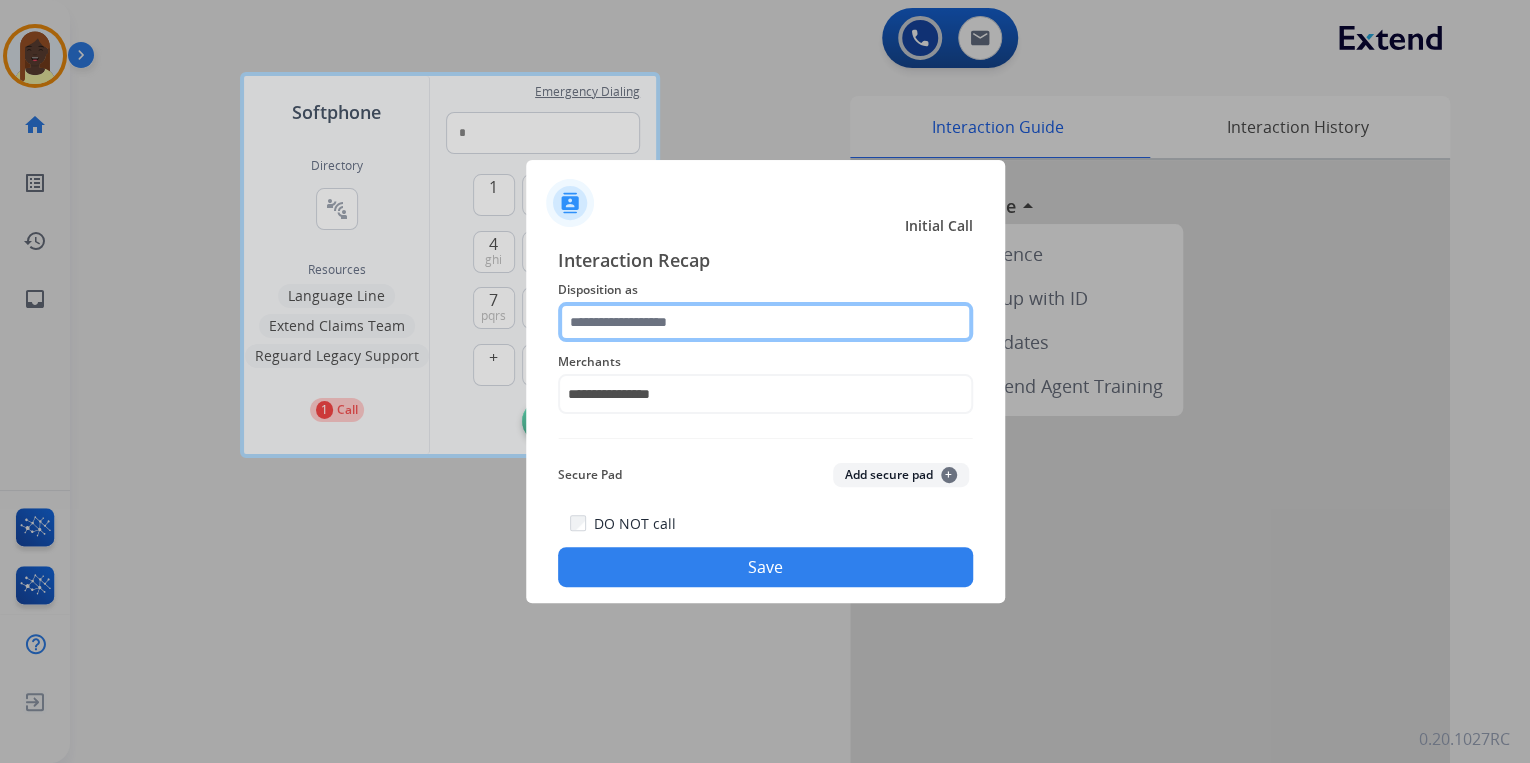 click 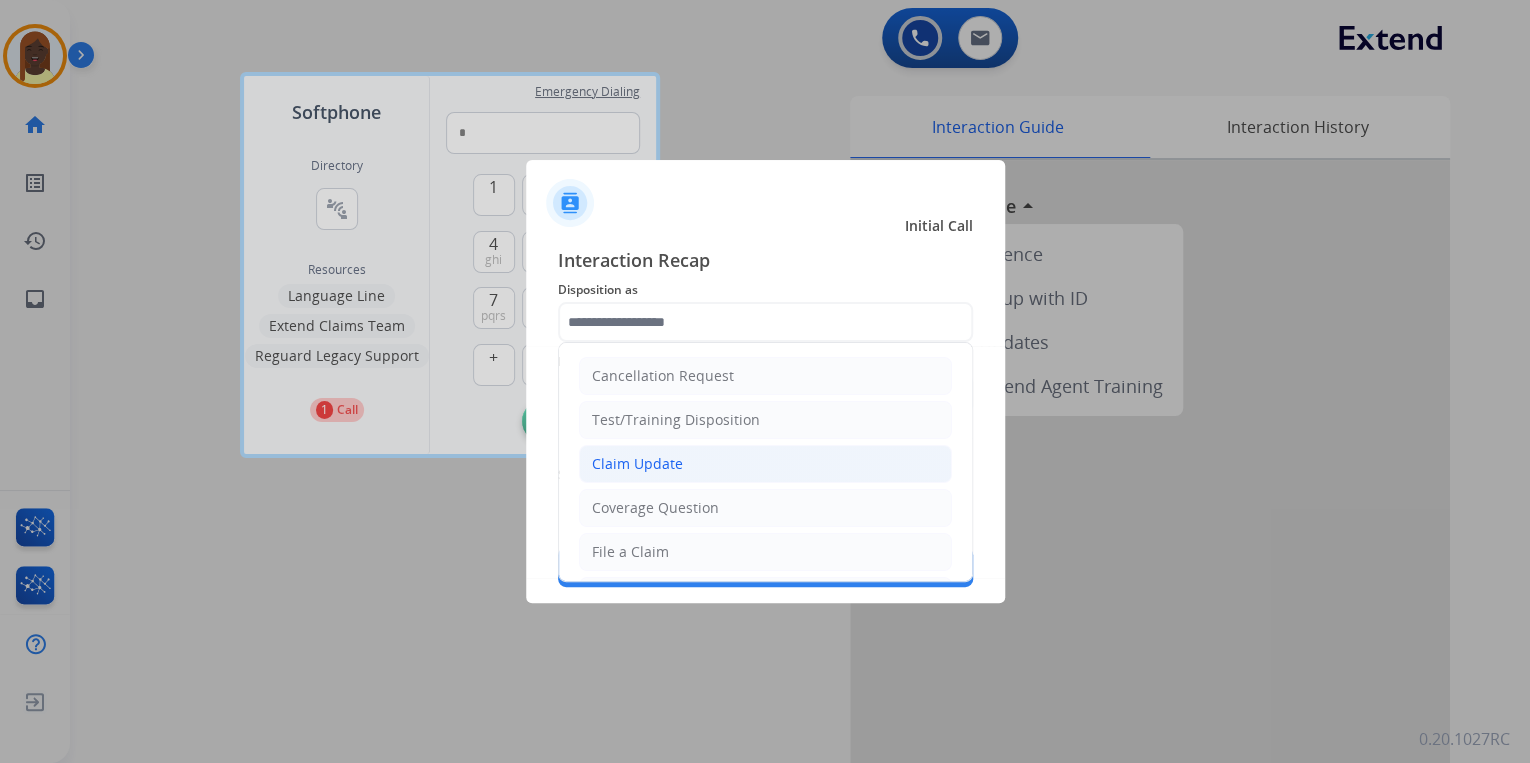 click on "Claim Update" 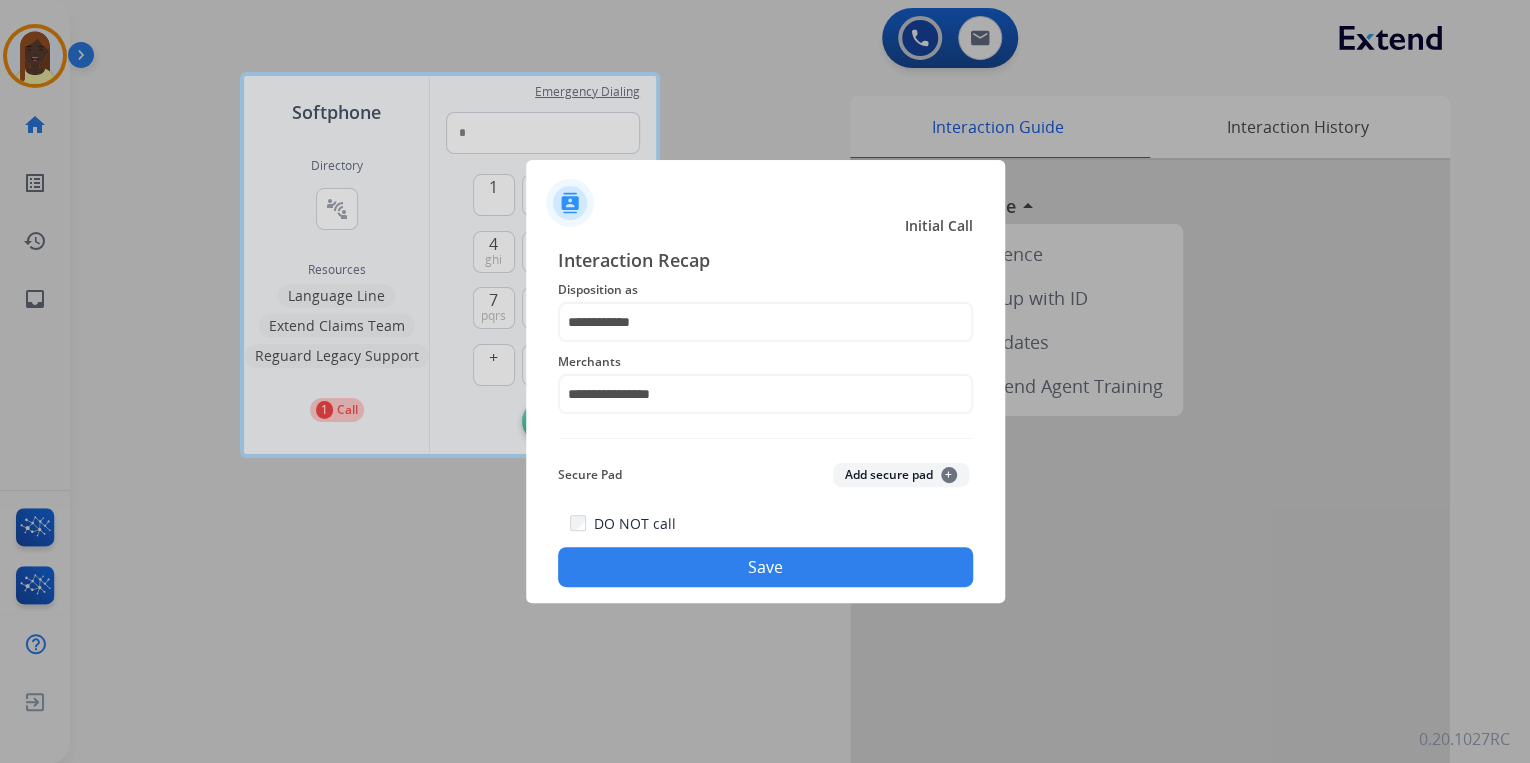 click on "Save" 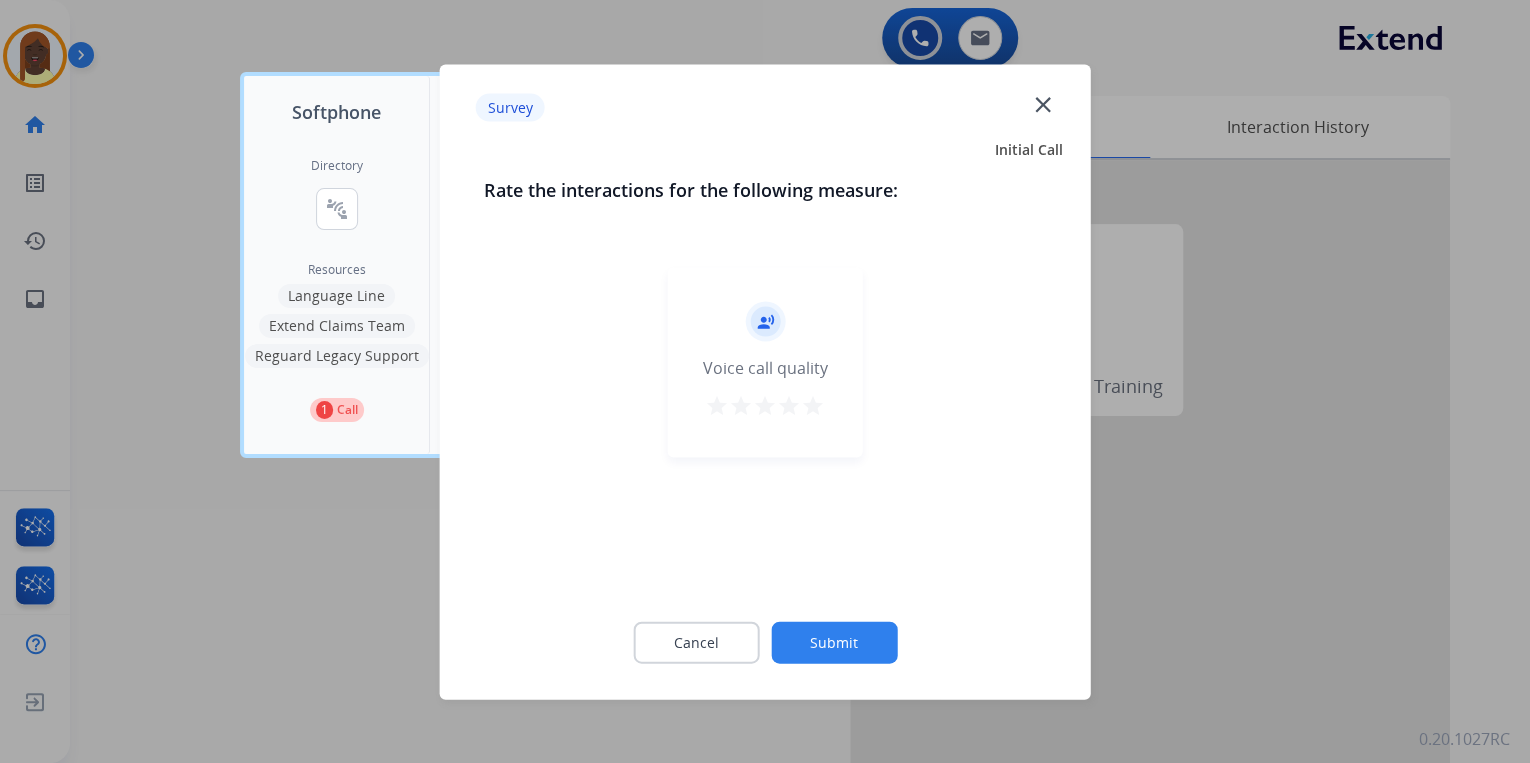 click on "close" 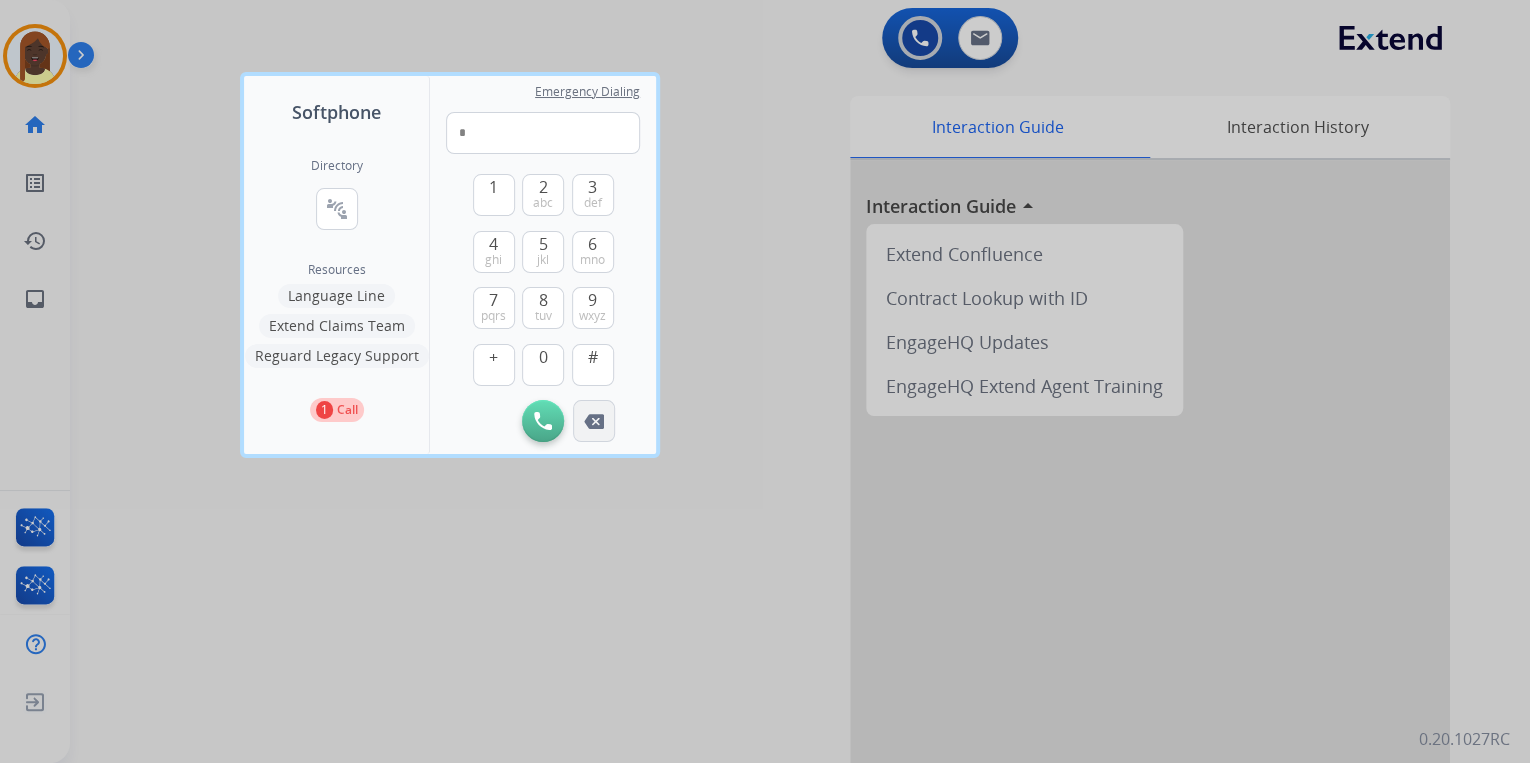 click at bounding box center [594, 421] 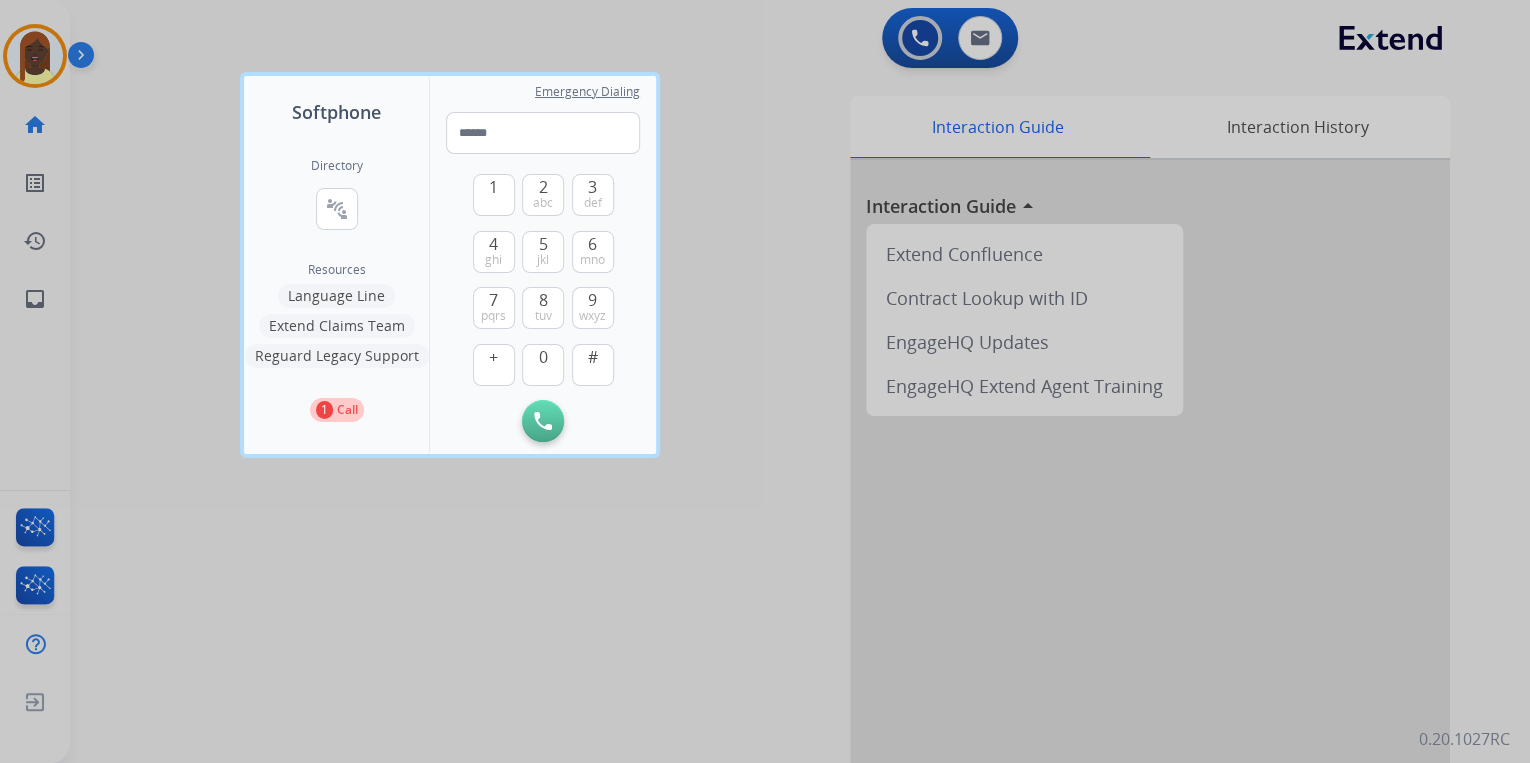 drag, startPoint x: 747, startPoint y: 286, endPoint x: 748, endPoint y: 236, distance: 50.01 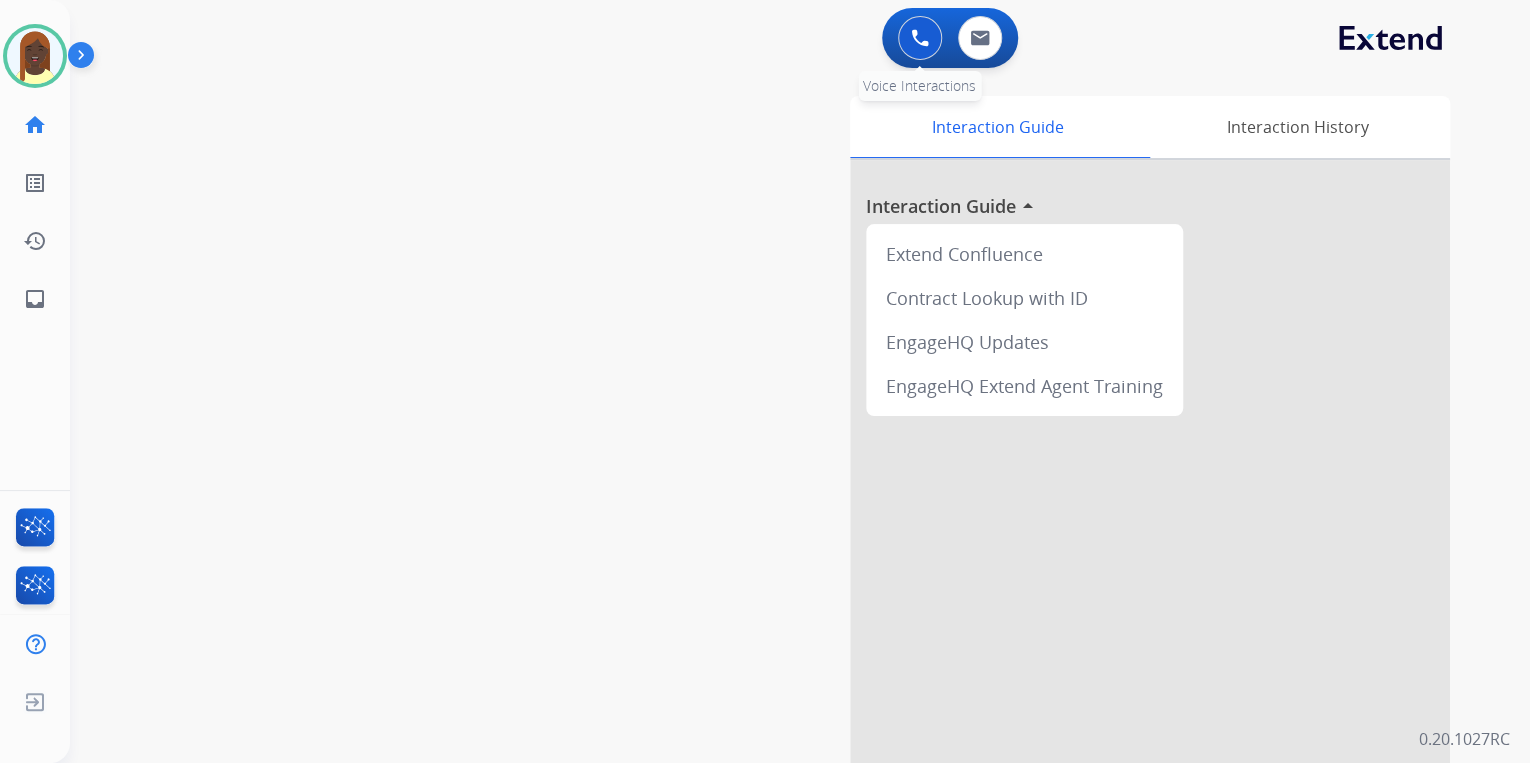 click at bounding box center (920, 38) 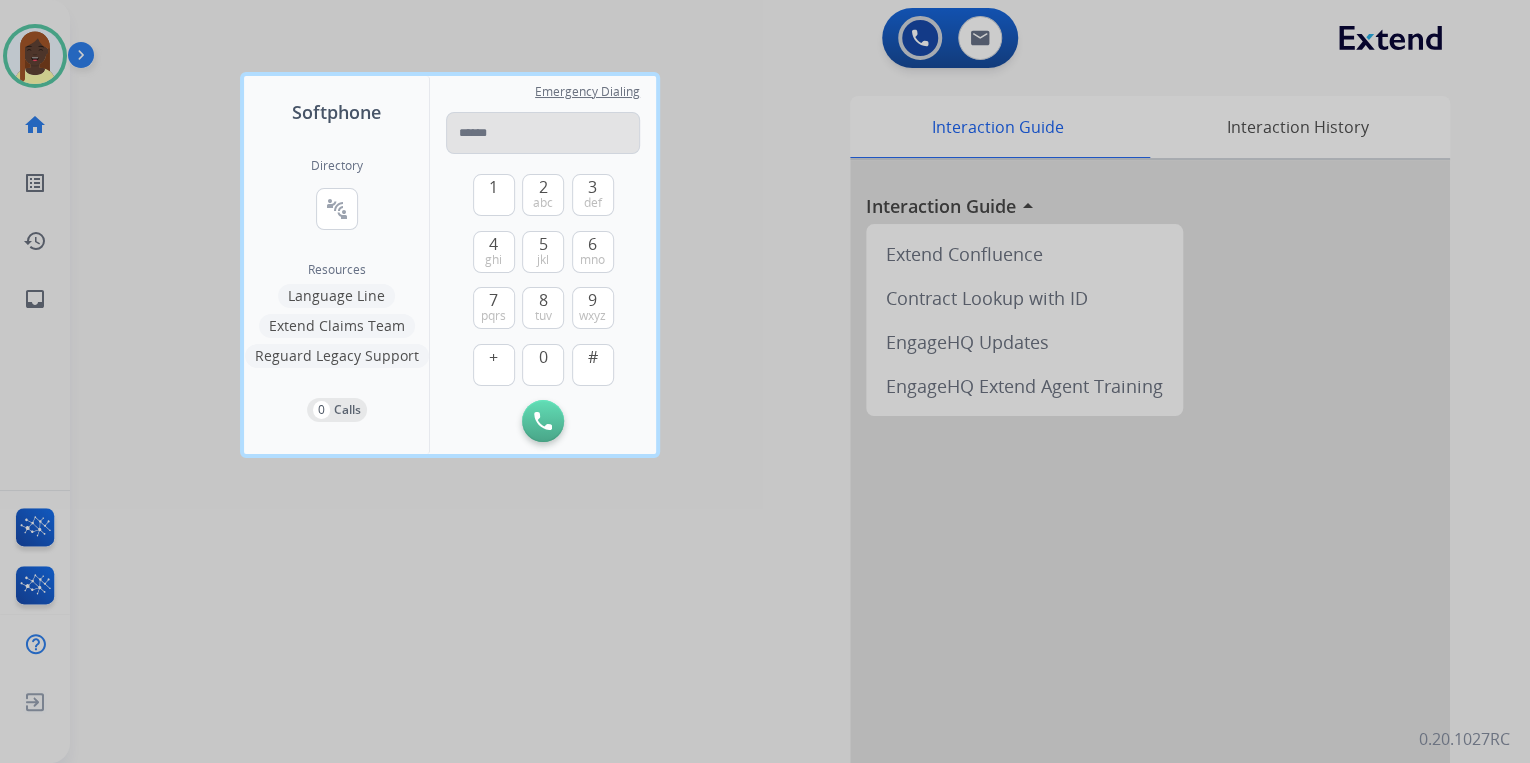 click at bounding box center (543, 133) 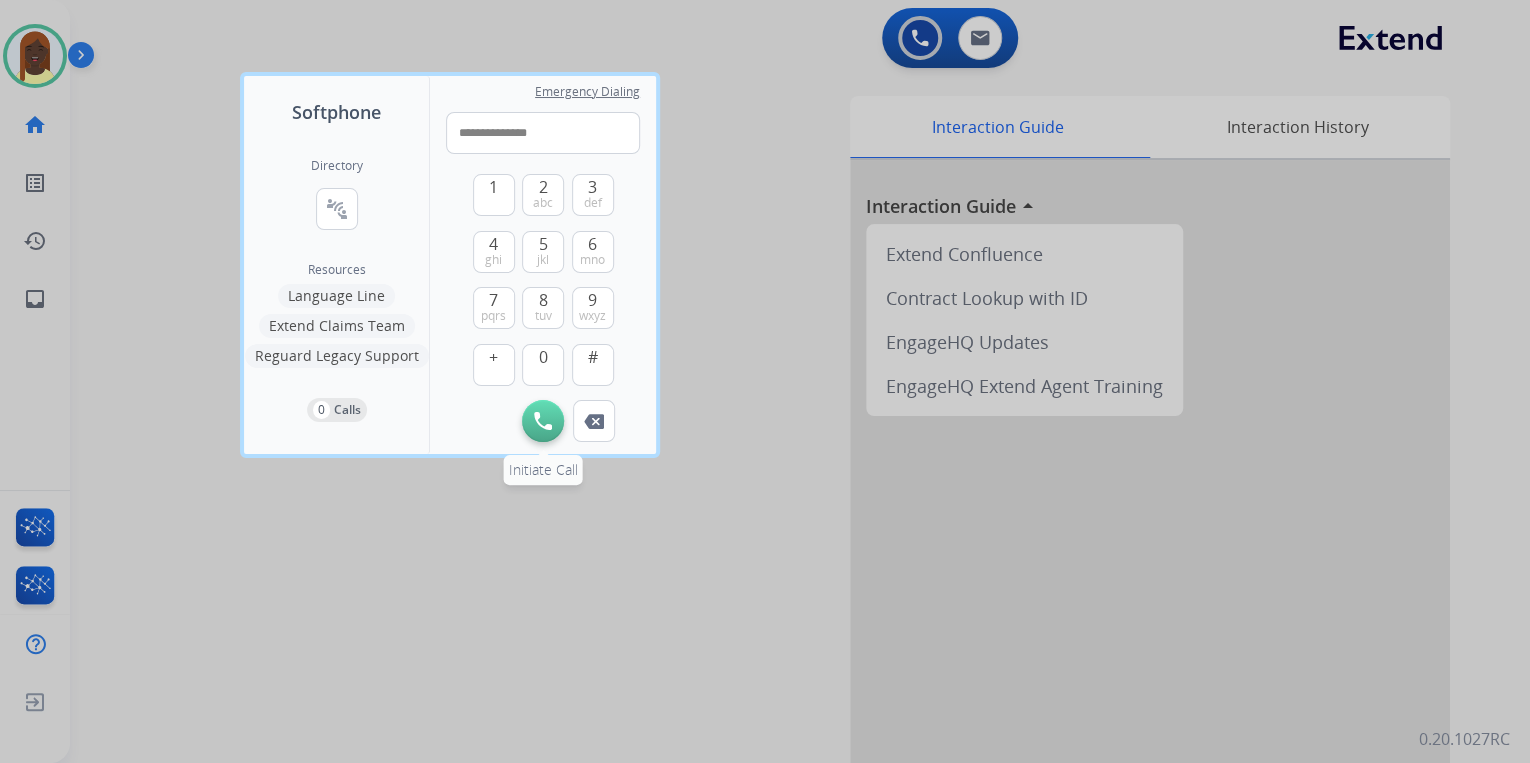 type on "**********" 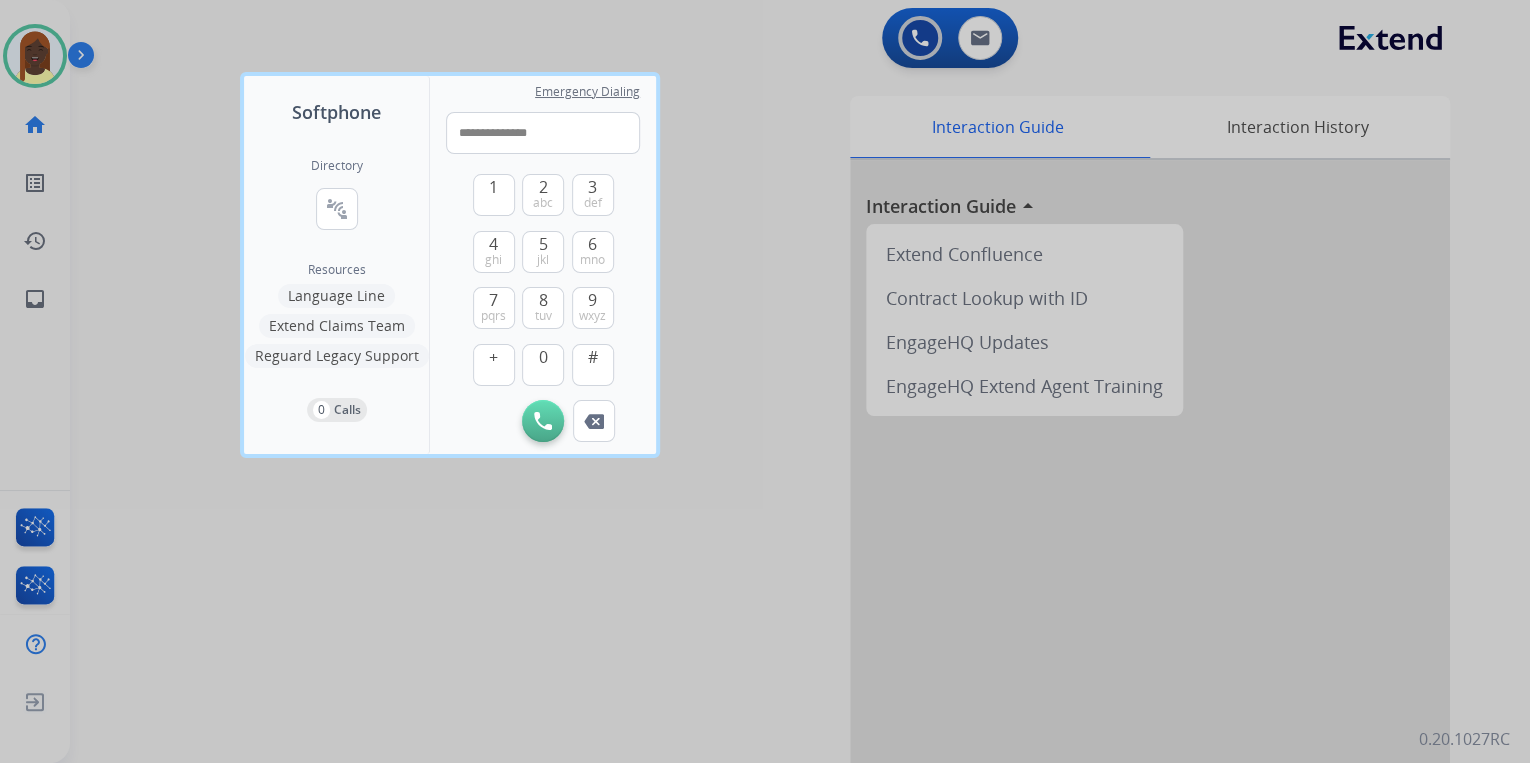 click at bounding box center (543, 421) 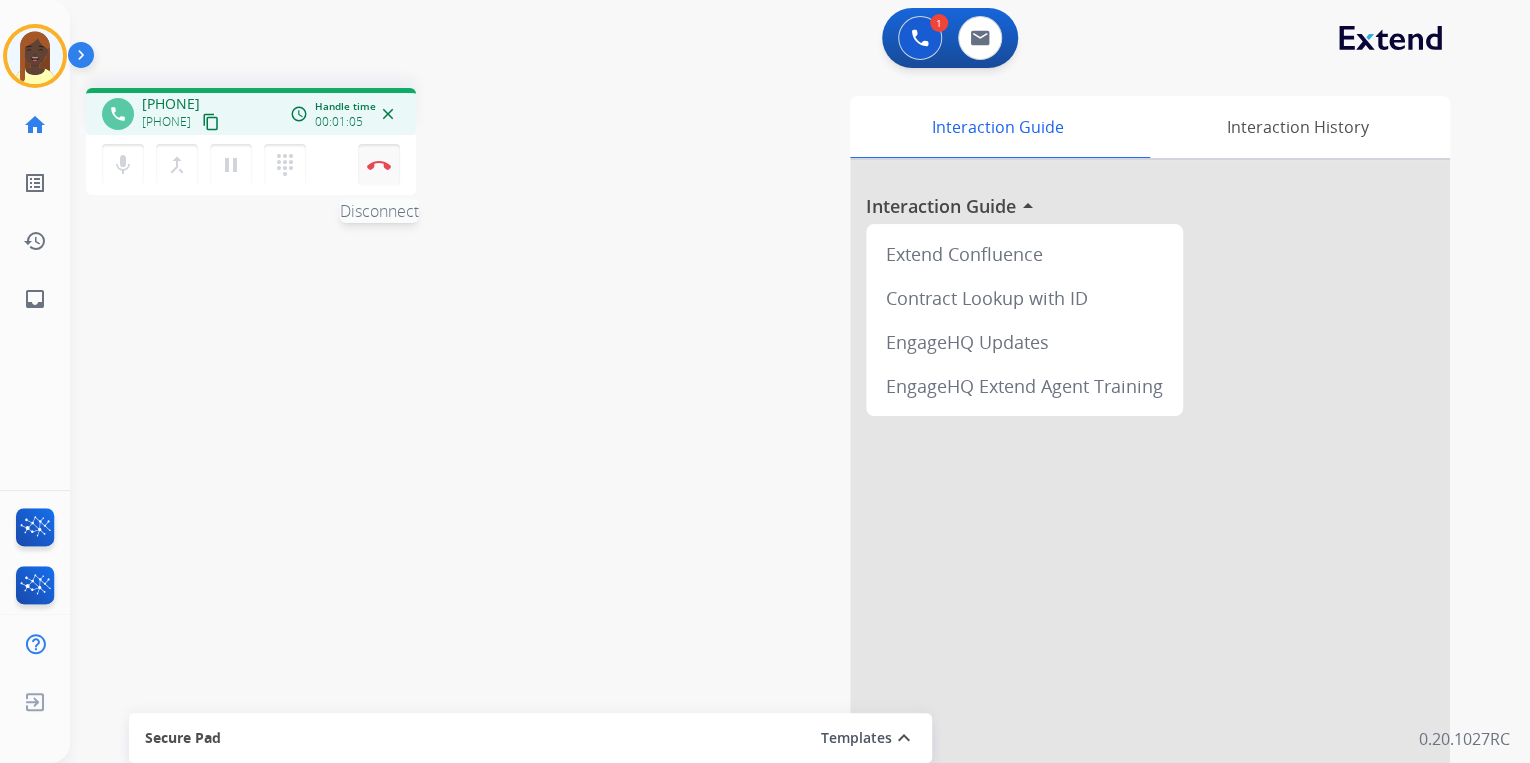 click at bounding box center (379, 165) 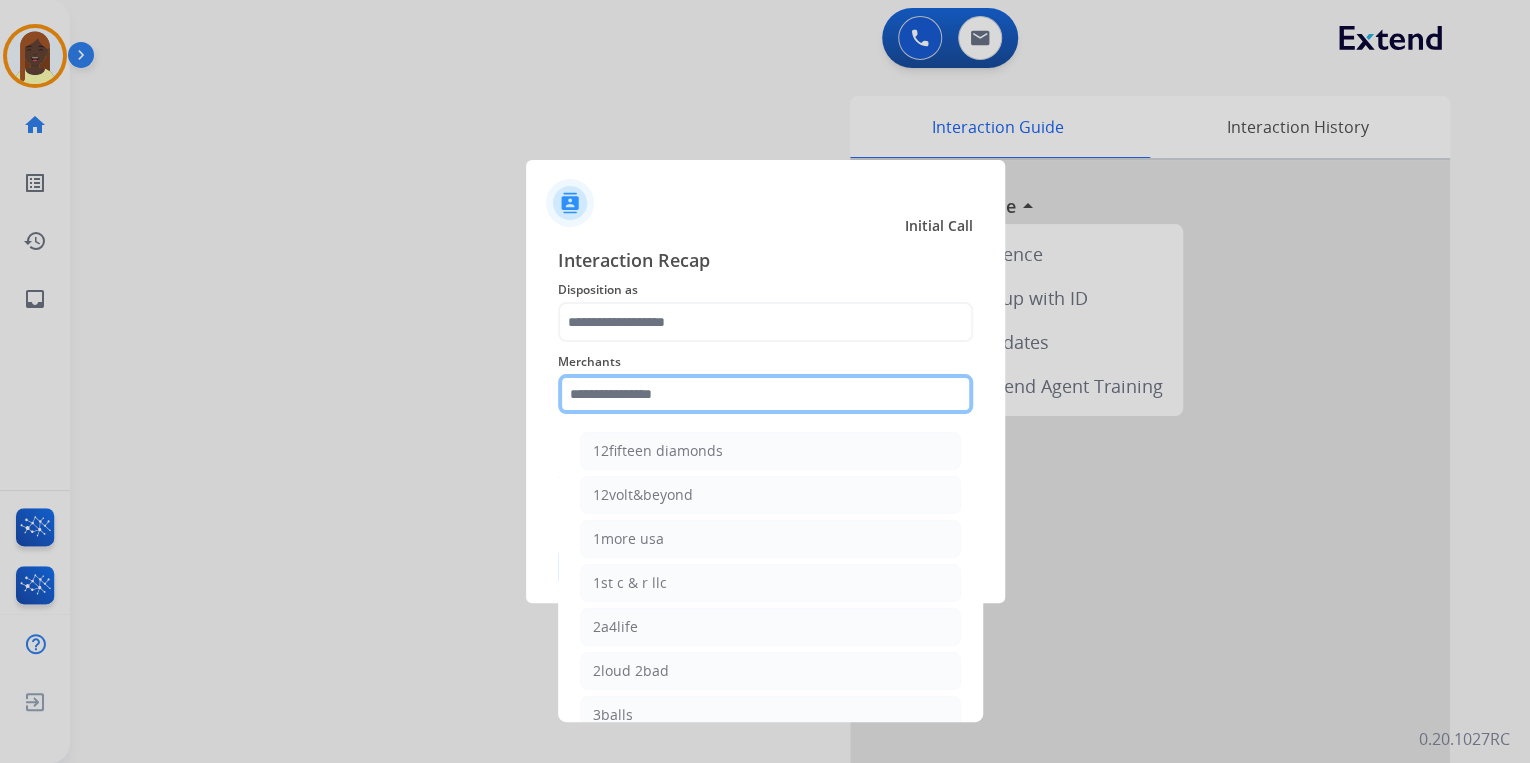 click 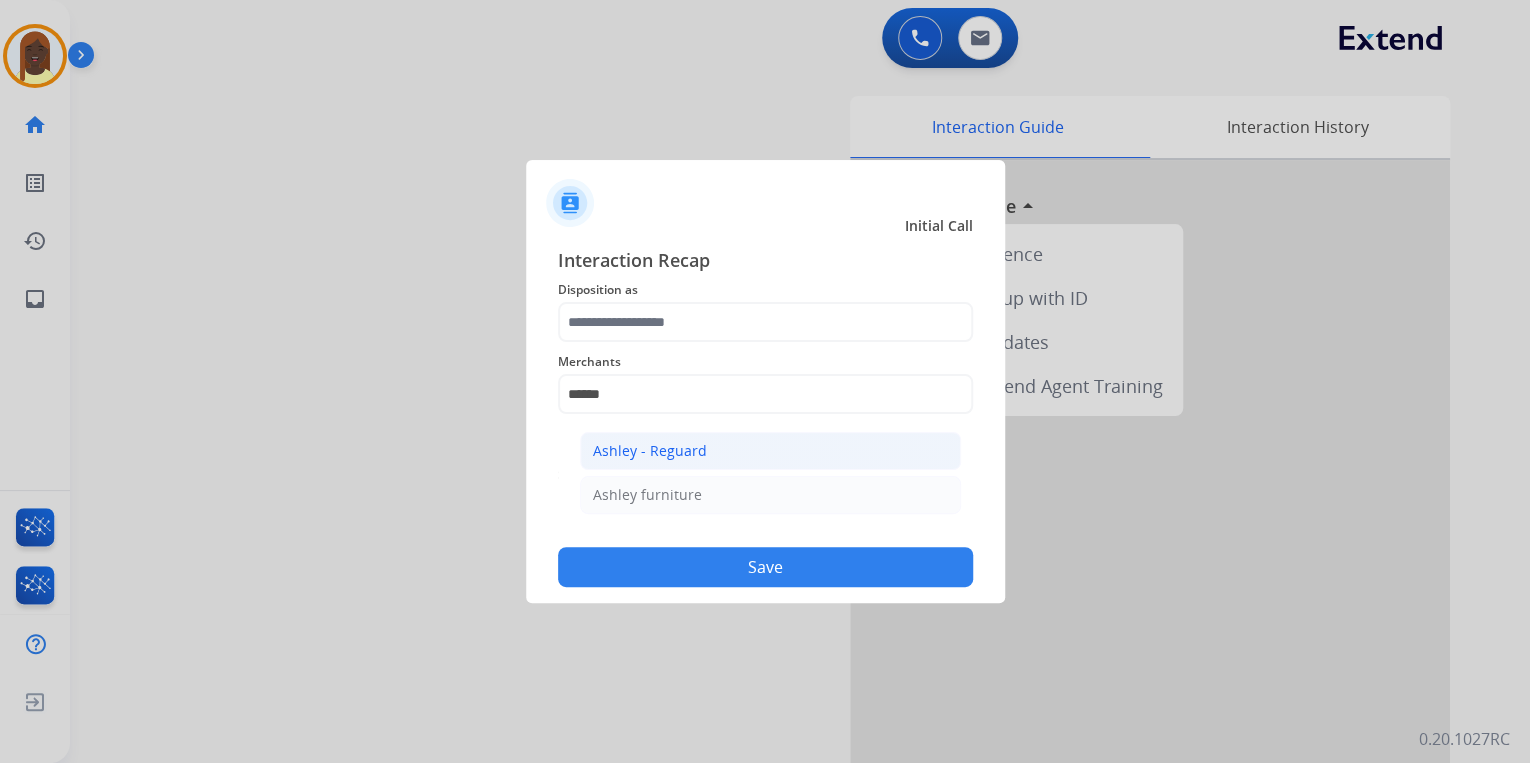 click on "Ashley - Reguard" 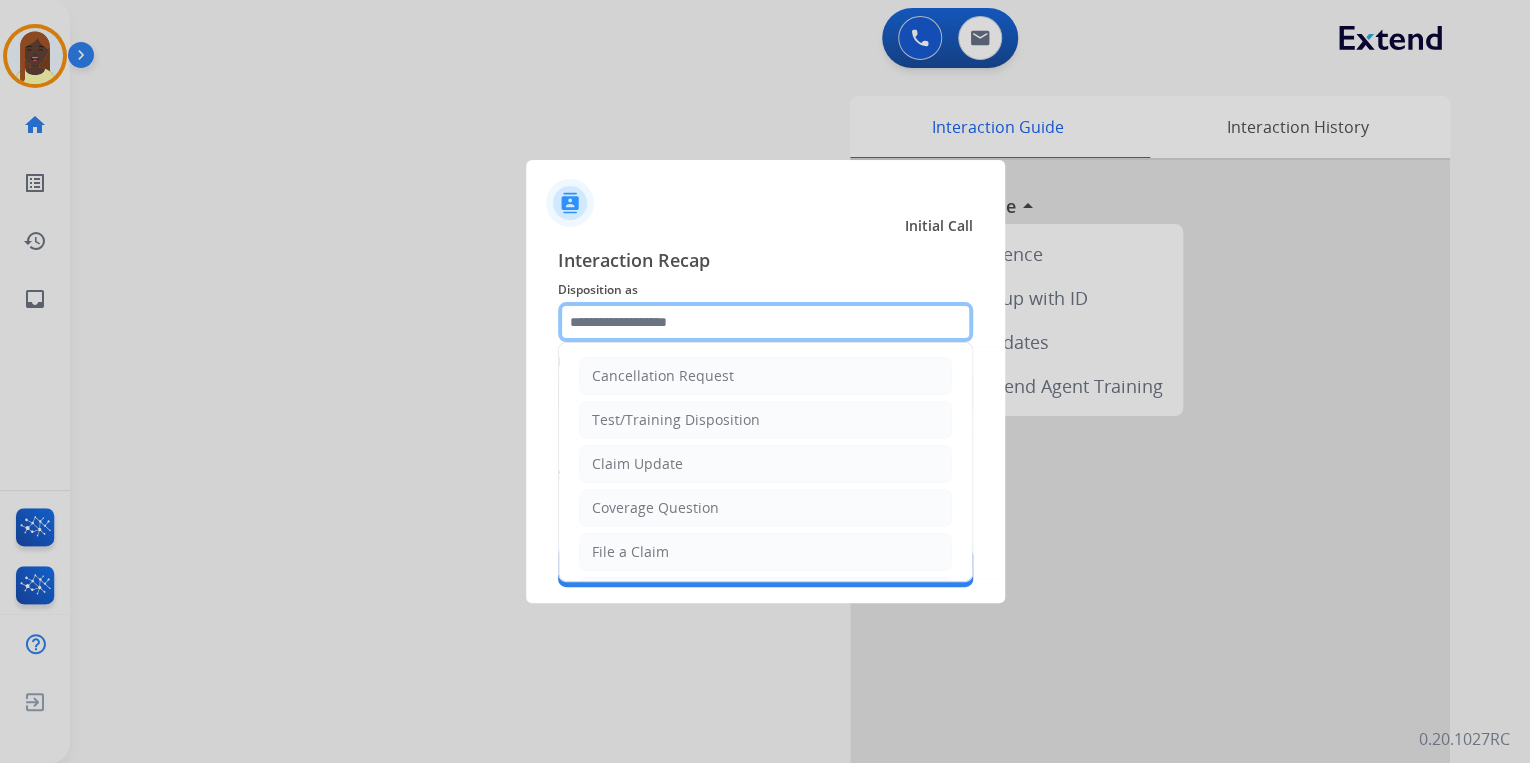 click 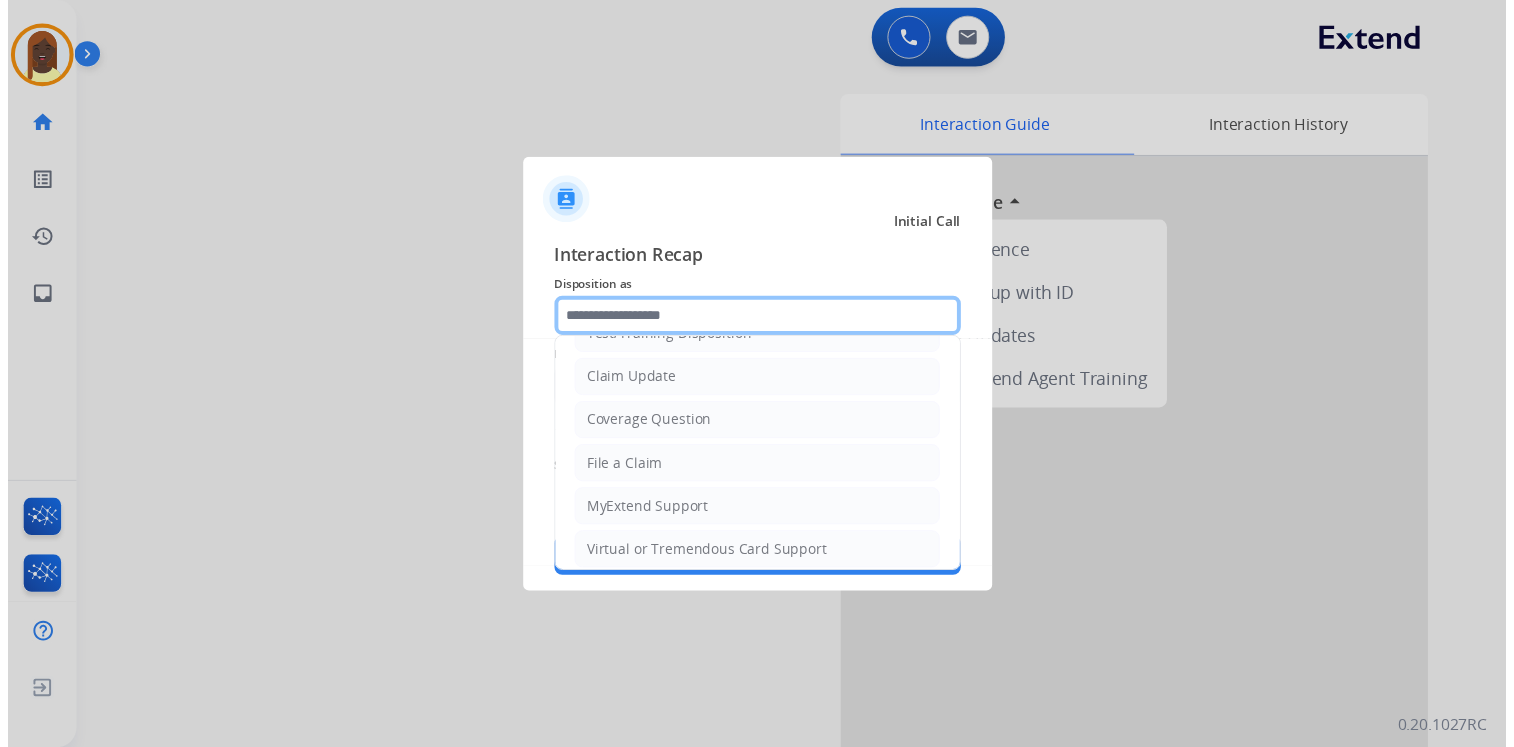 scroll, scrollTop: 0, scrollLeft: 0, axis: both 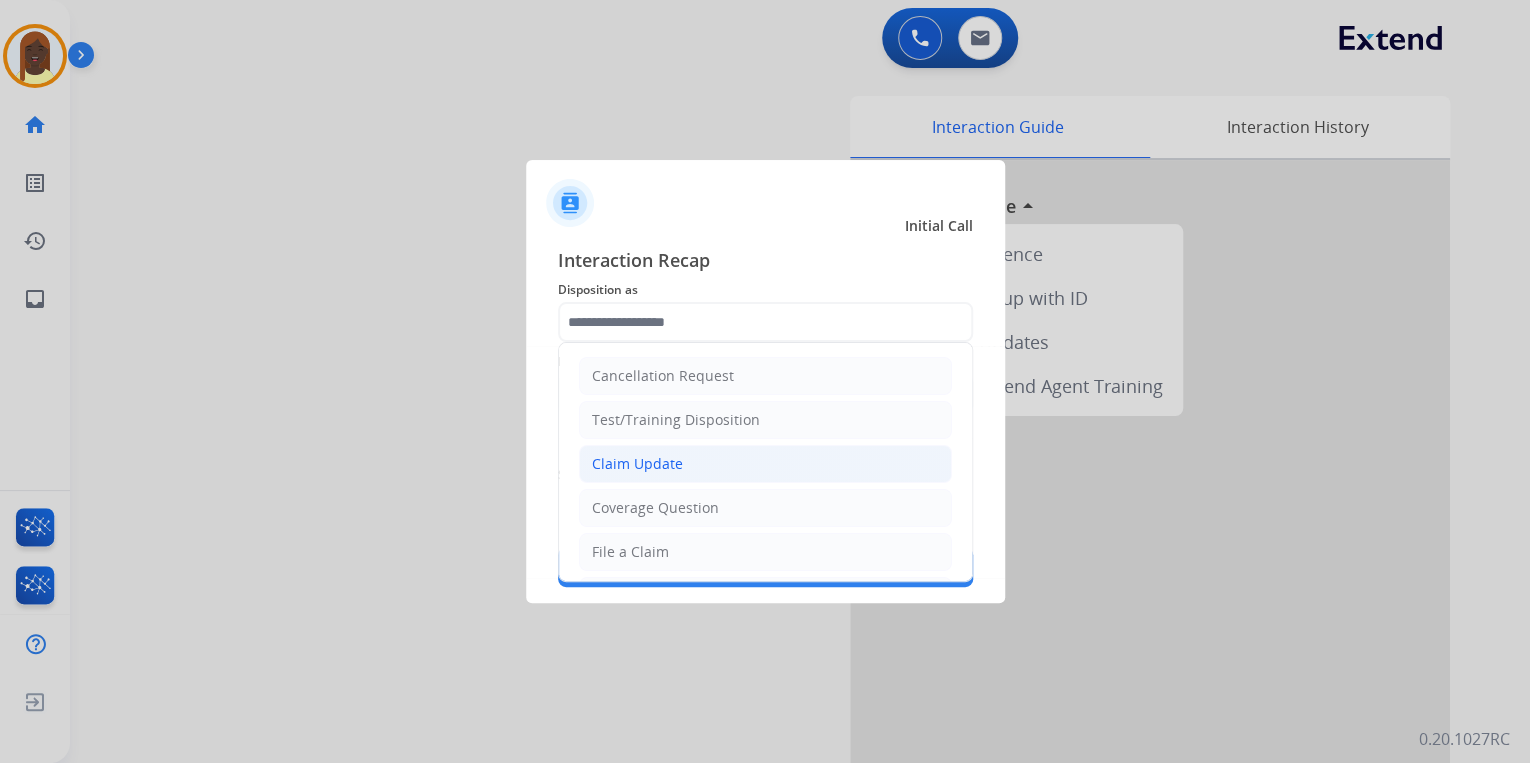 click on "Claim Update" 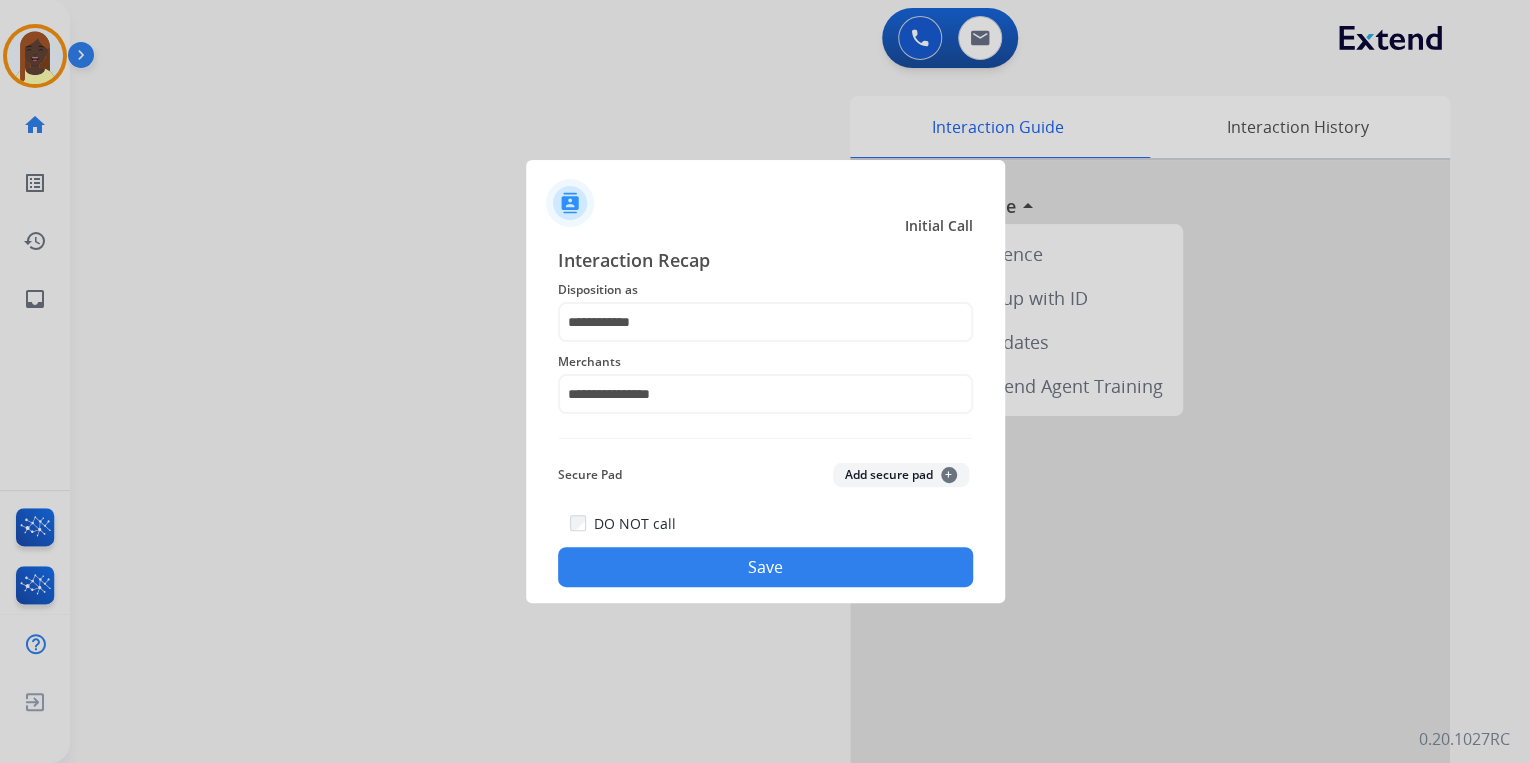 click on "Save" 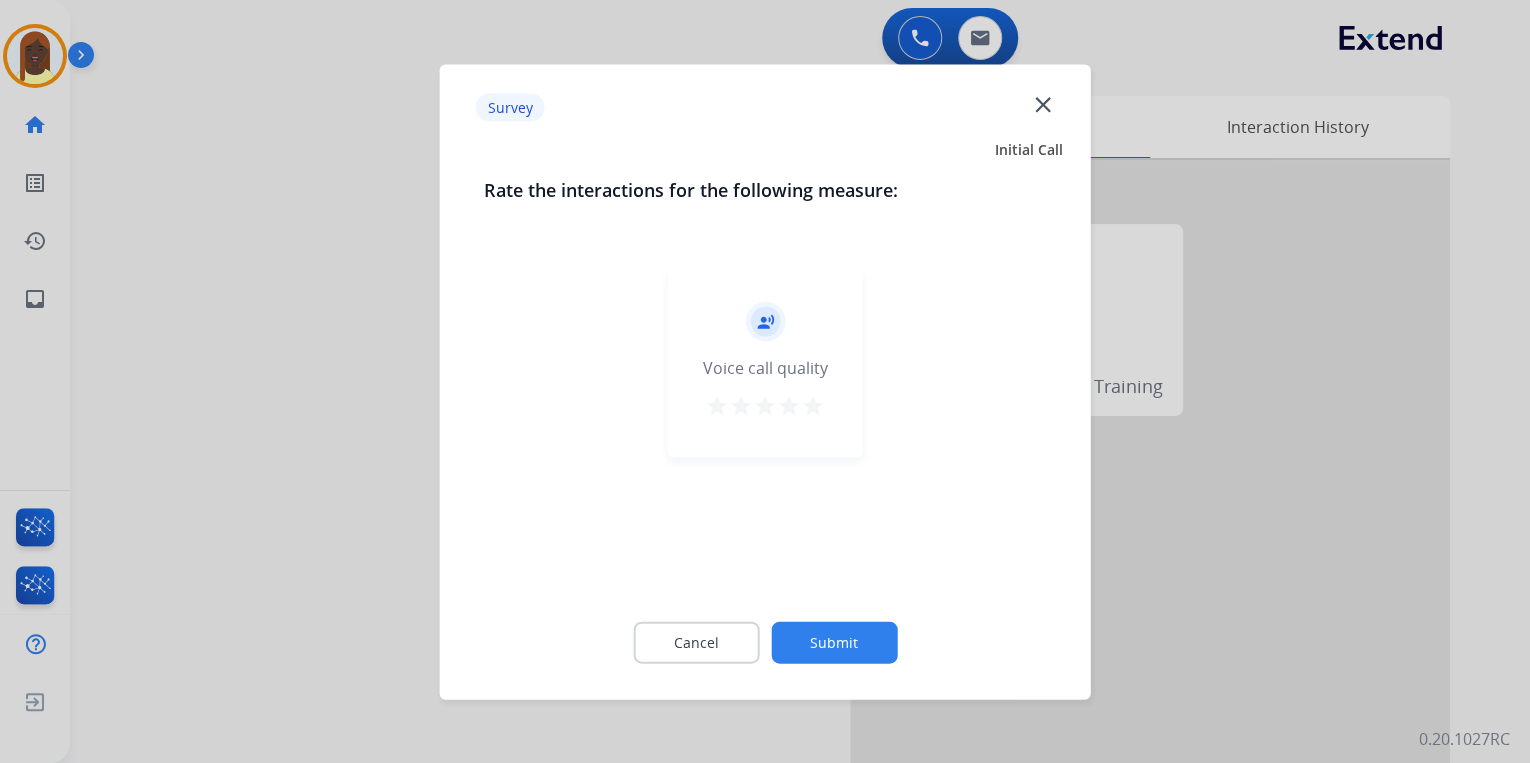 click on "star" at bounding box center (813, 405) 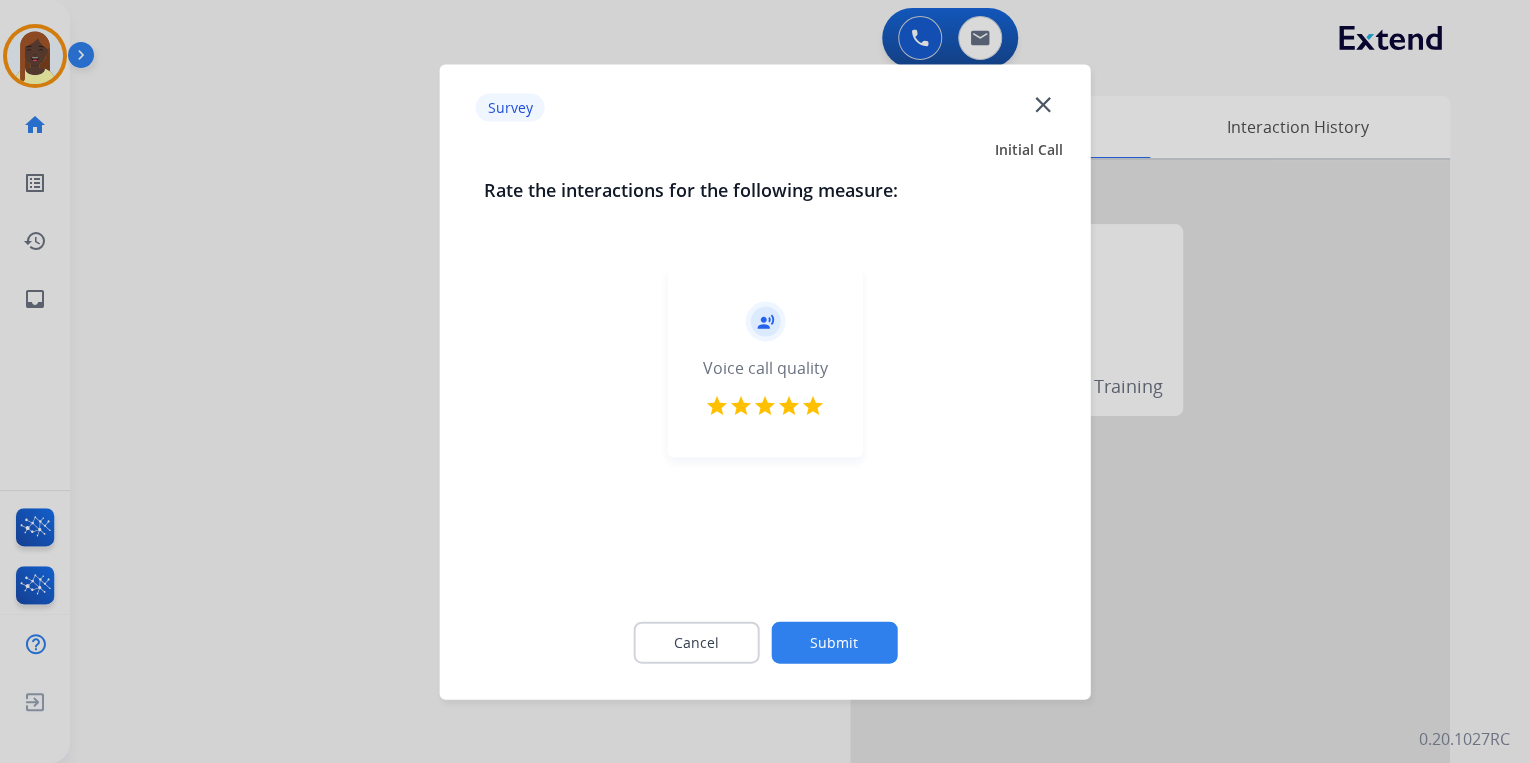 click on "Submit" 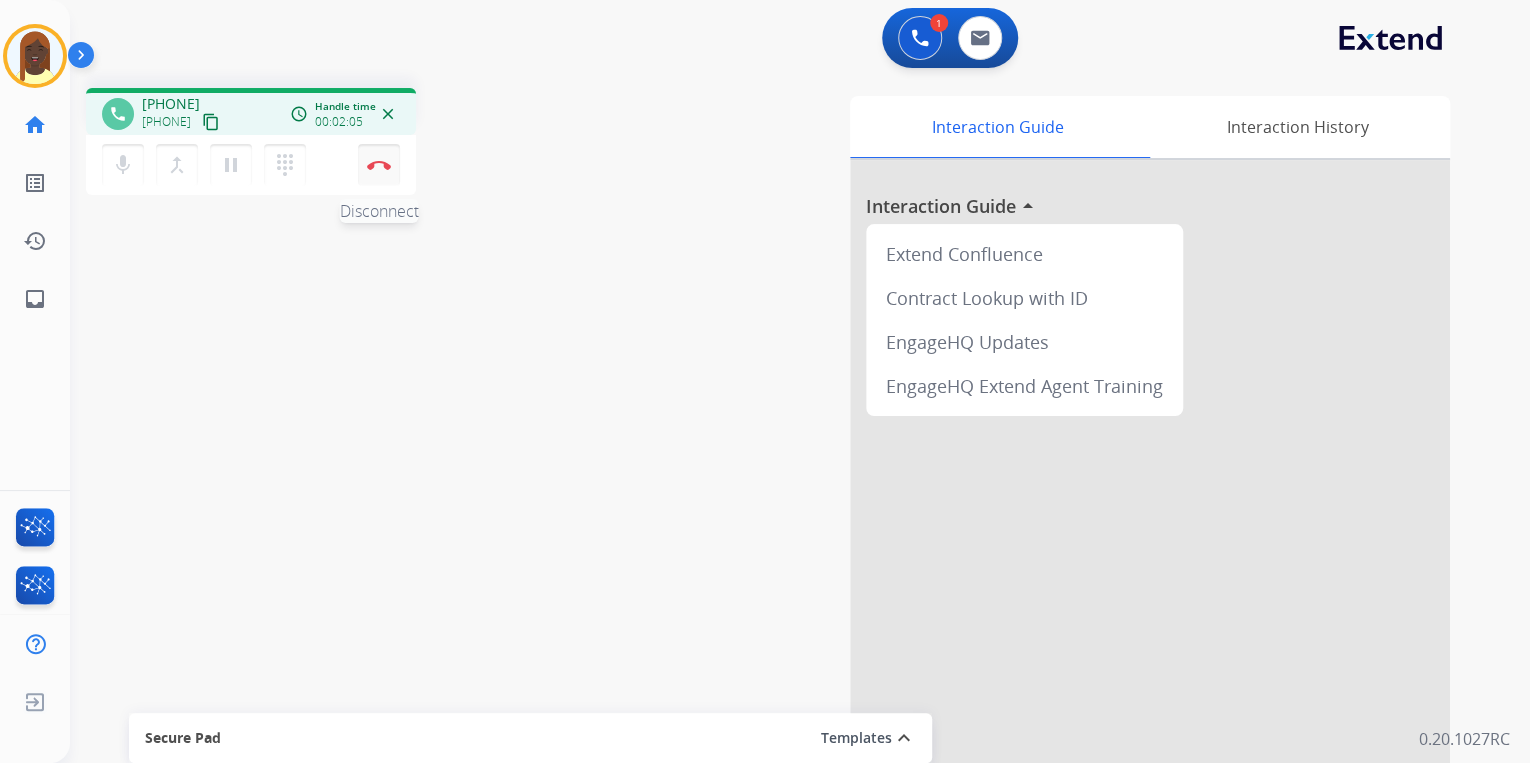 click on "Disconnect" at bounding box center [379, 165] 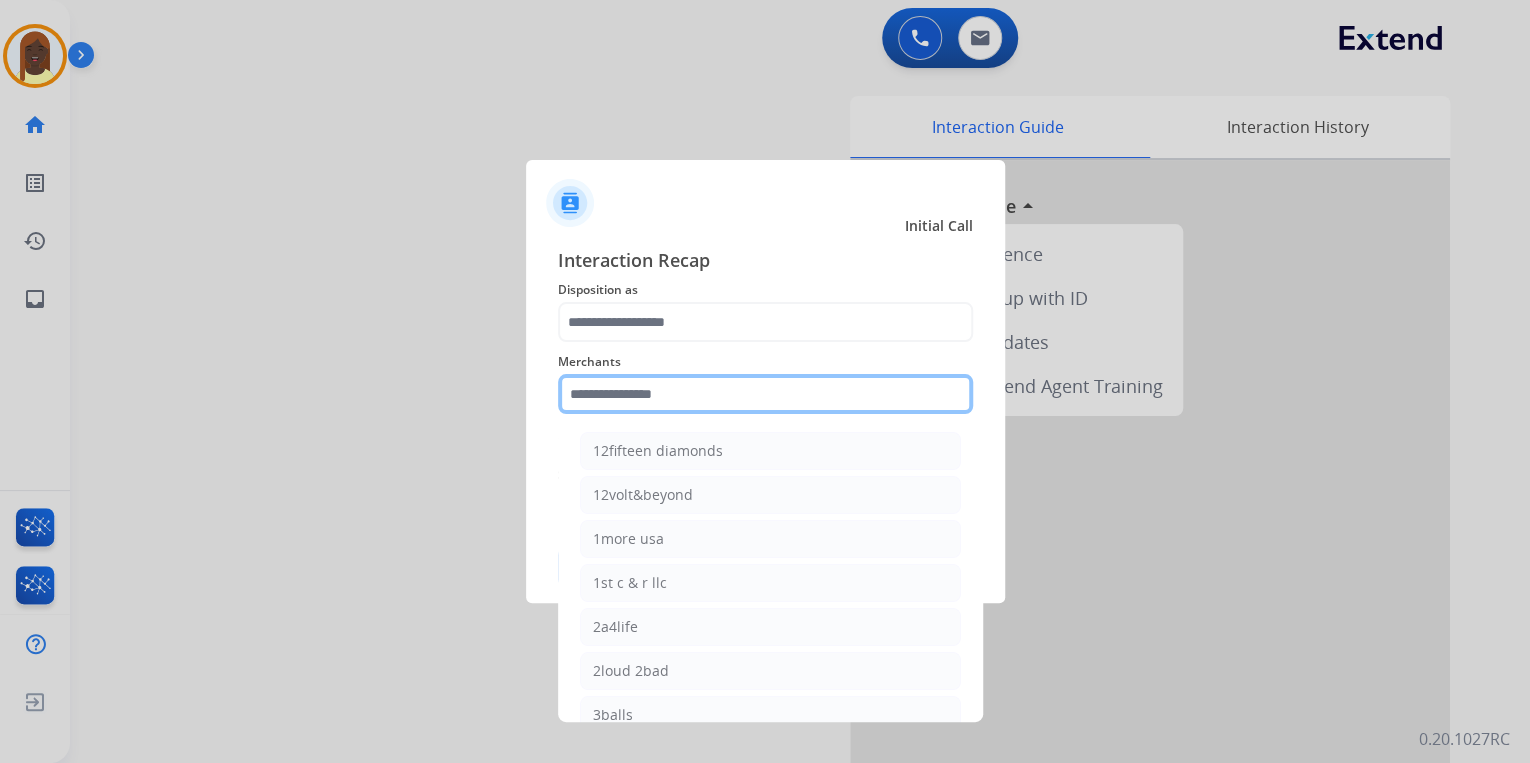 click 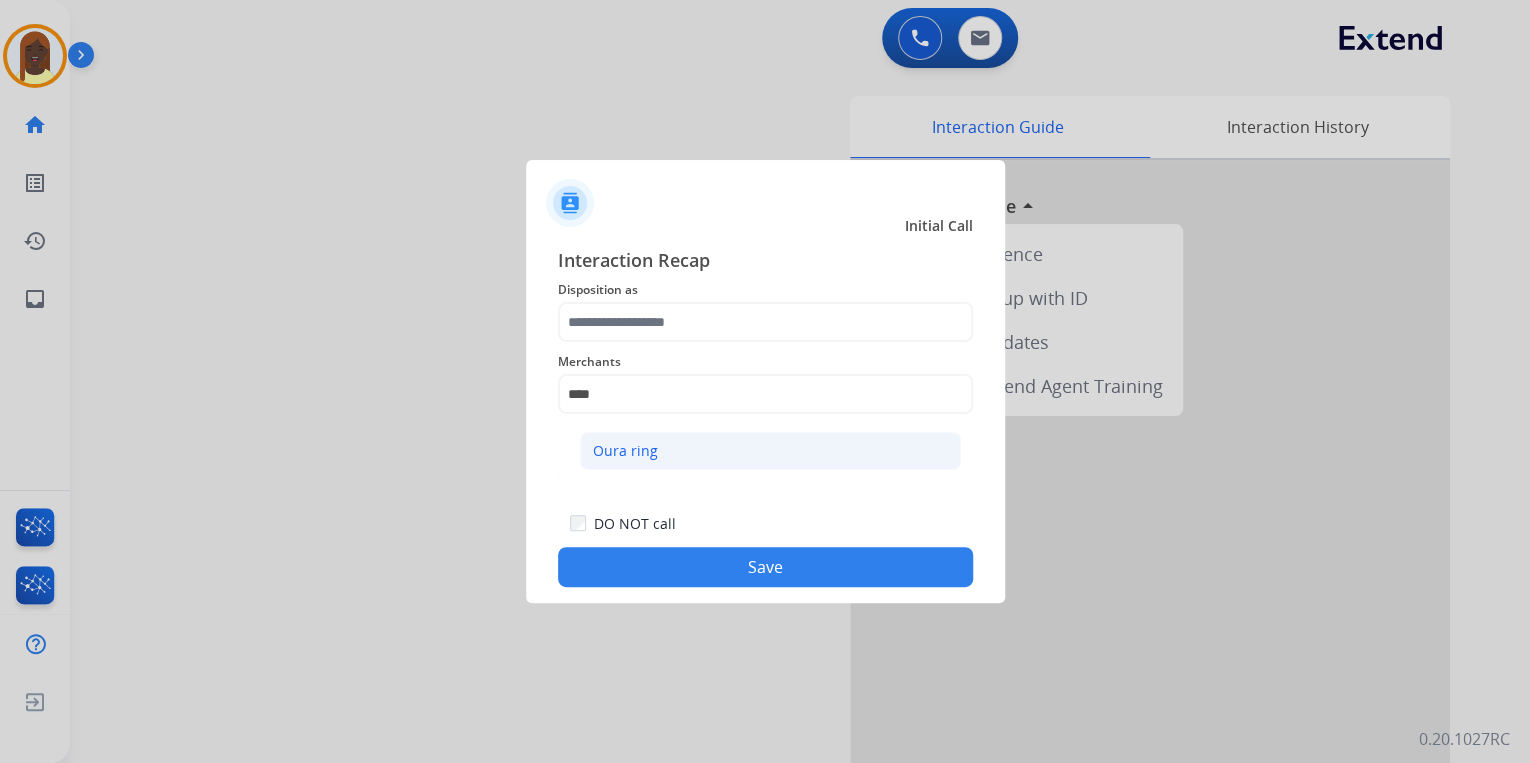 click on "Oura ring" 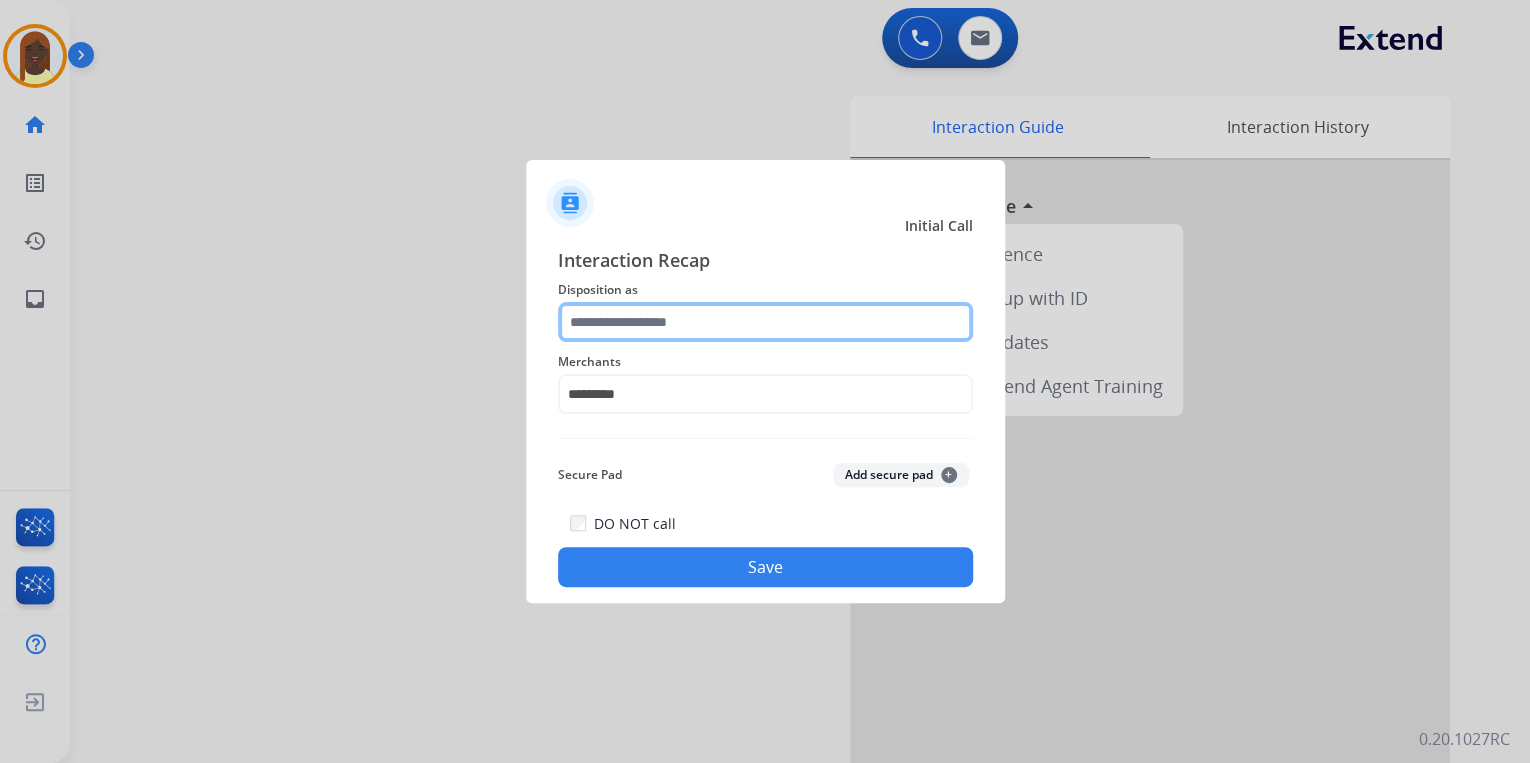 click 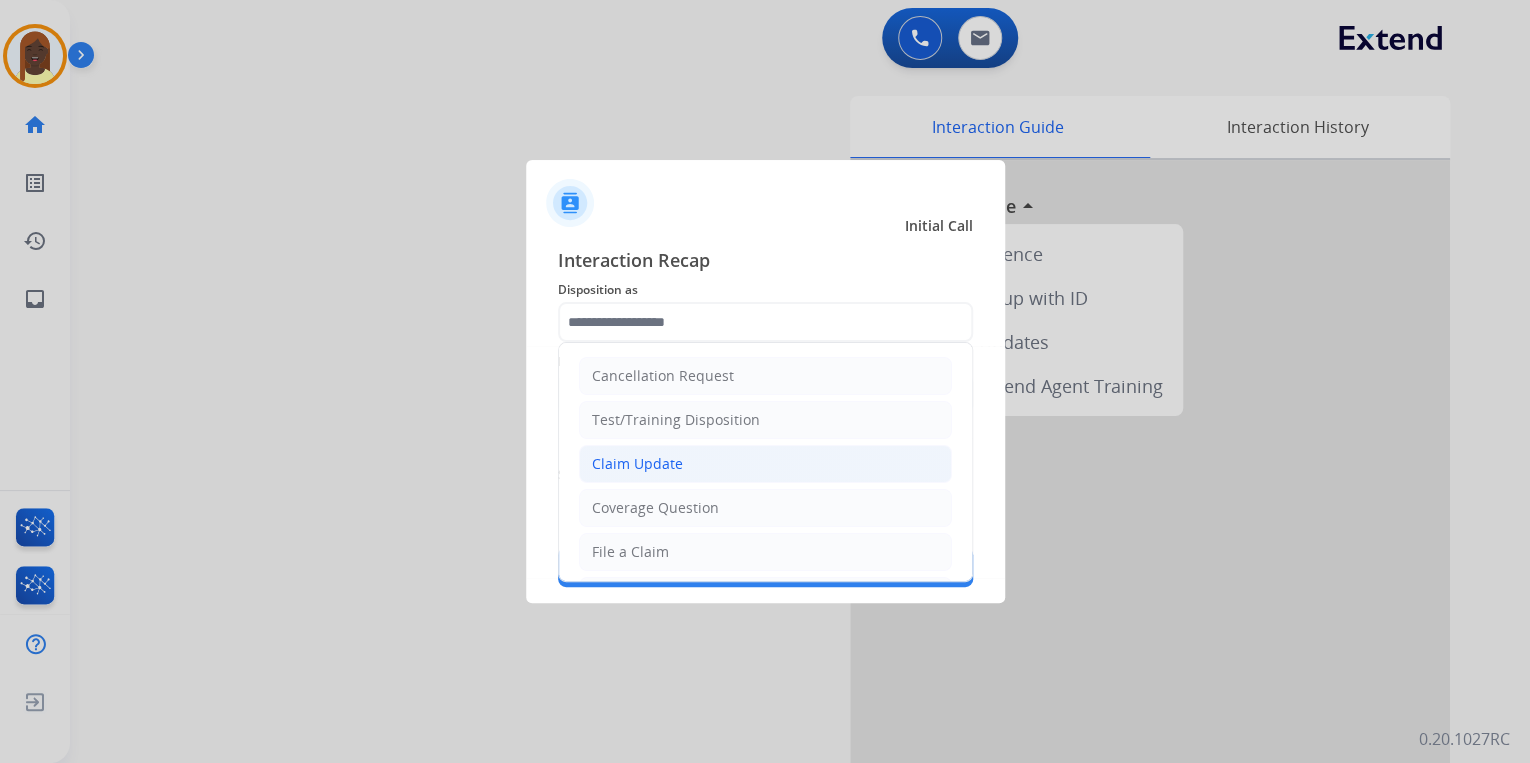 click on "Claim Update" 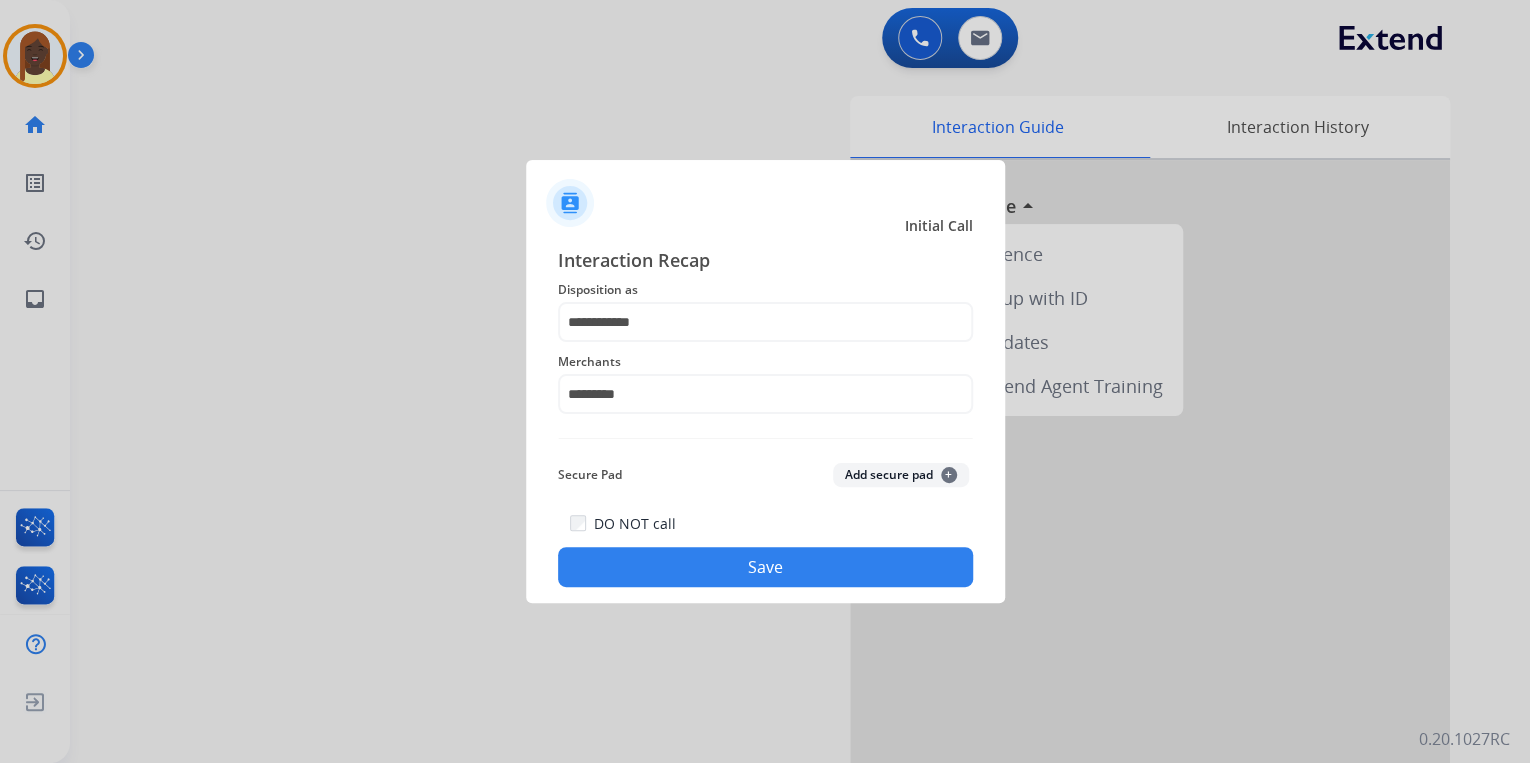 click on "Save" 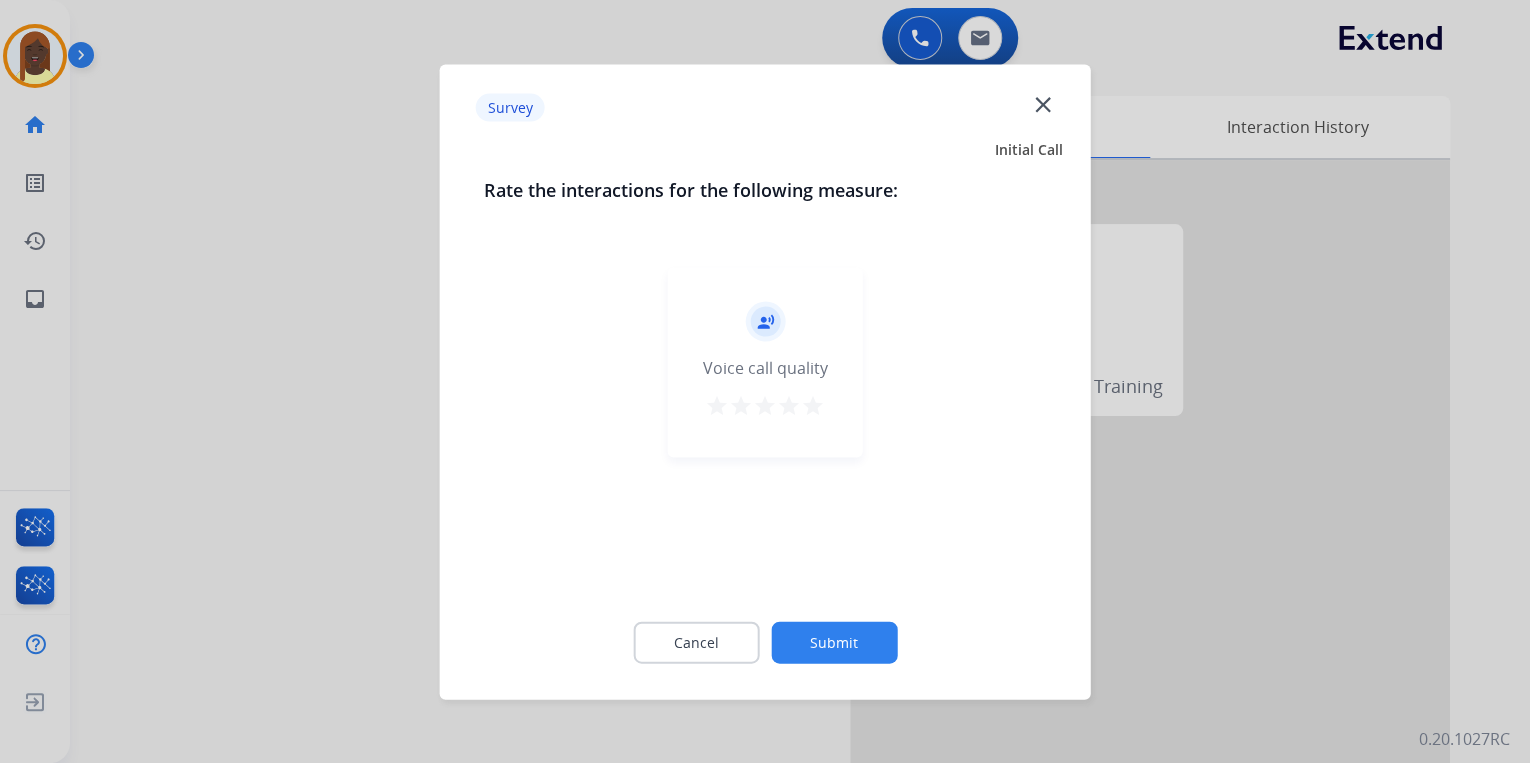 click on "star" at bounding box center (813, 405) 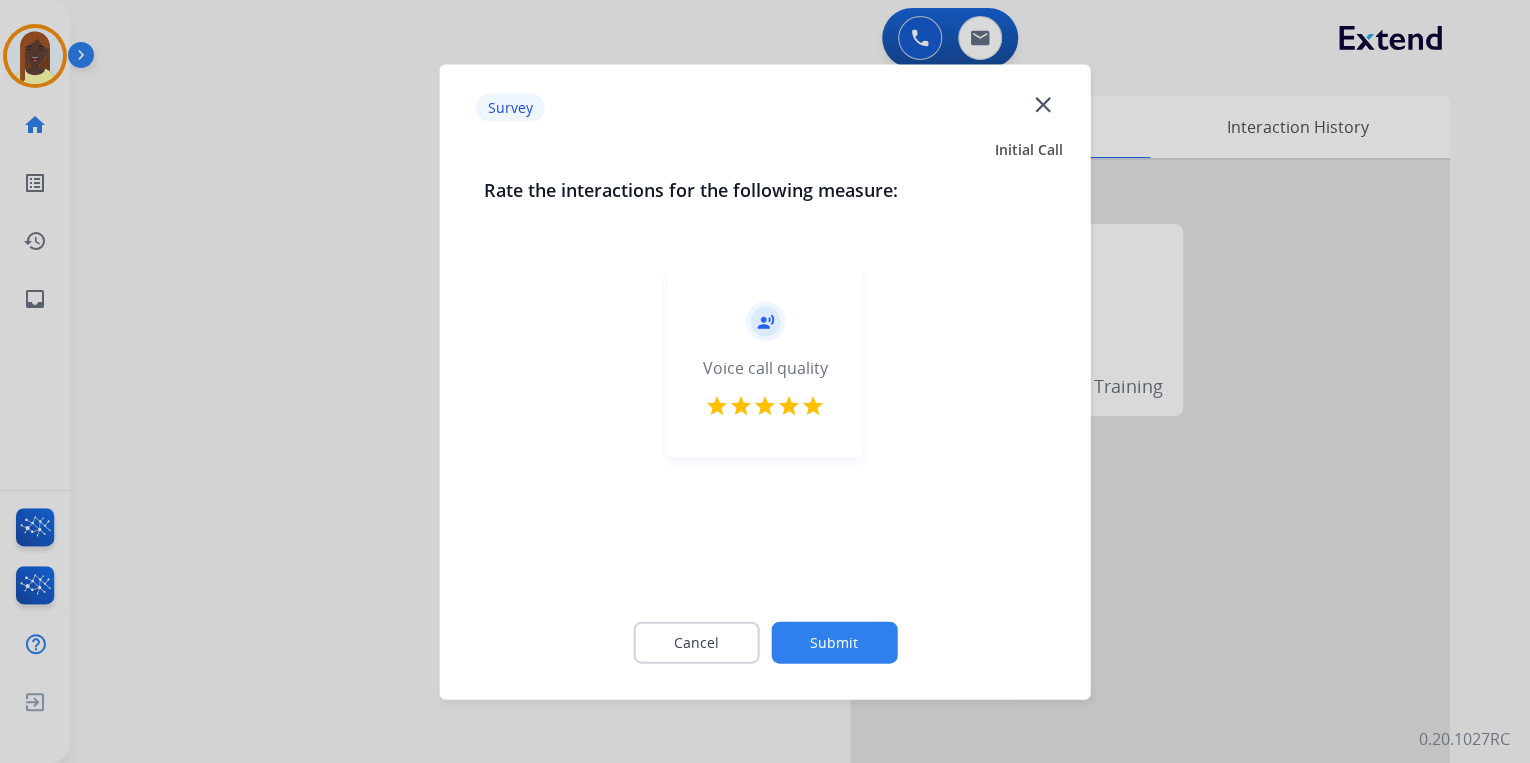 click on "Submit" 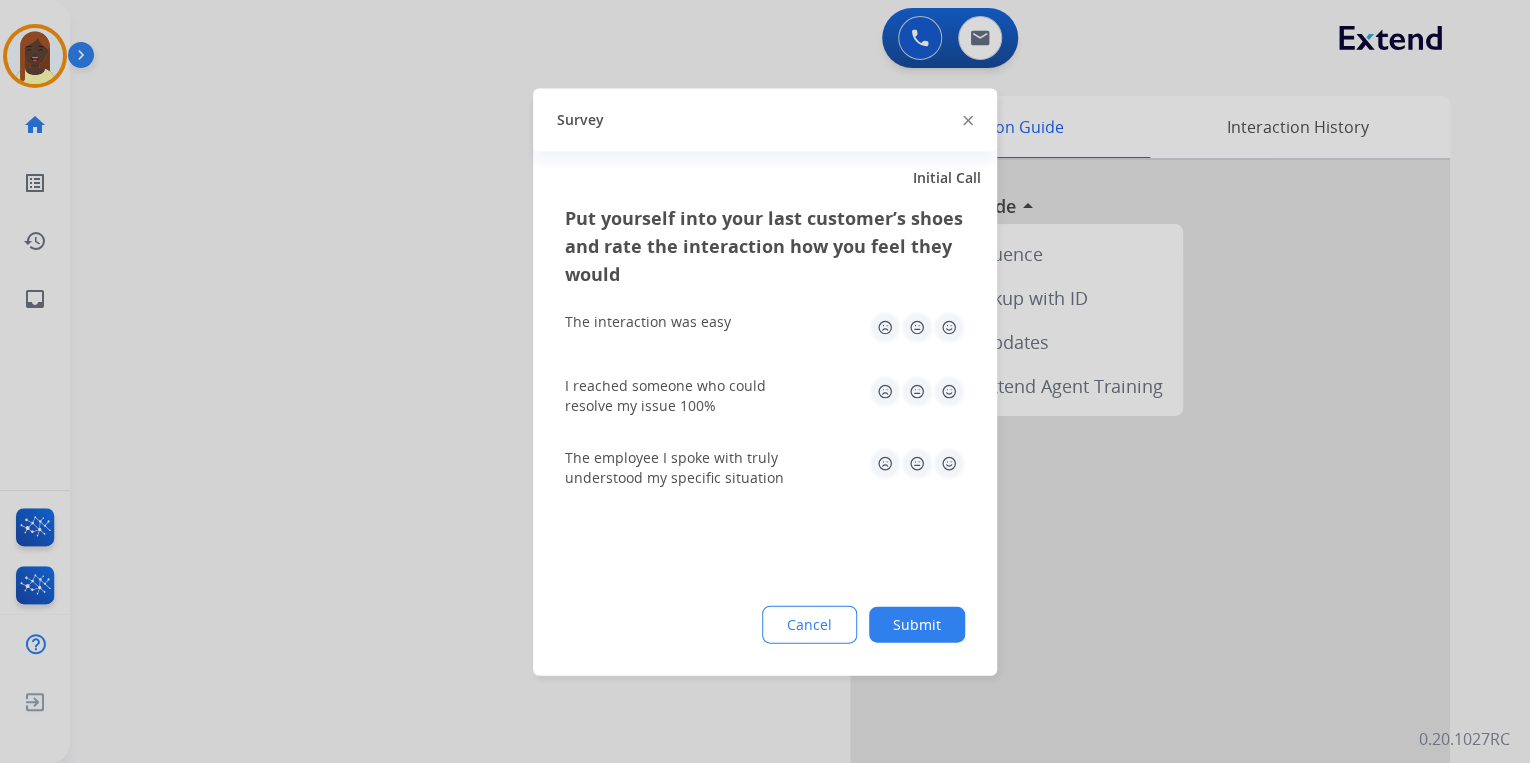 click 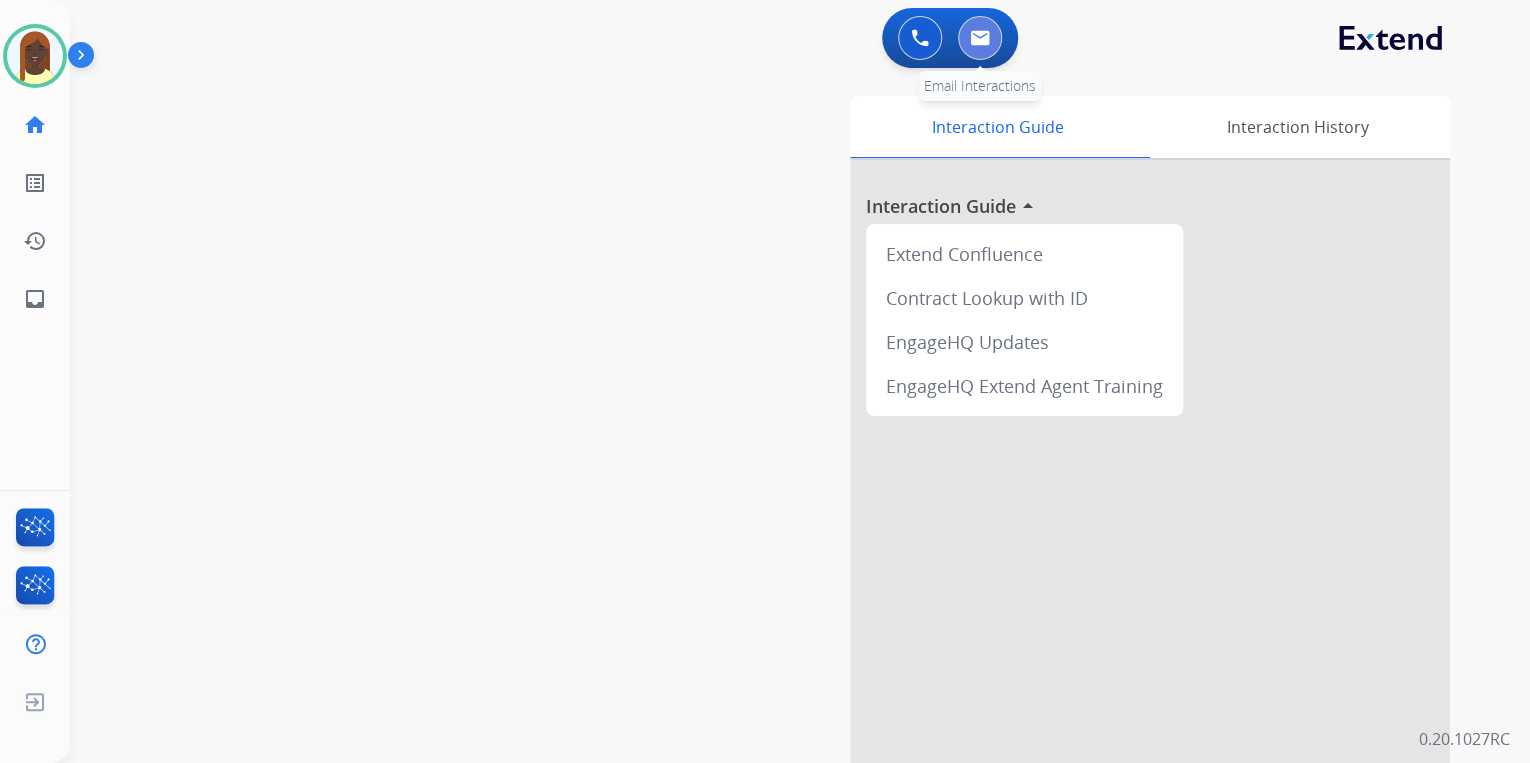click at bounding box center (980, 38) 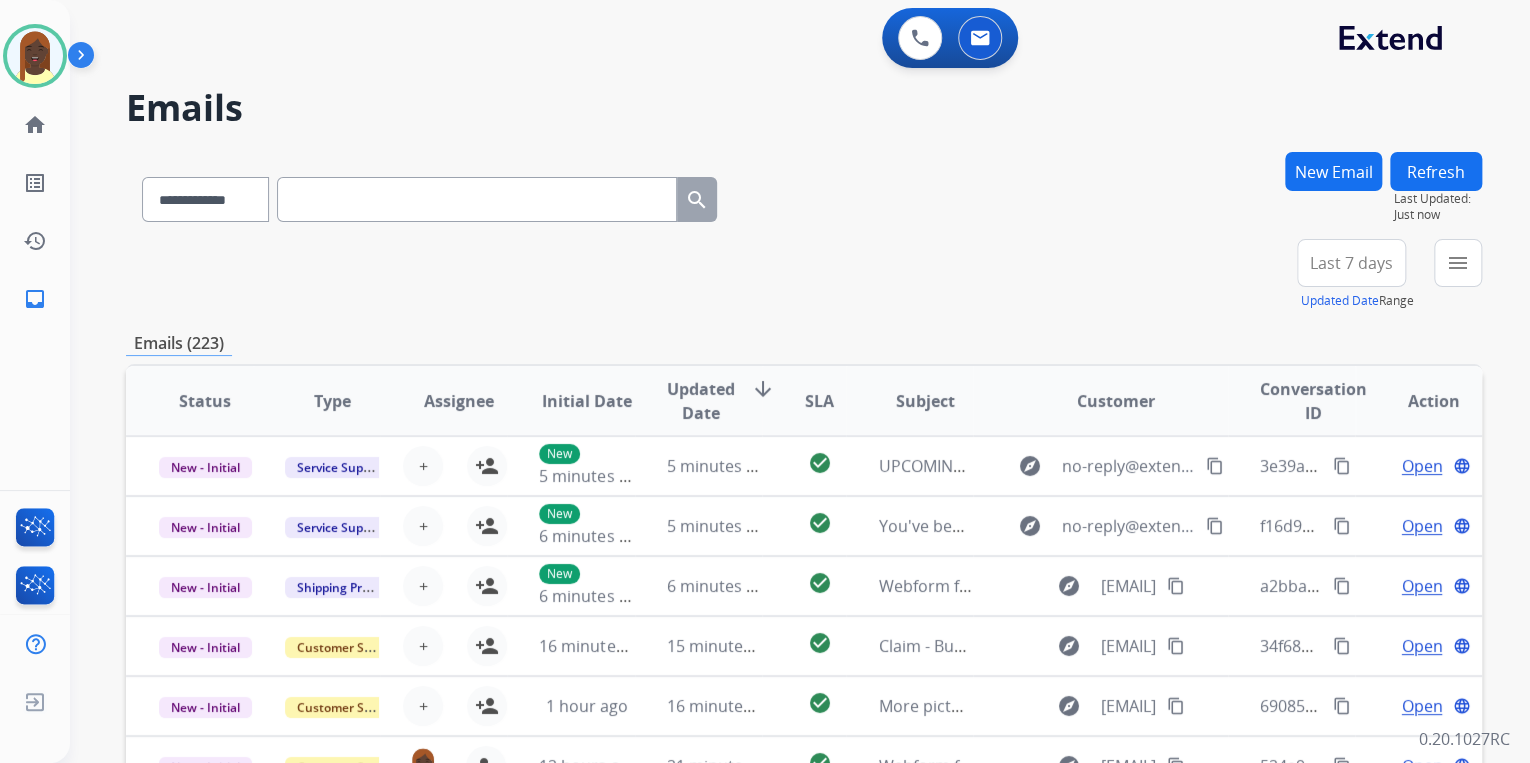 click at bounding box center (477, 199) 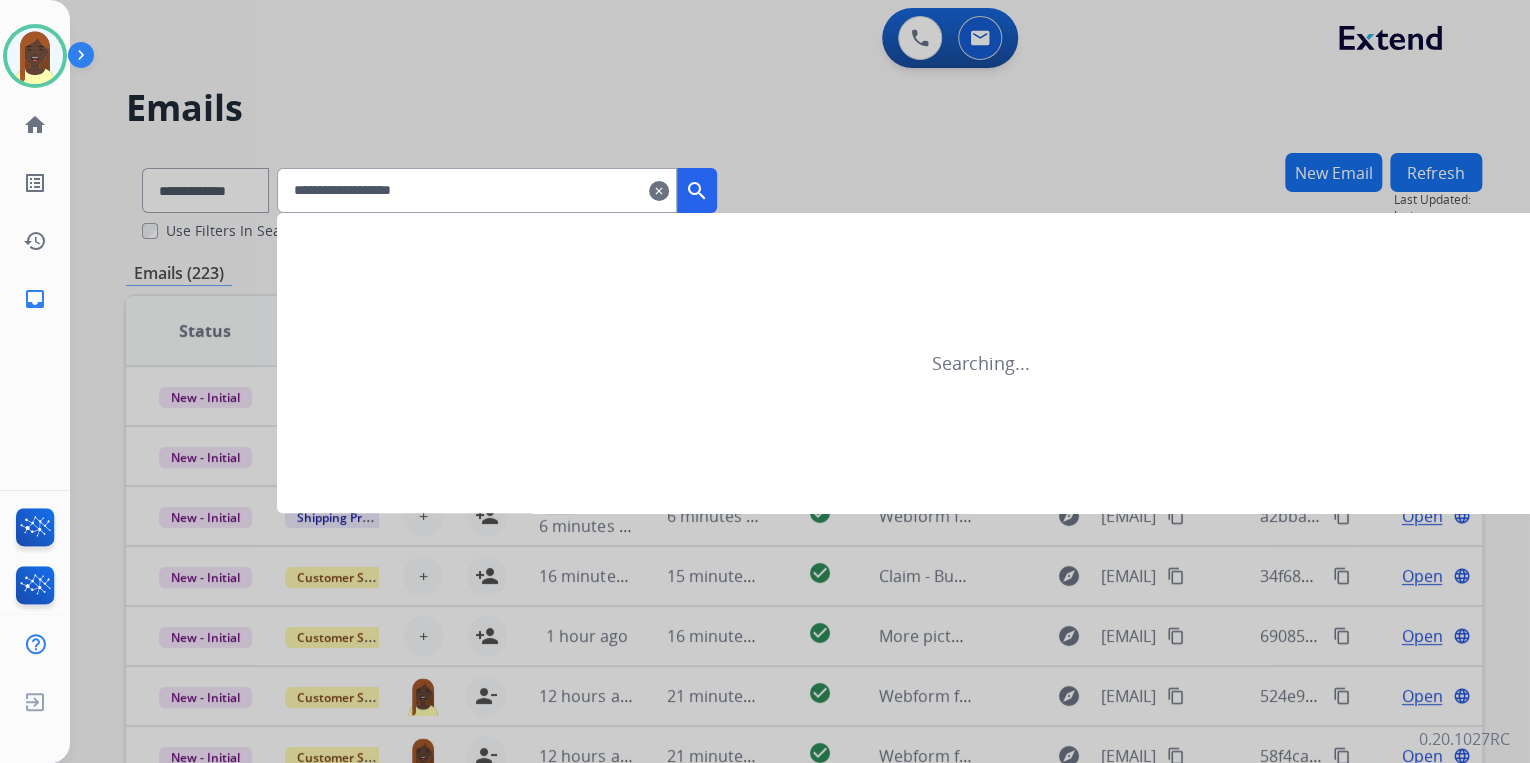 type on "**********" 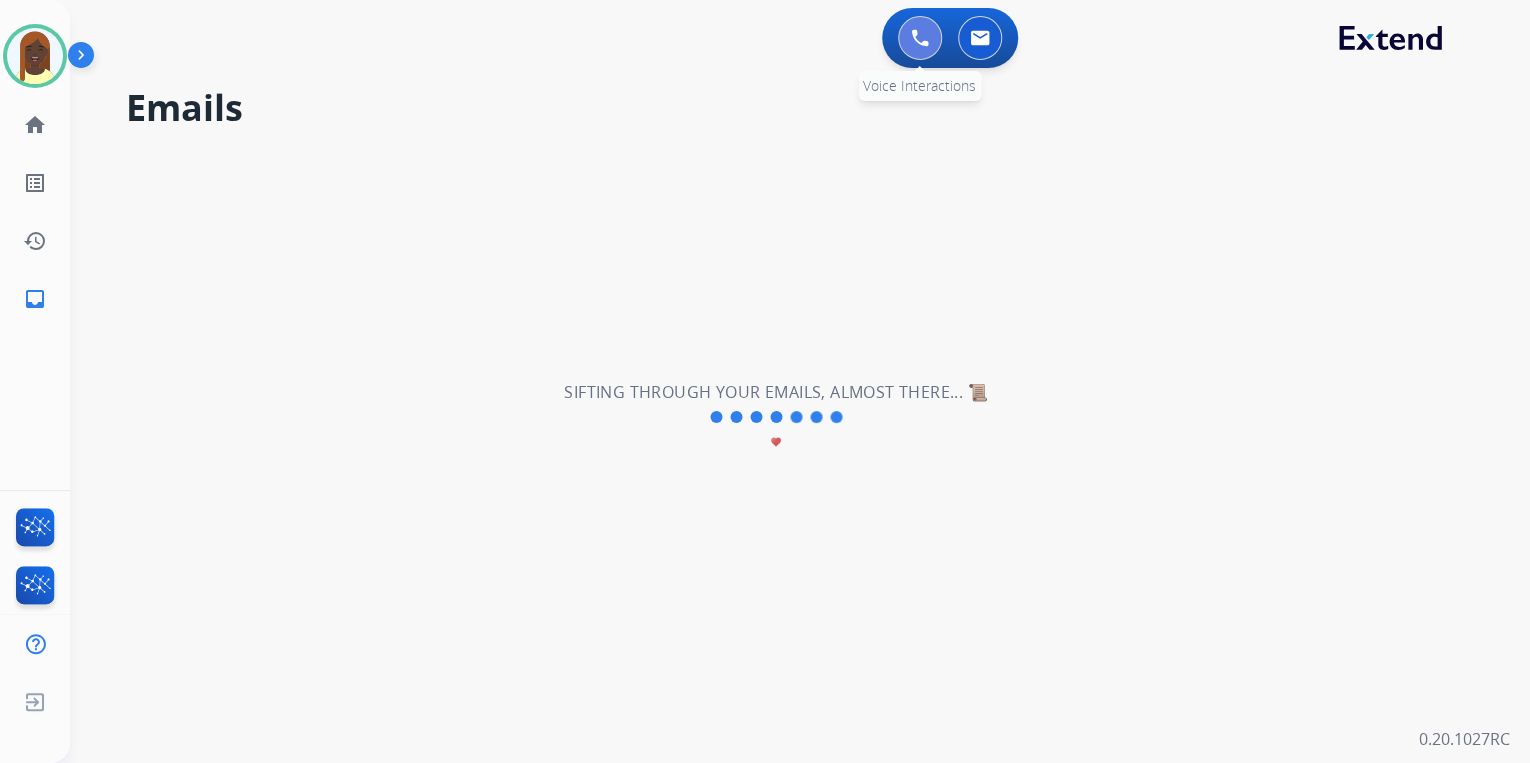 click at bounding box center (920, 38) 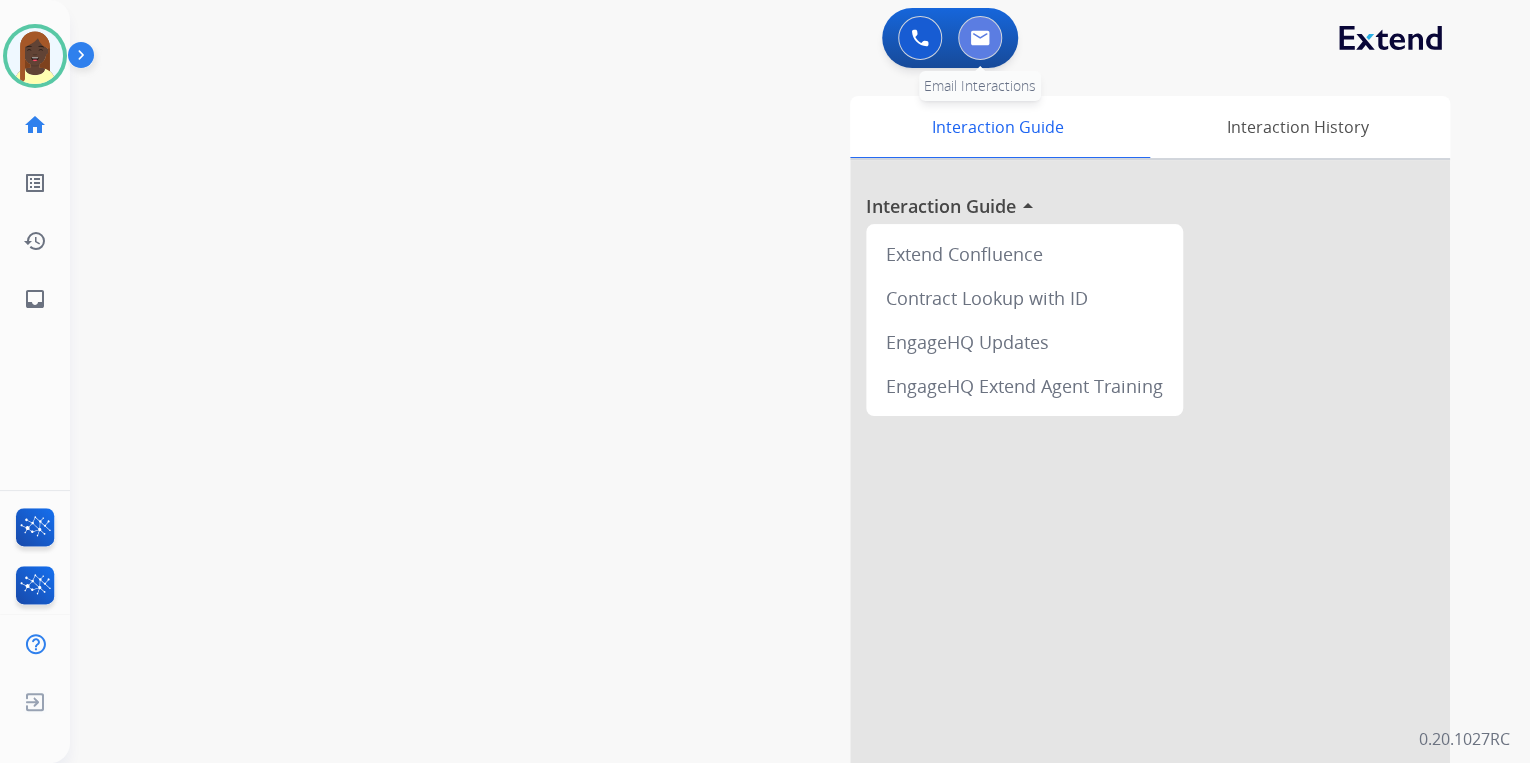 click at bounding box center (980, 38) 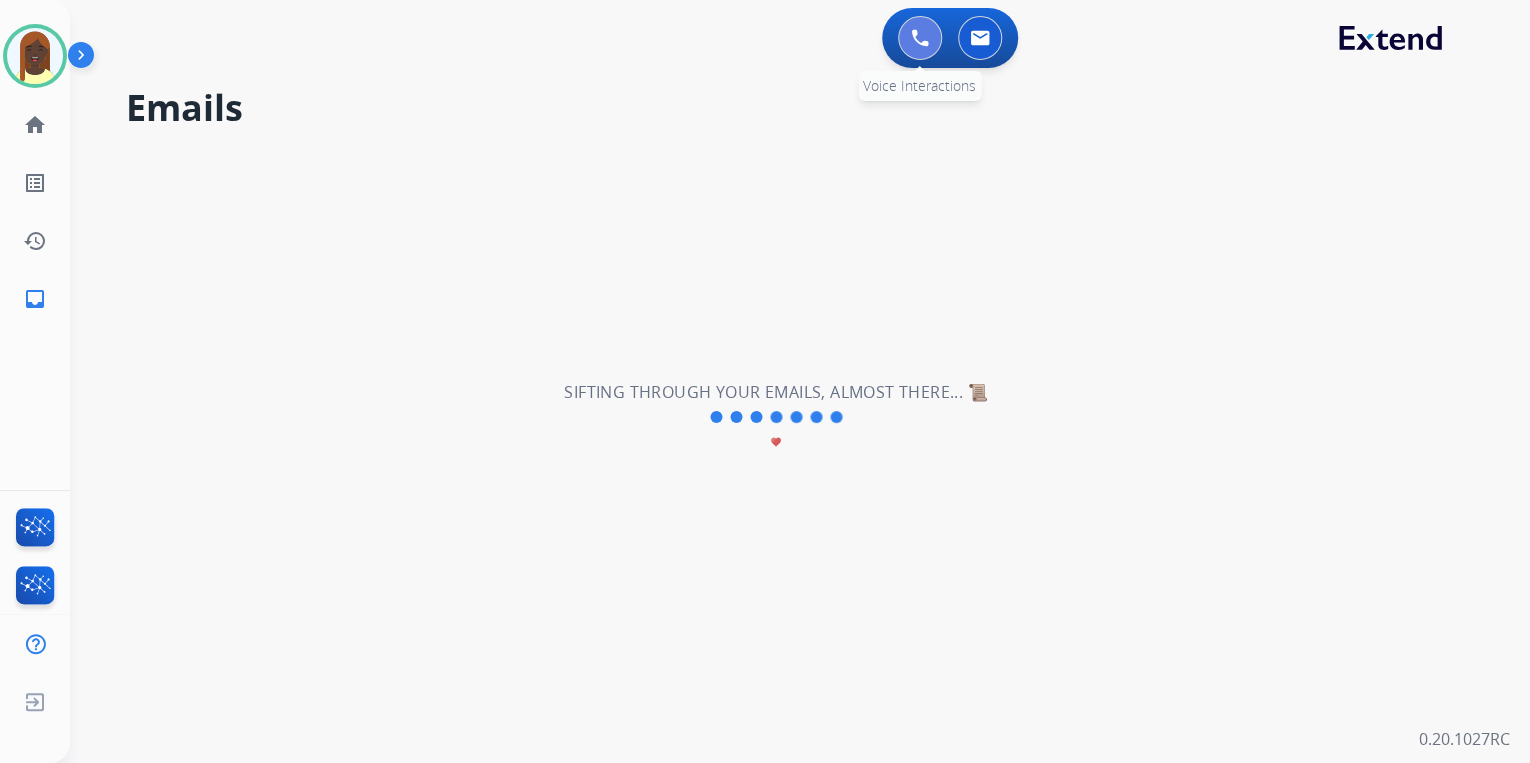 click at bounding box center (920, 38) 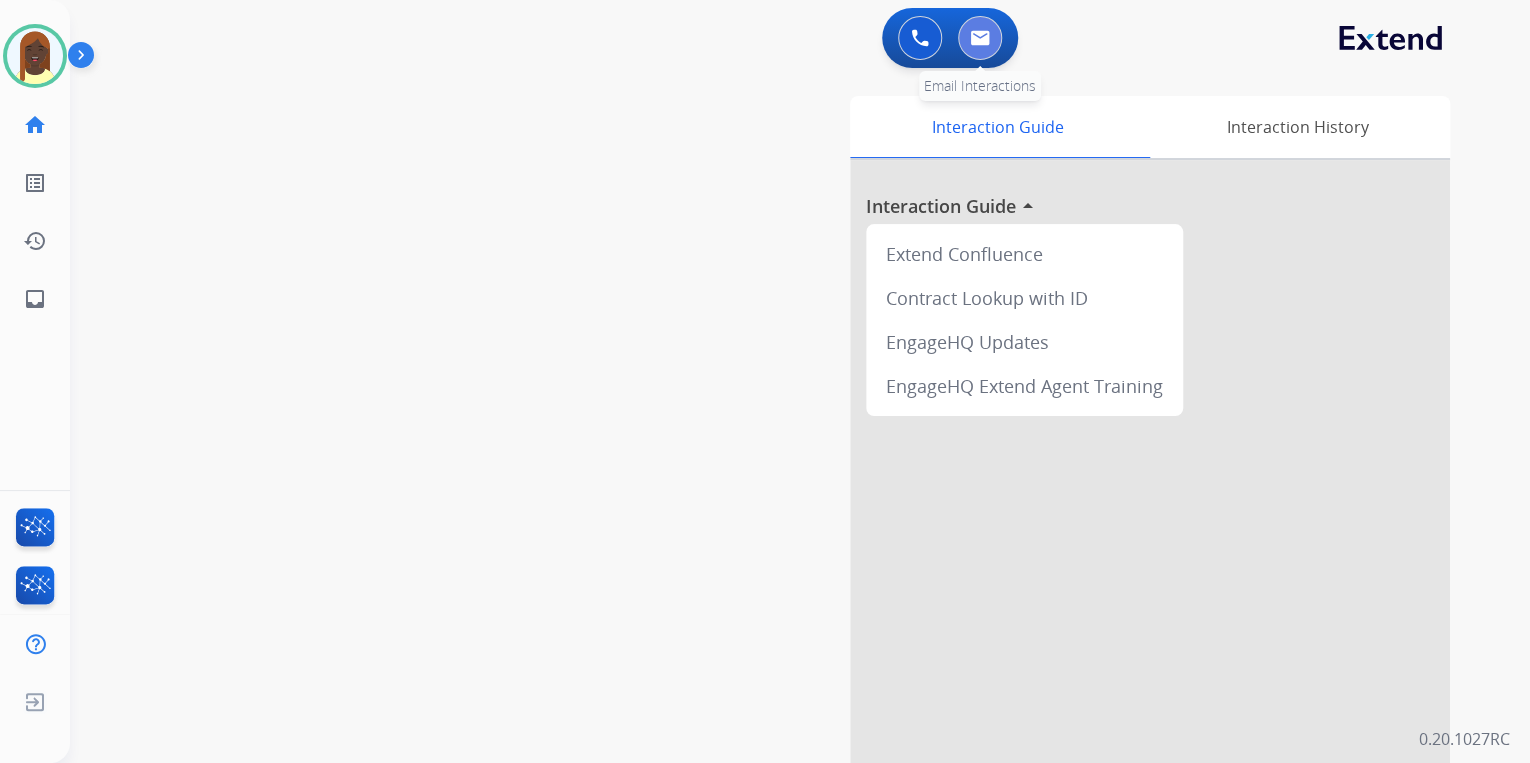 click at bounding box center (980, 38) 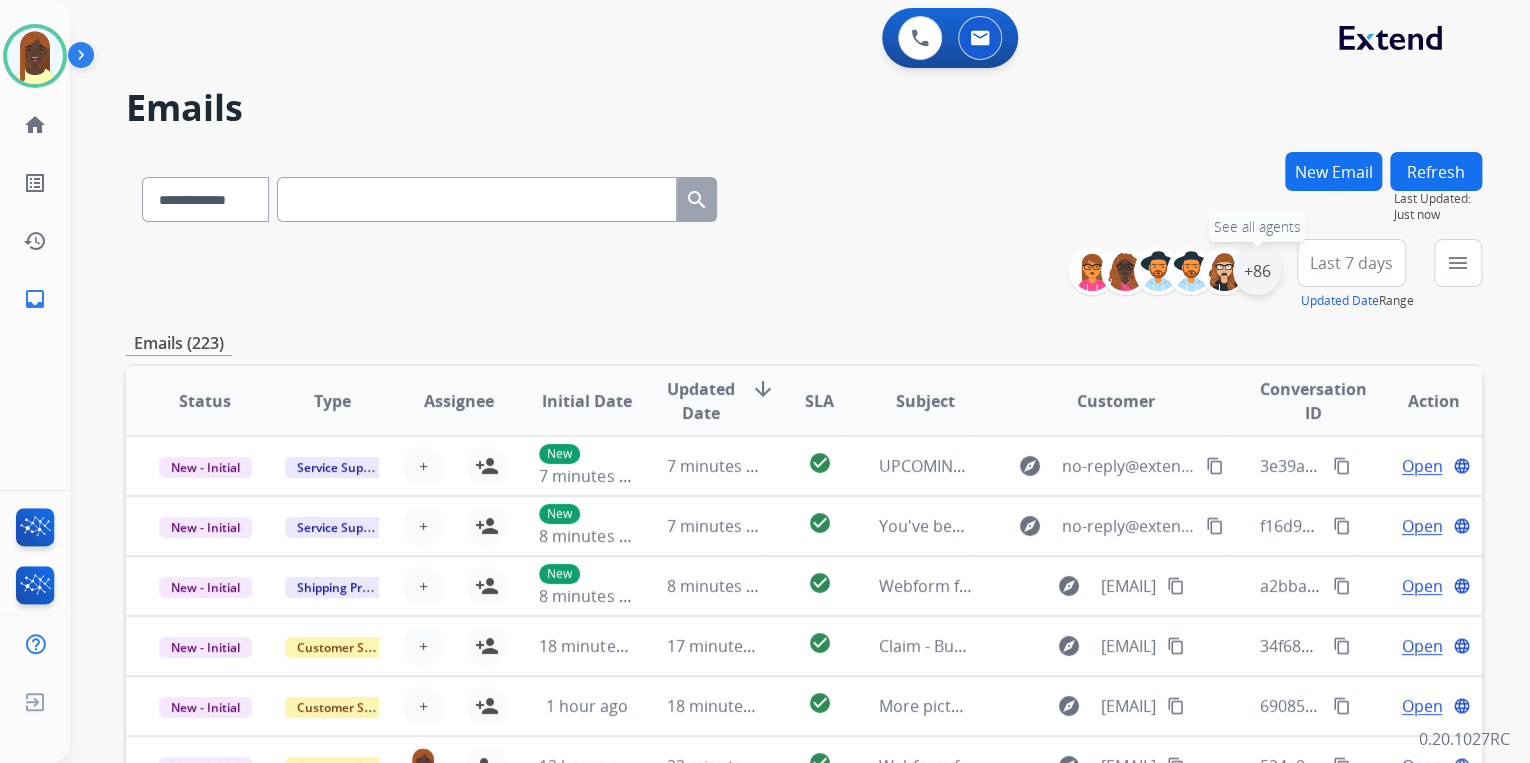 click on "+86" at bounding box center (1257, 271) 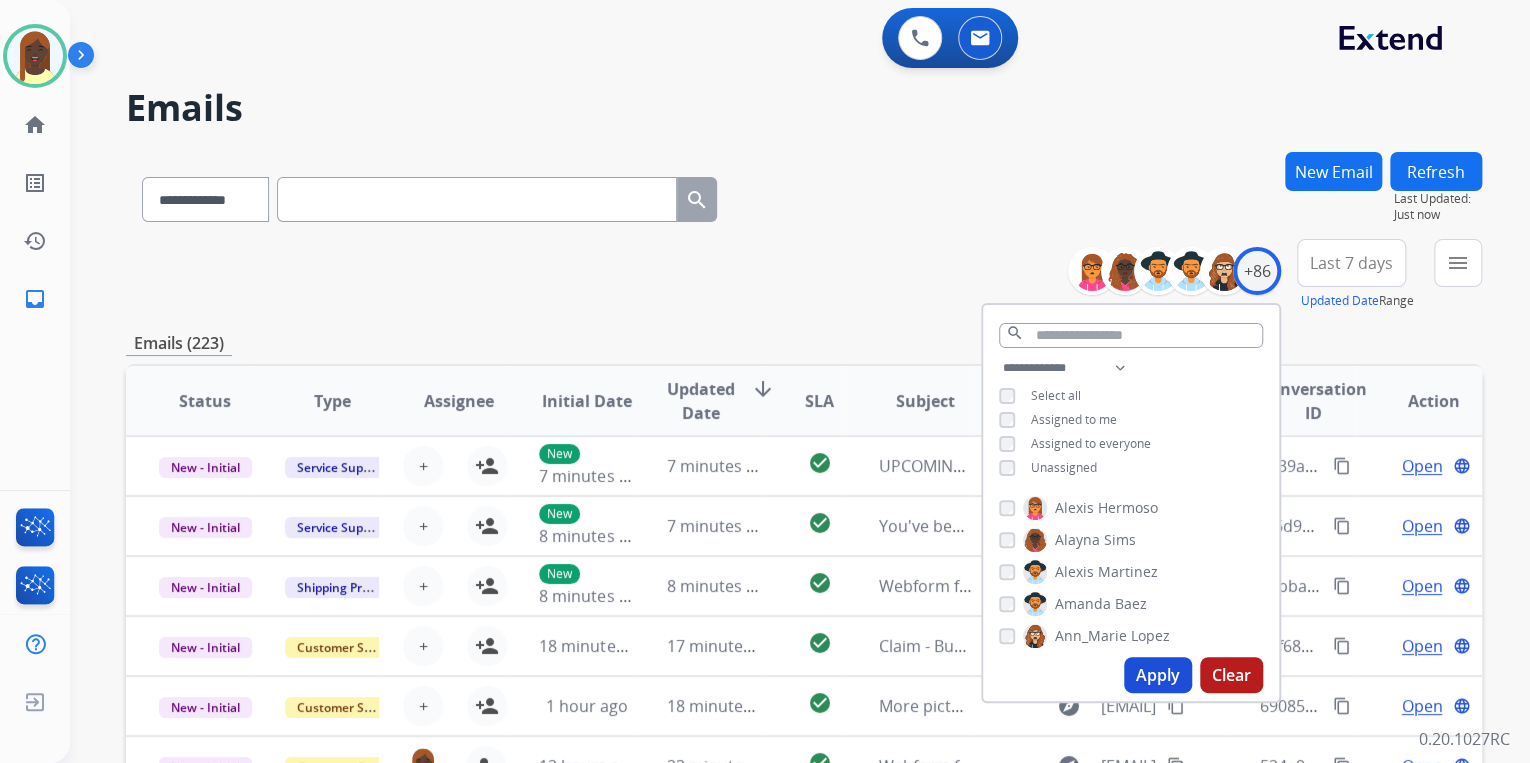 drag, startPoint x: 1144, startPoint y: 664, endPoint x: 1029, endPoint y: 496, distance: 203.59027 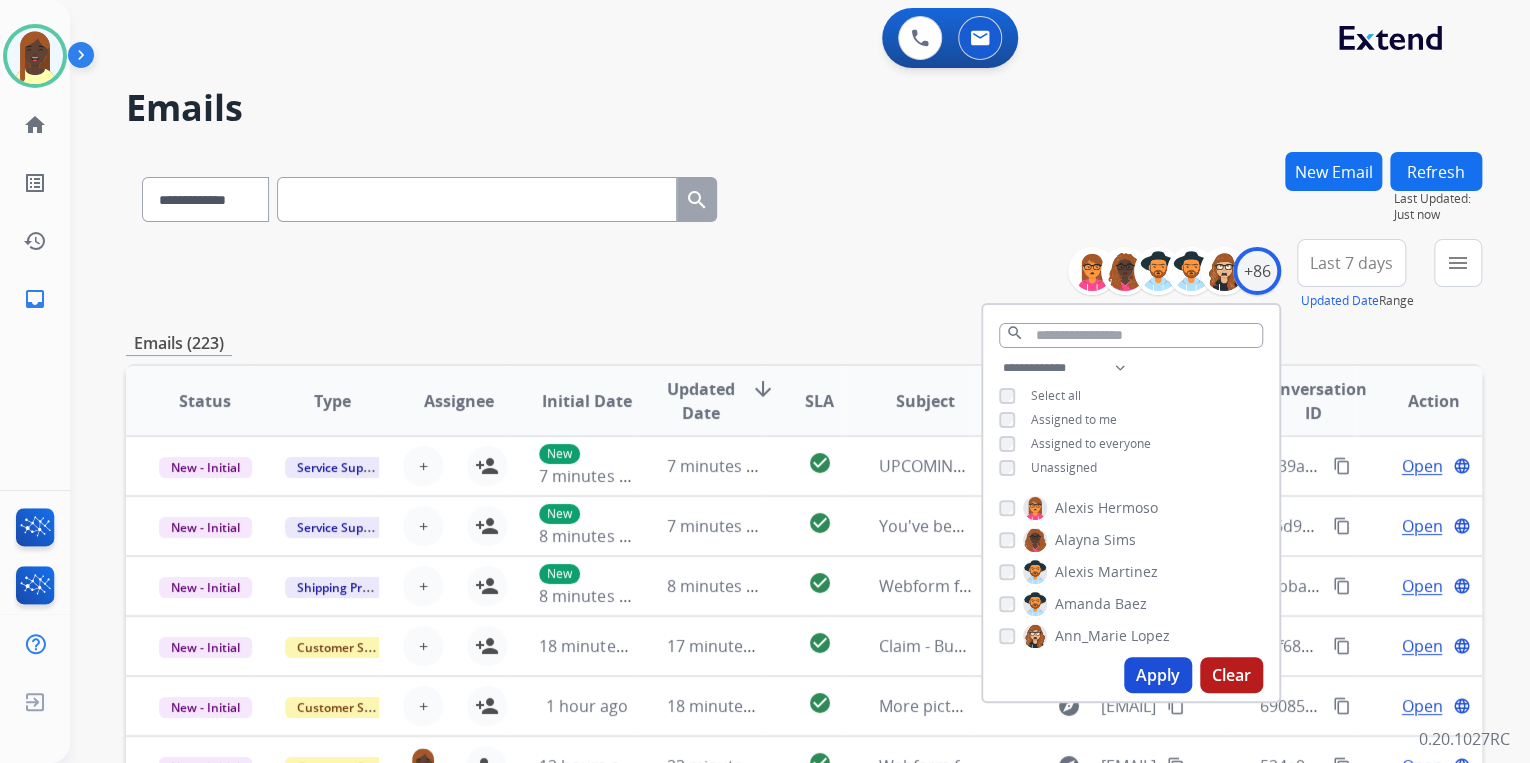 click on "Apply" at bounding box center [1158, 675] 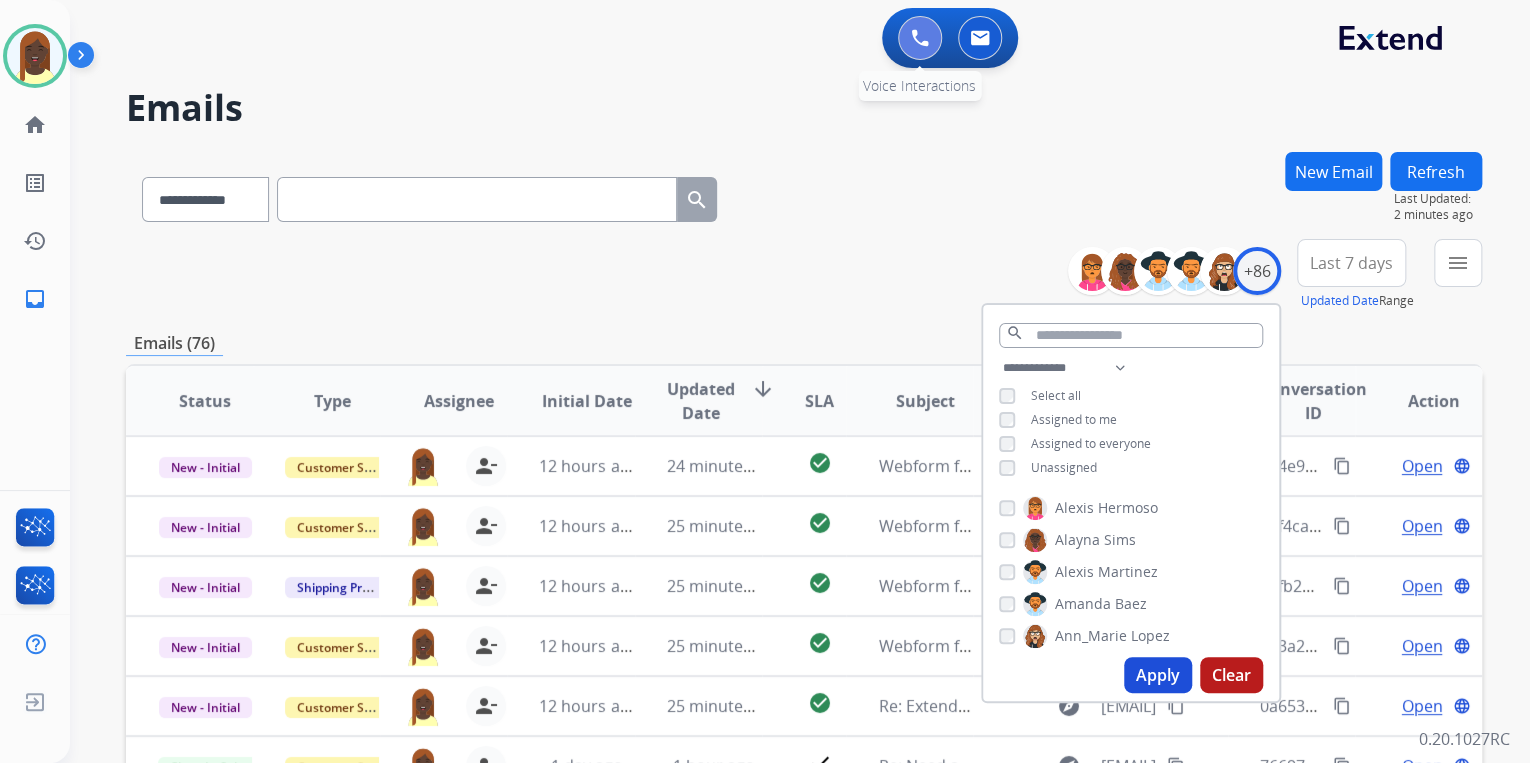 click at bounding box center [920, 38] 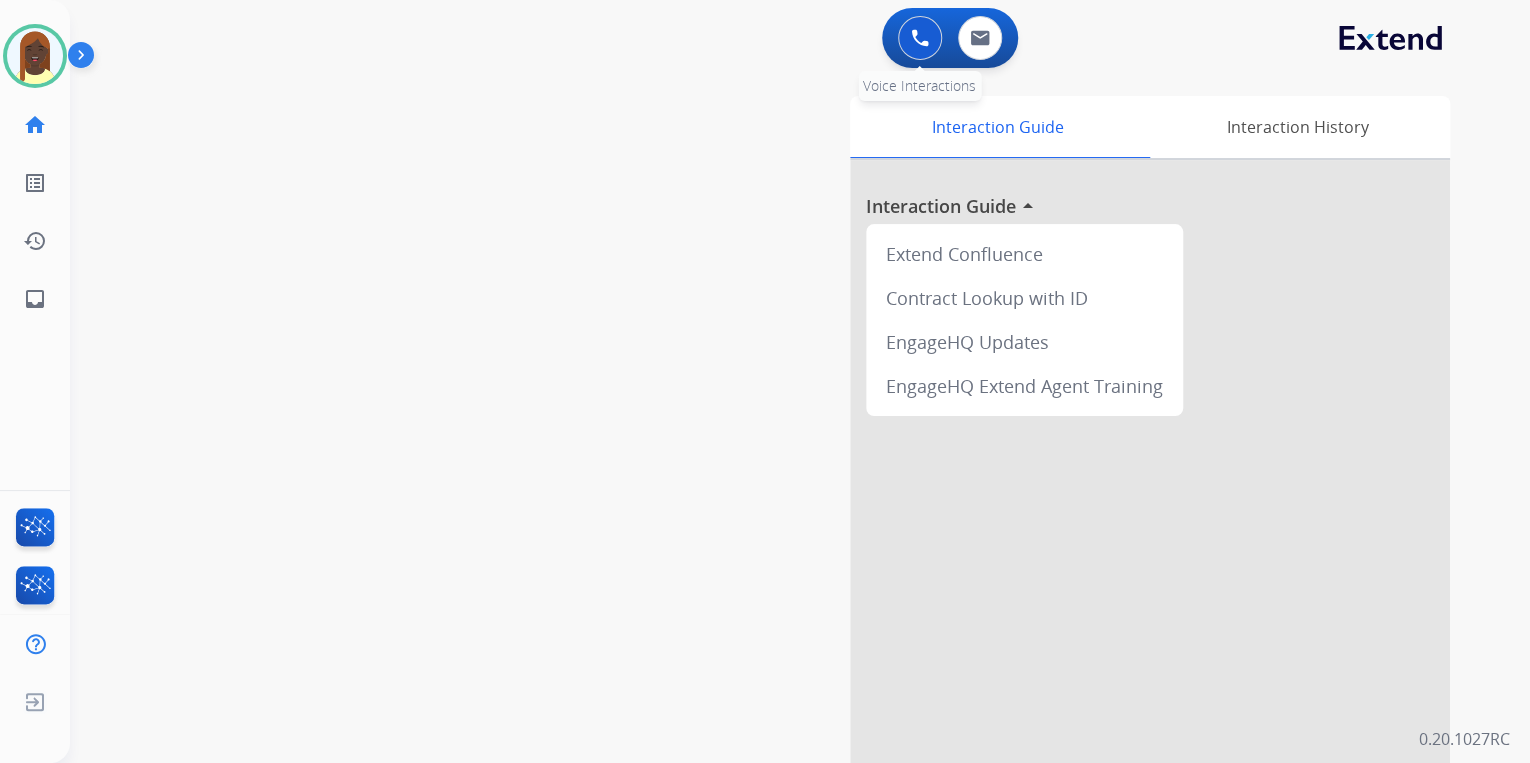 click at bounding box center [920, 38] 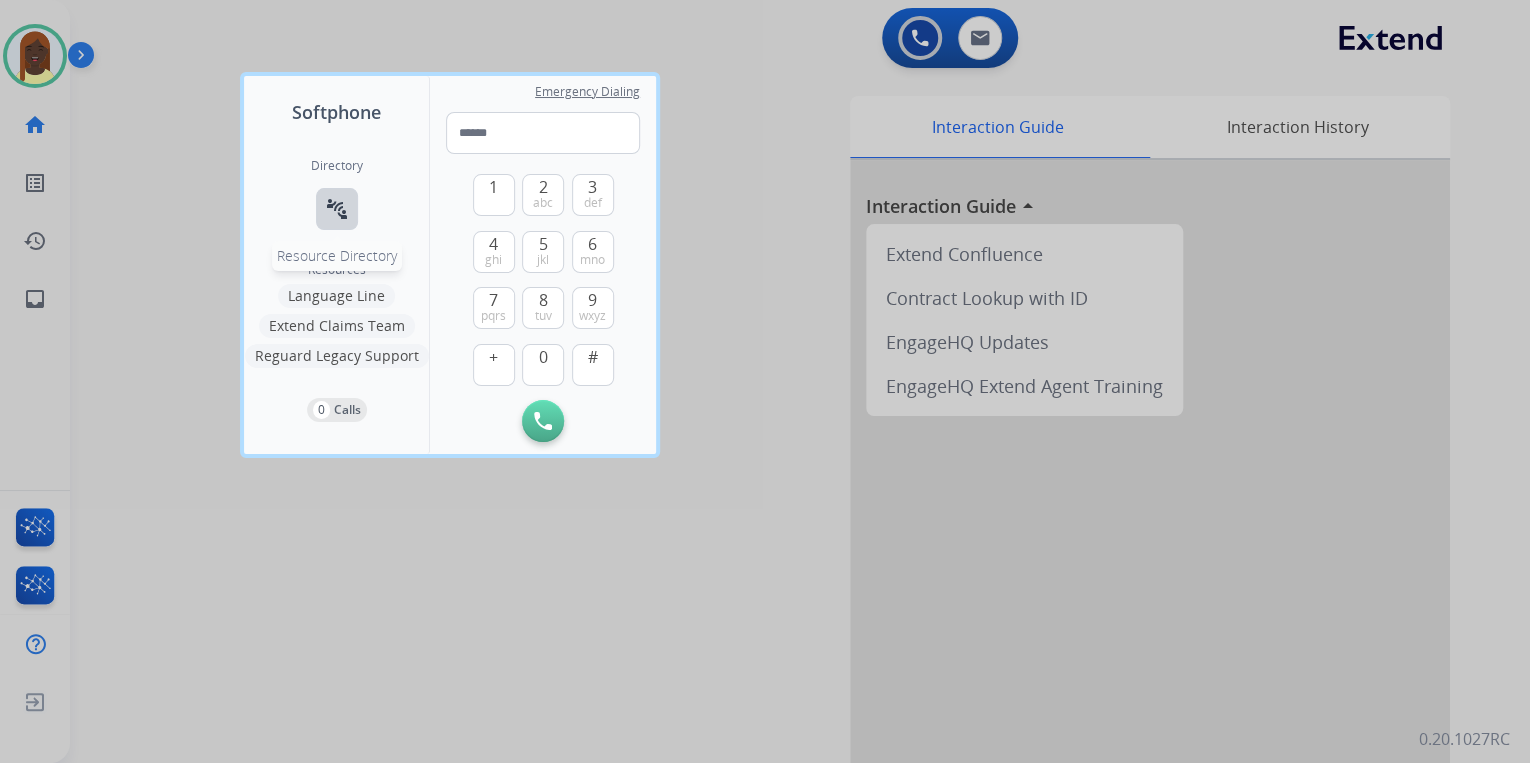 click on "connect_without_contact" at bounding box center [337, 209] 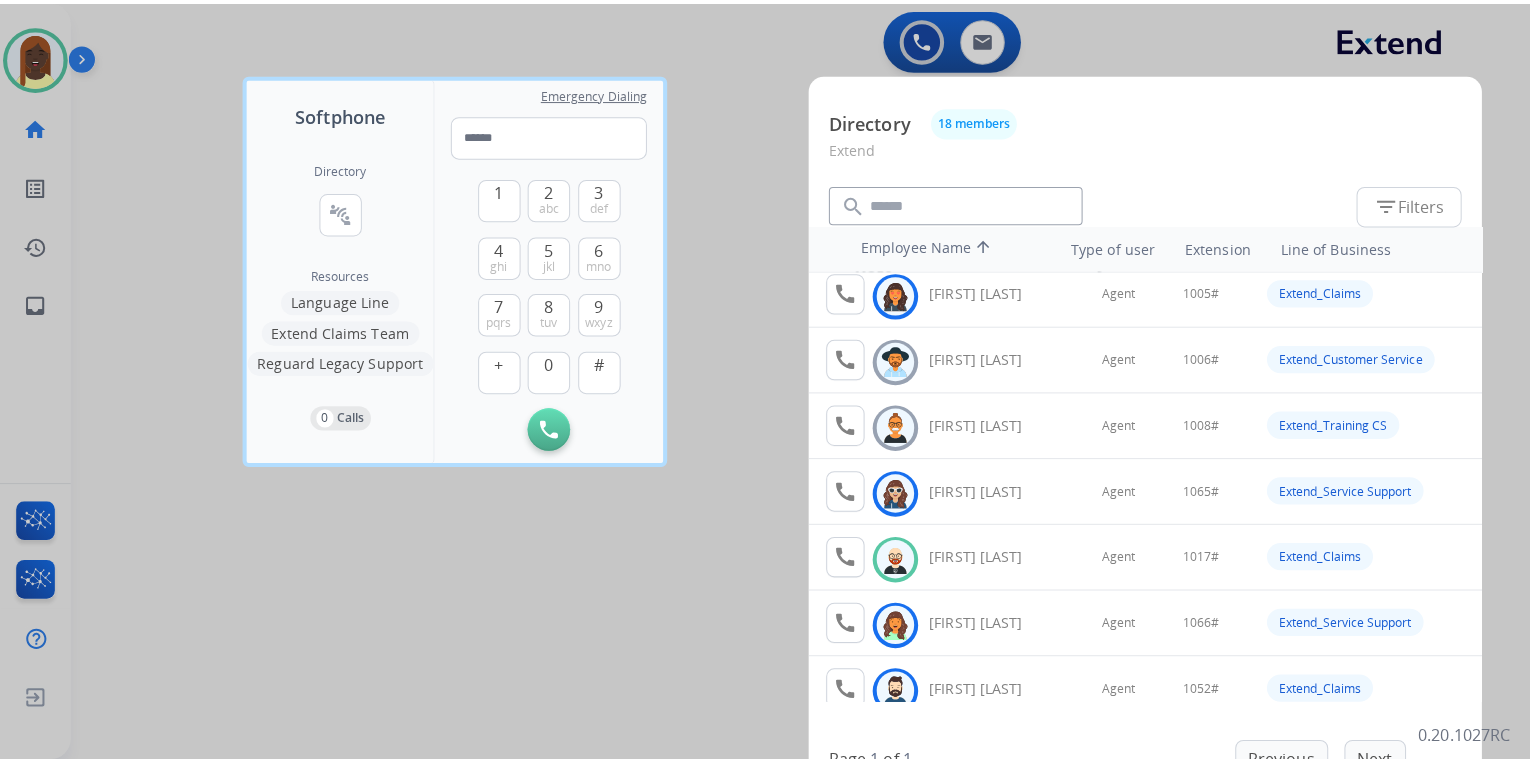 scroll, scrollTop: 0, scrollLeft: 0, axis: both 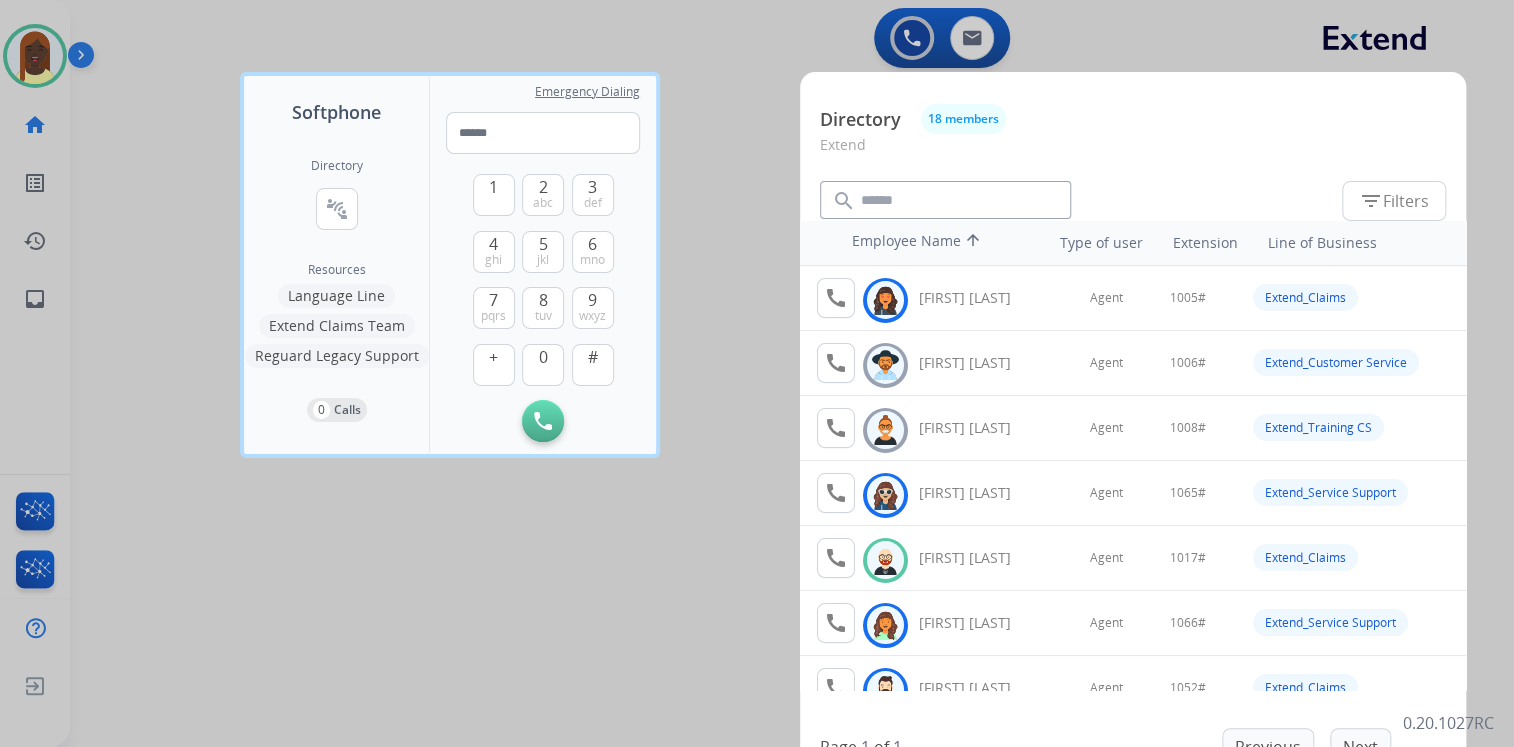 click at bounding box center [757, 373] 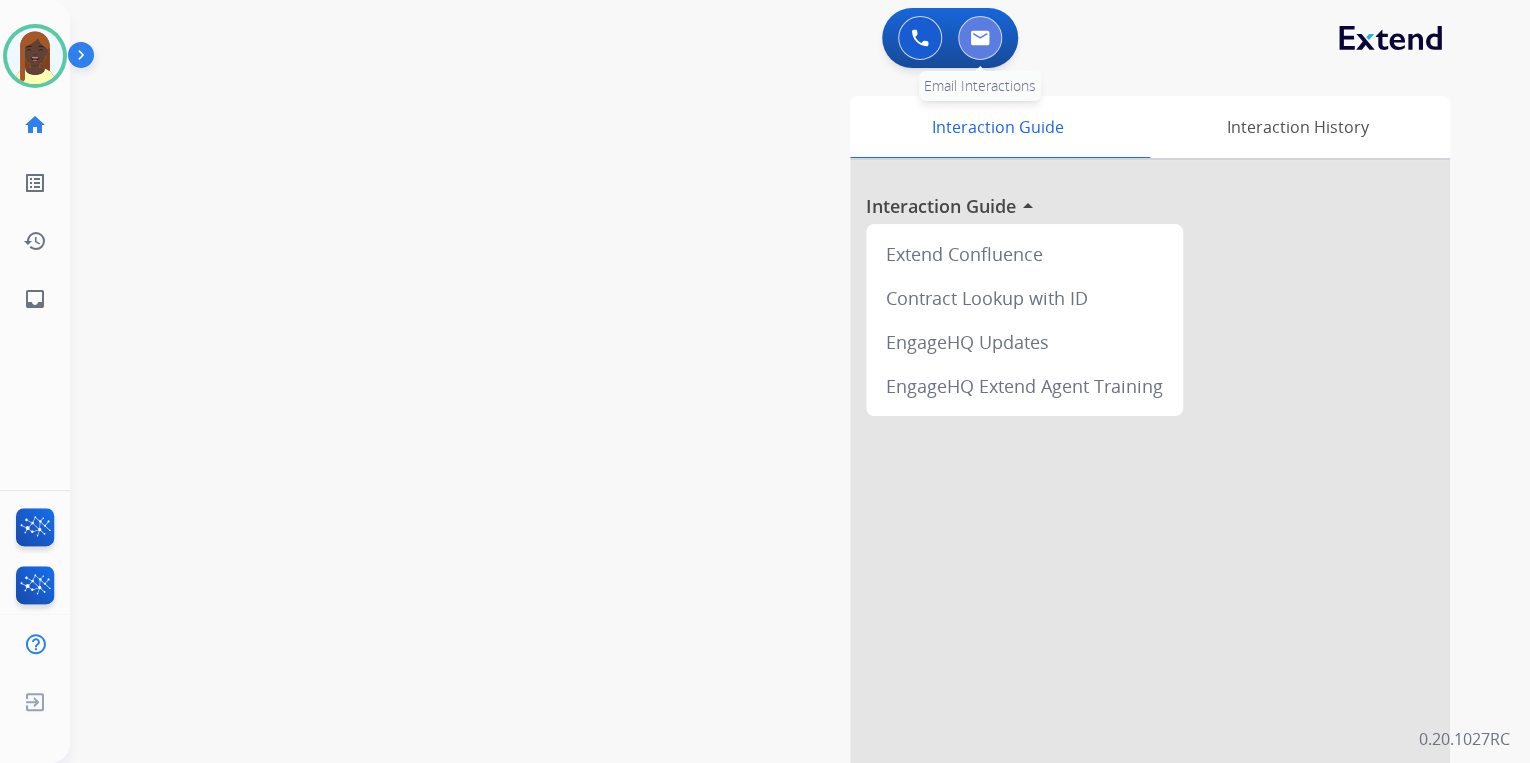 click at bounding box center [980, 38] 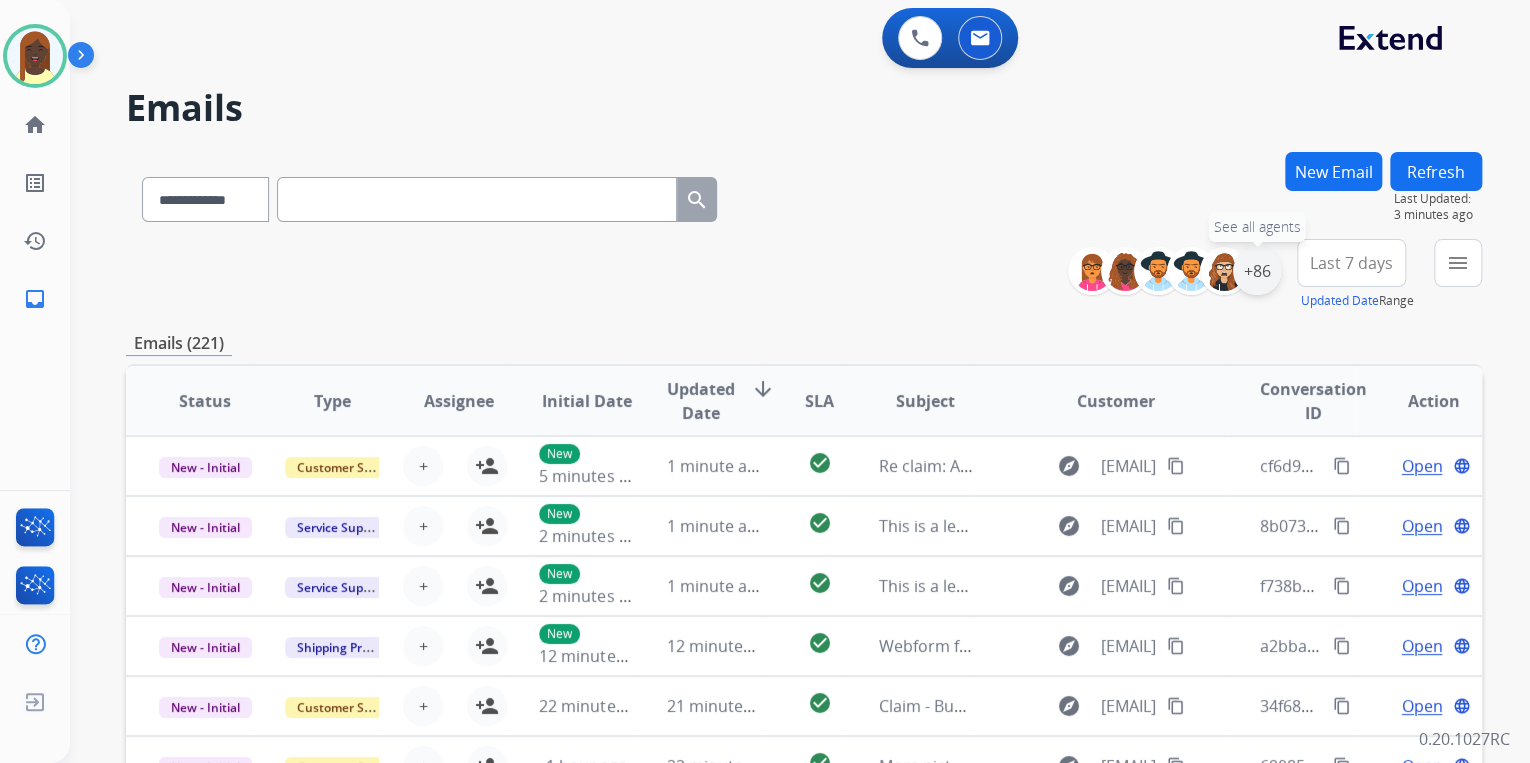 click on "+86" at bounding box center (1257, 271) 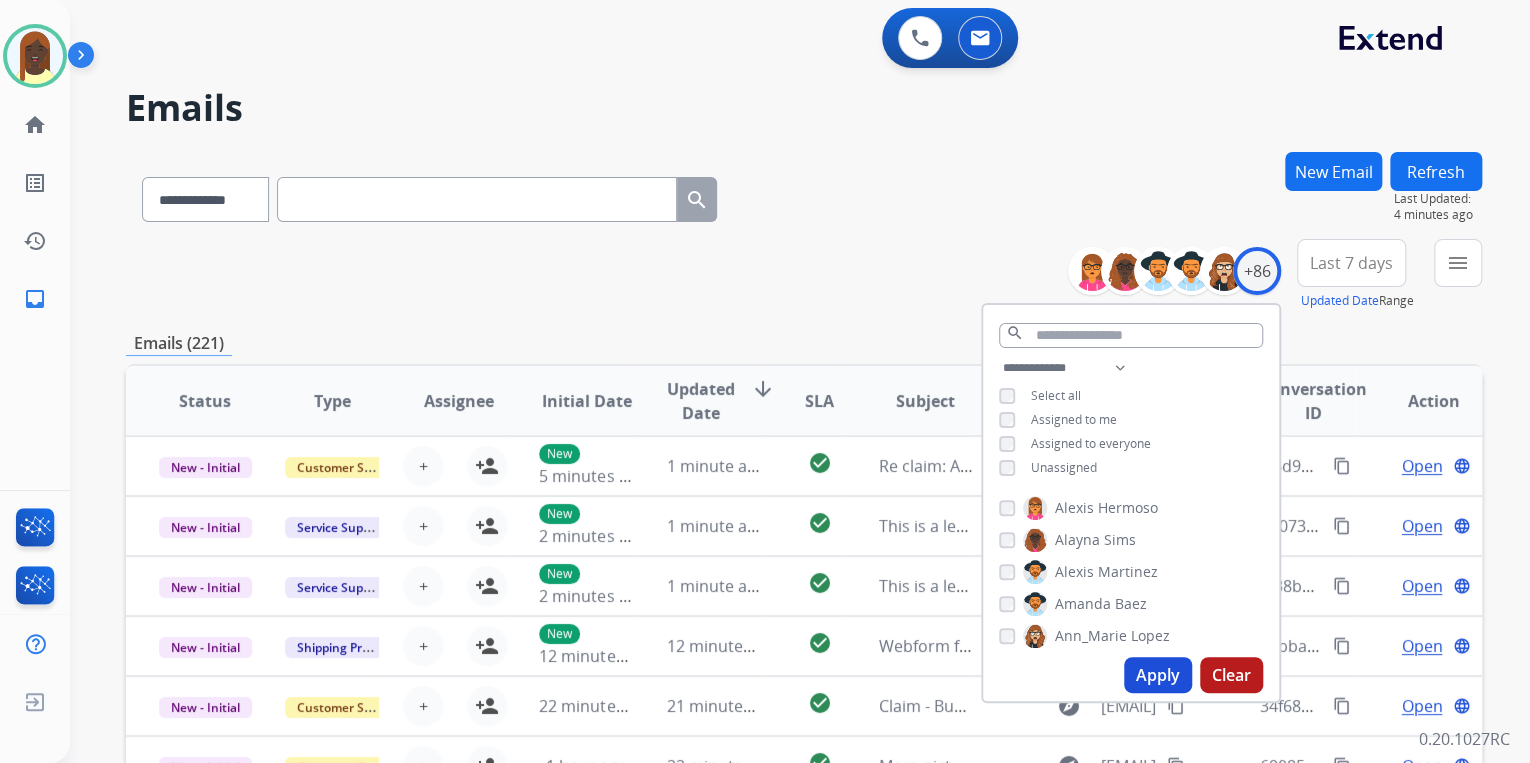 drag, startPoint x: 1166, startPoint y: 675, endPoint x: 1021, endPoint y: 461, distance: 258.4976 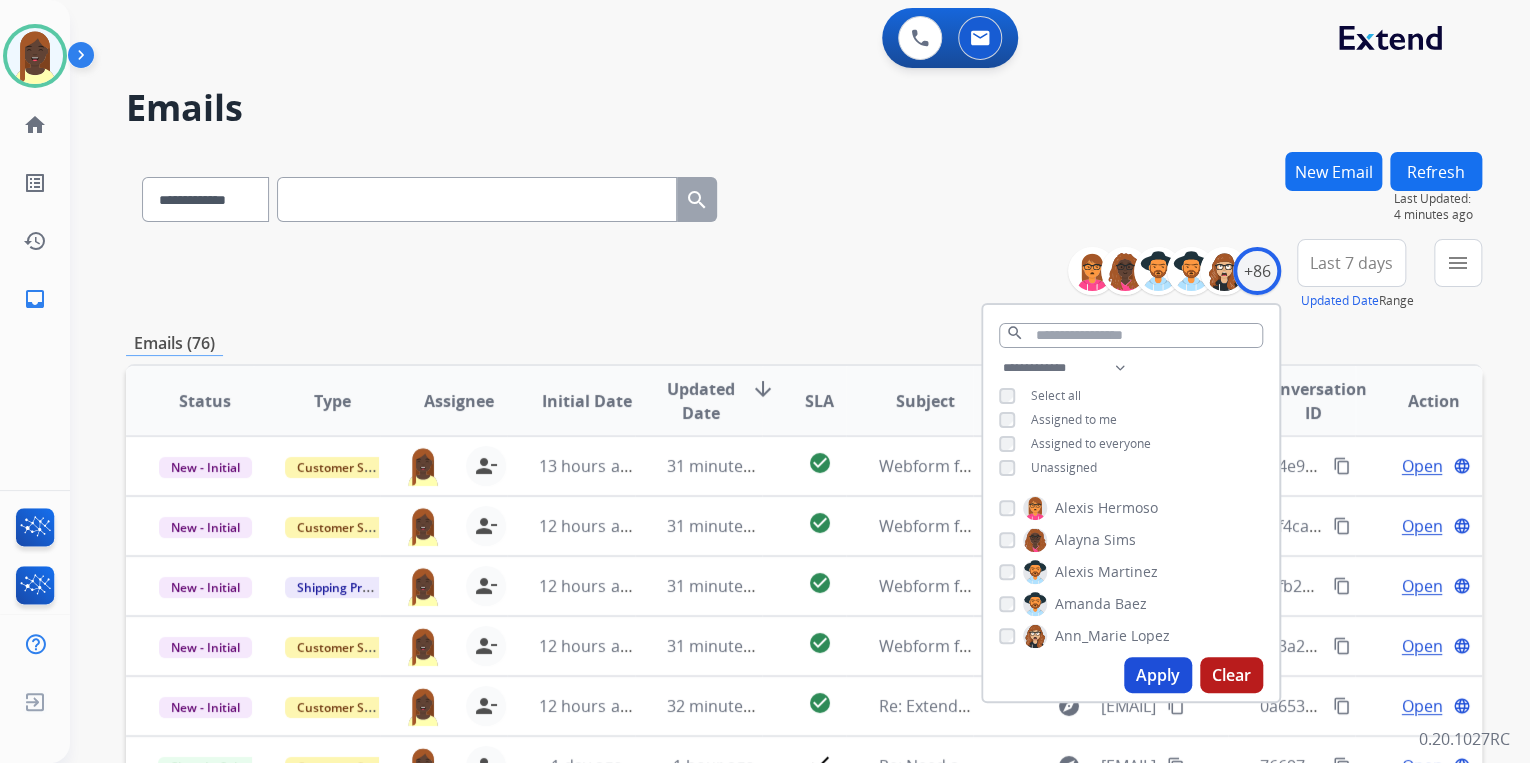 click on "**********" at bounding box center (804, 275) 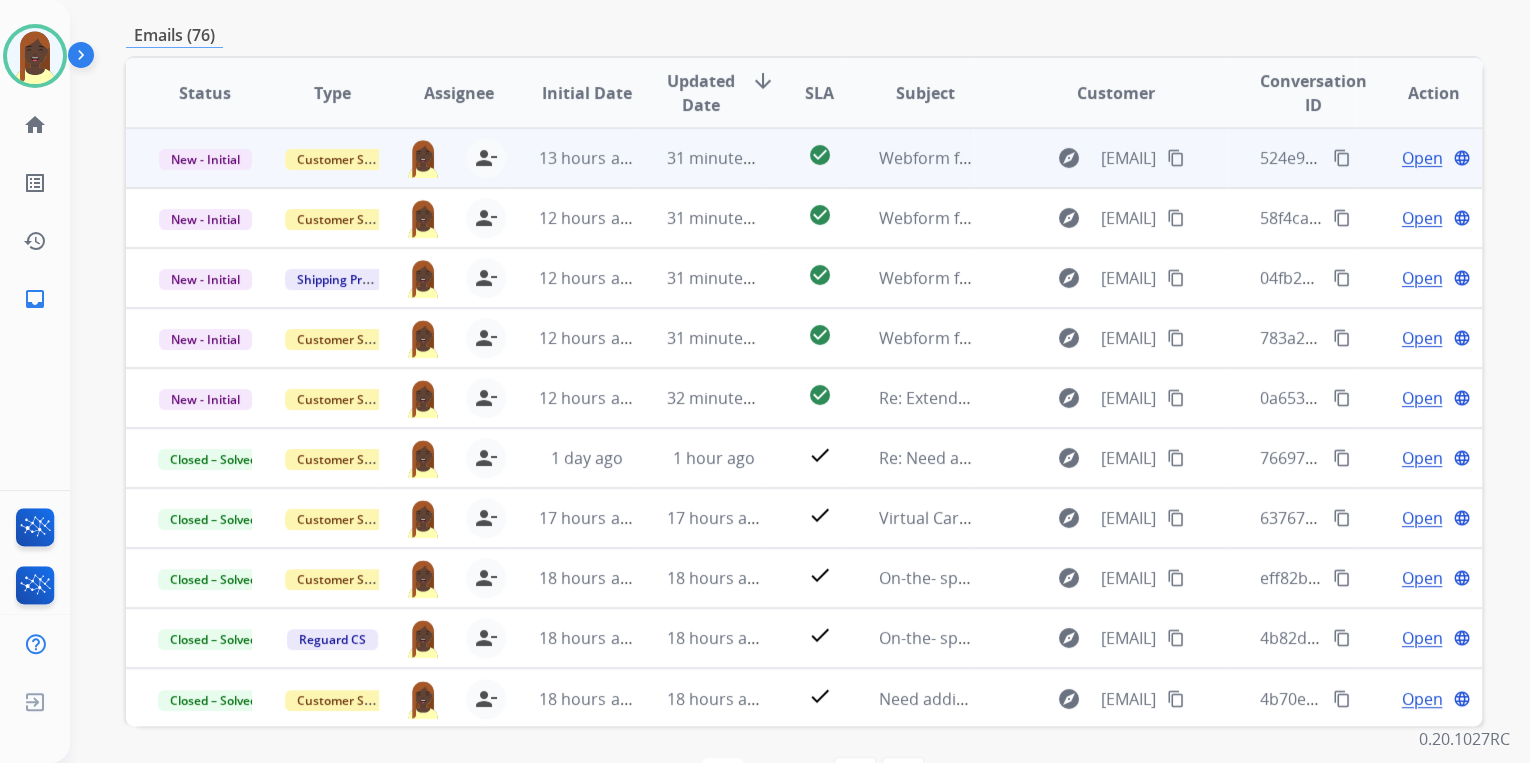 scroll, scrollTop: 374, scrollLeft: 0, axis: vertical 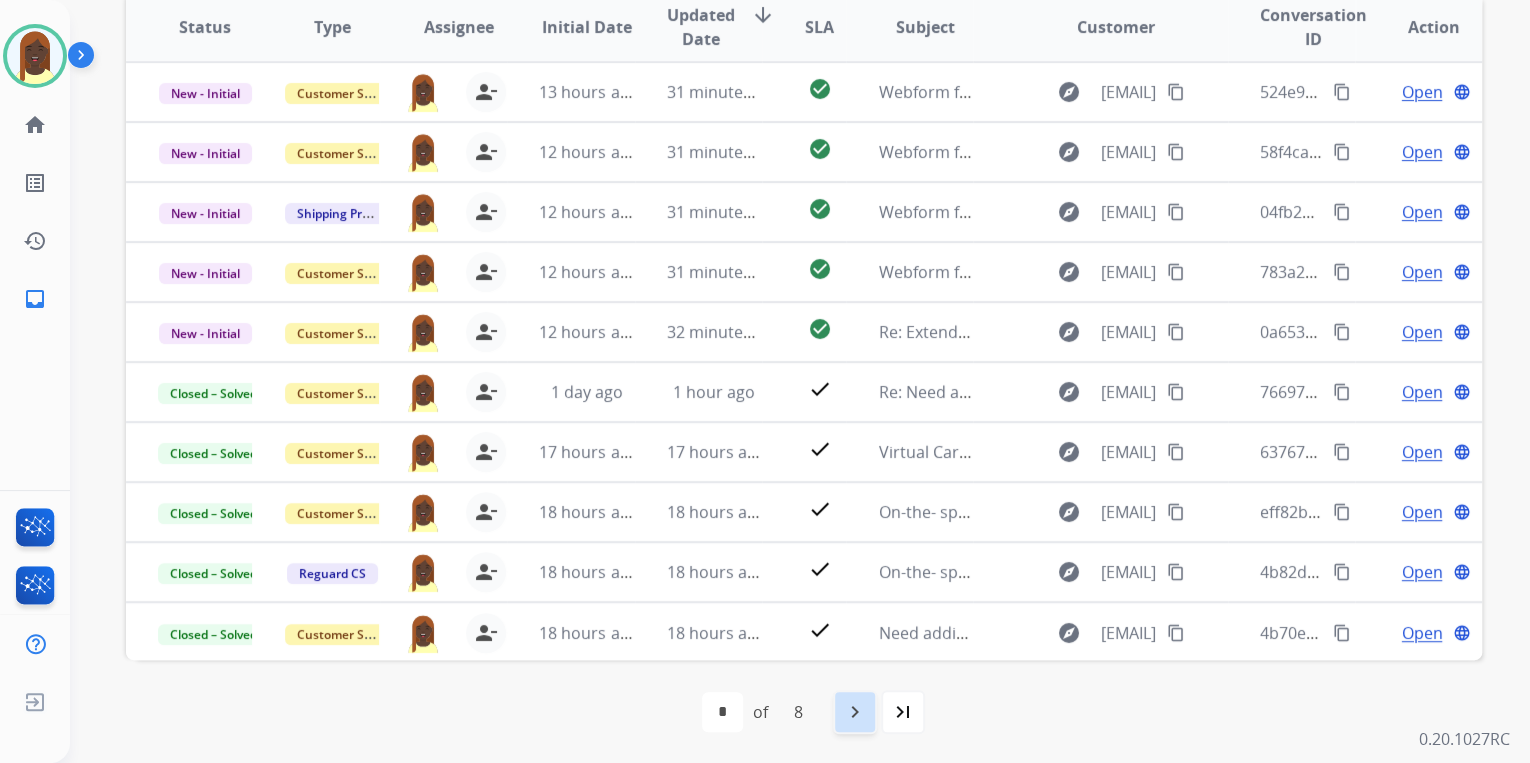 click on "navigate_next" at bounding box center [855, 712] 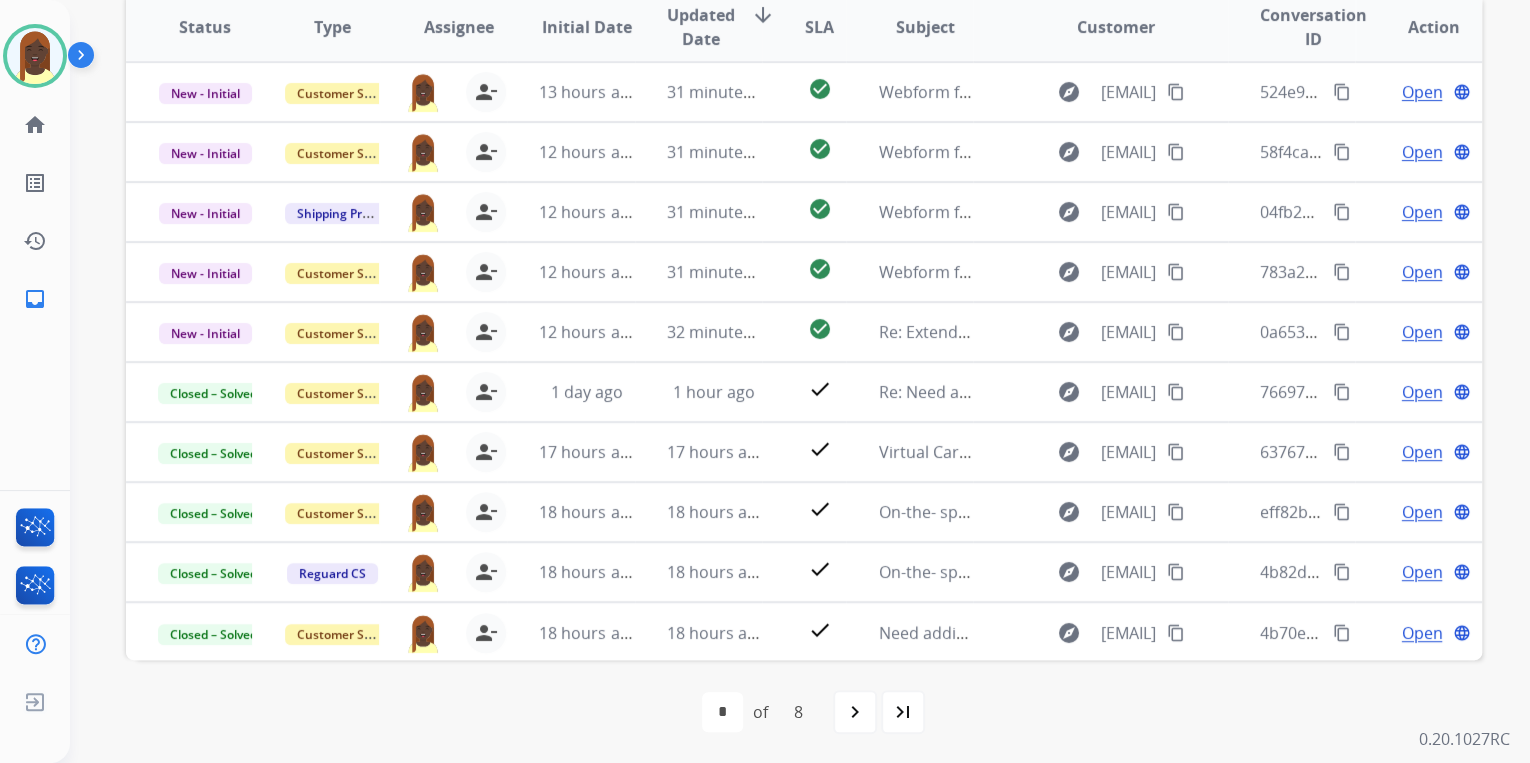 scroll, scrollTop: 0, scrollLeft: 0, axis: both 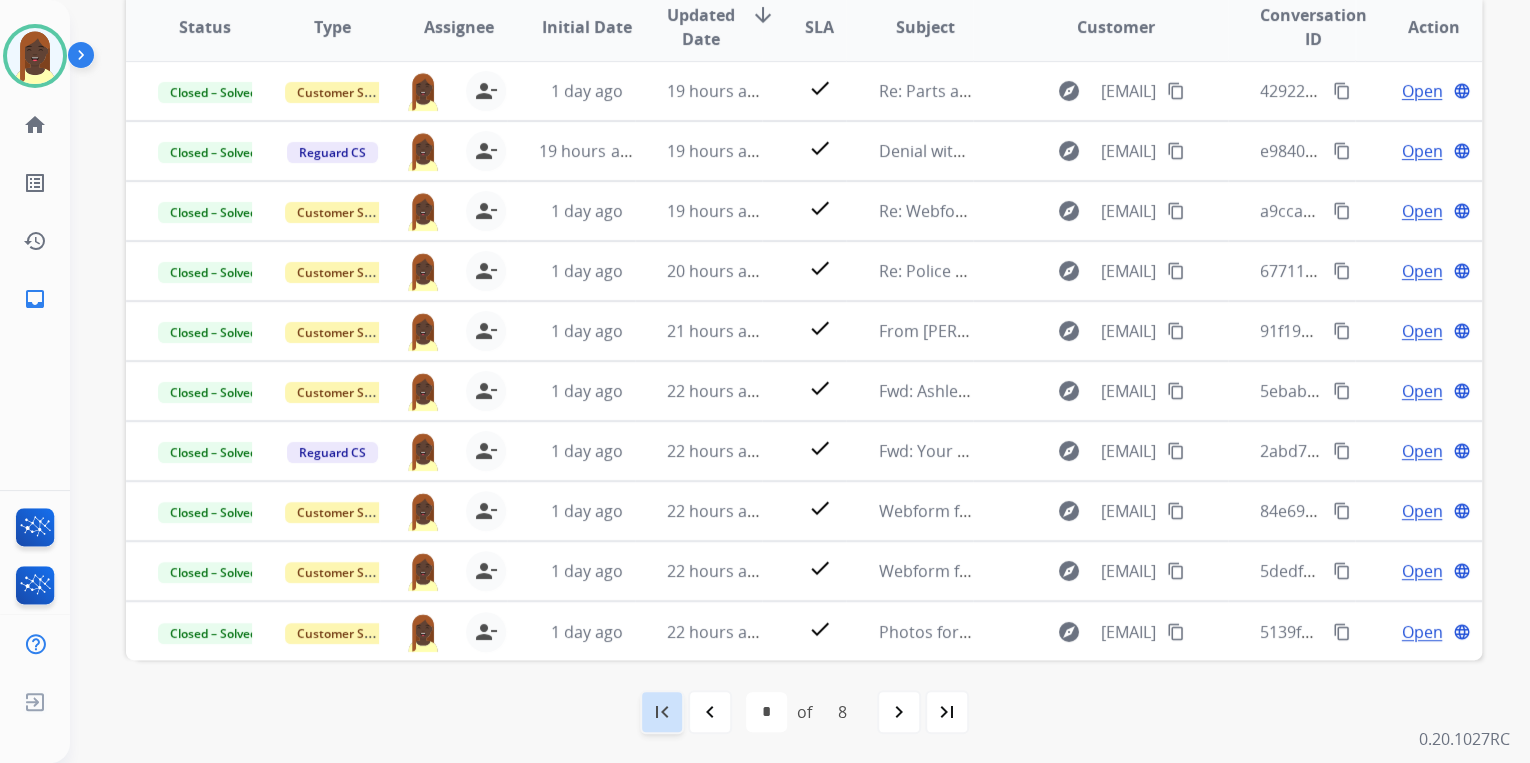 click on "first_page" at bounding box center [662, 712] 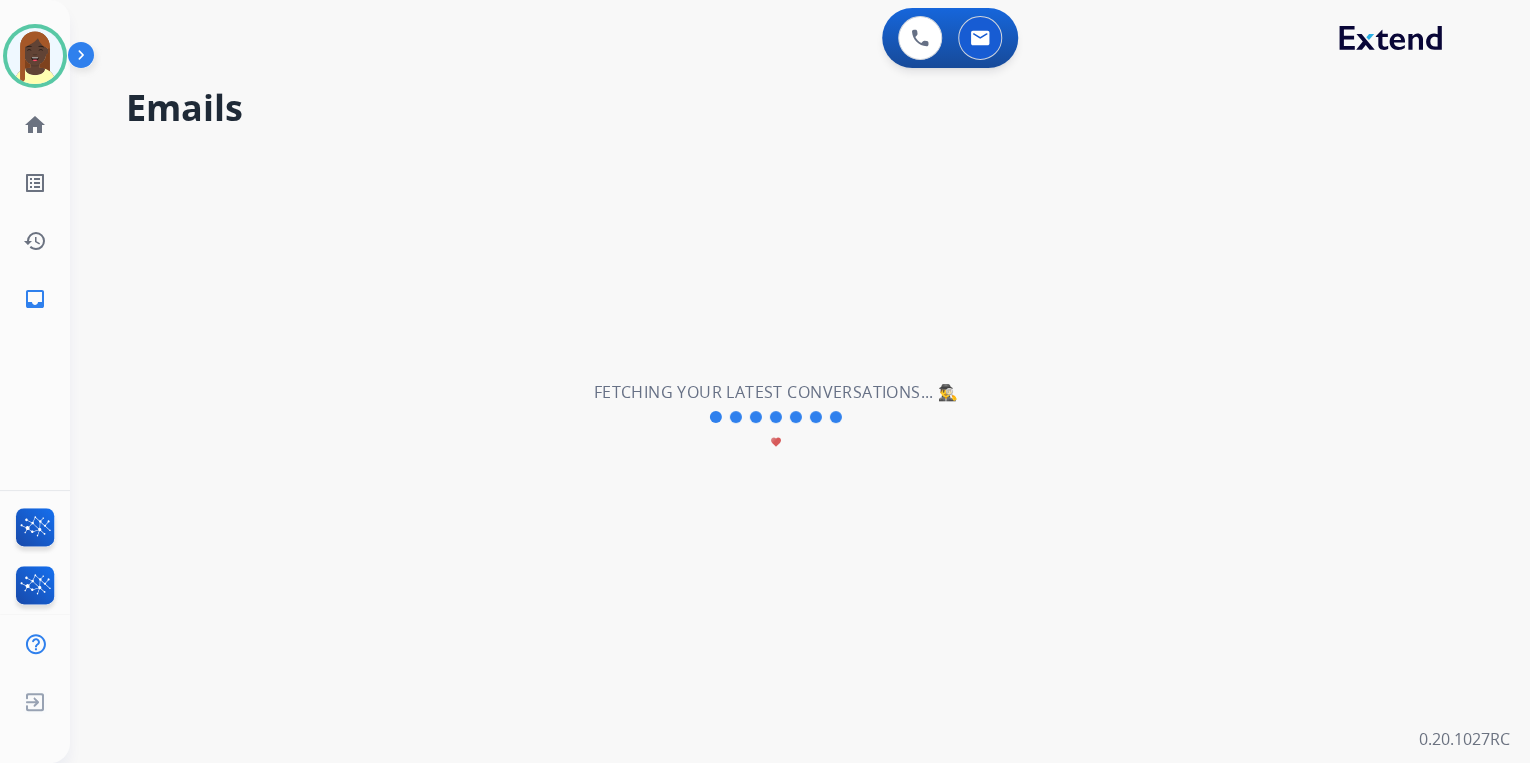 scroll, scrollTop: 0, scrollLeft: 0, axis: both 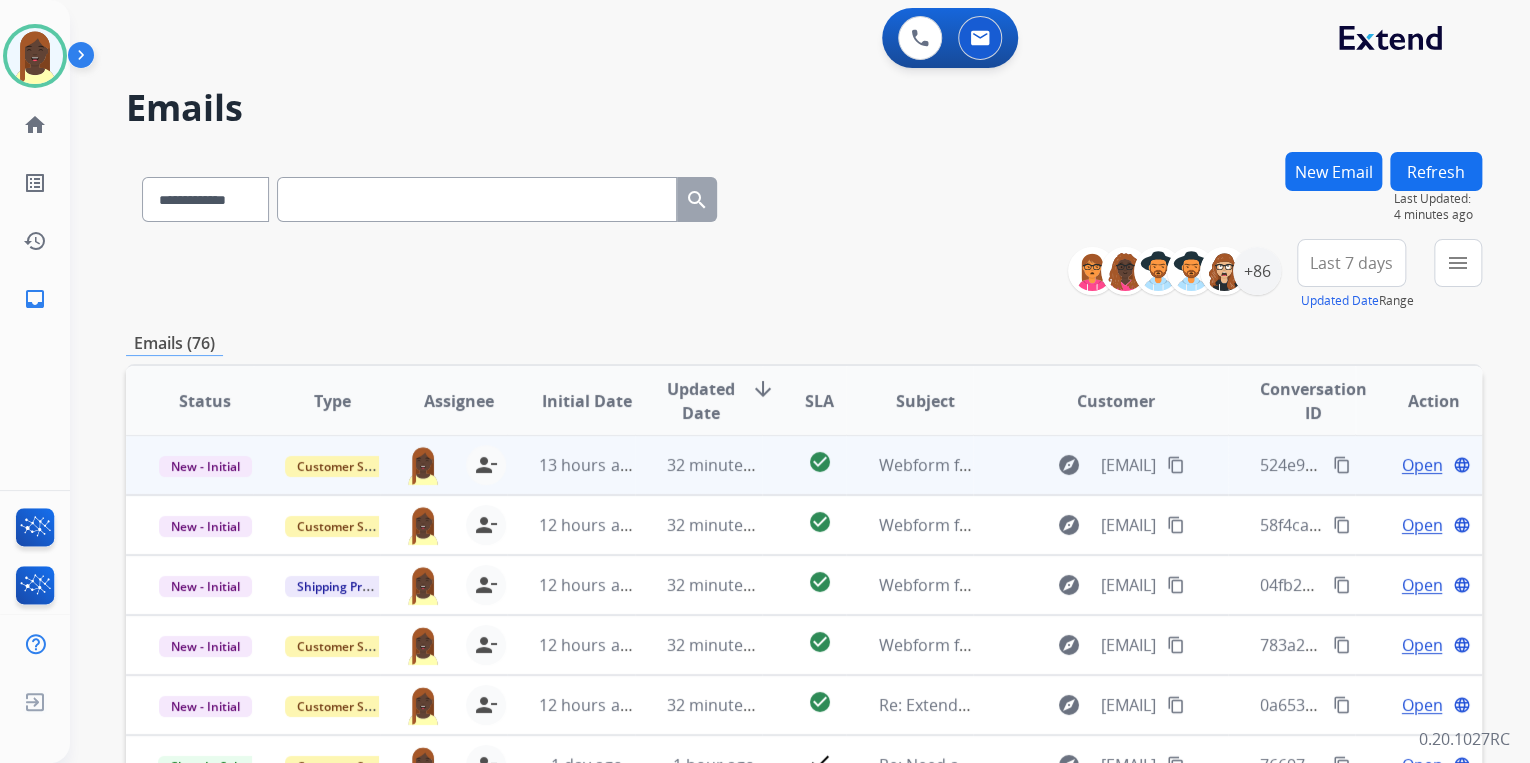click on "content_copy" at bounding box center (1342, 465) 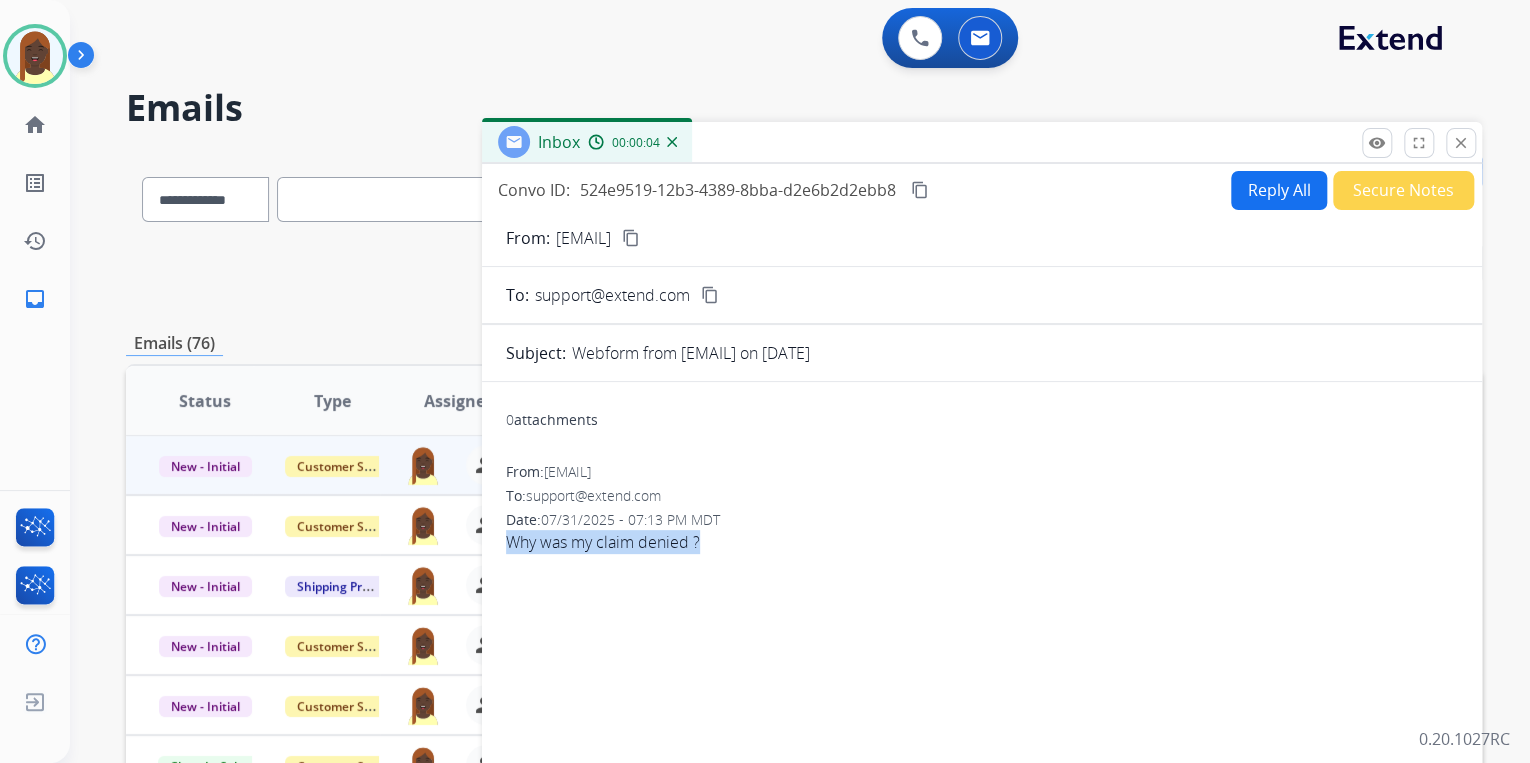 drag, startPoint x: 713, startPoint y: 547, endPoint x: 511, endPoint y: 548, distance: 202.00247 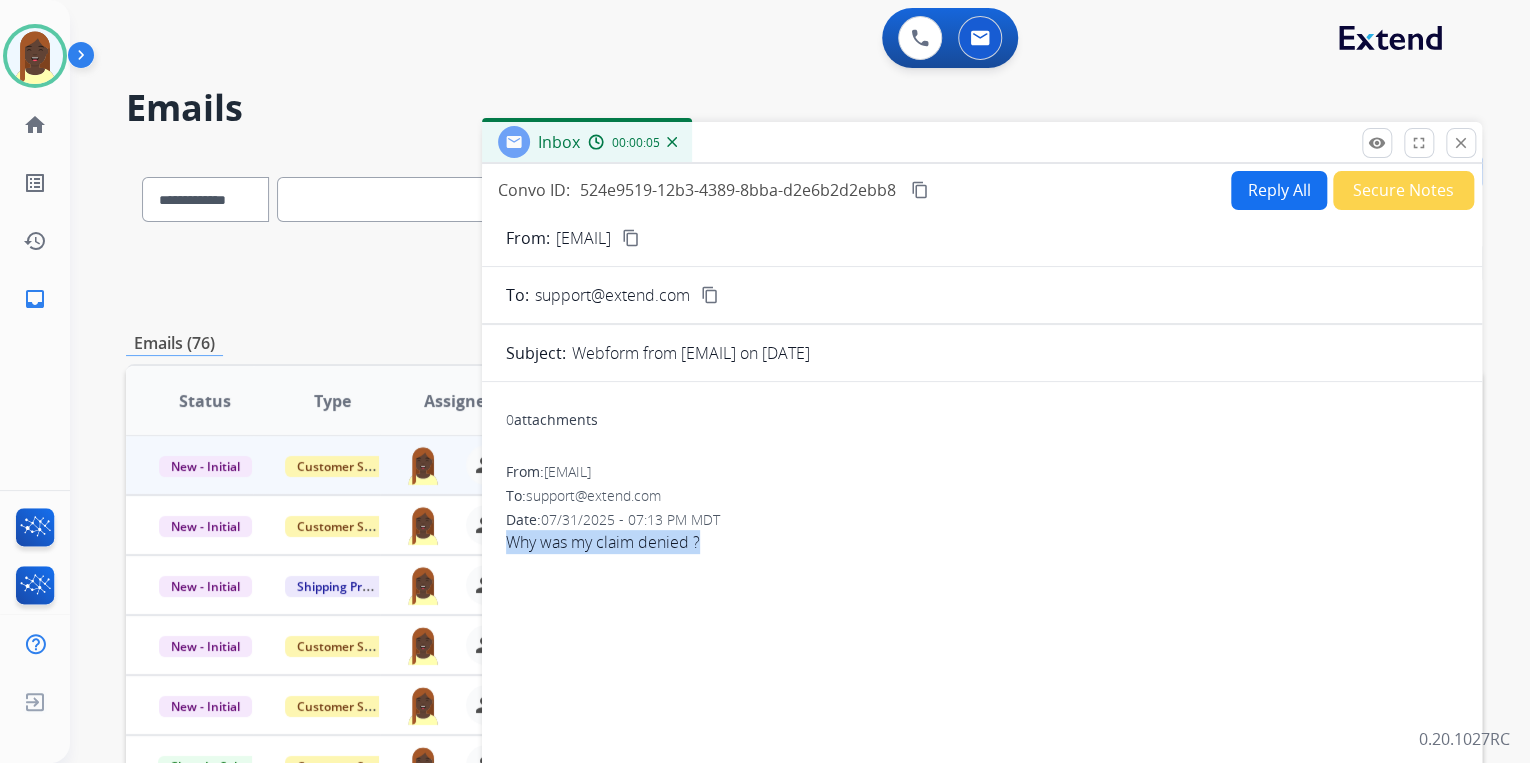 drag, startPoint x: 511, startPoint y: 548, endPoint x: 531, endPoint y: 548, distance: 20 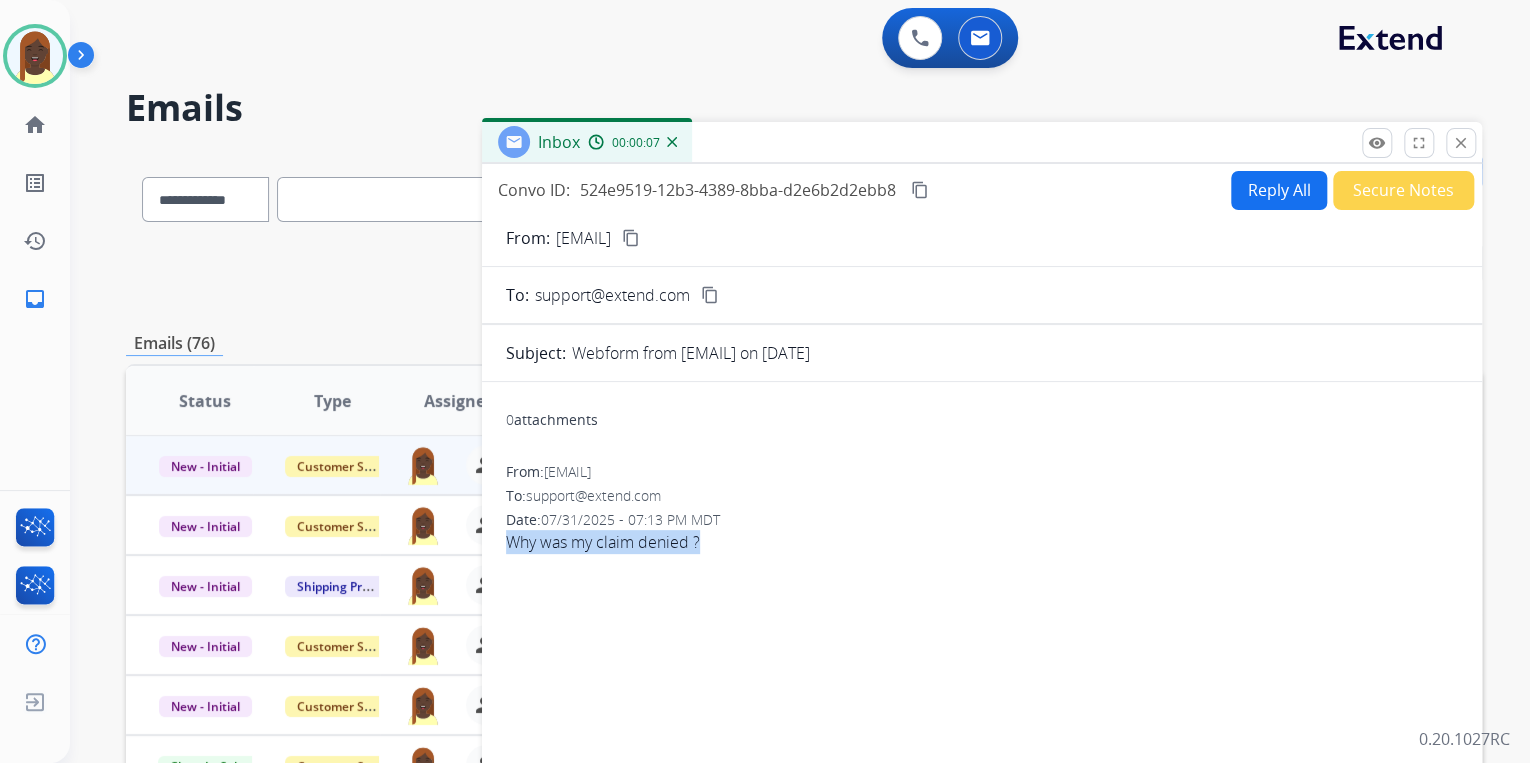 copy on "Why was my claim denied ?" 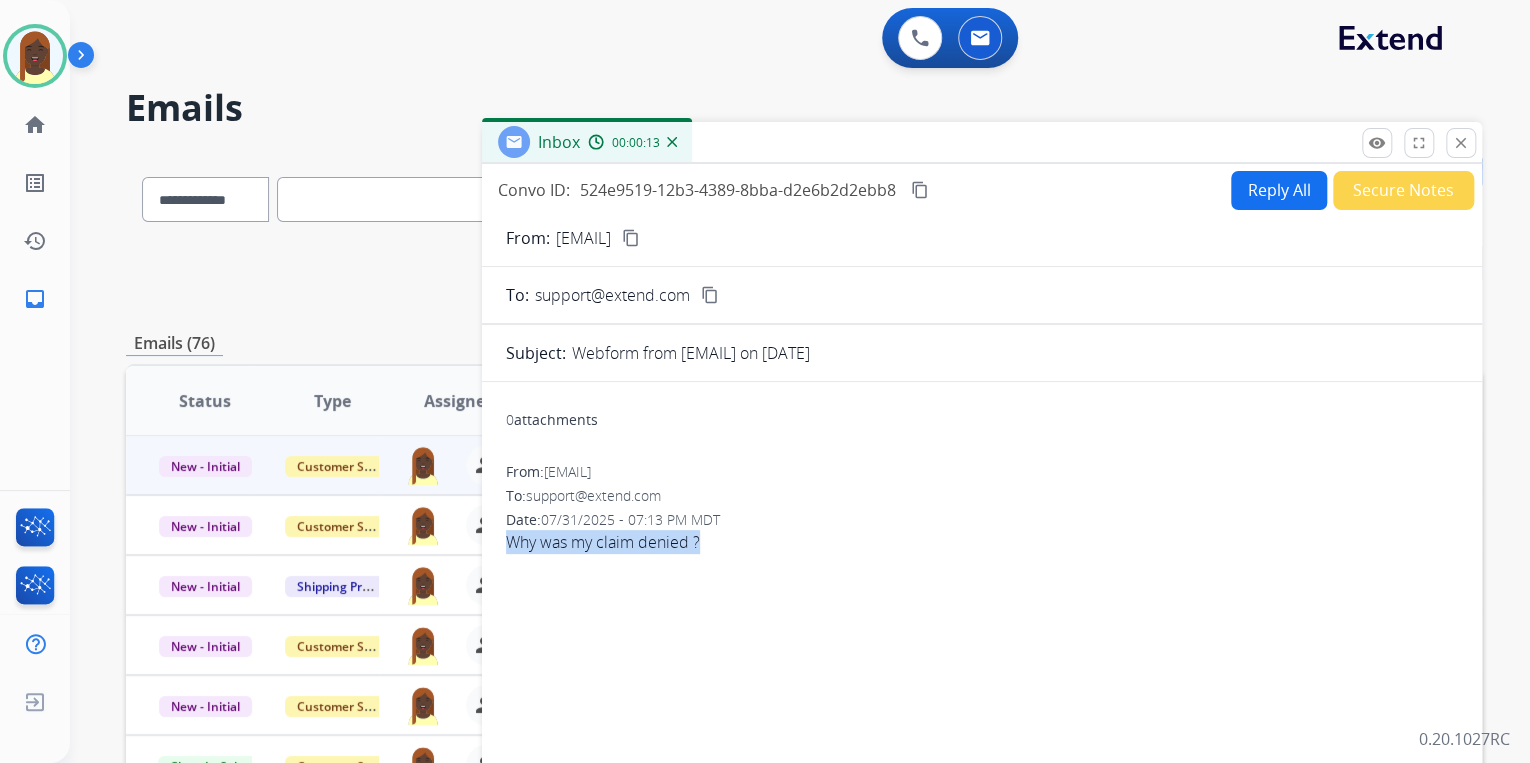 click on "content_copy" at bounding box center (631, 238) 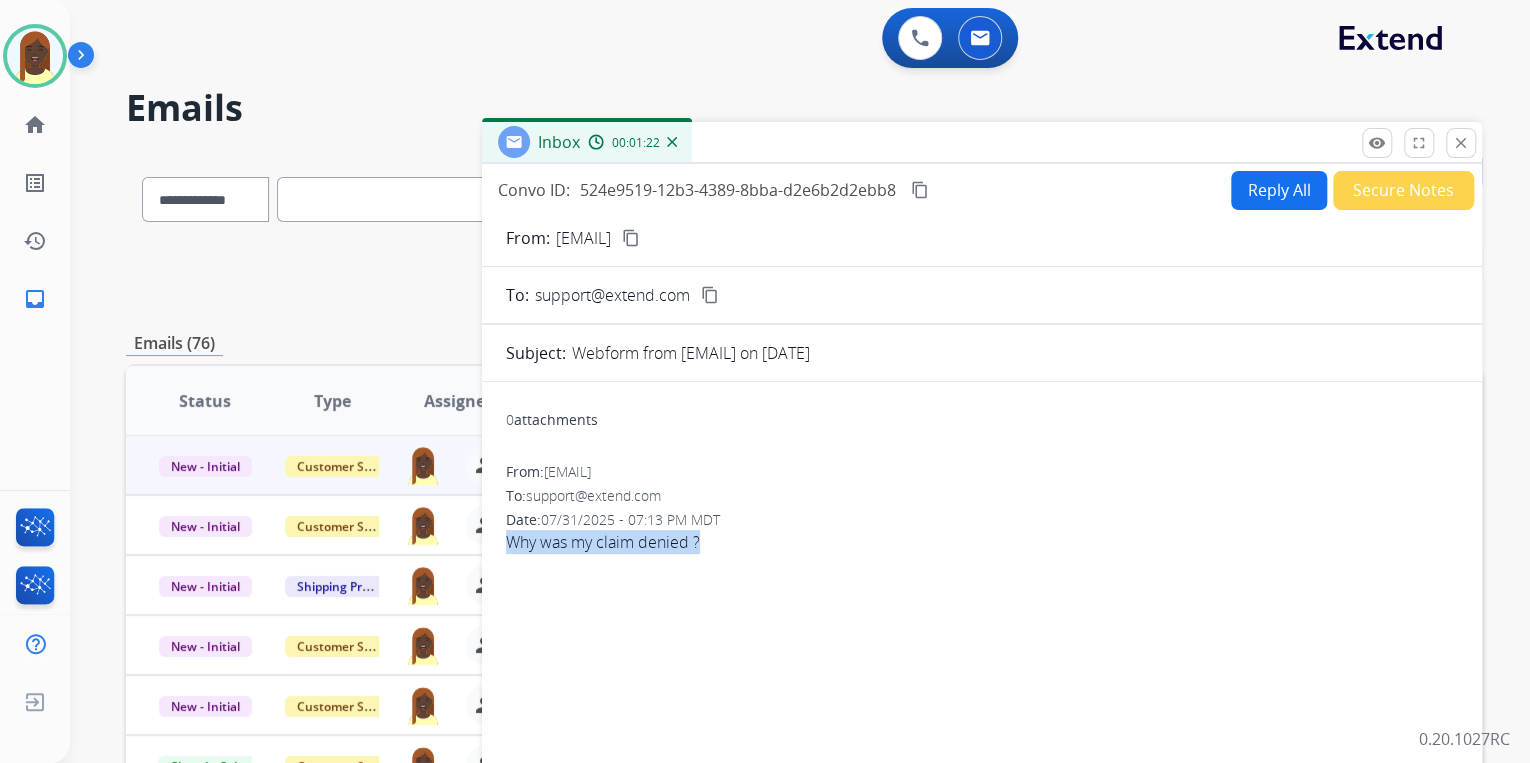 click on "content_copy" at bounding box center [631, 238] 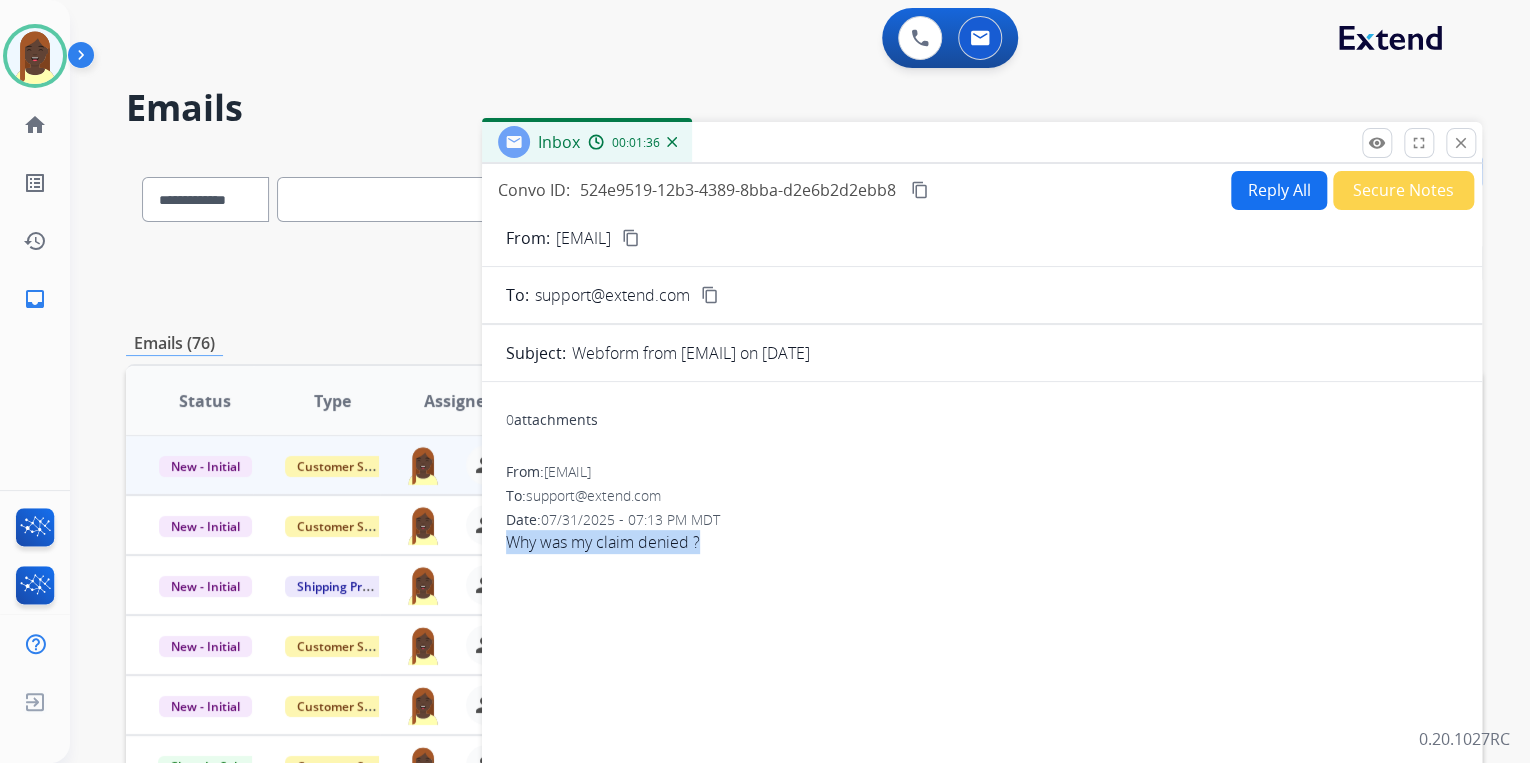click on "Reply All" at bounding box center (1279, 190) 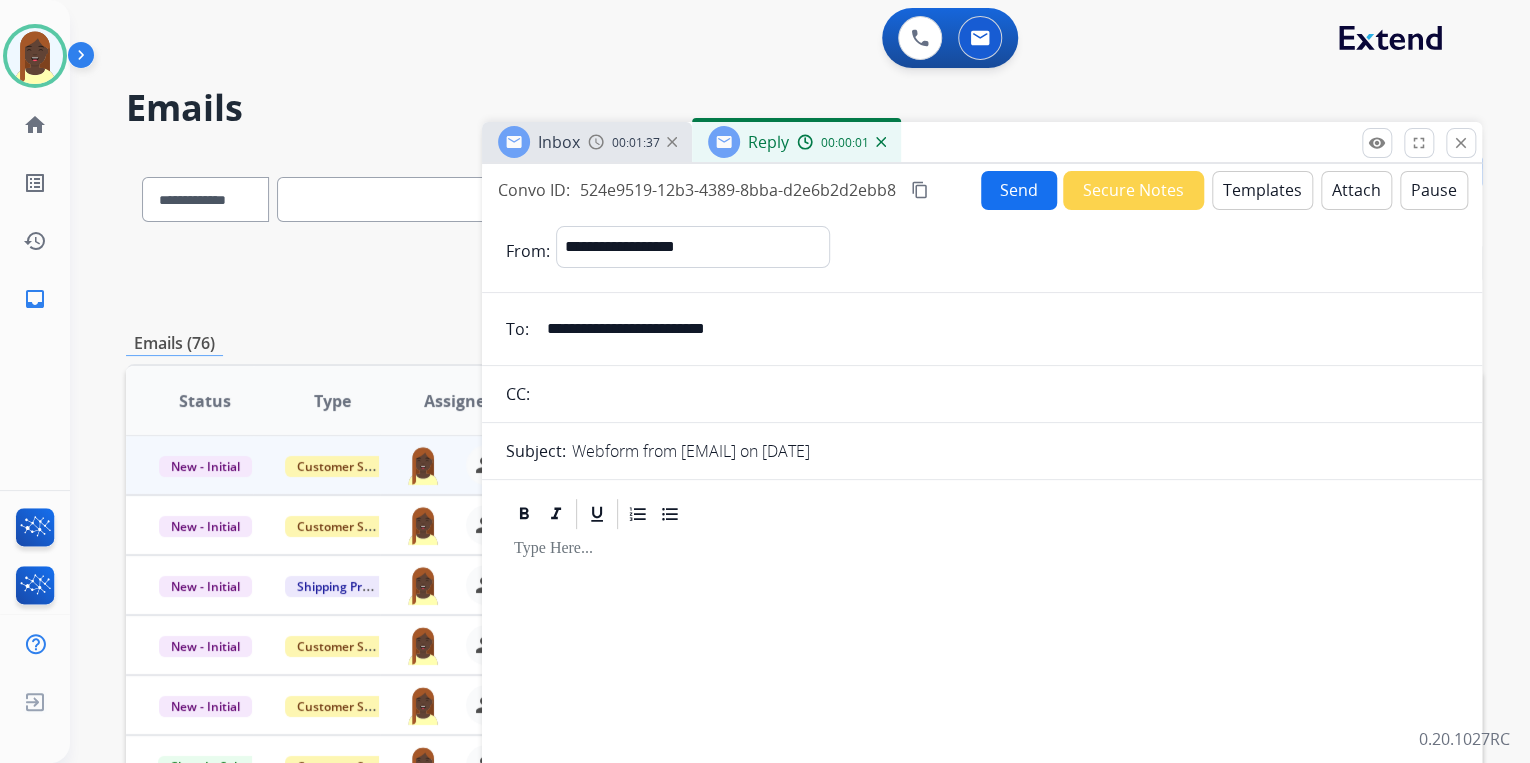 click on "Templates" at bounding box center [1262, 190] 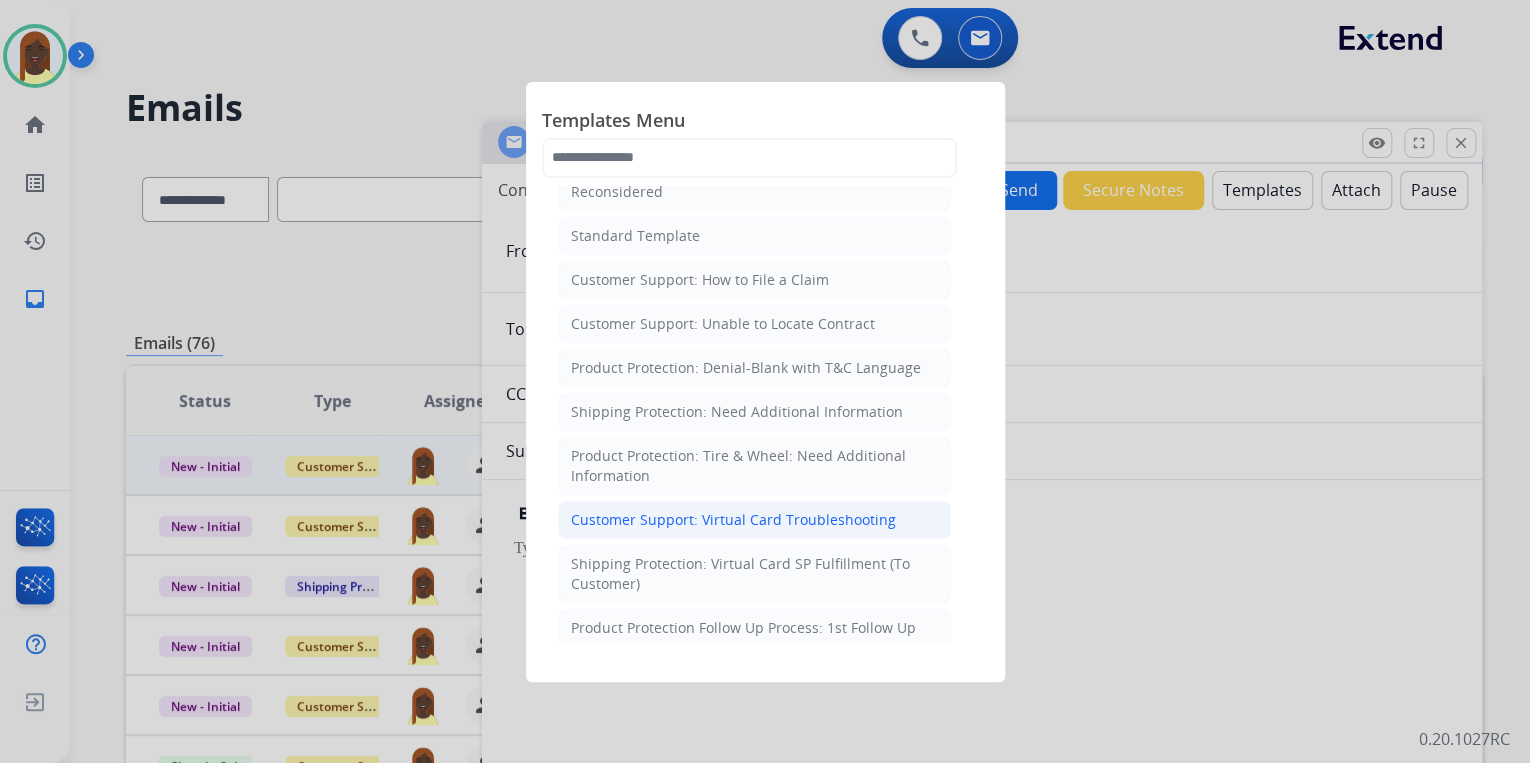 scroll, scrollTop: 240, scrollLeft: 0, axis: vertical 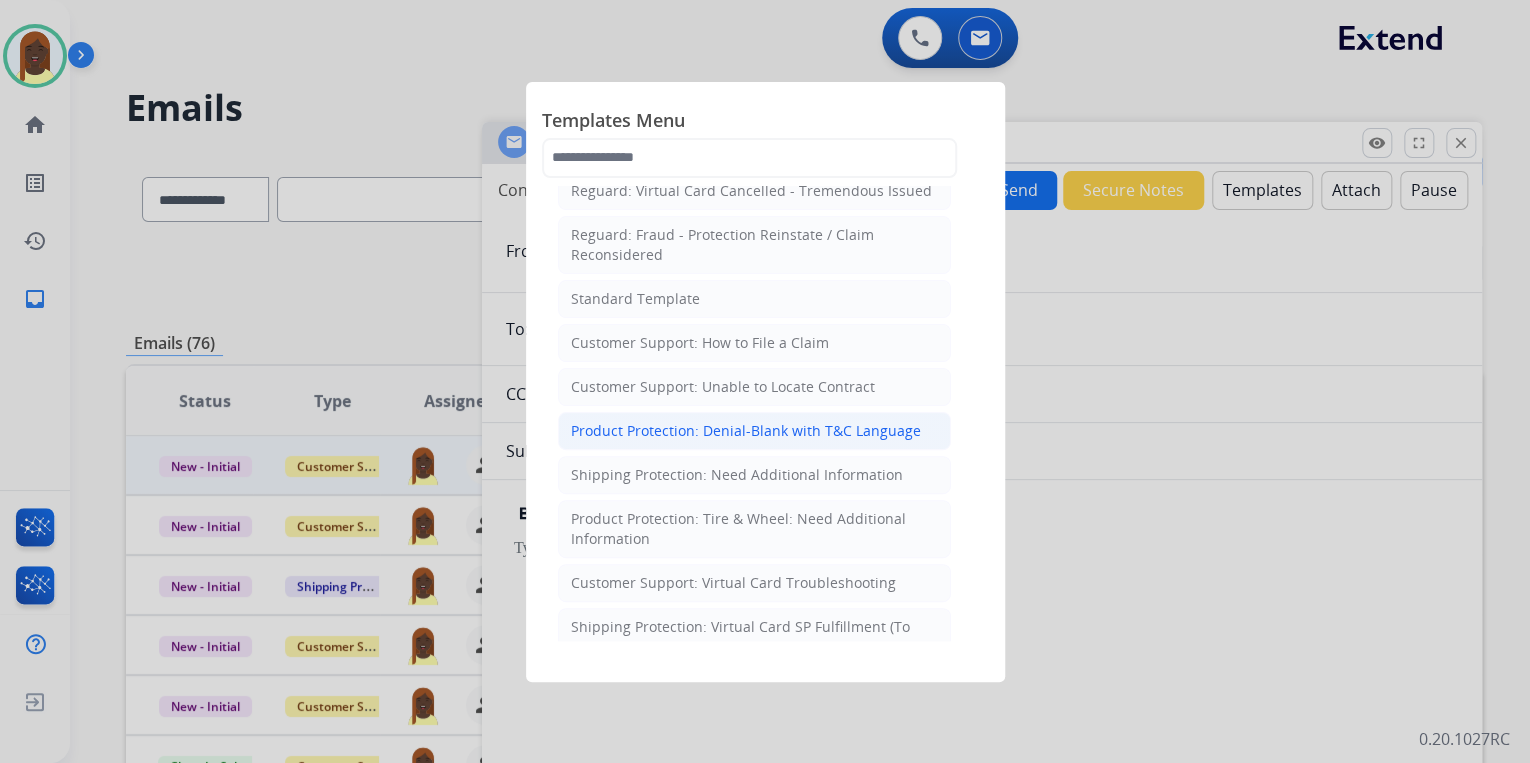 click on "Product Protection: Denial-Blank with T&C Language" 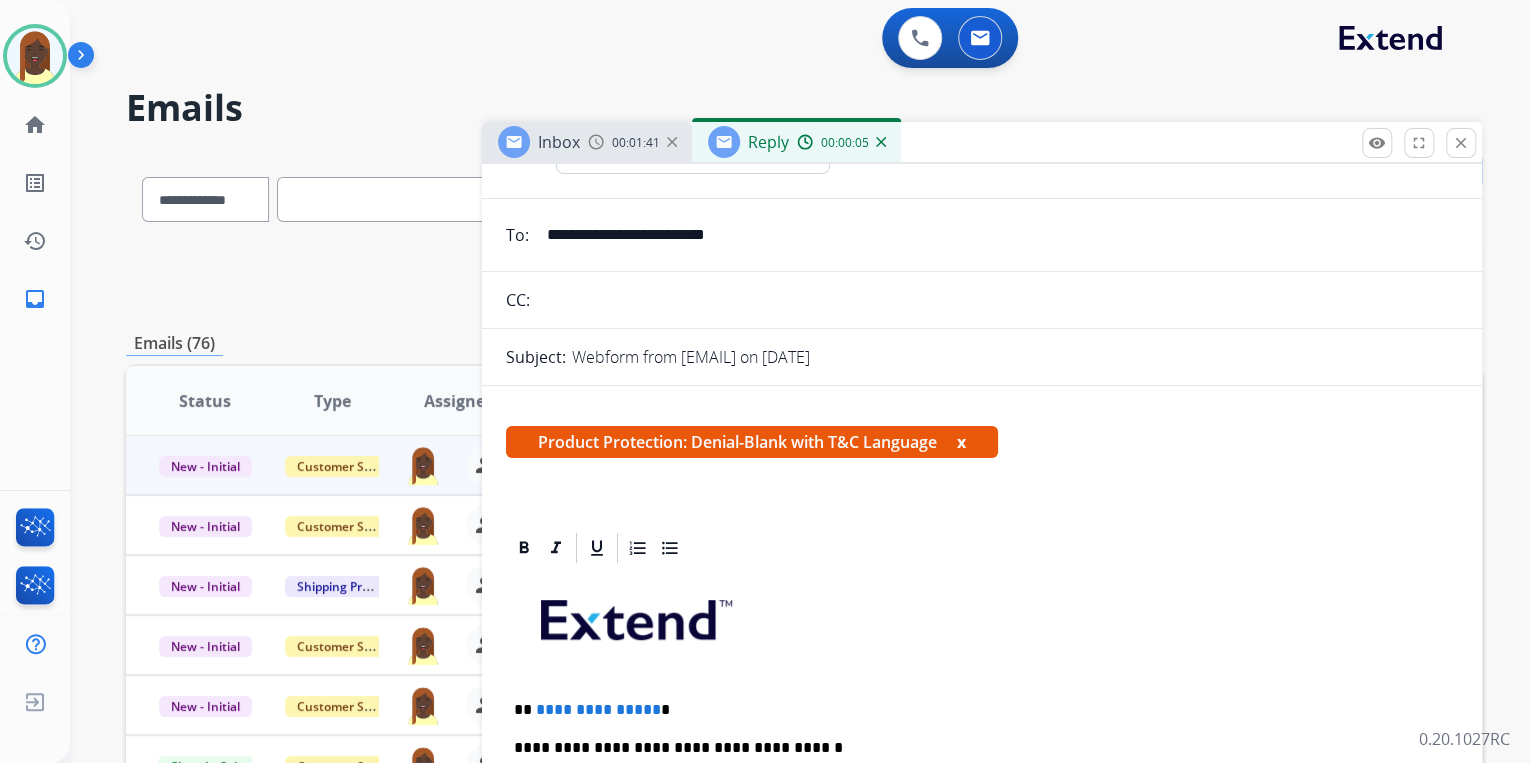 scroll, scrollTop: 320, scrollLeft: 0, axis: vertical 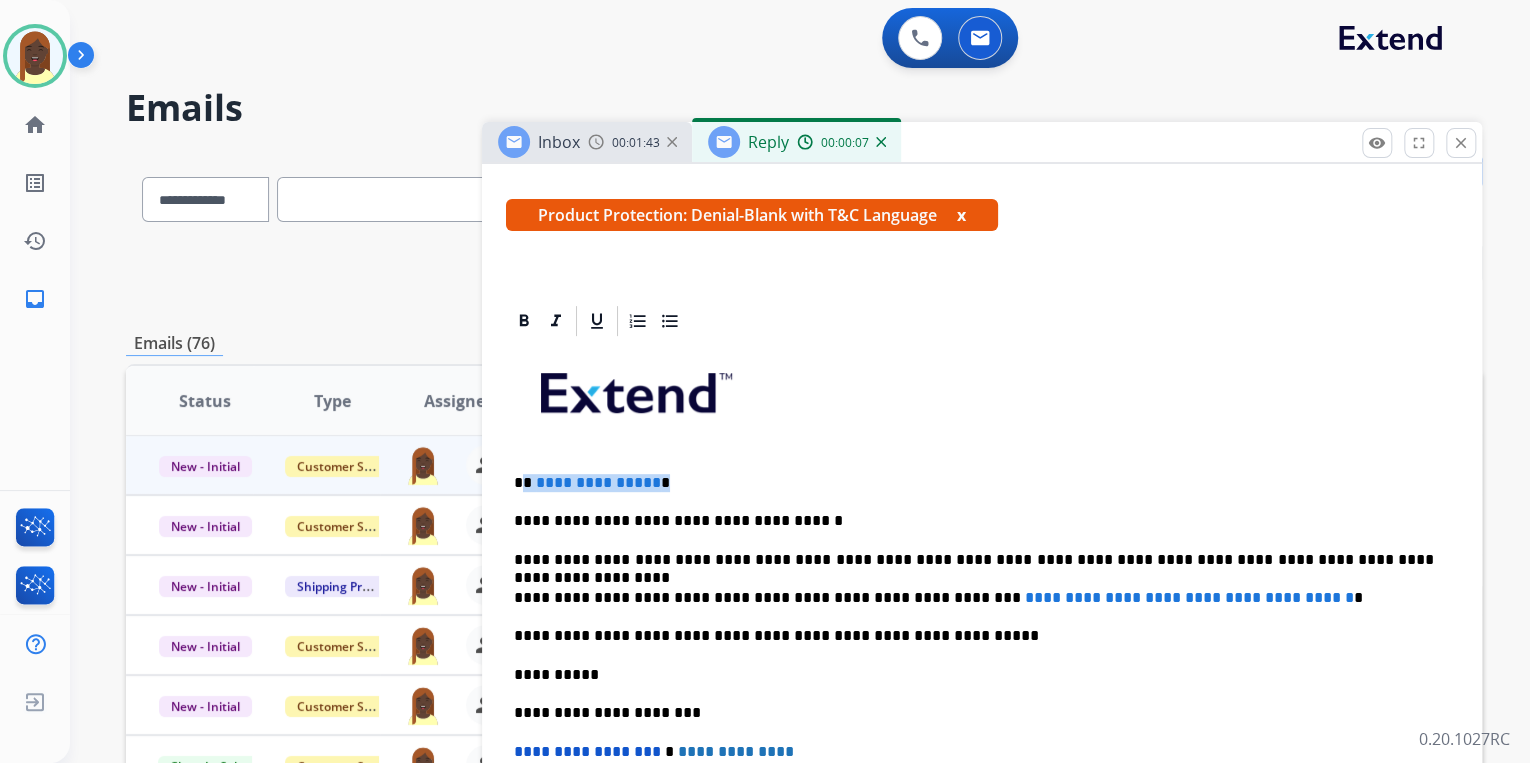 drag, startPoint x: 531, startPoint y: 477, endPoint x: 685, endPoint y: 466, distance: 154.39236 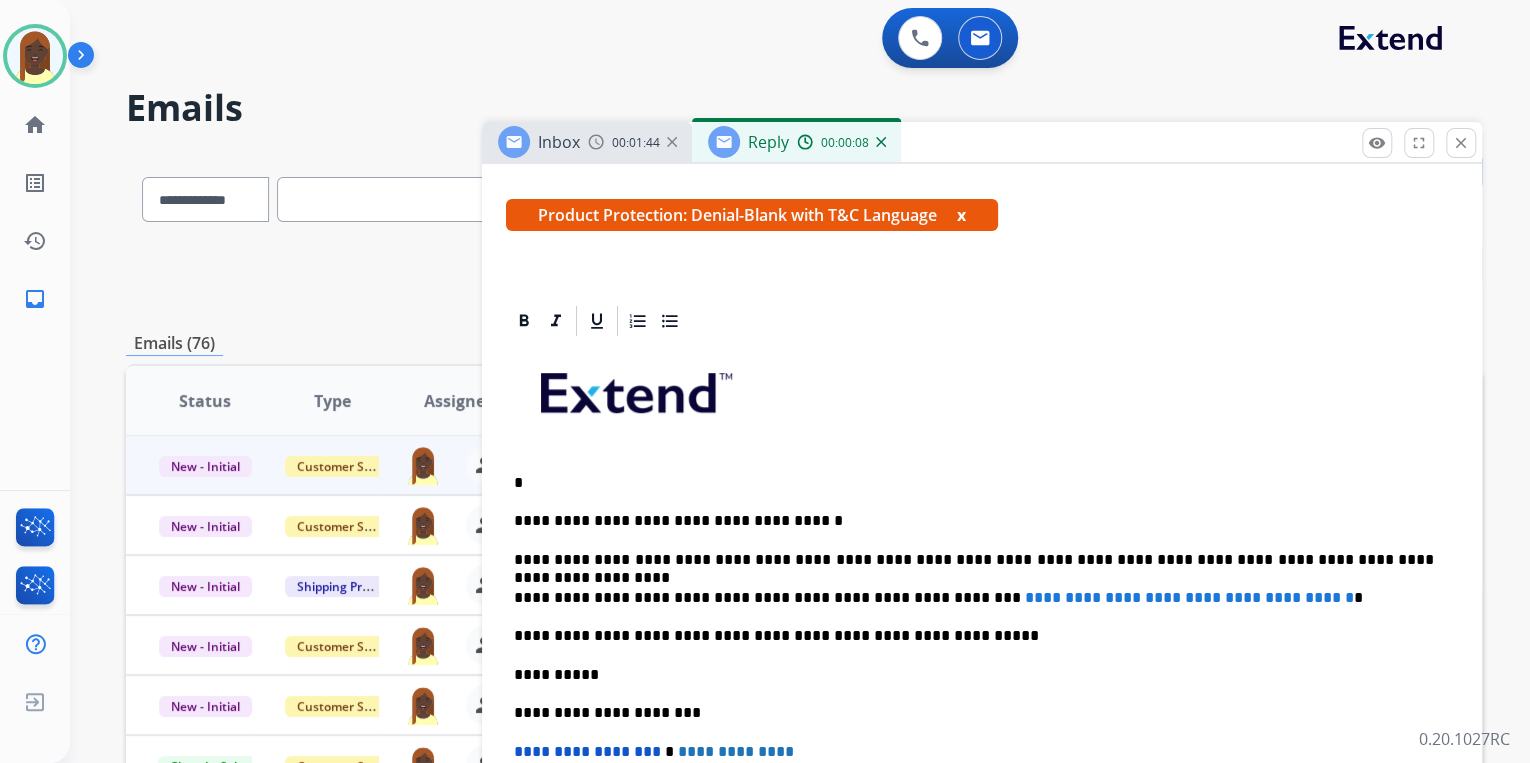 type 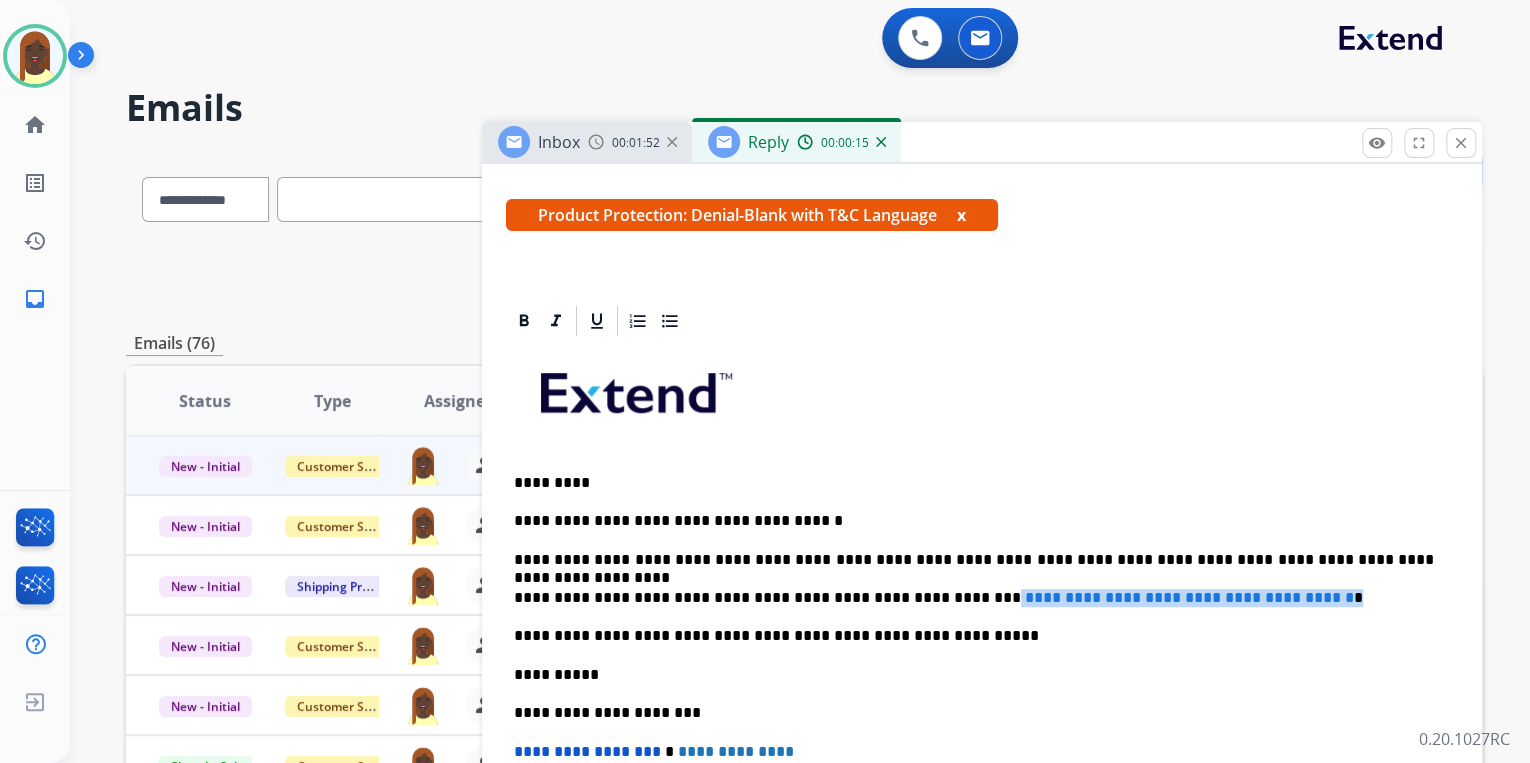 drag, startPoint x: 920, startPoint y: 595, endPoint x: 1340, endPoint y: 598, distance: 420.0107 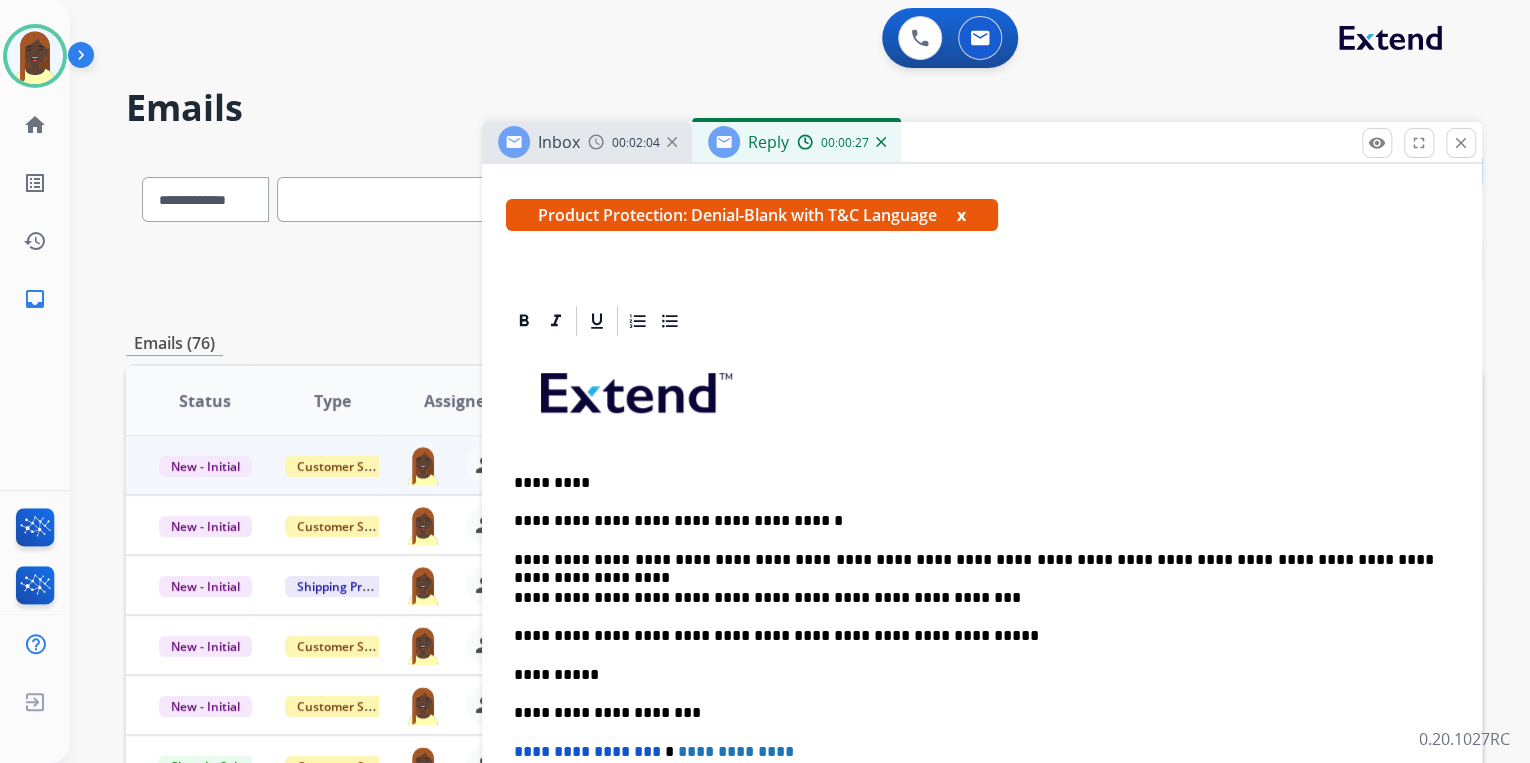 click on "**********" at bounding box center (974, 598) 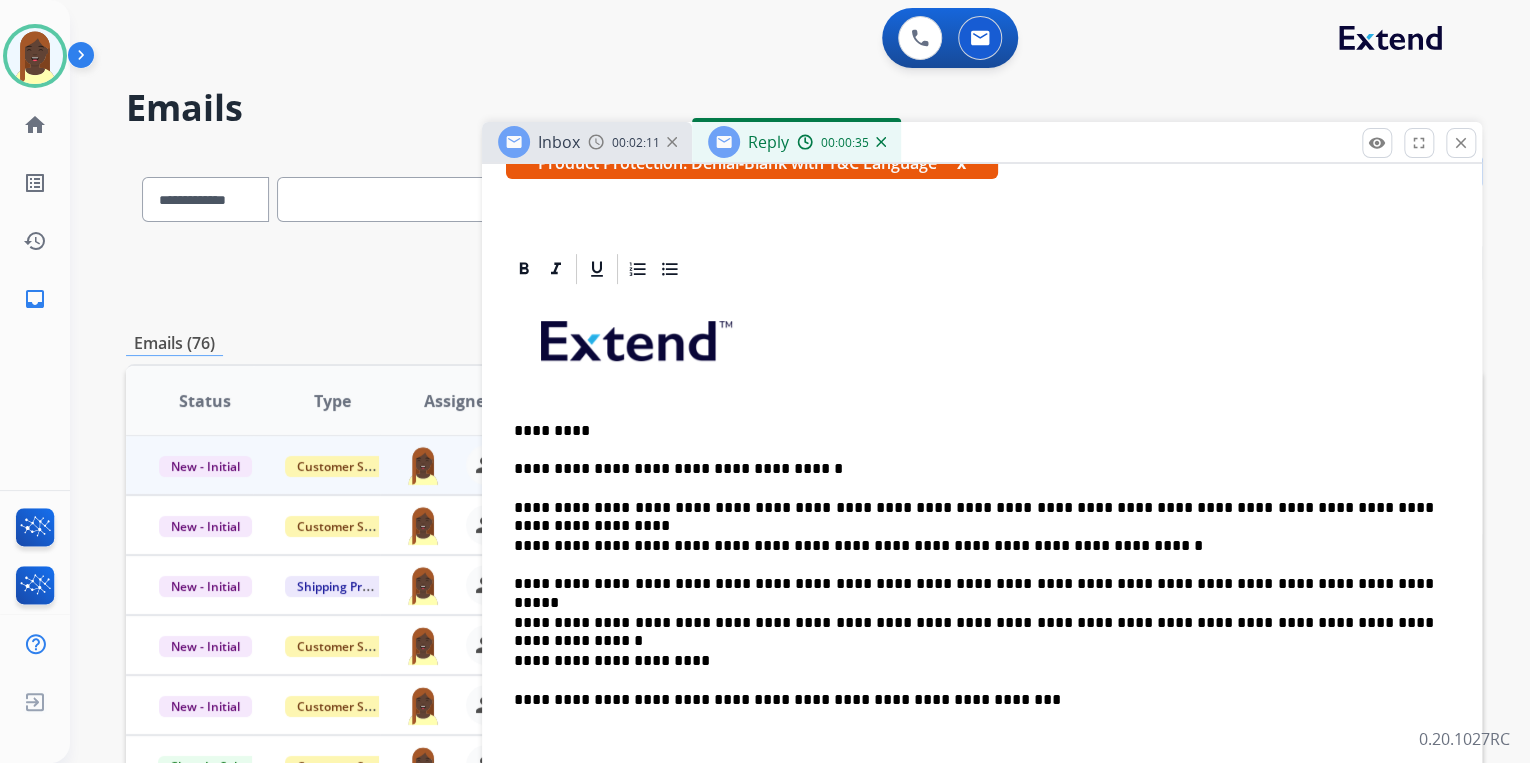 scroll, scrollTop: 400, scrollLeft: 0, axis: vertical 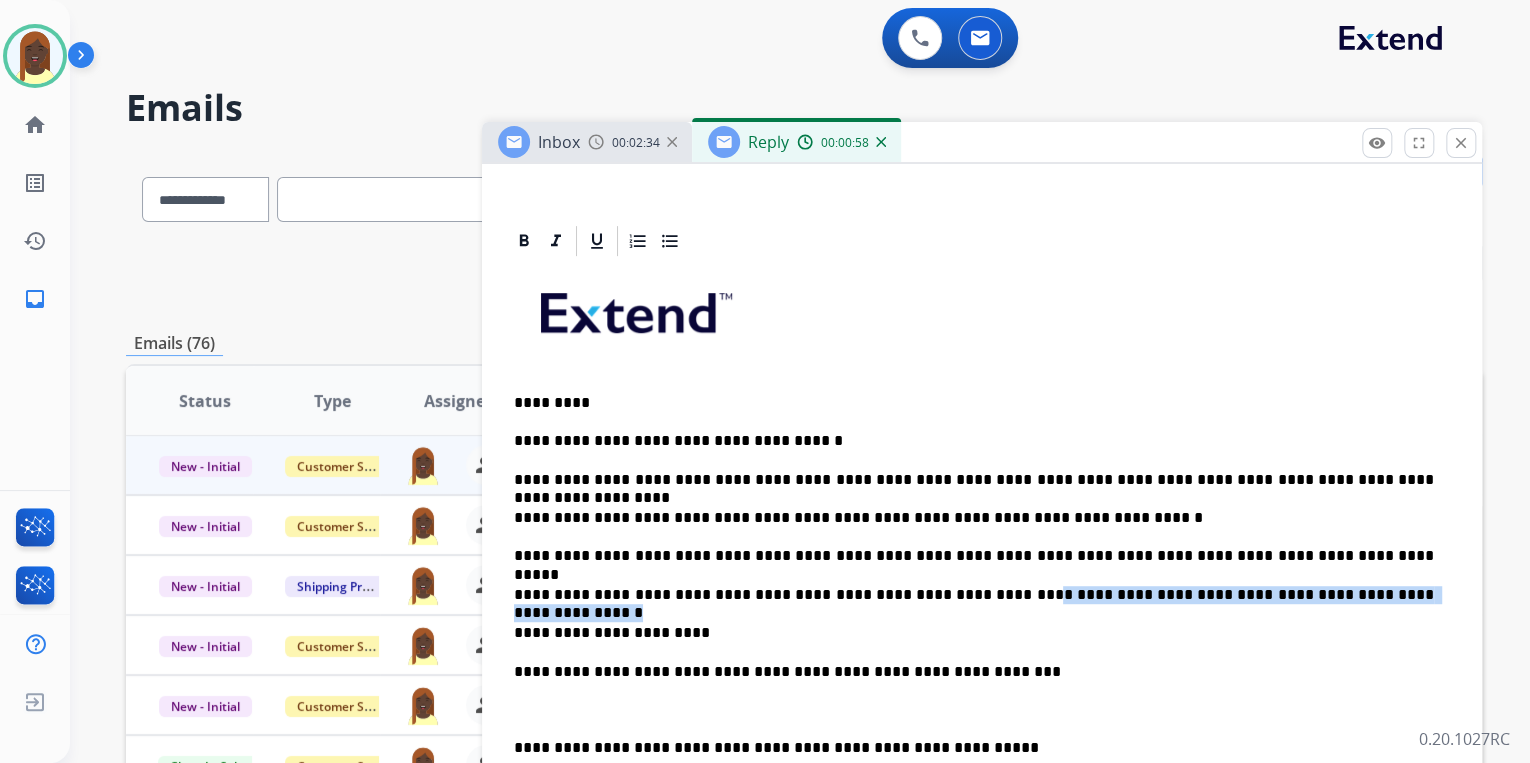drag, startPoint x: 940, startPoint y: 593, endPoint x: 1366, endPoint y: 592, distance: 426.00116 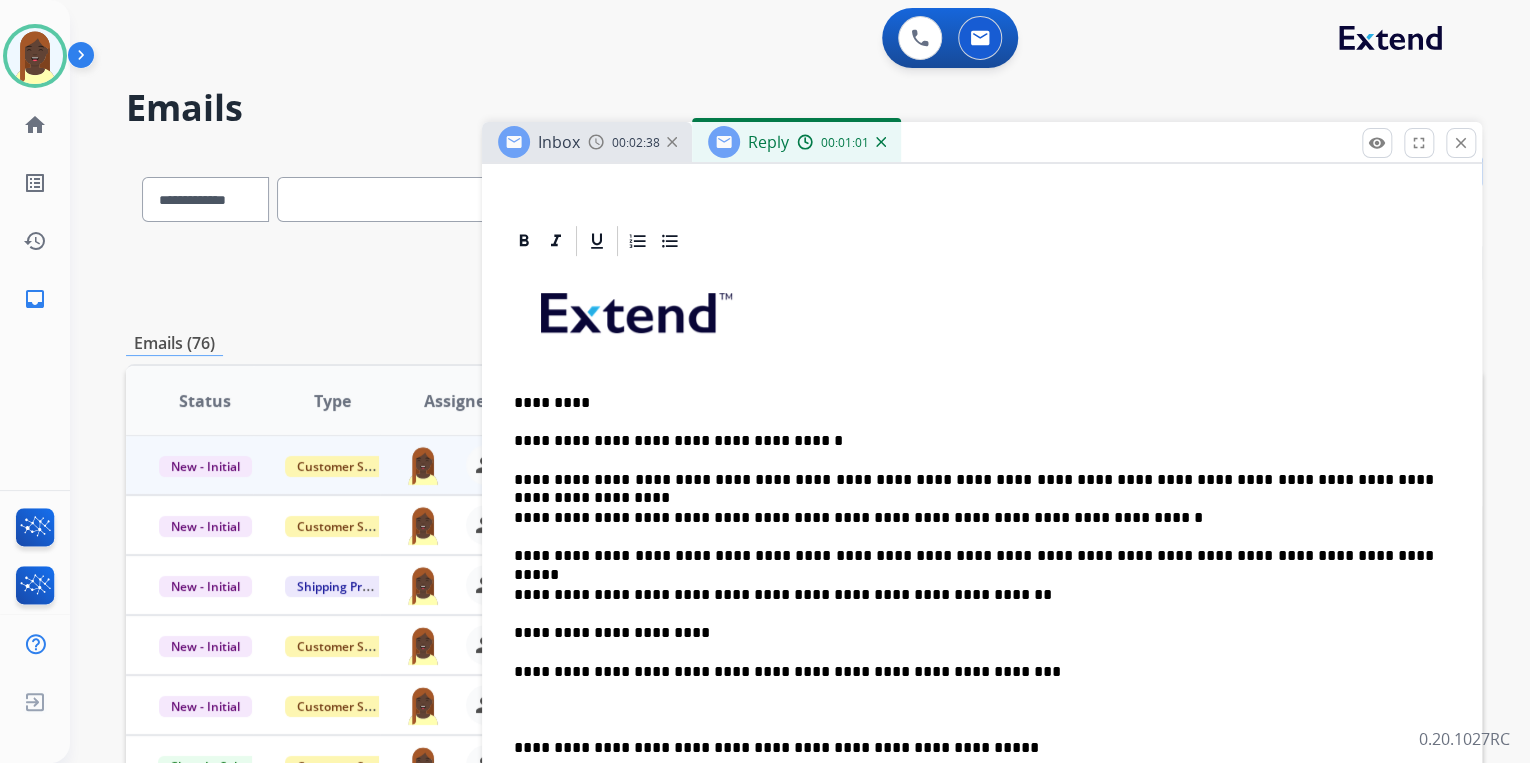 click on "**********" at bounding box center [982, 690] 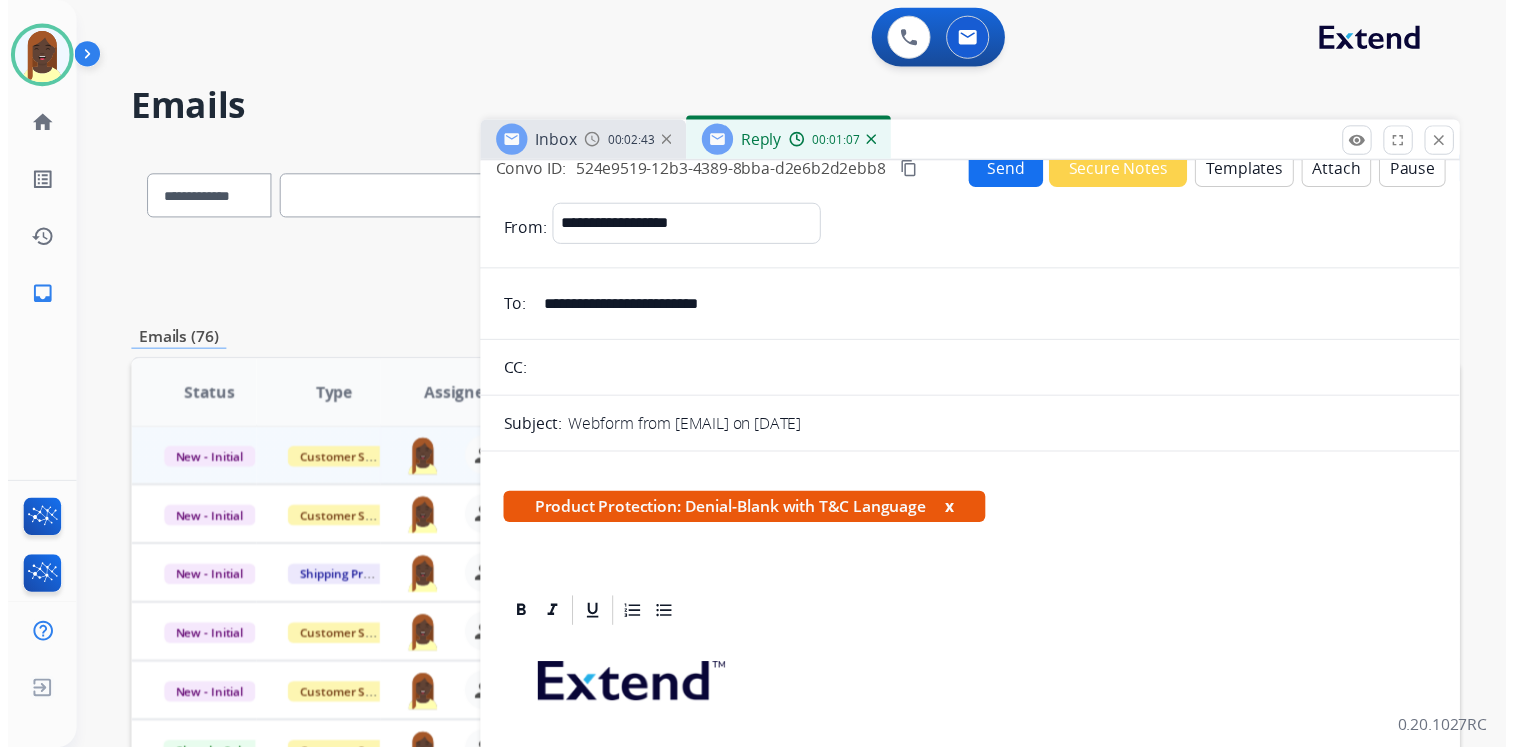 scroll, scrollTop: 0, scrollLeft: 0, axis: both 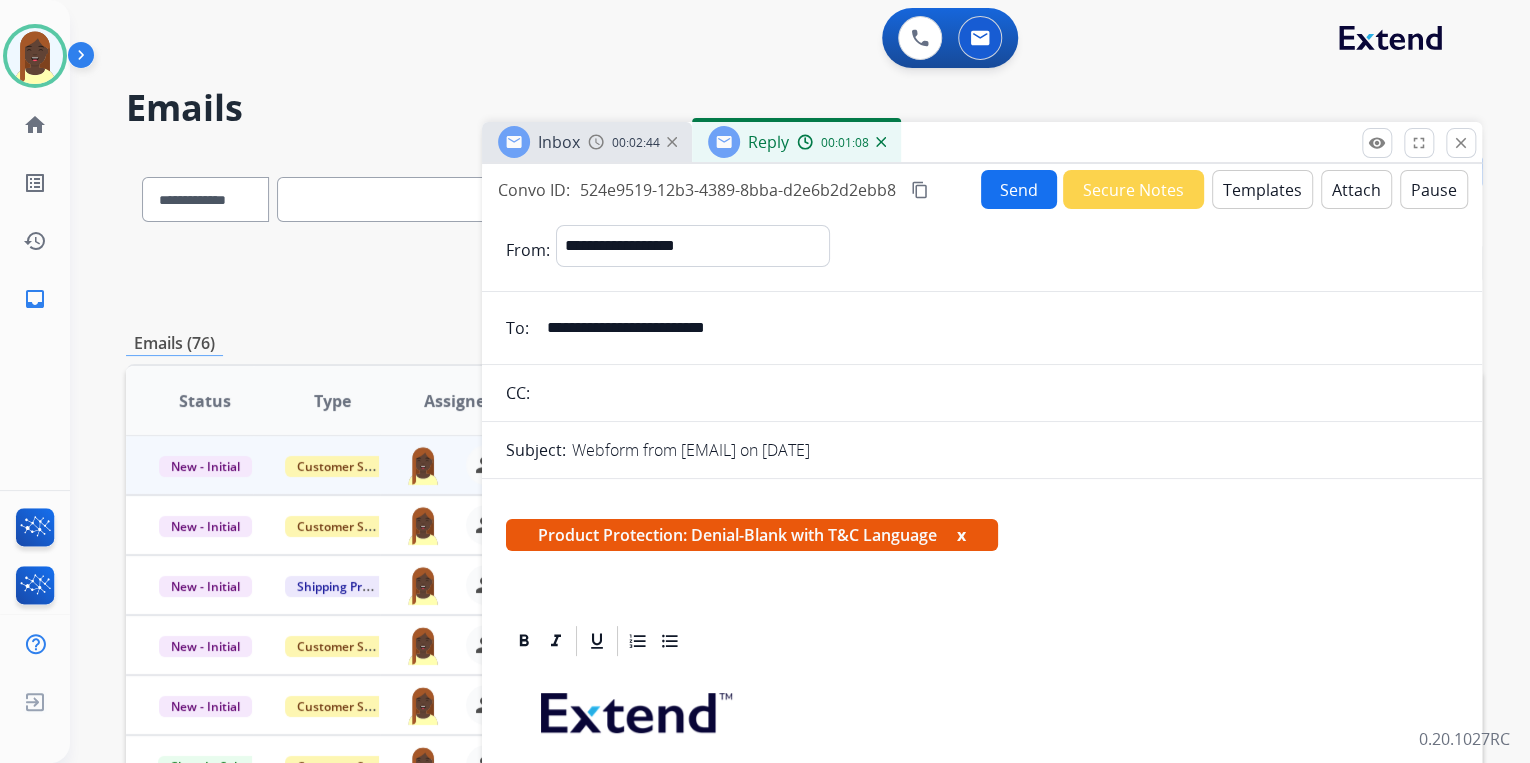 click on "Send" at bounding box center (1019, 189) 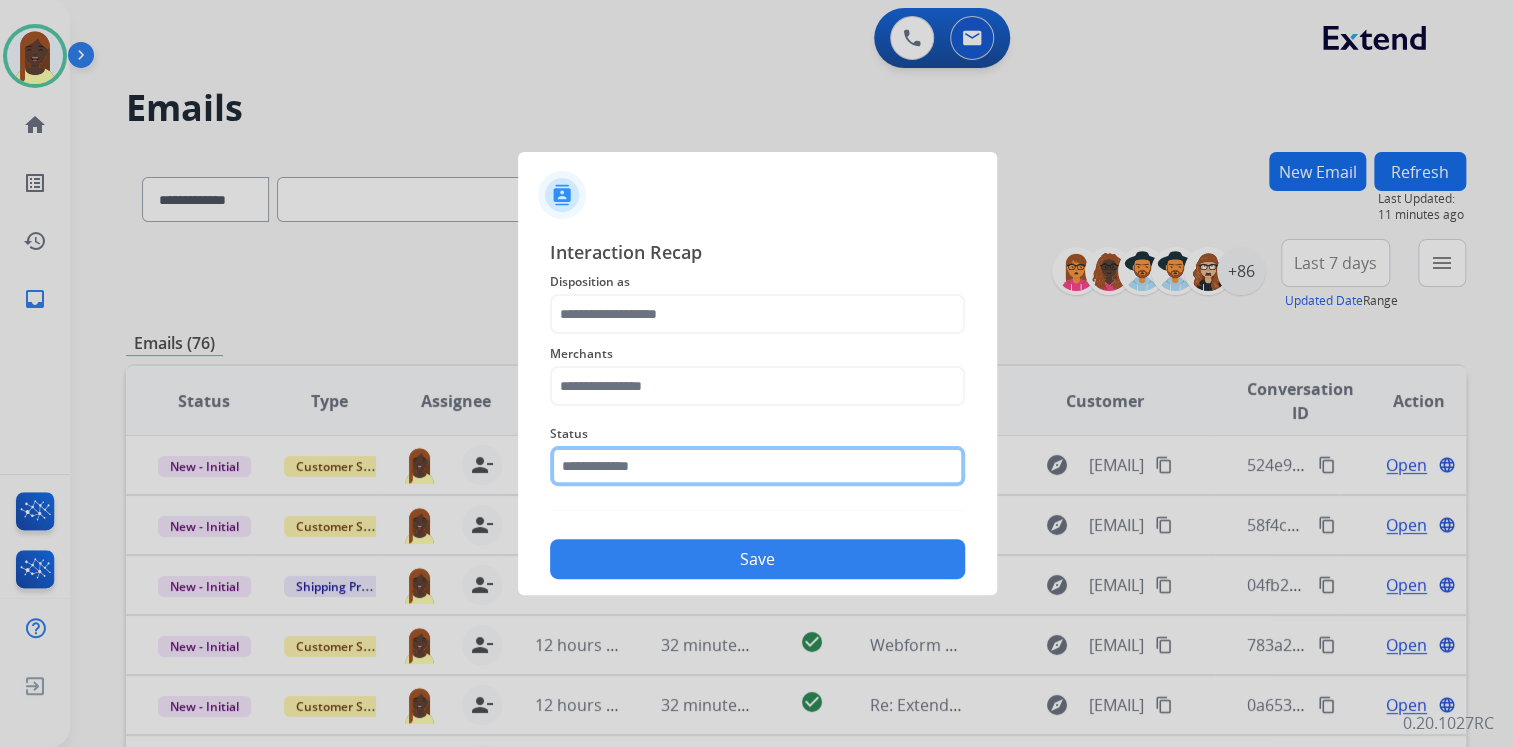 click 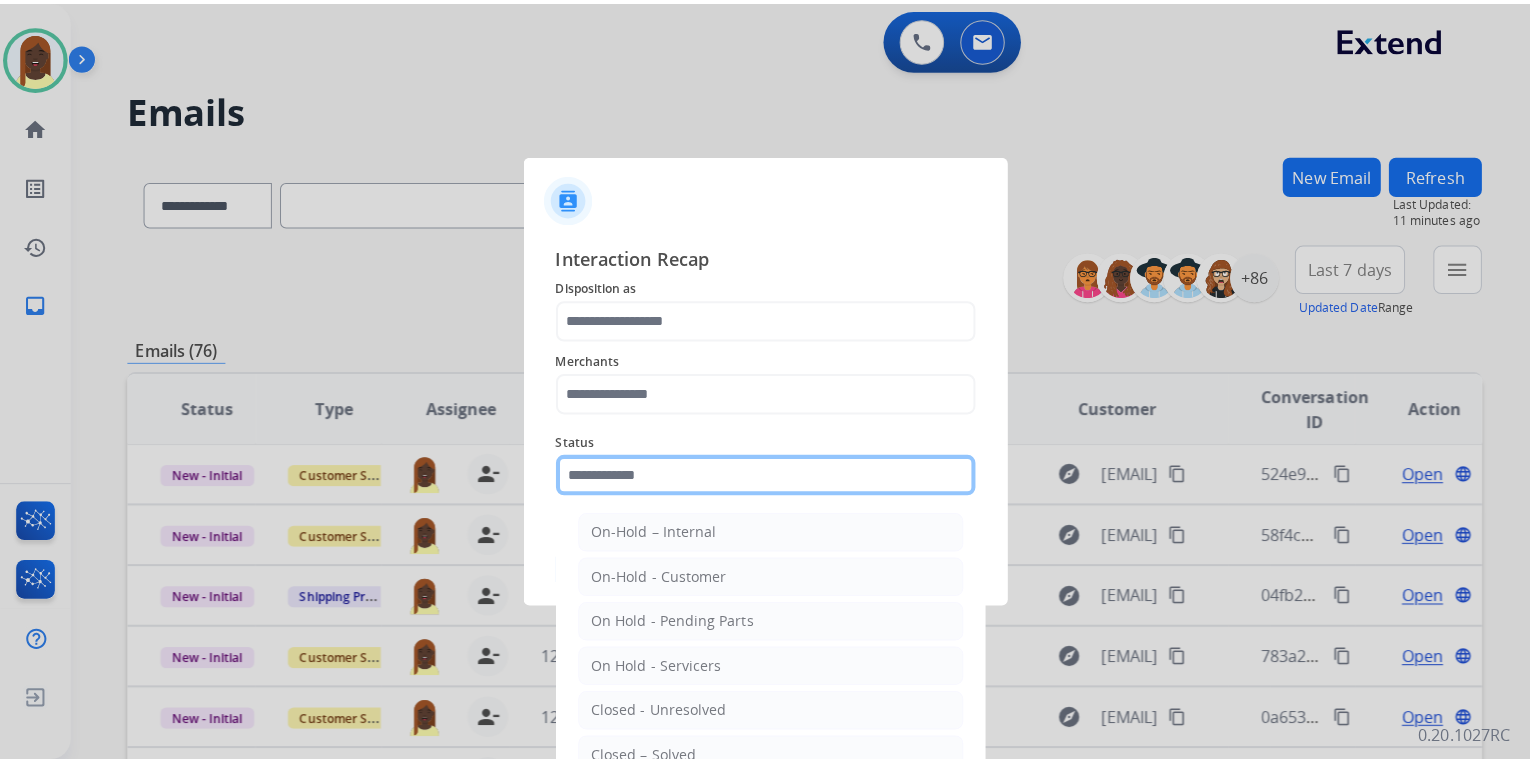 scroll, scrollTop: 80, scrollLeft: 0, axis: vertical 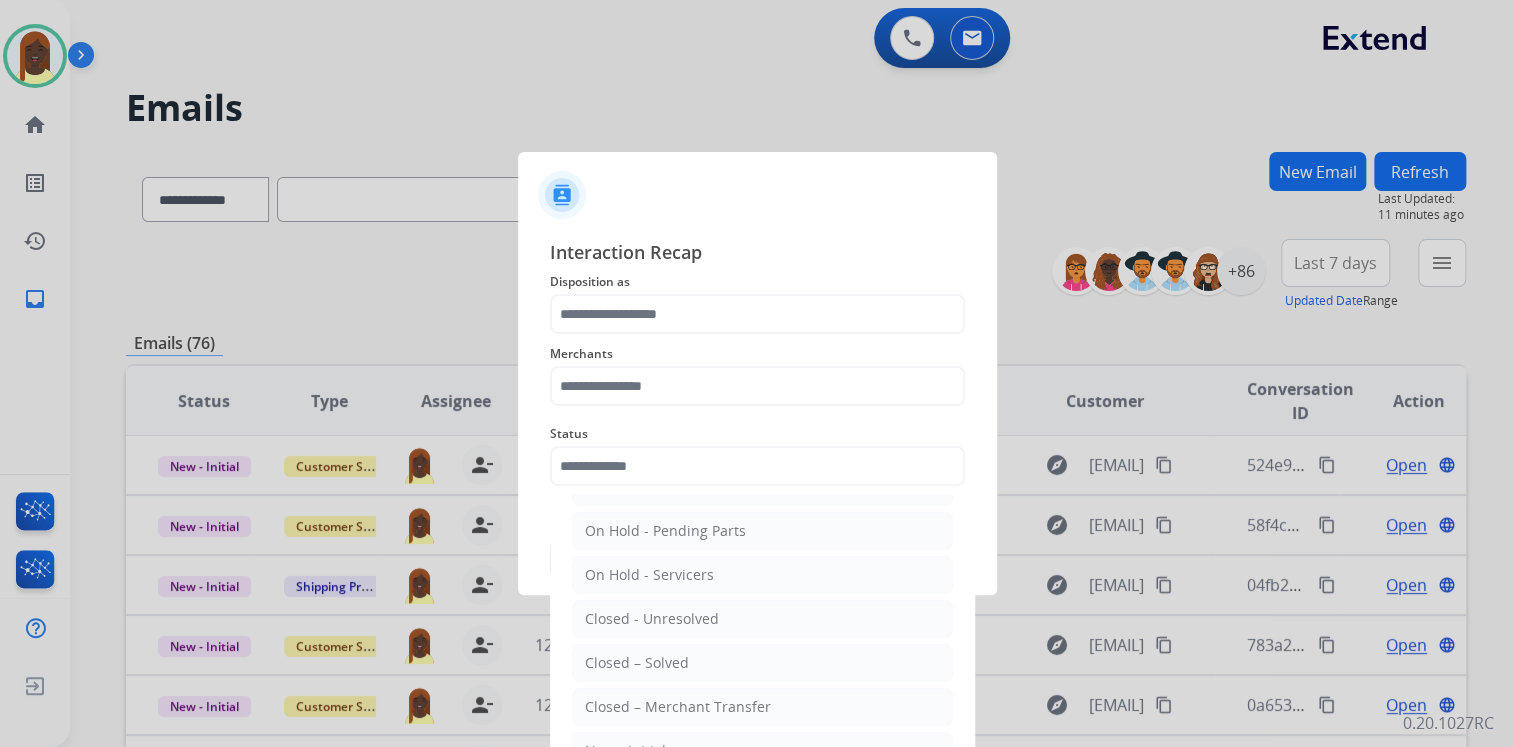 drag, startPoint x: 701, startPoint y: 667, endPoint x: 677, endPoint y: 561, distance: 108.68302 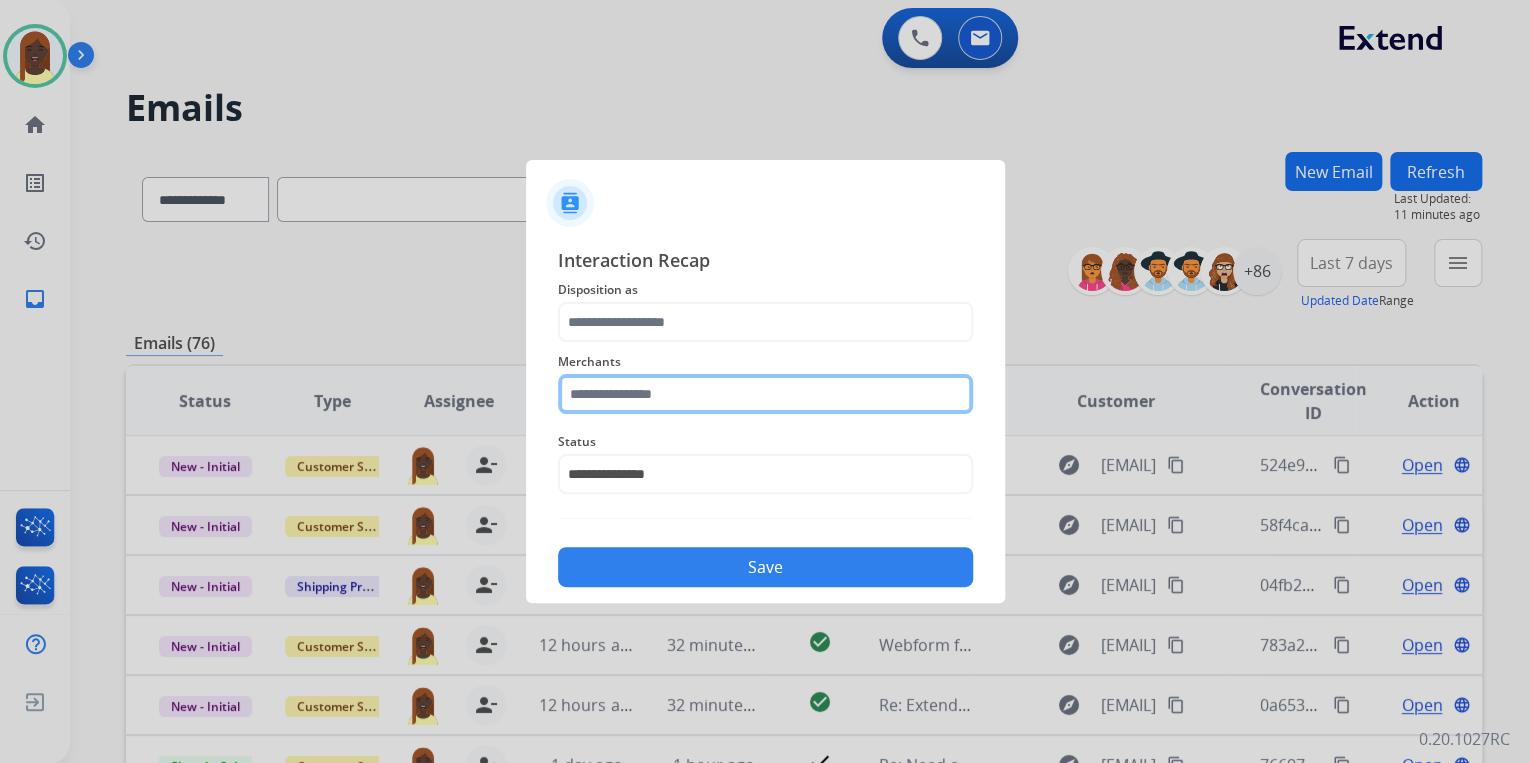 click 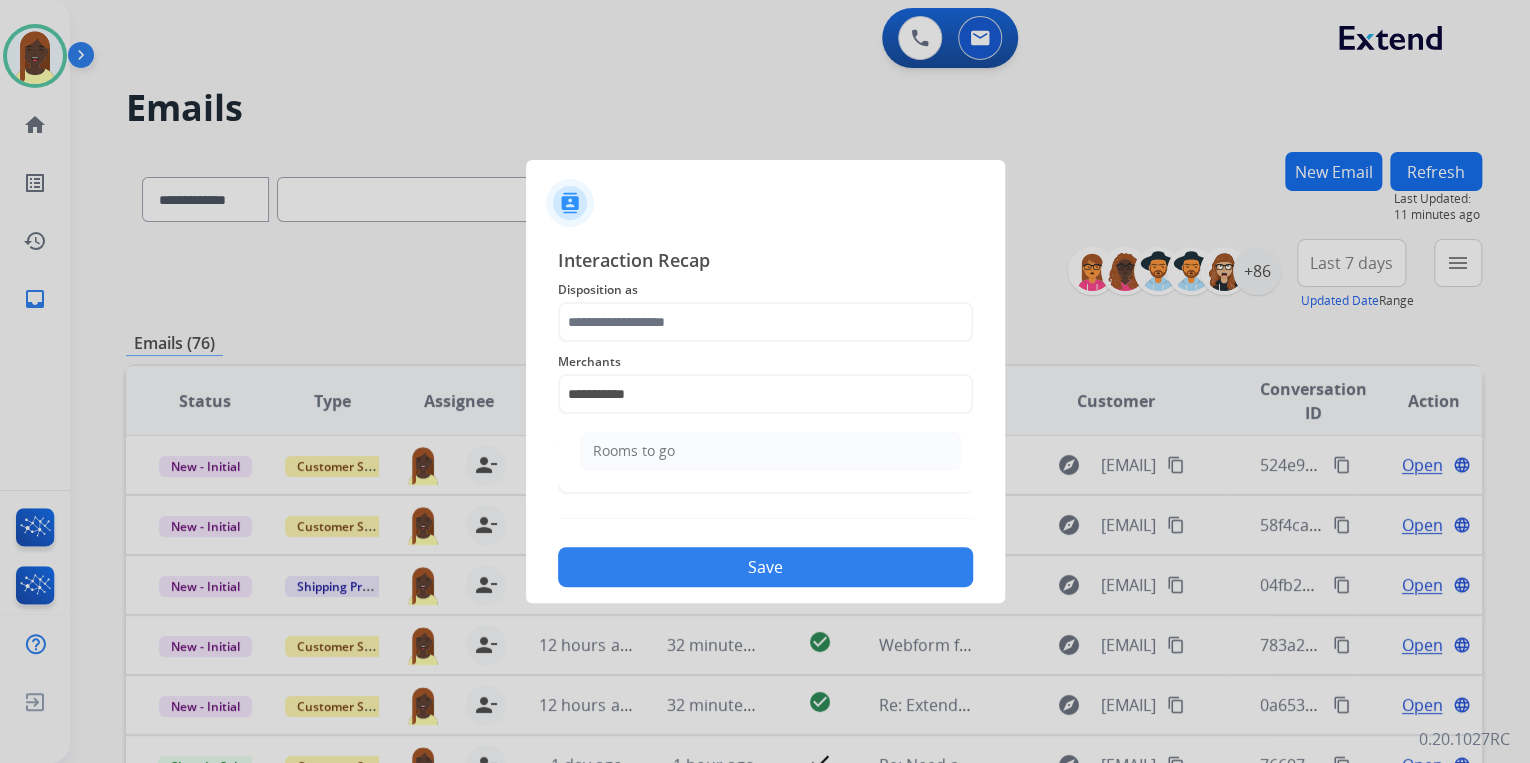 drag, startPoint x: 675, startPoint y: 454, endPoint x: 672, endPoint y: 432, distance: 22.203604 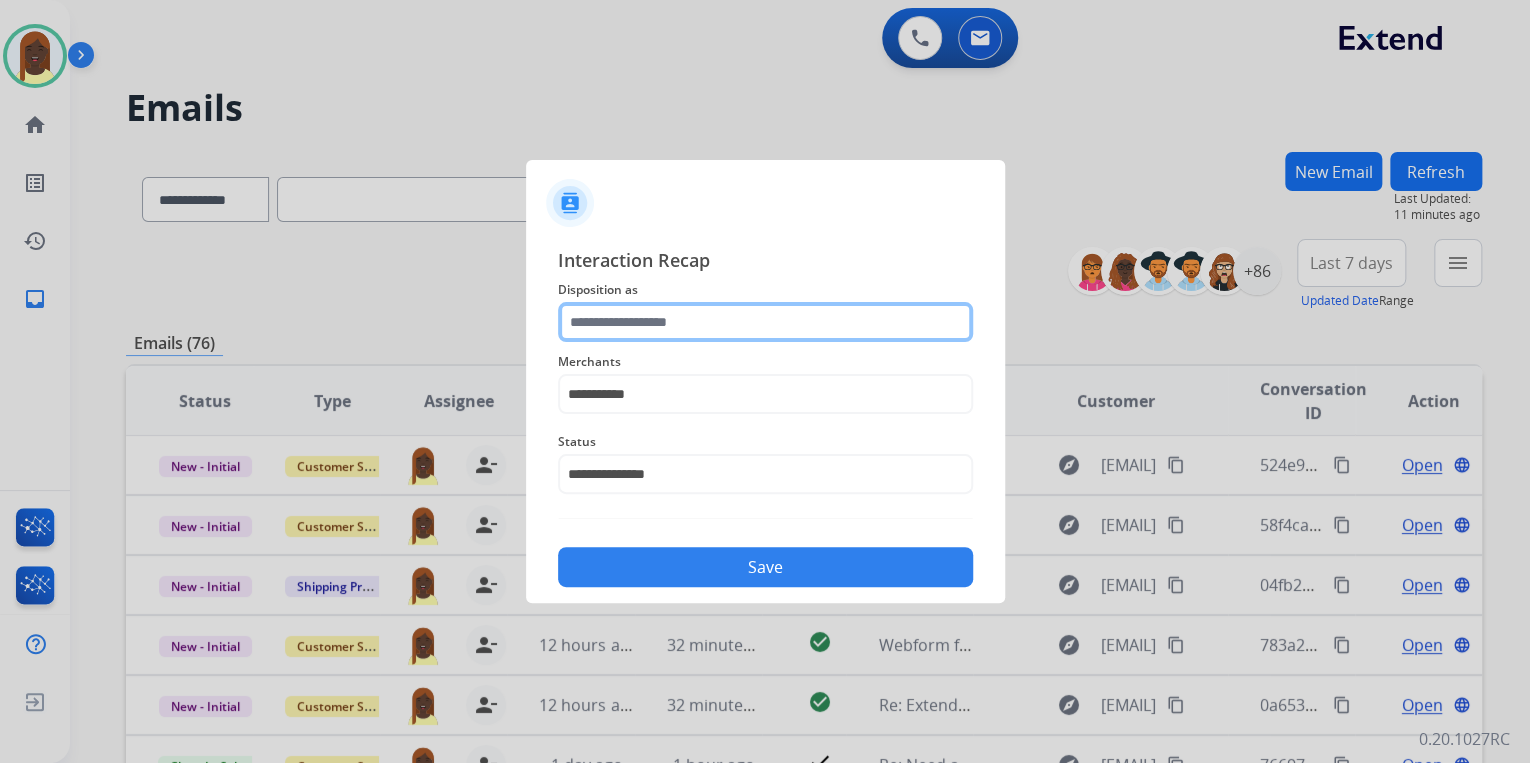 click 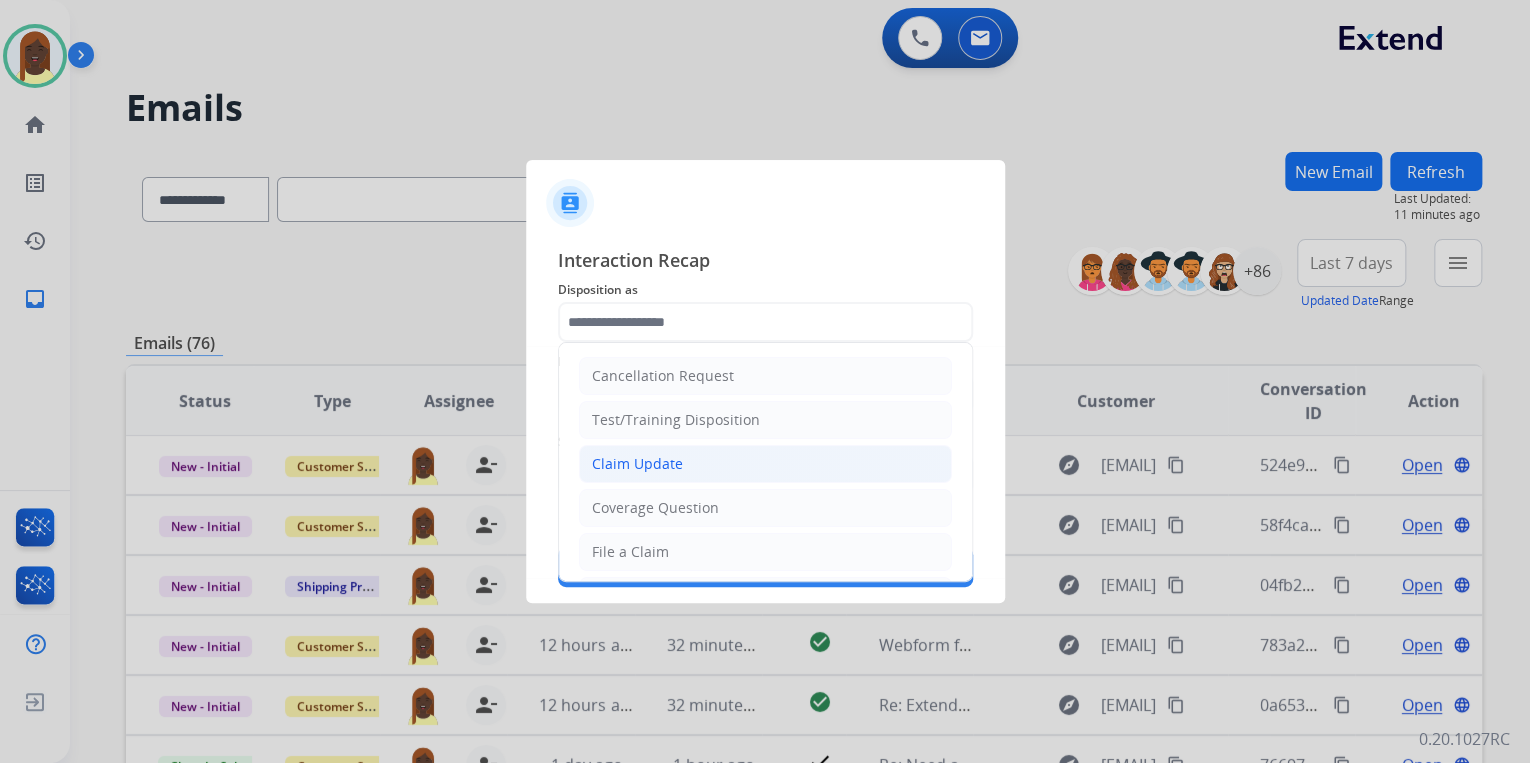 click on "Claim Update" 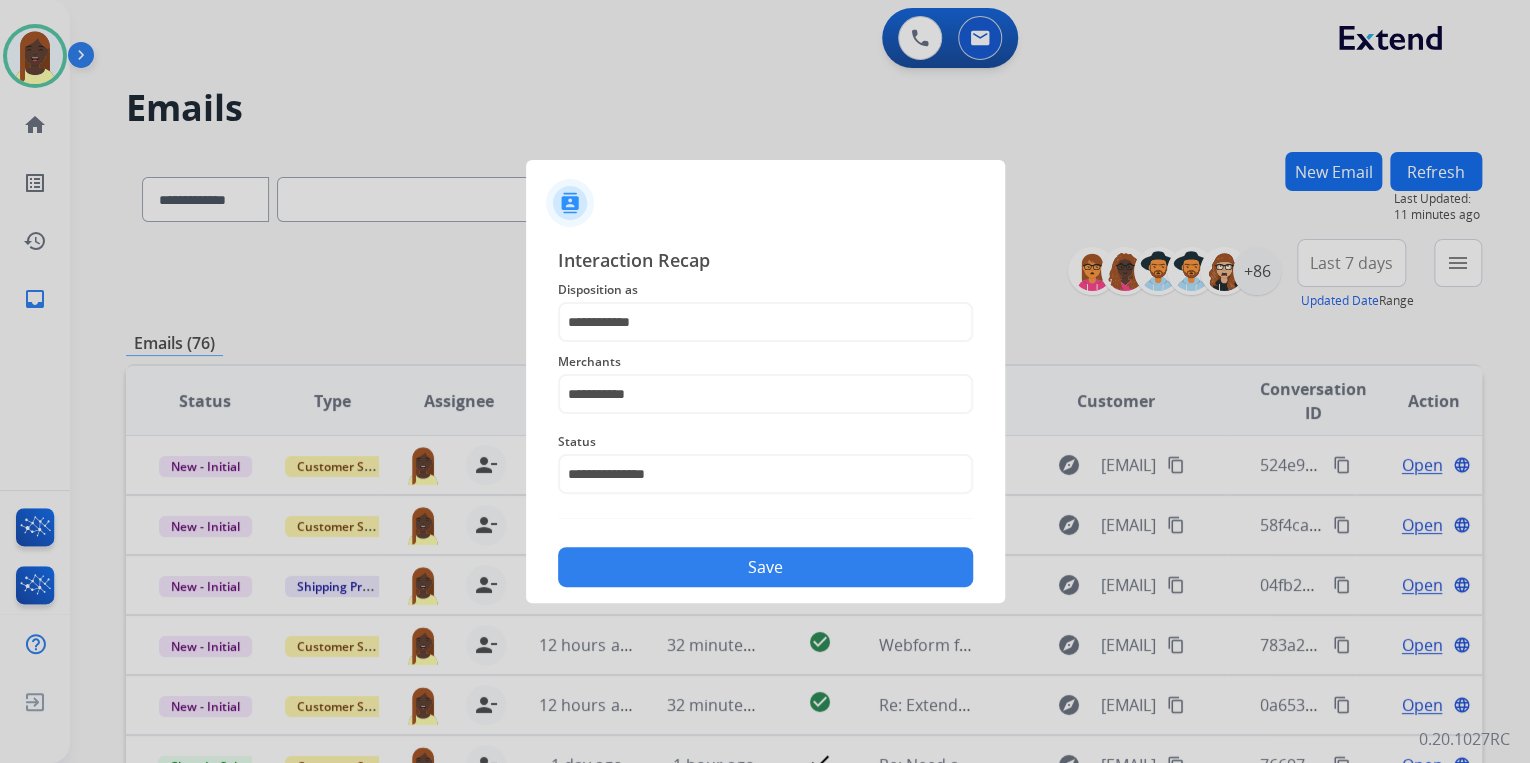 click on "Save" 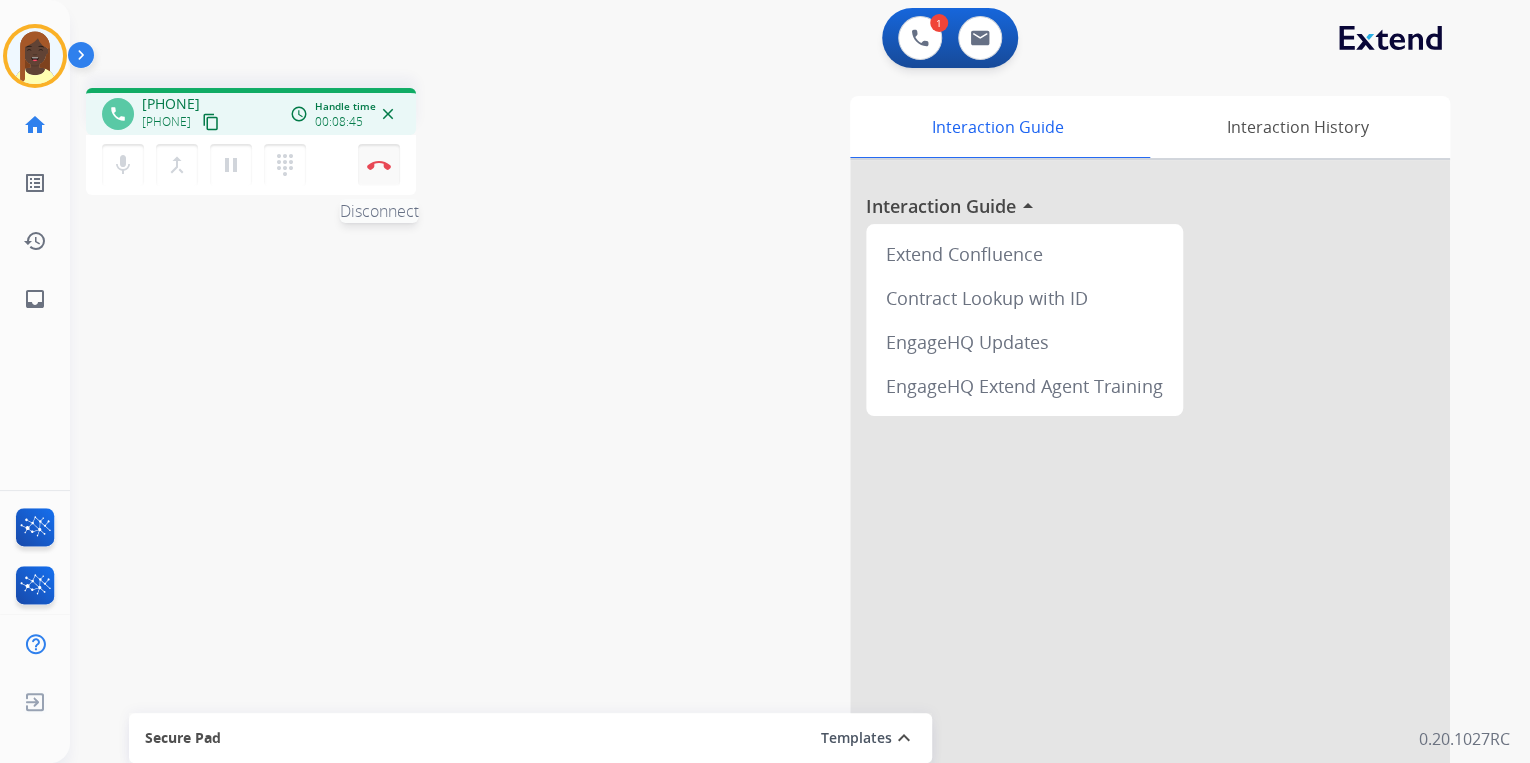 click on "Disconnect" at bounding box center [379, 165] 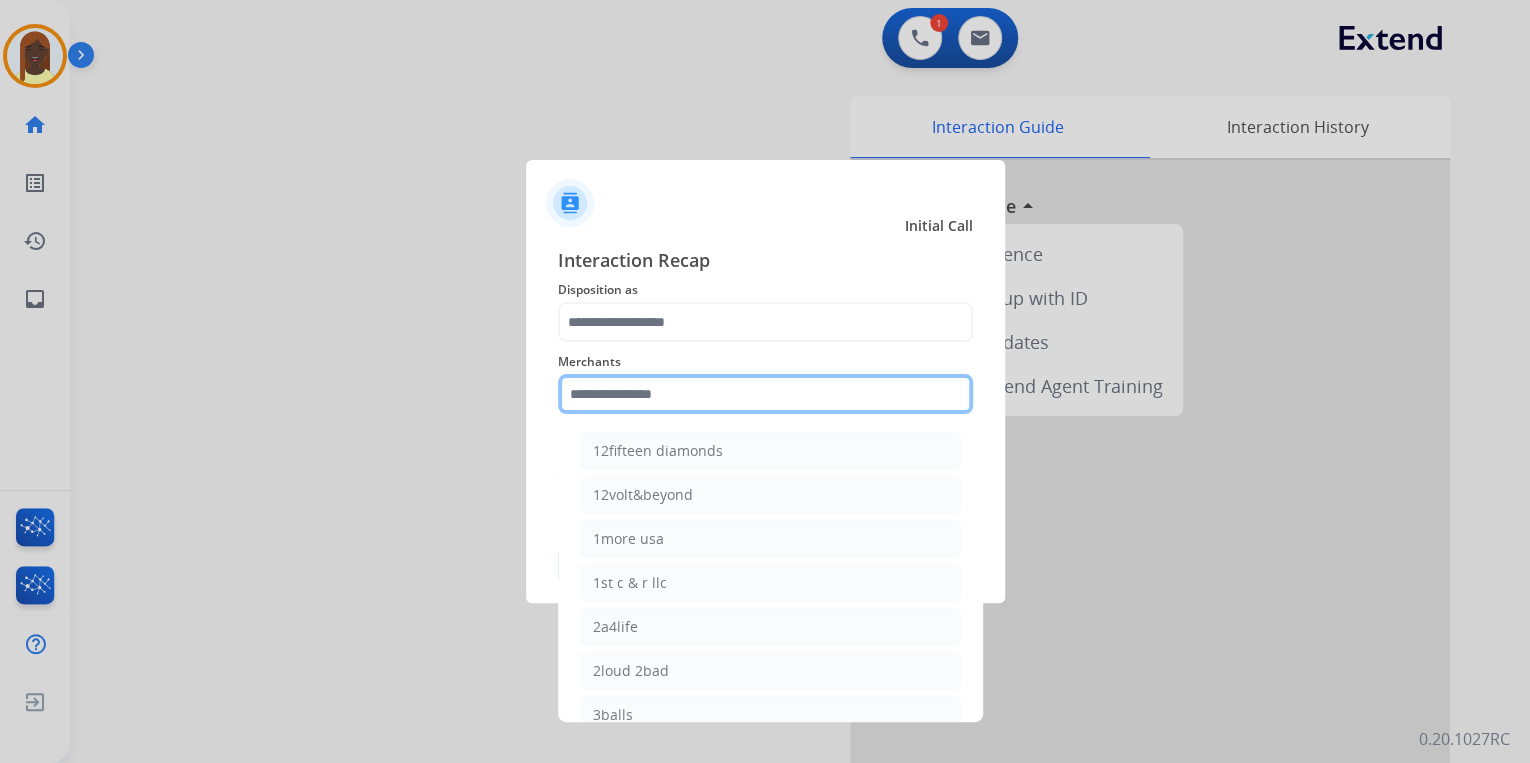 click 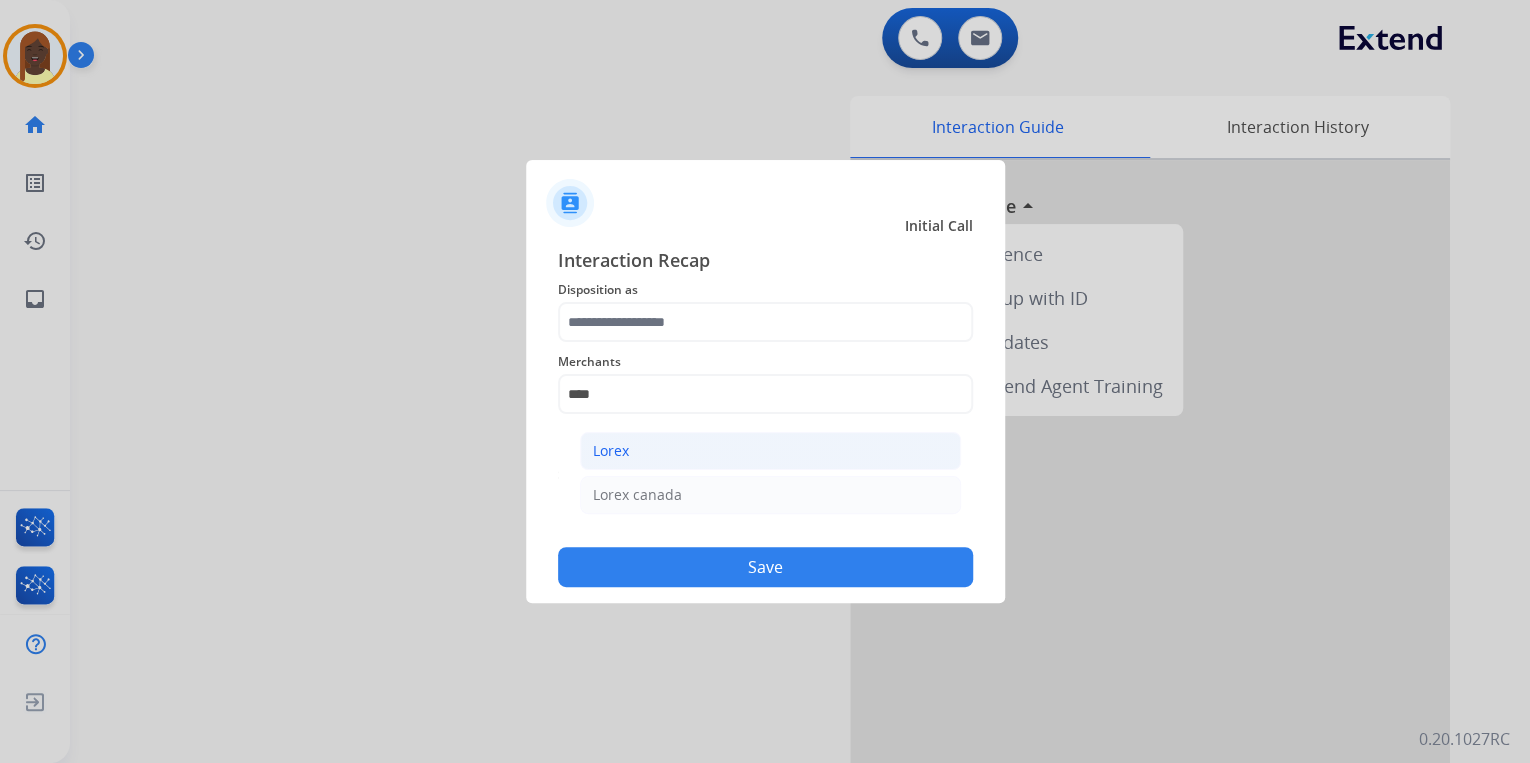 click on "Lorex" 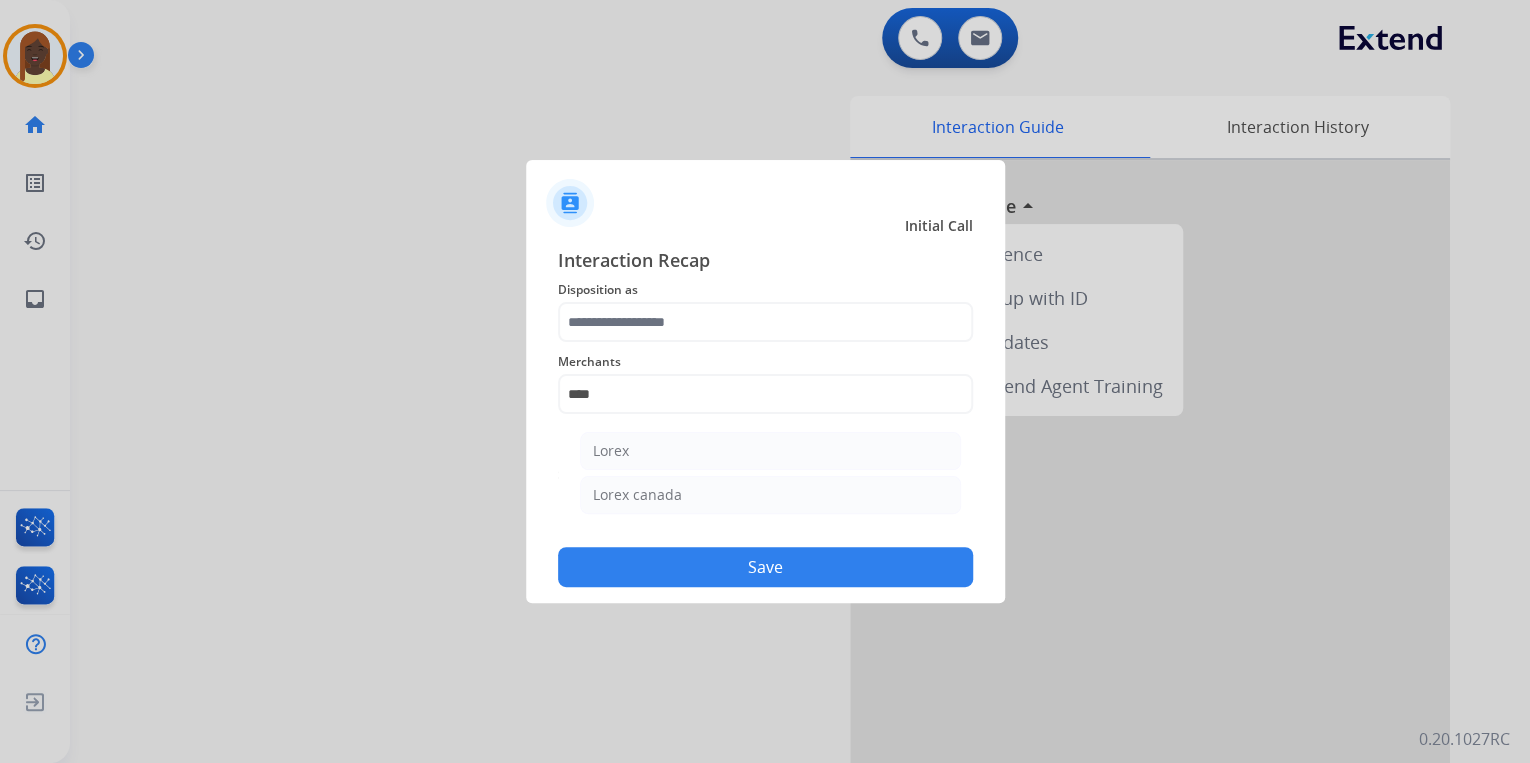 type on "*****" 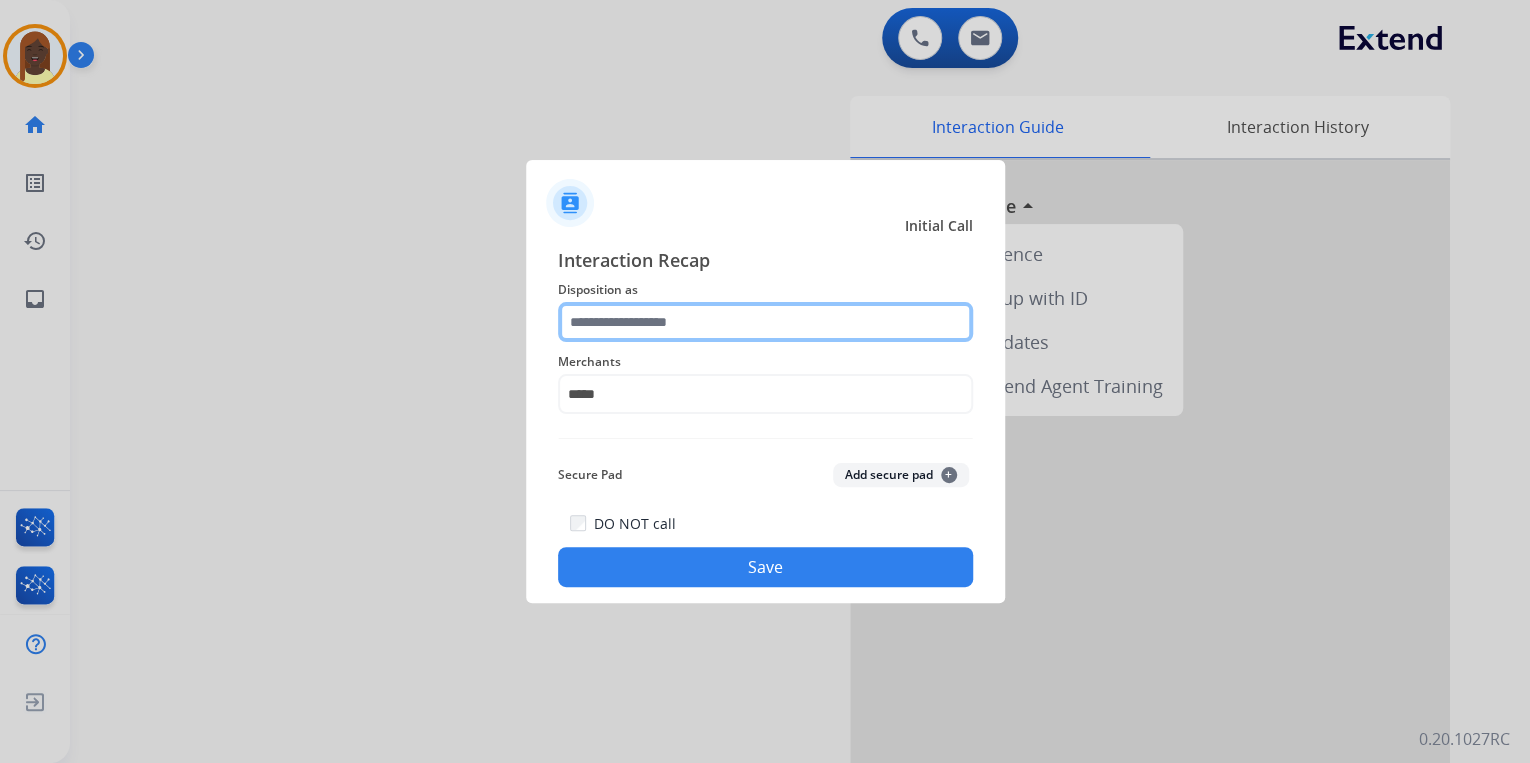 click 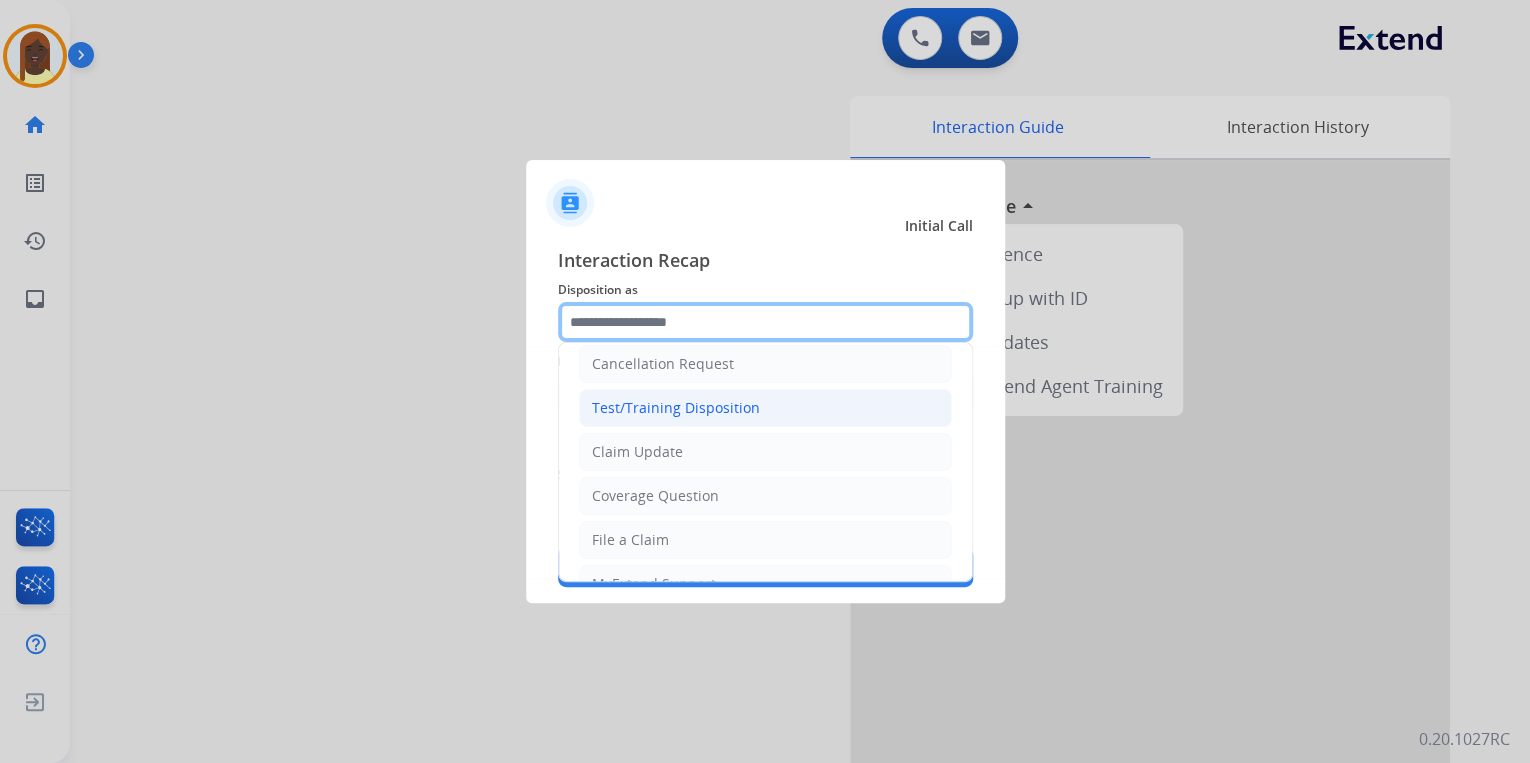 scroll, scrollTop: 0, scrollLeft: 0, axis: both 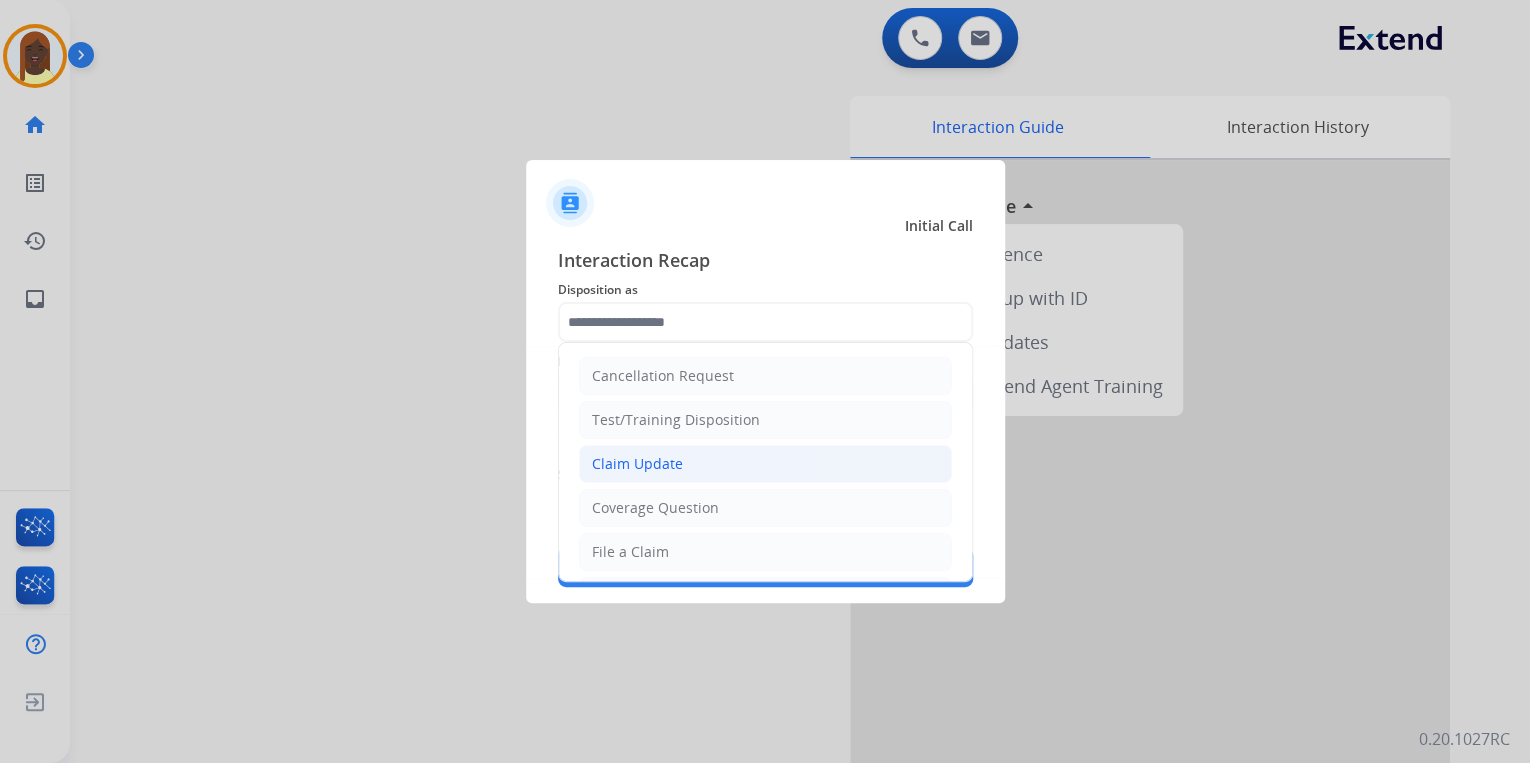 click on "Claim Update" 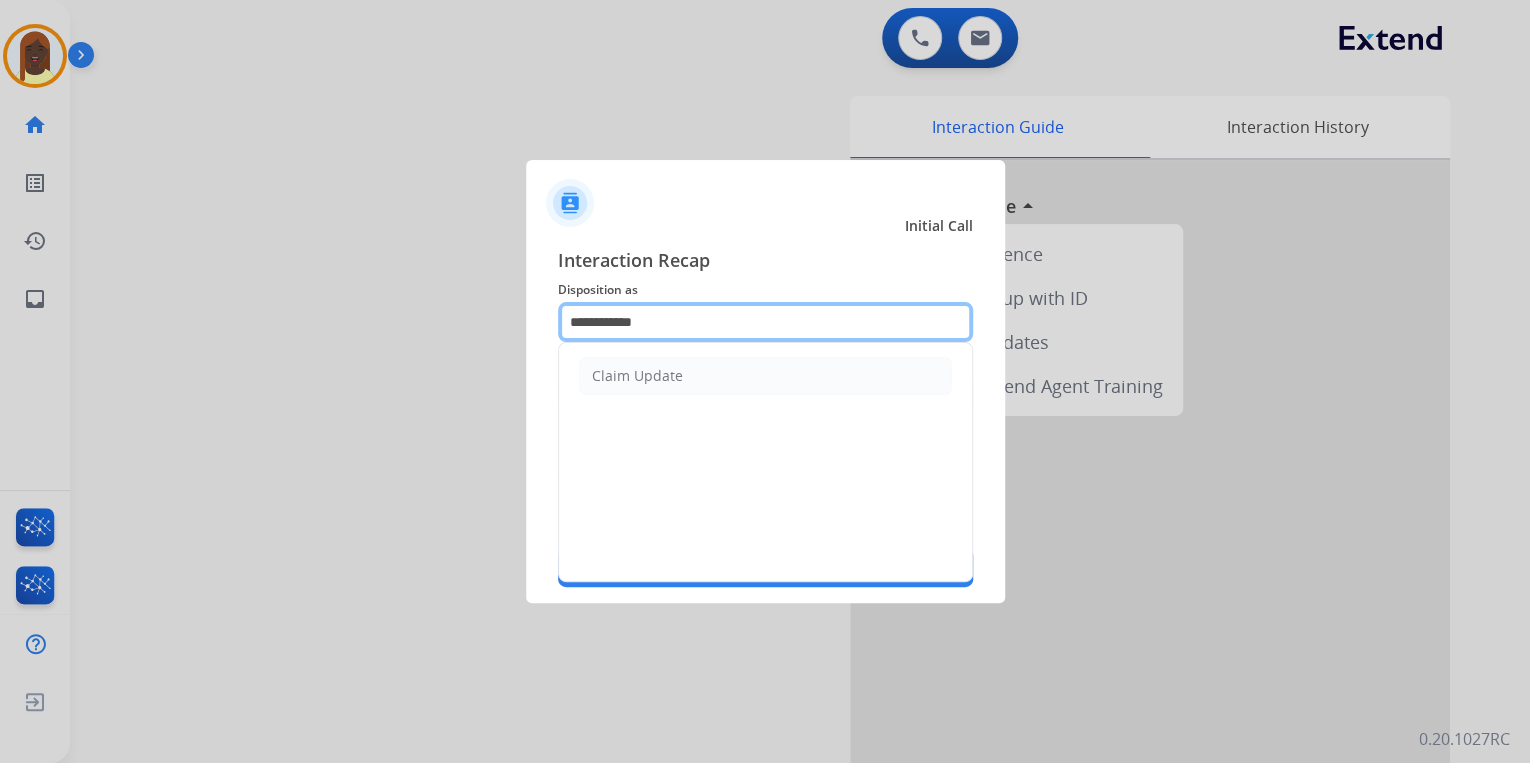 drag, startPoint x: 677, startPoint y: 320, endPoint x: 569, endPoint y: 316, distance: 108.07405 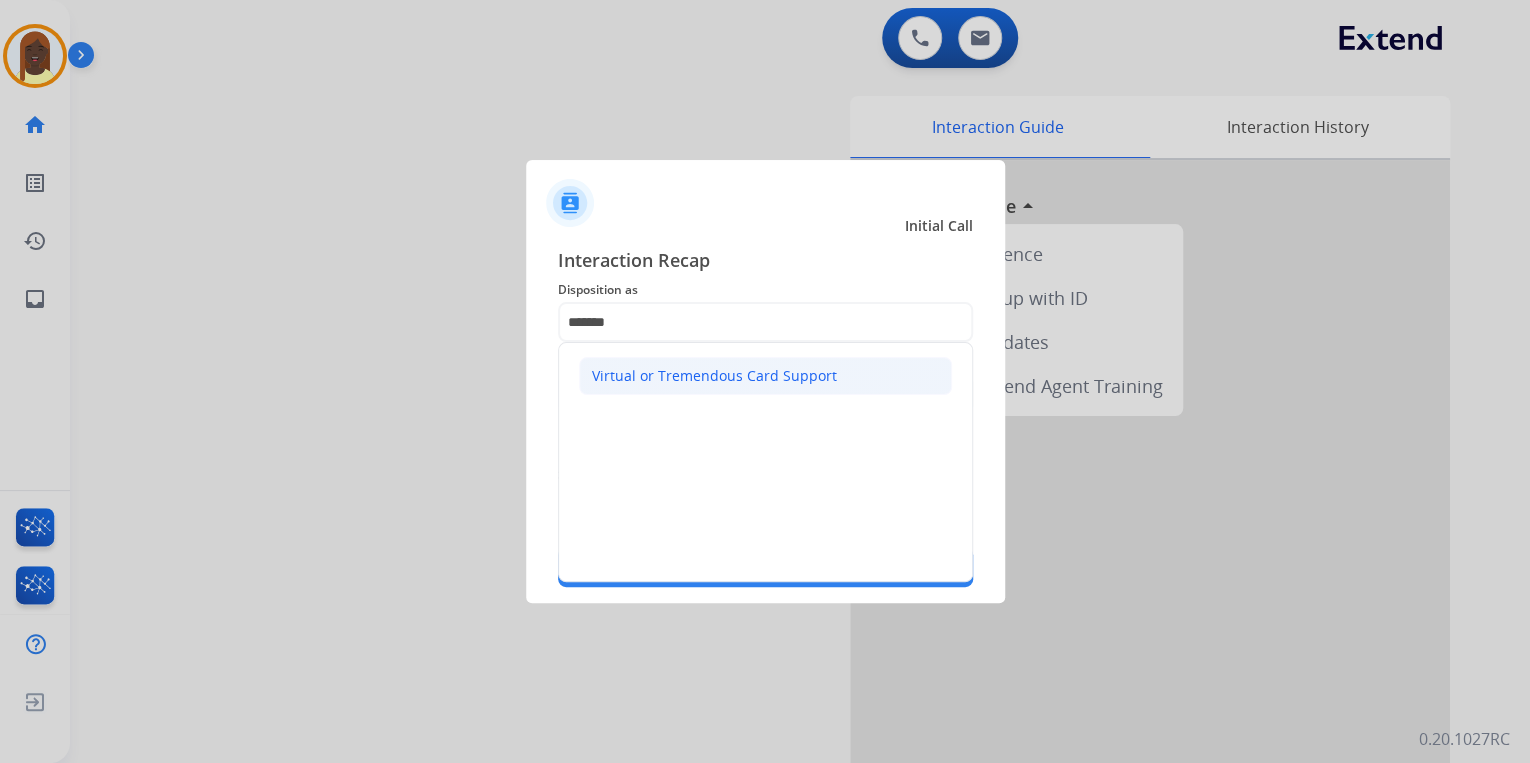 click on "Virtual or Tremendous Card Support" 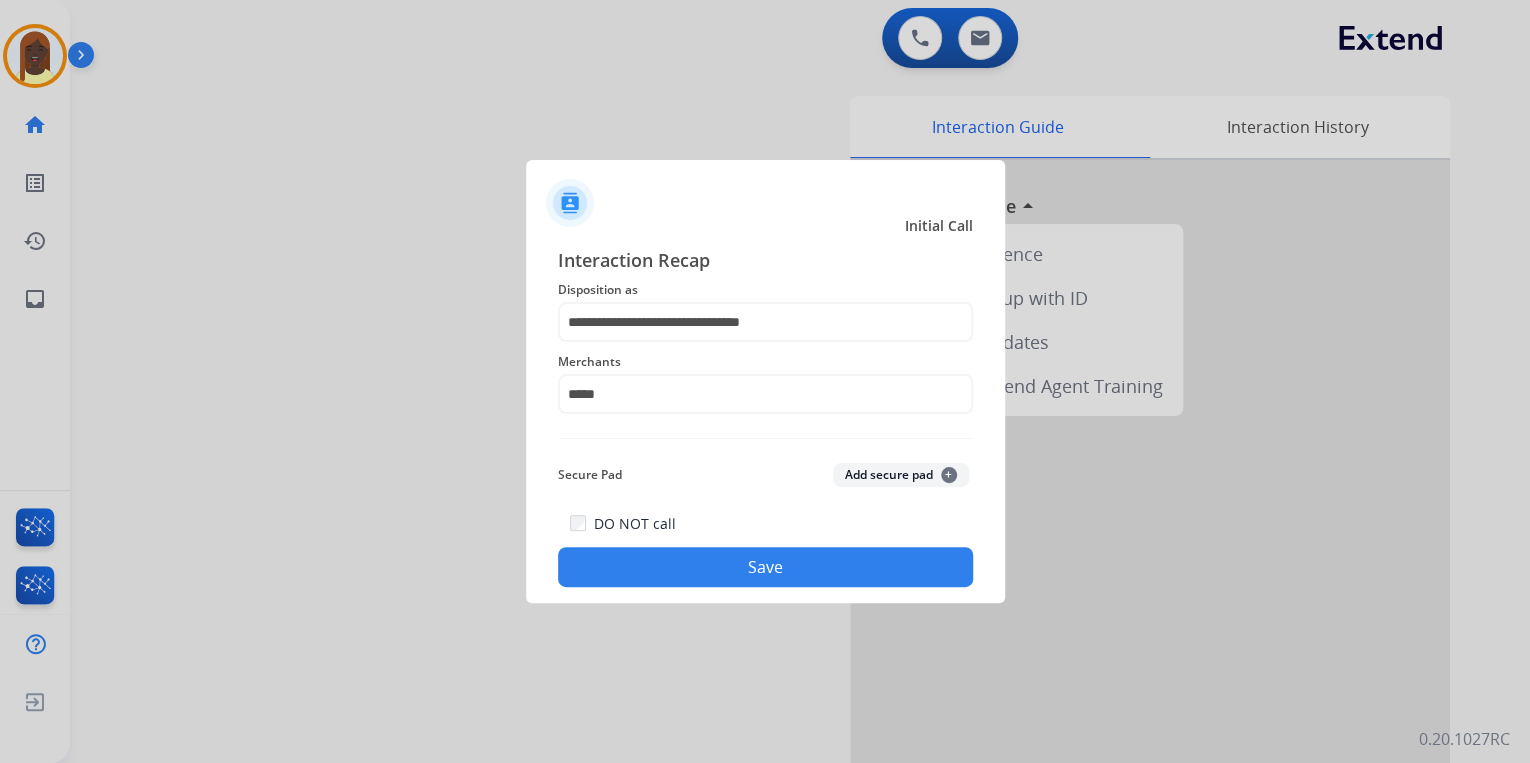 click on "Save" 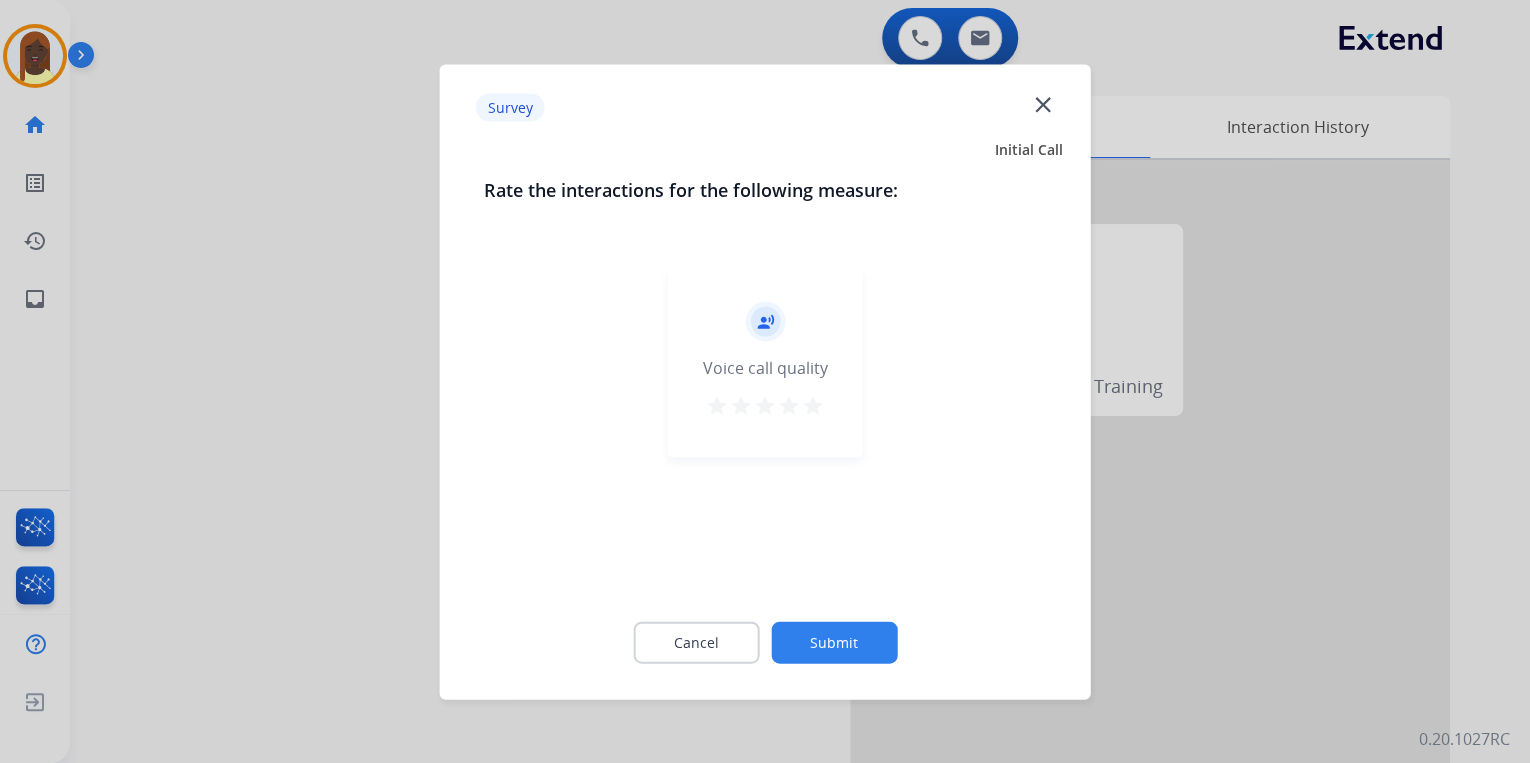 drag, startPoint x: 814, startPoint y: 402, endPoint x: 843, endPoint y: 495, distance: 97.41663 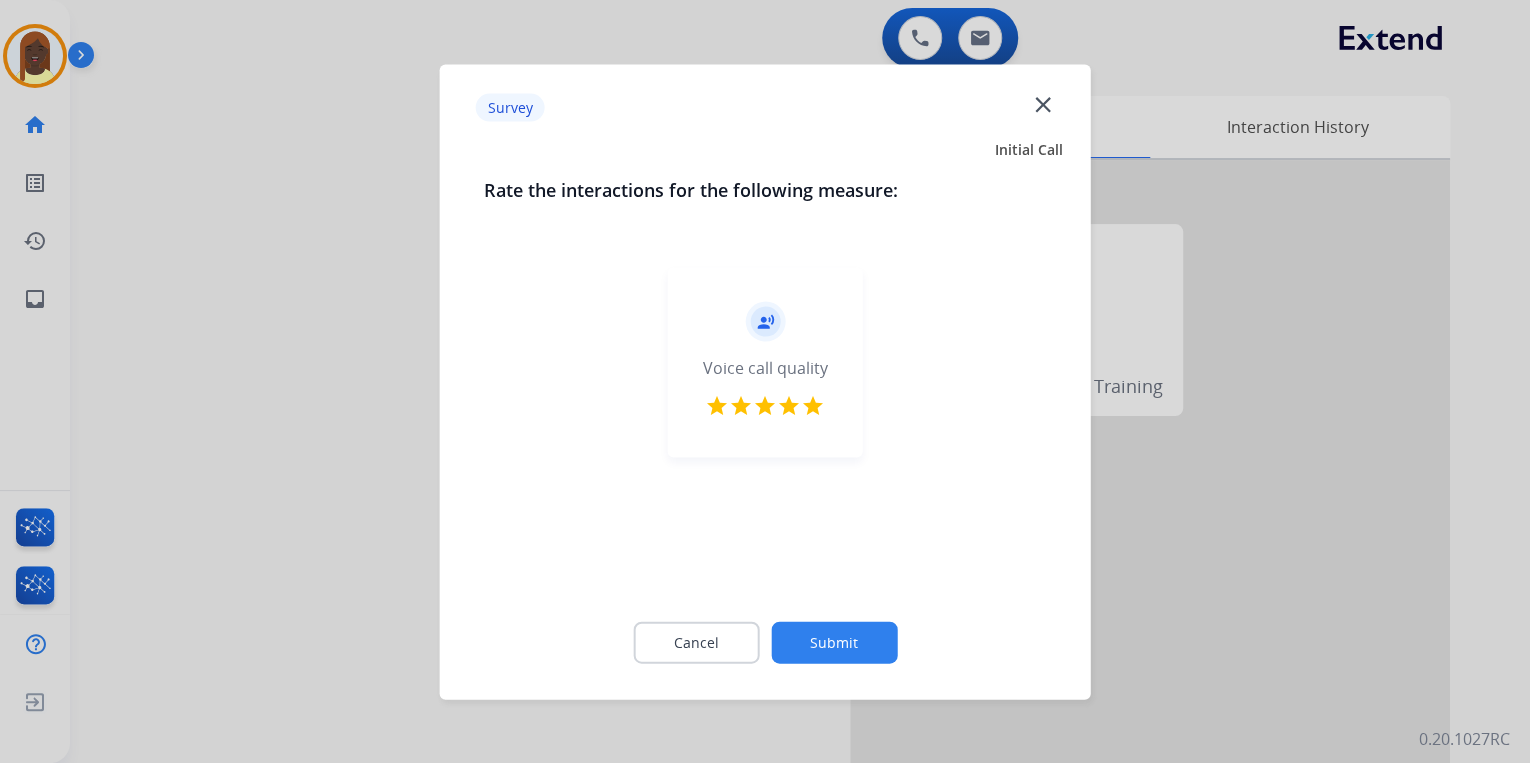 click on "Submit" 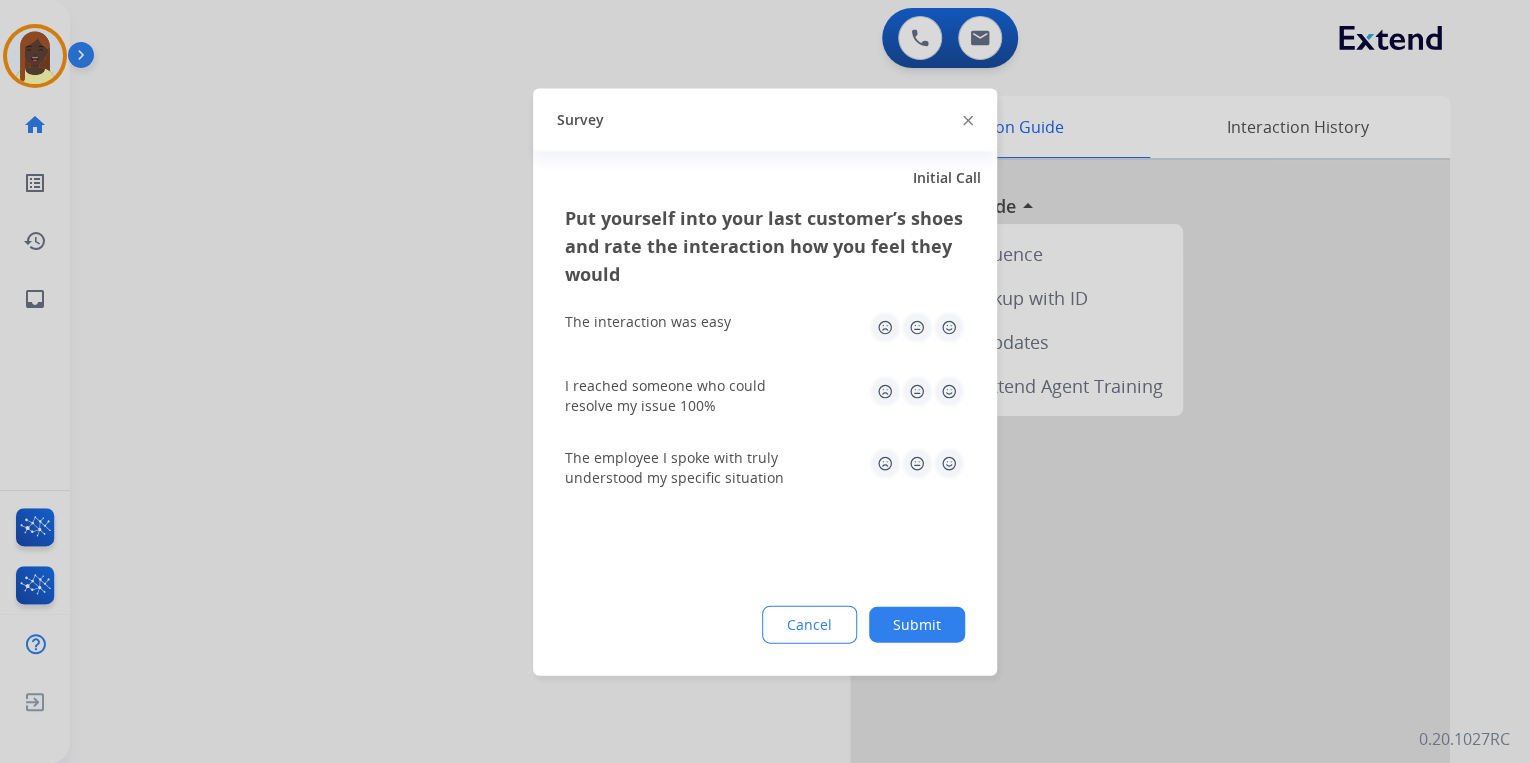 click 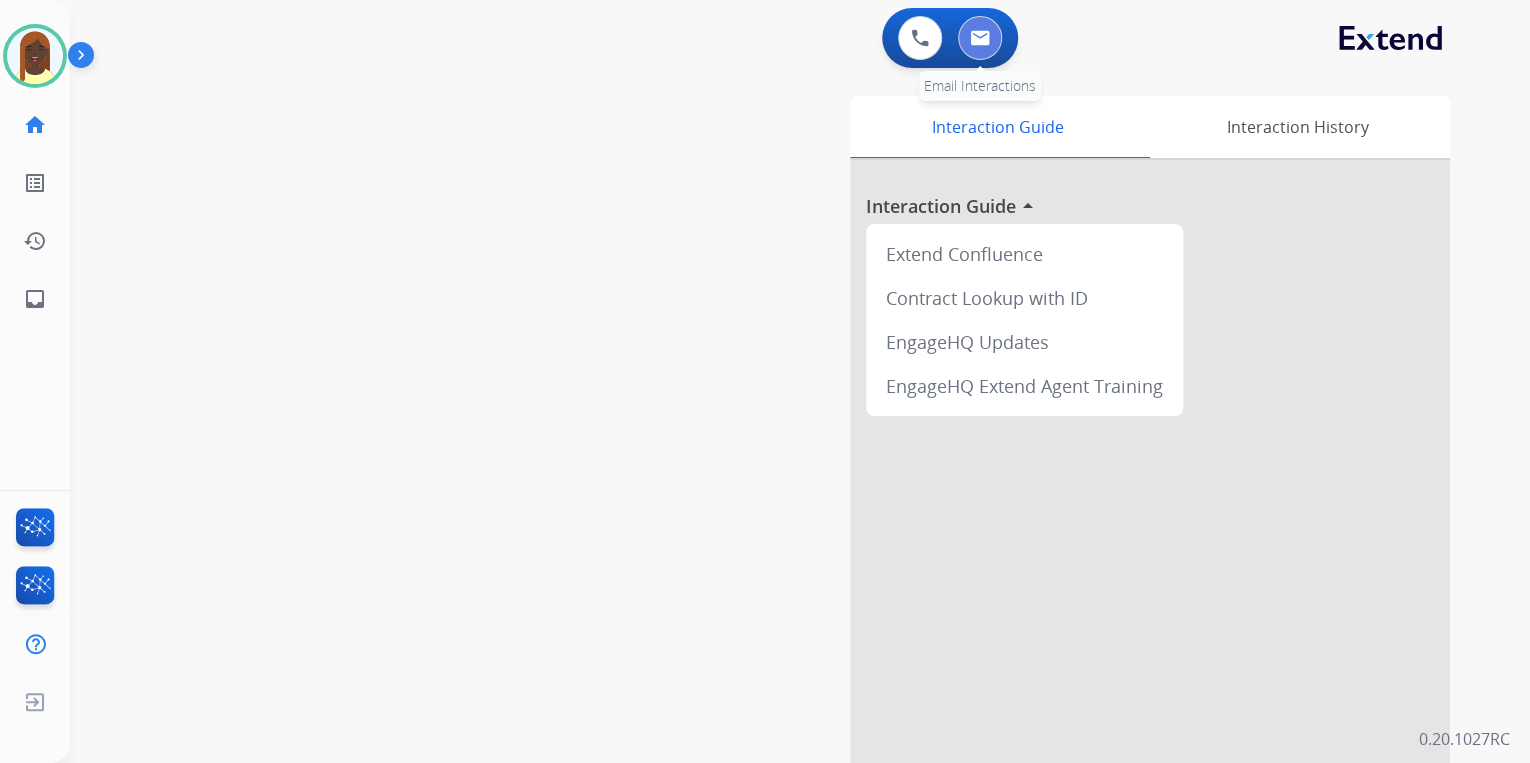 click at bounding box center [980, 38] 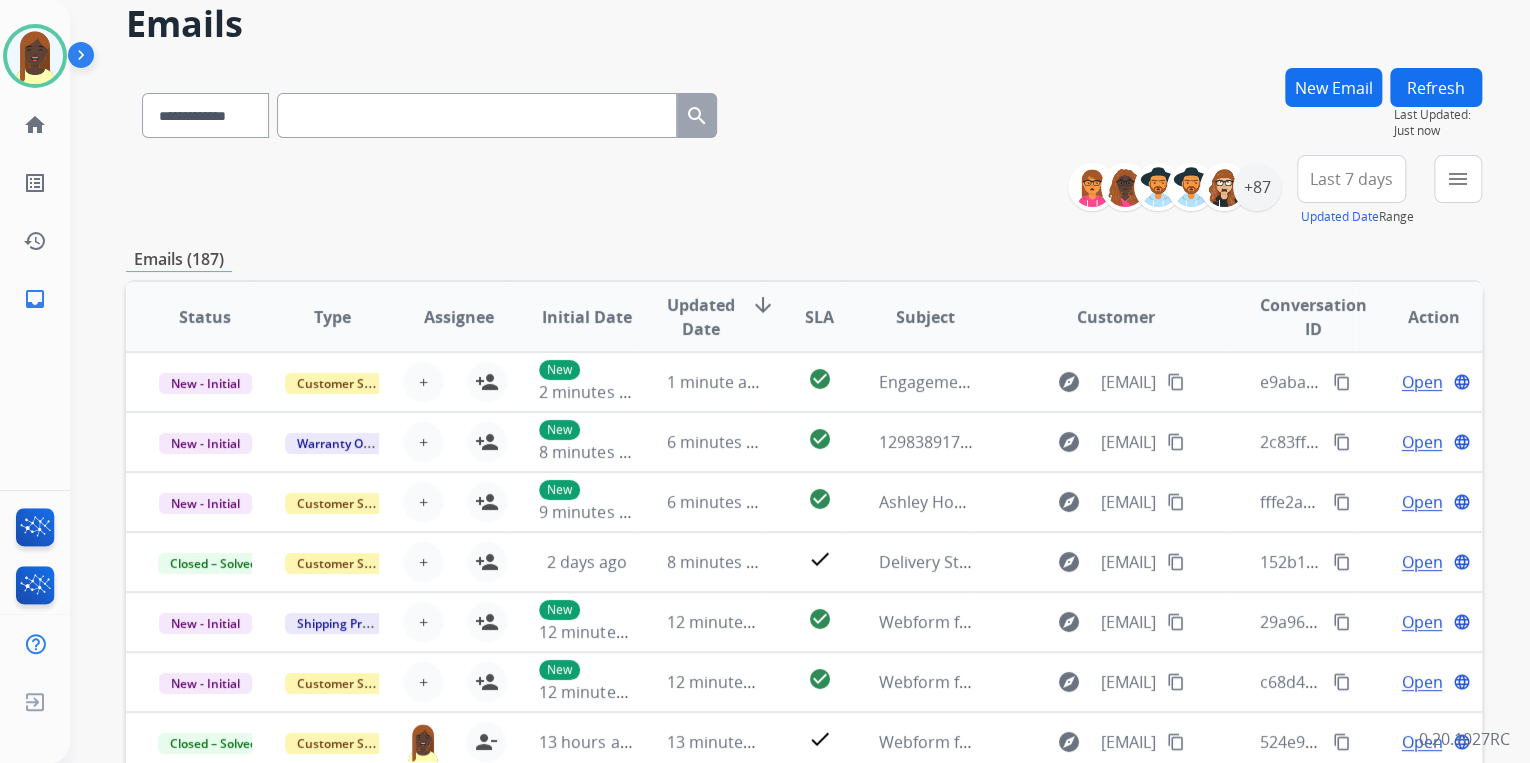 scroll, scrollTop: 160, scrollLeft: 0, axis: vertical 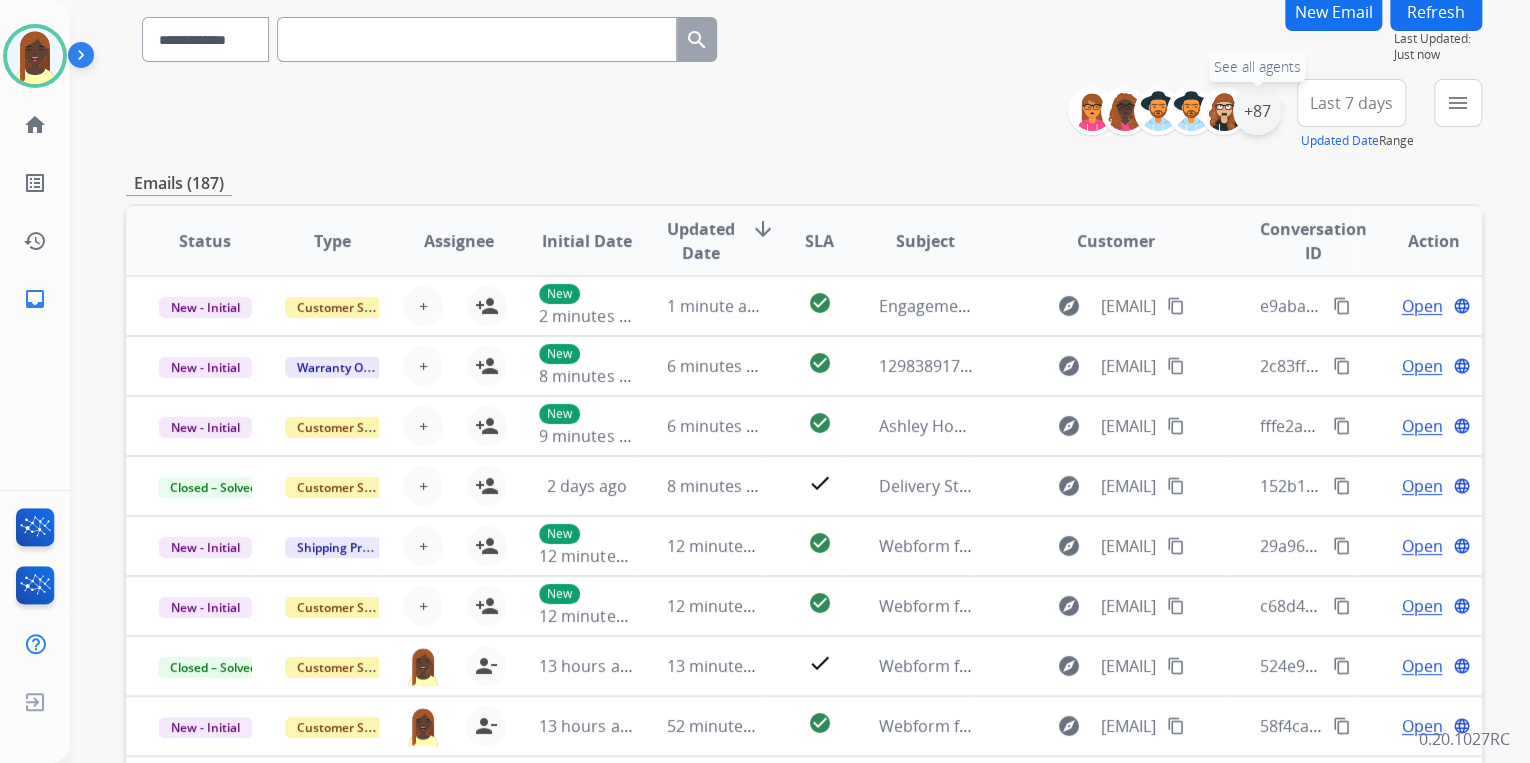click on "+87" at bounding box center (1257, 111) 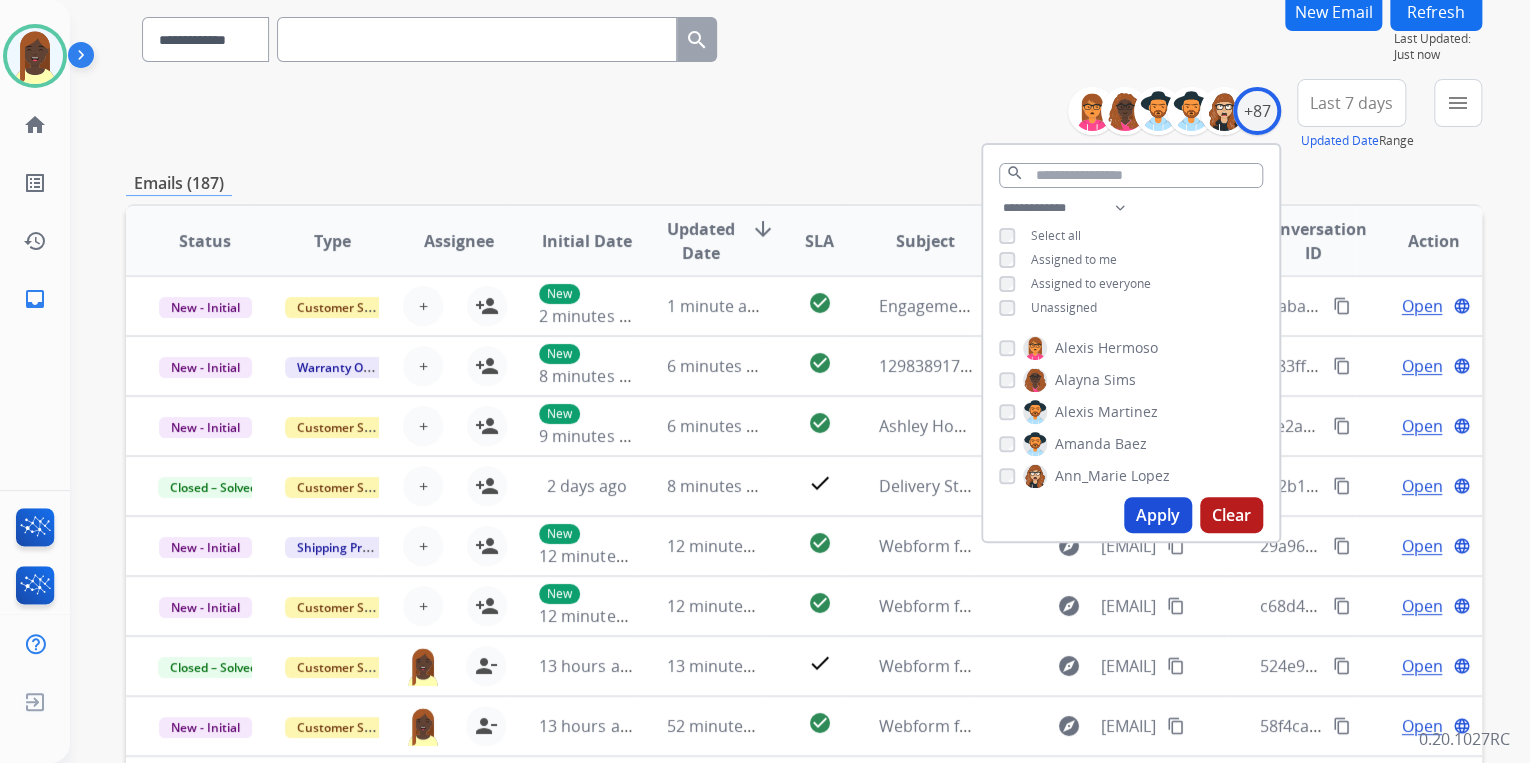 click on "Apply" at bounding box center (1158, 515) 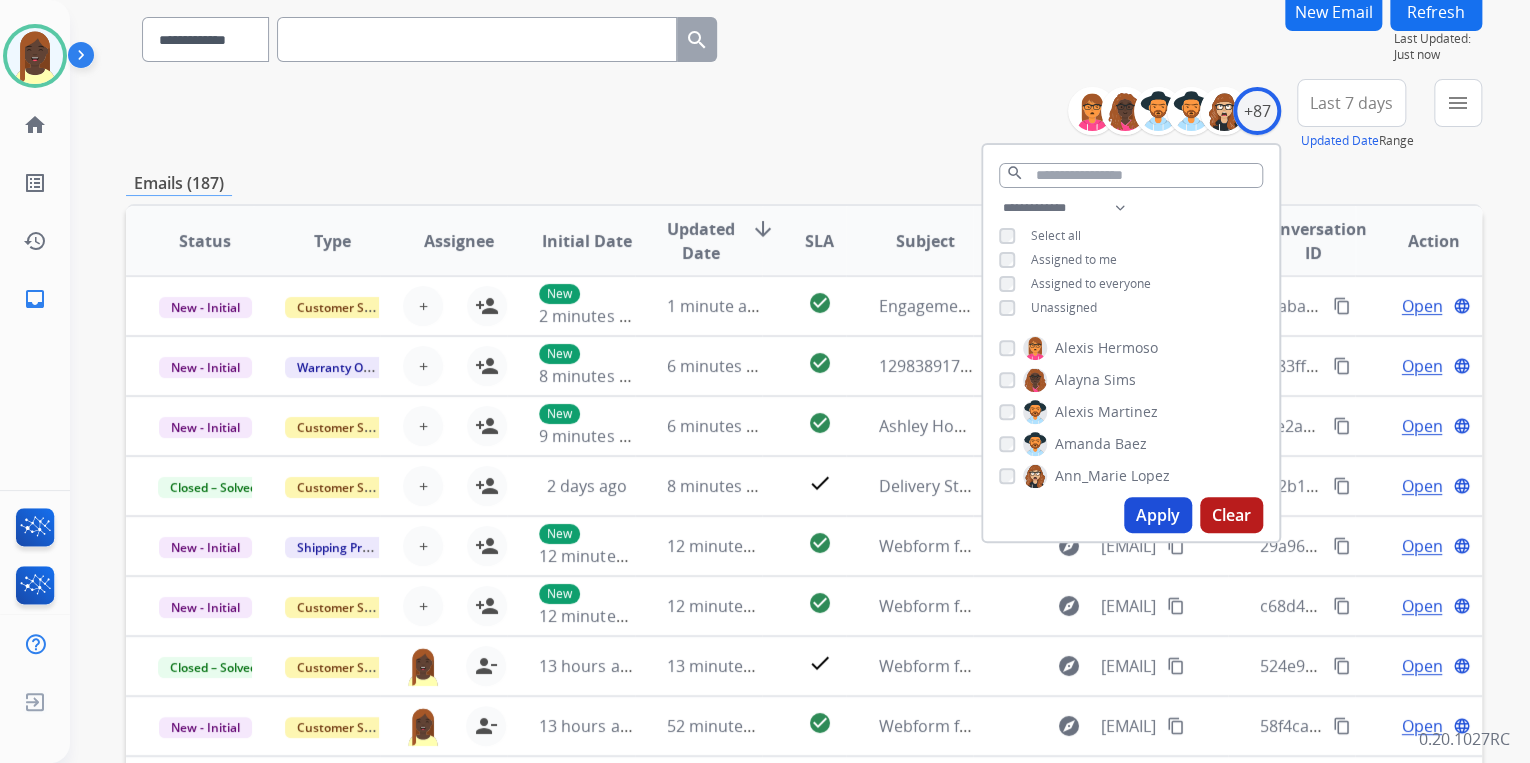 scroll, scrollTop: 0, scrollLeft: 0, axis: both 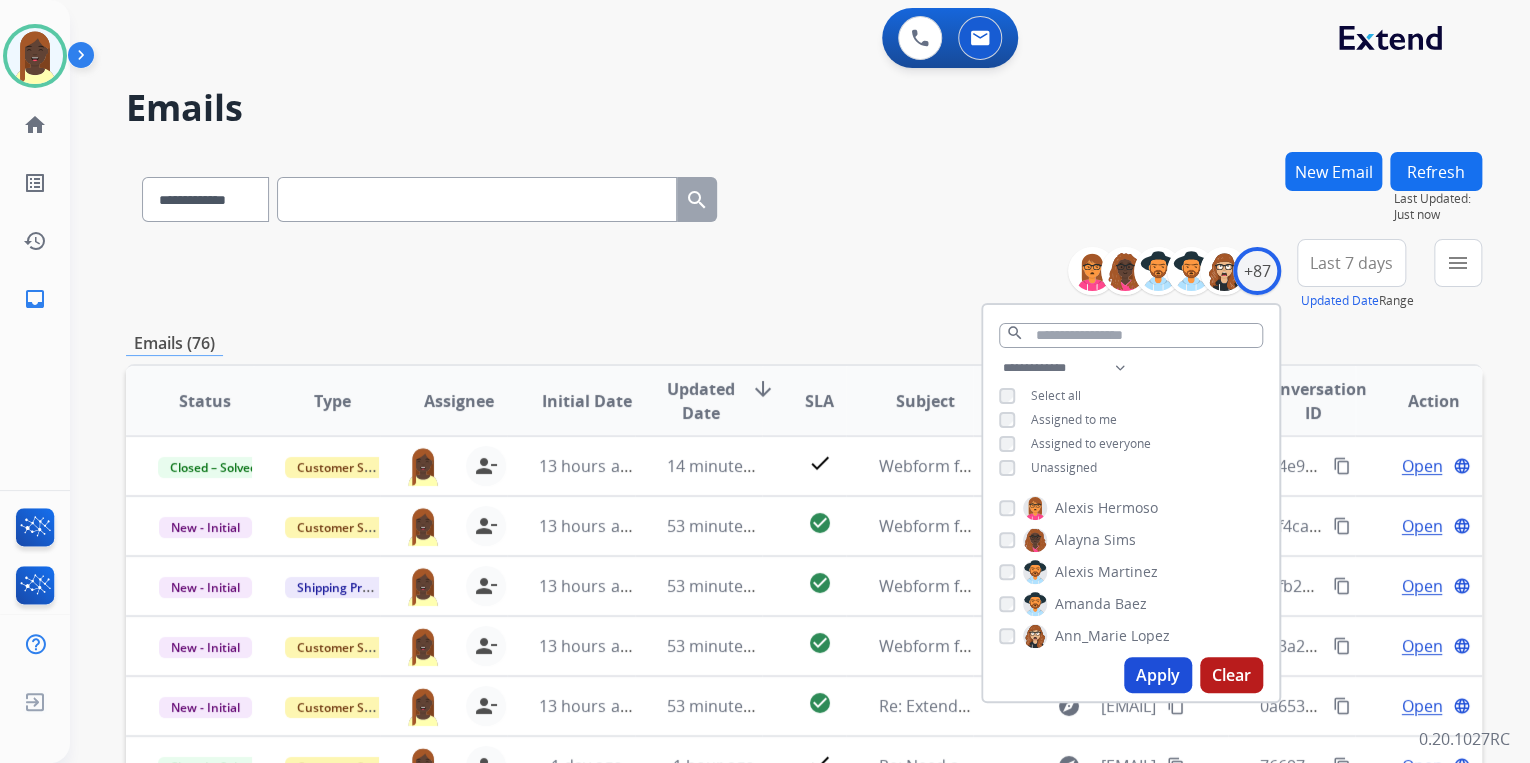 click on "**********" at bounding box center [804, 275] 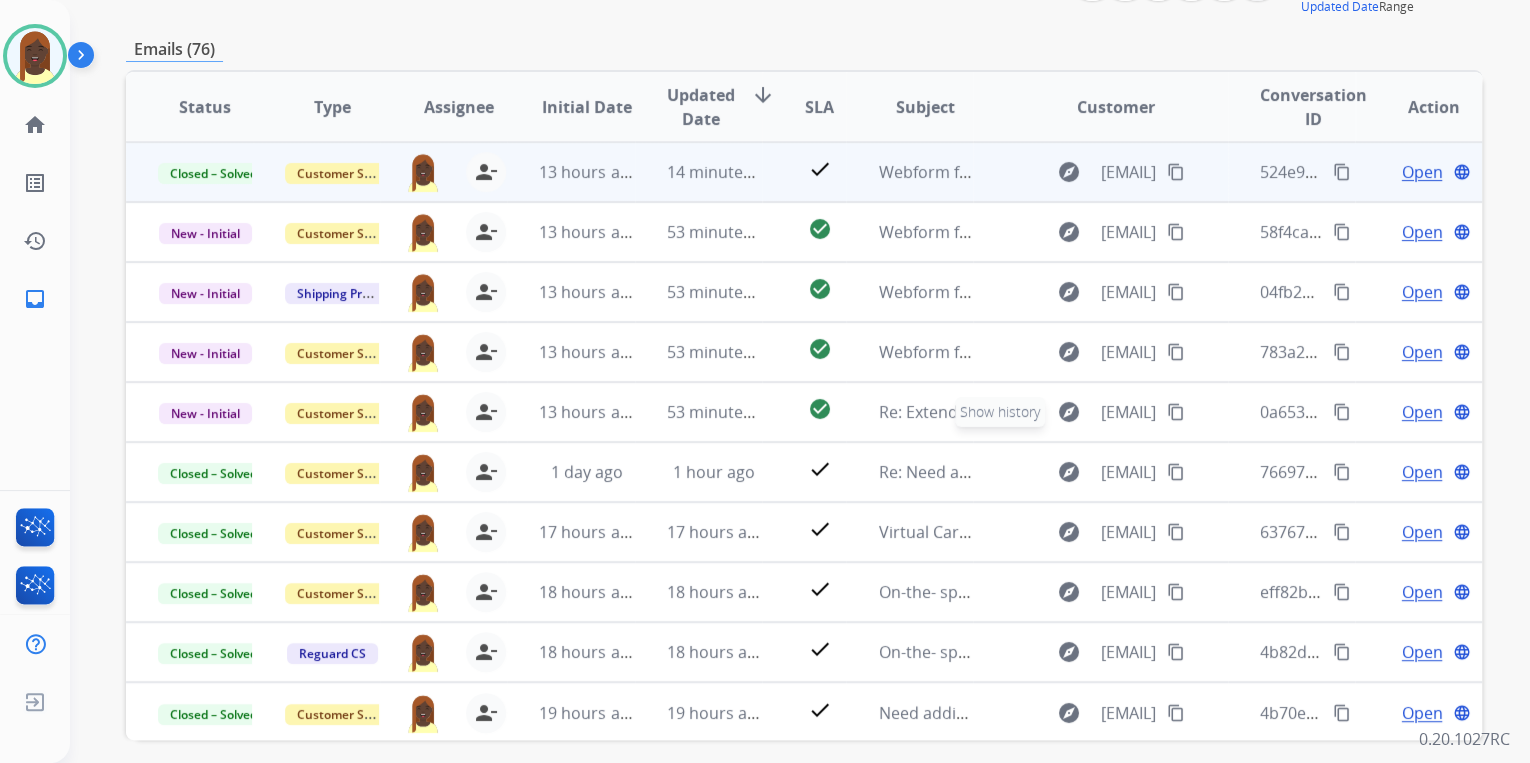 scroll, scrollTop: 54, scrollLeft: 0, axis: vertical 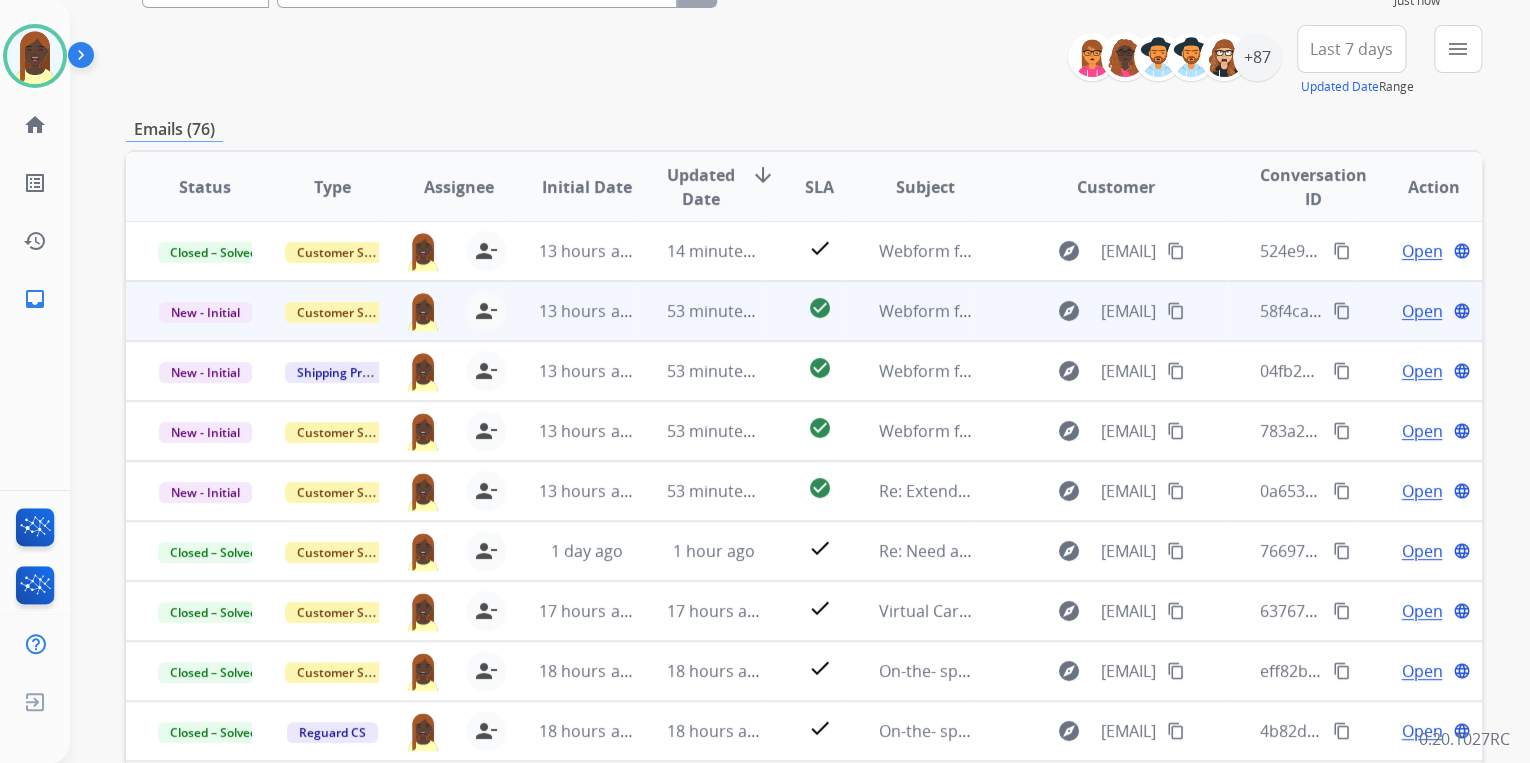 click on "content_copy" at bounding box center [1342, 311] 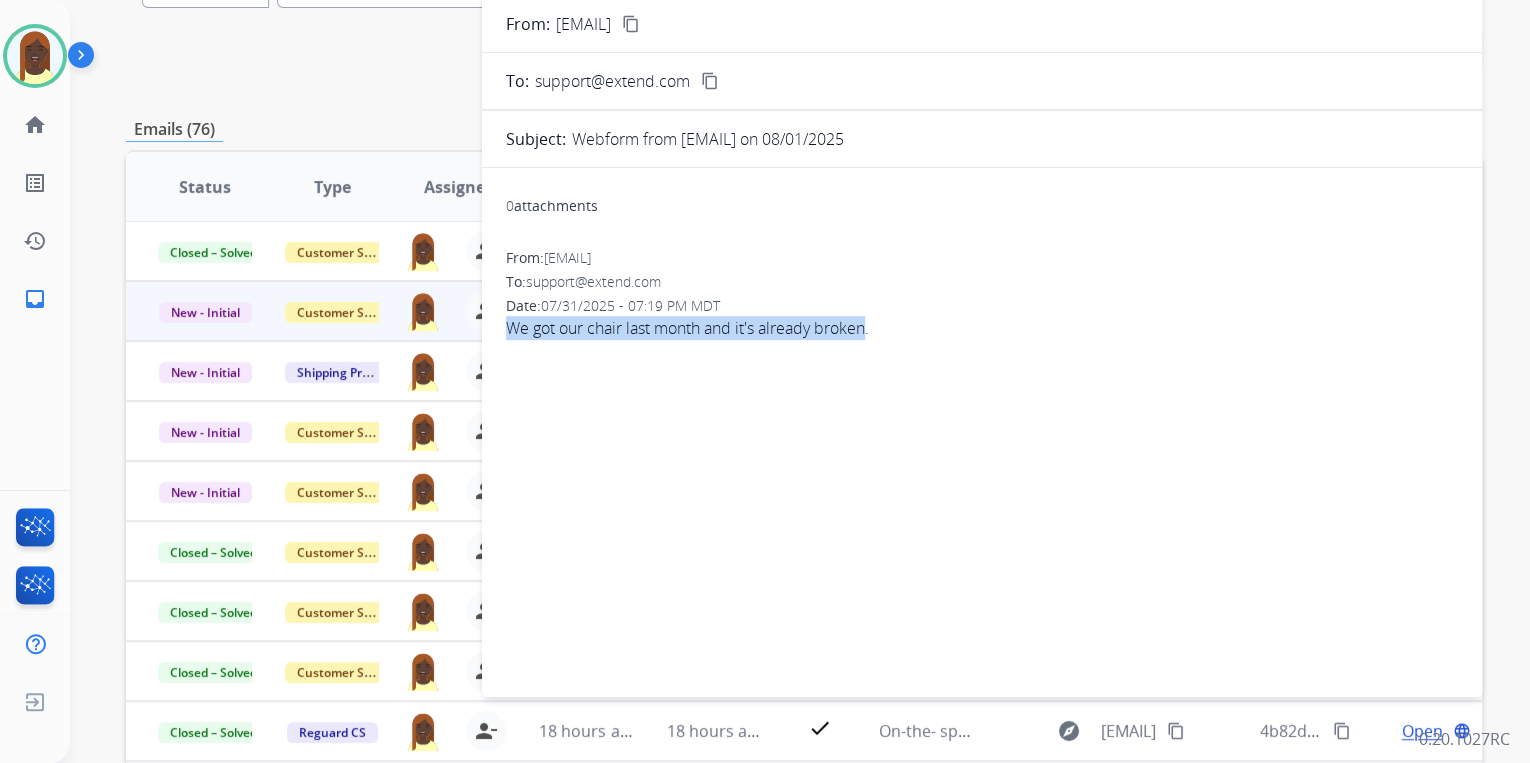 drag, startPoint x: 497, startPoint y: 324, endPoint x: 873, endPoint y: 322, distance: 376.0053 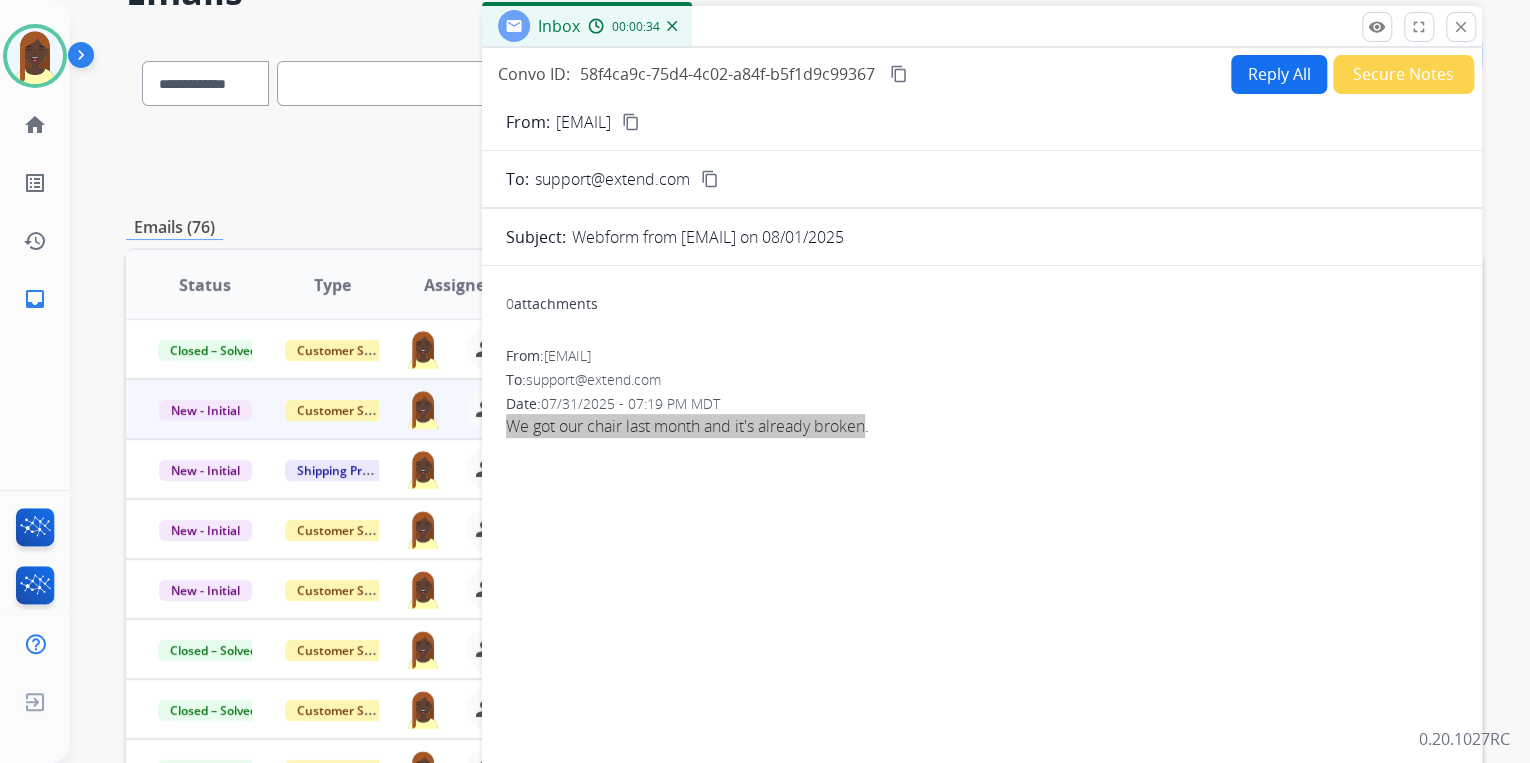 scroll, scrollTop: 0, scrollLeft: 0, axis: both 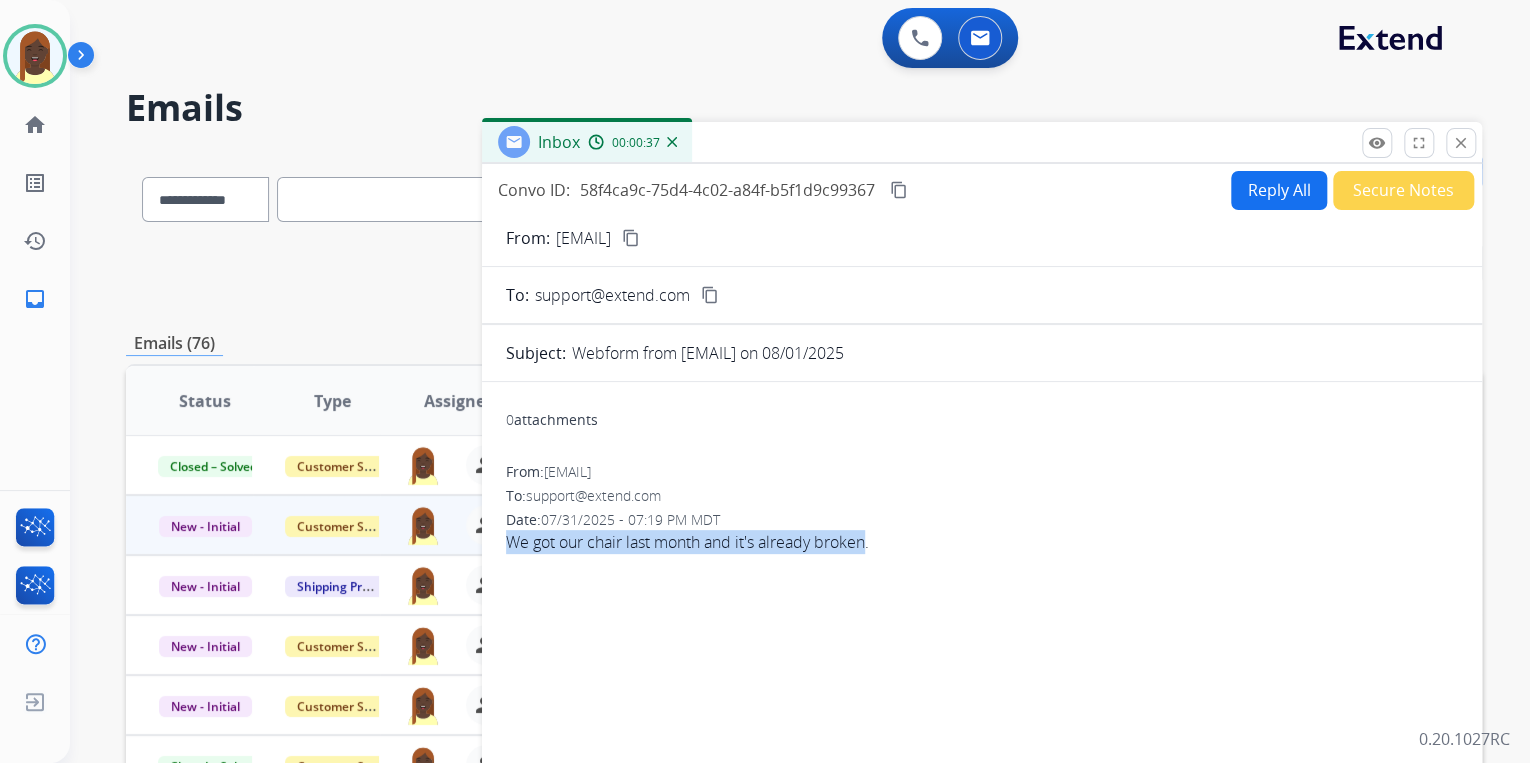 click on "content_copy" at bounding box center [631, 238] 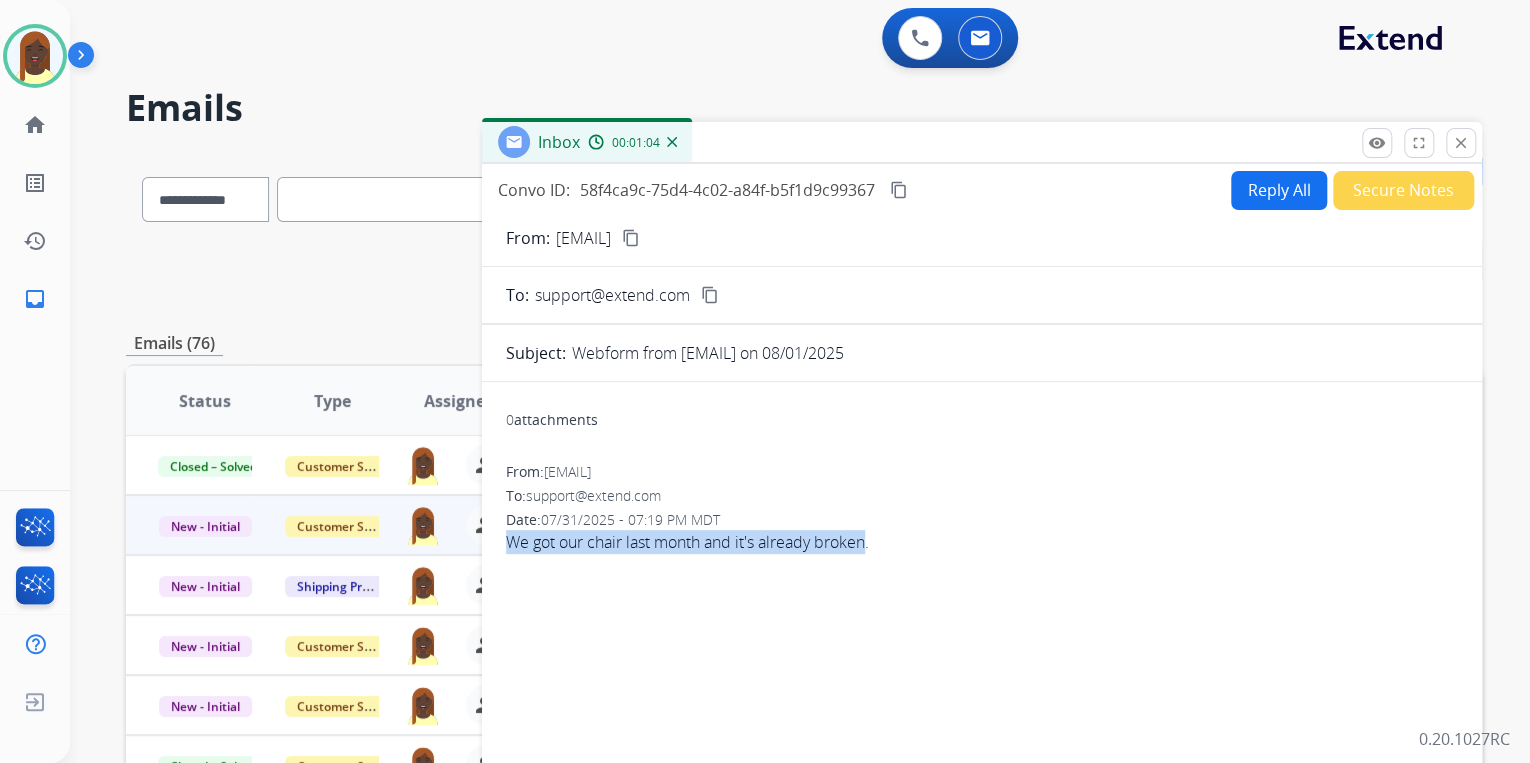 click on "Reply All" at bounding box center [1279, 190] 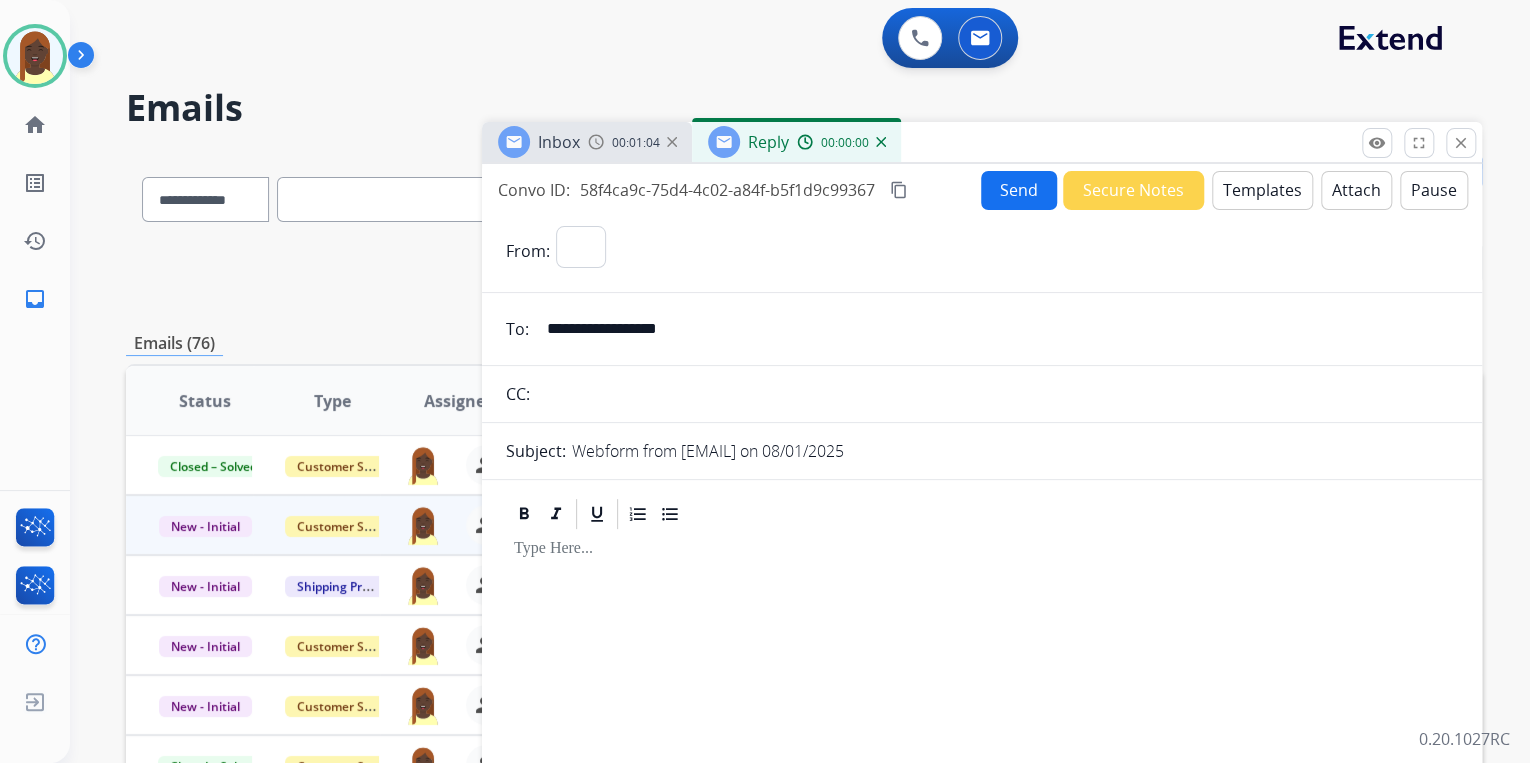 select on "**********" 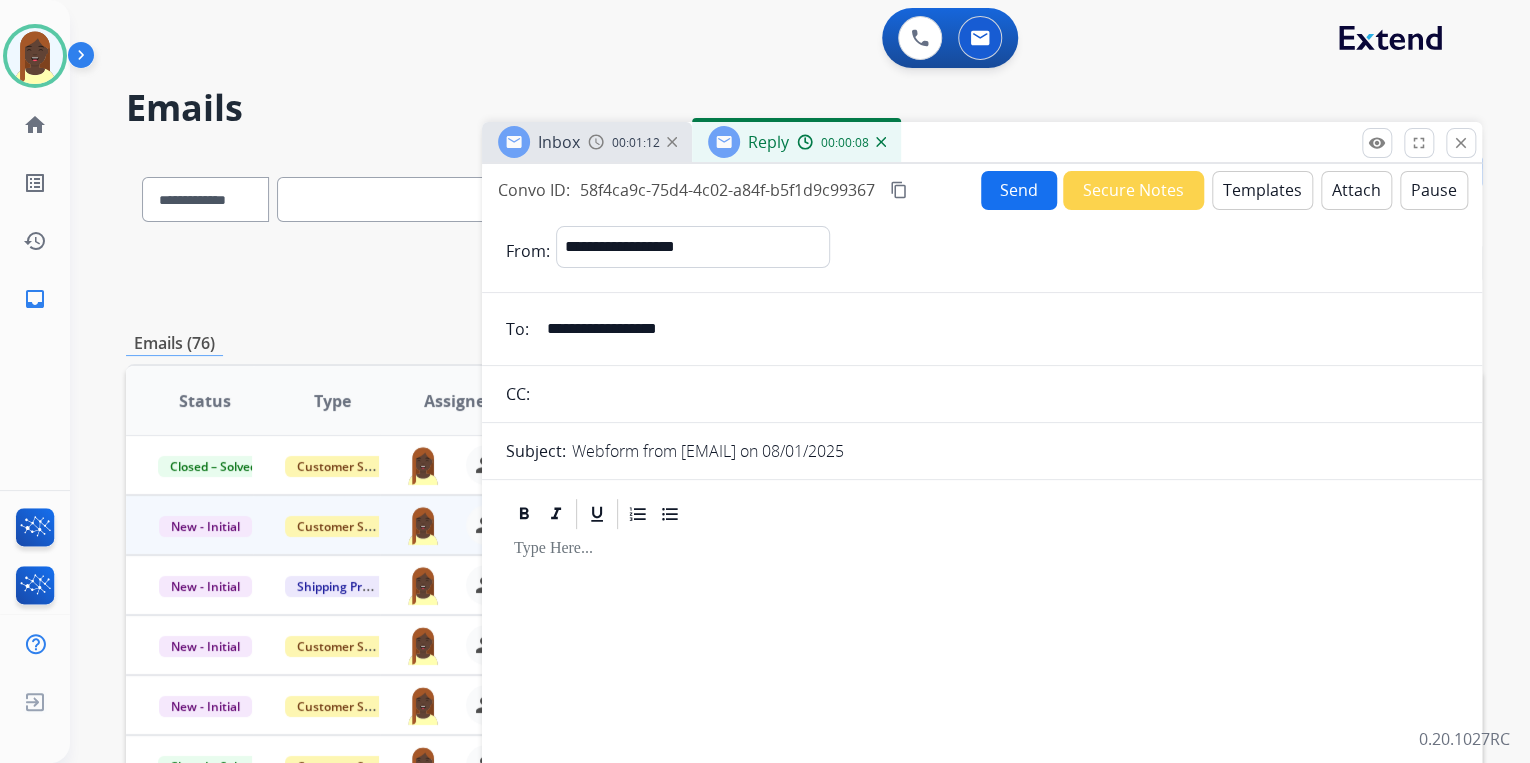 click on "Templates" at bounding box center [1262, 190] 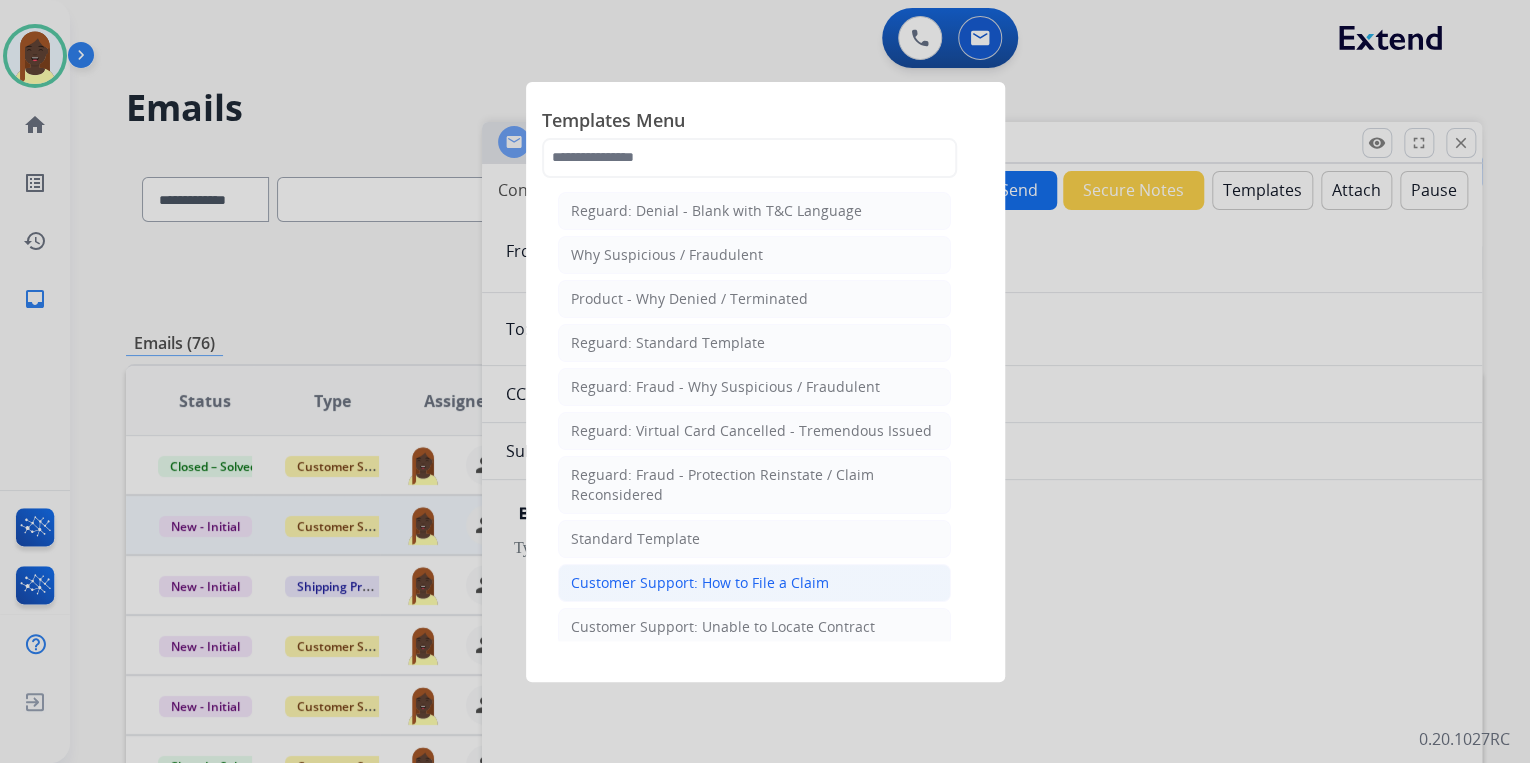 click on "Customer Support: How to File a Claim" 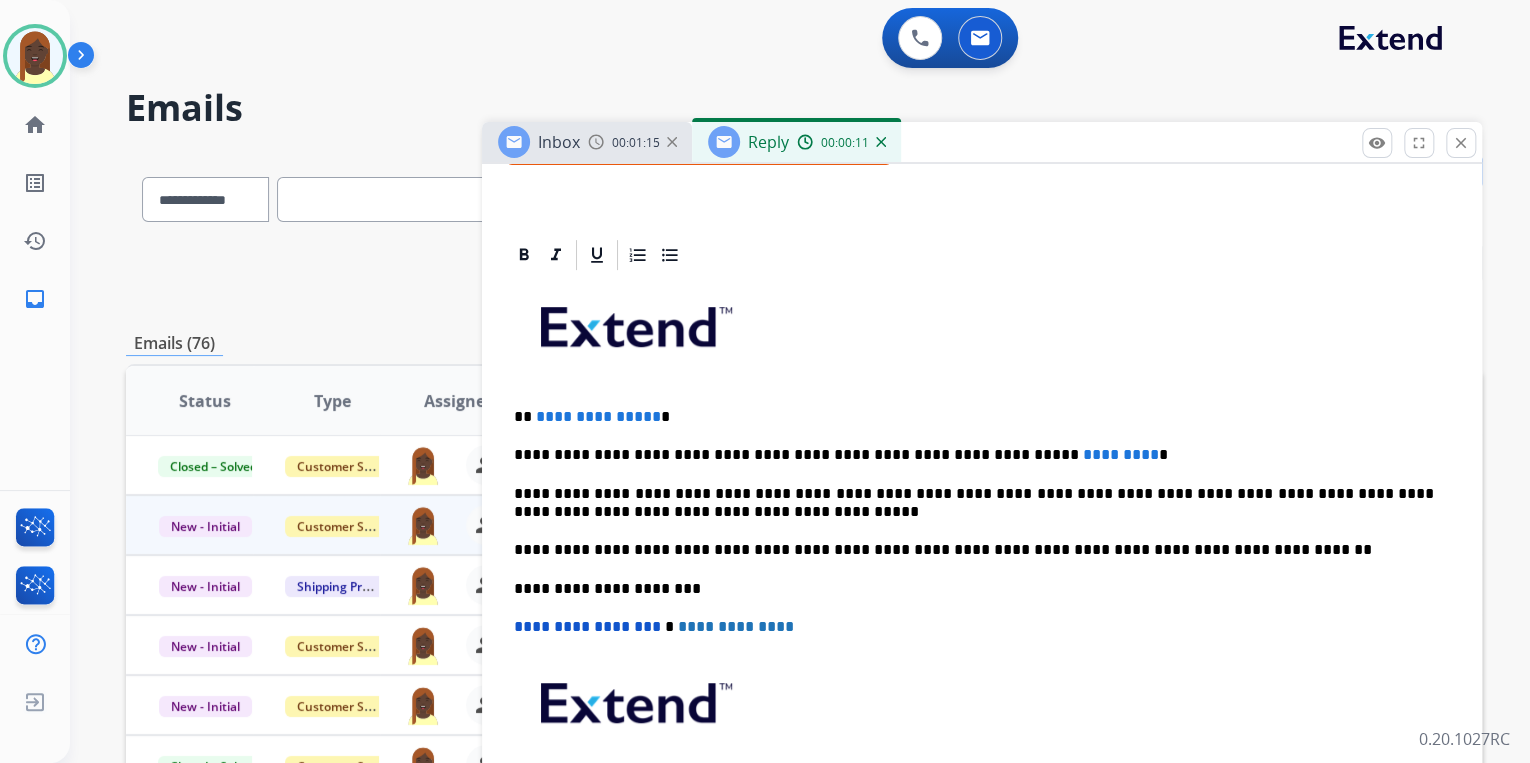scroll, scrollTop: 400, scrollLeft: 0, axis: vertical 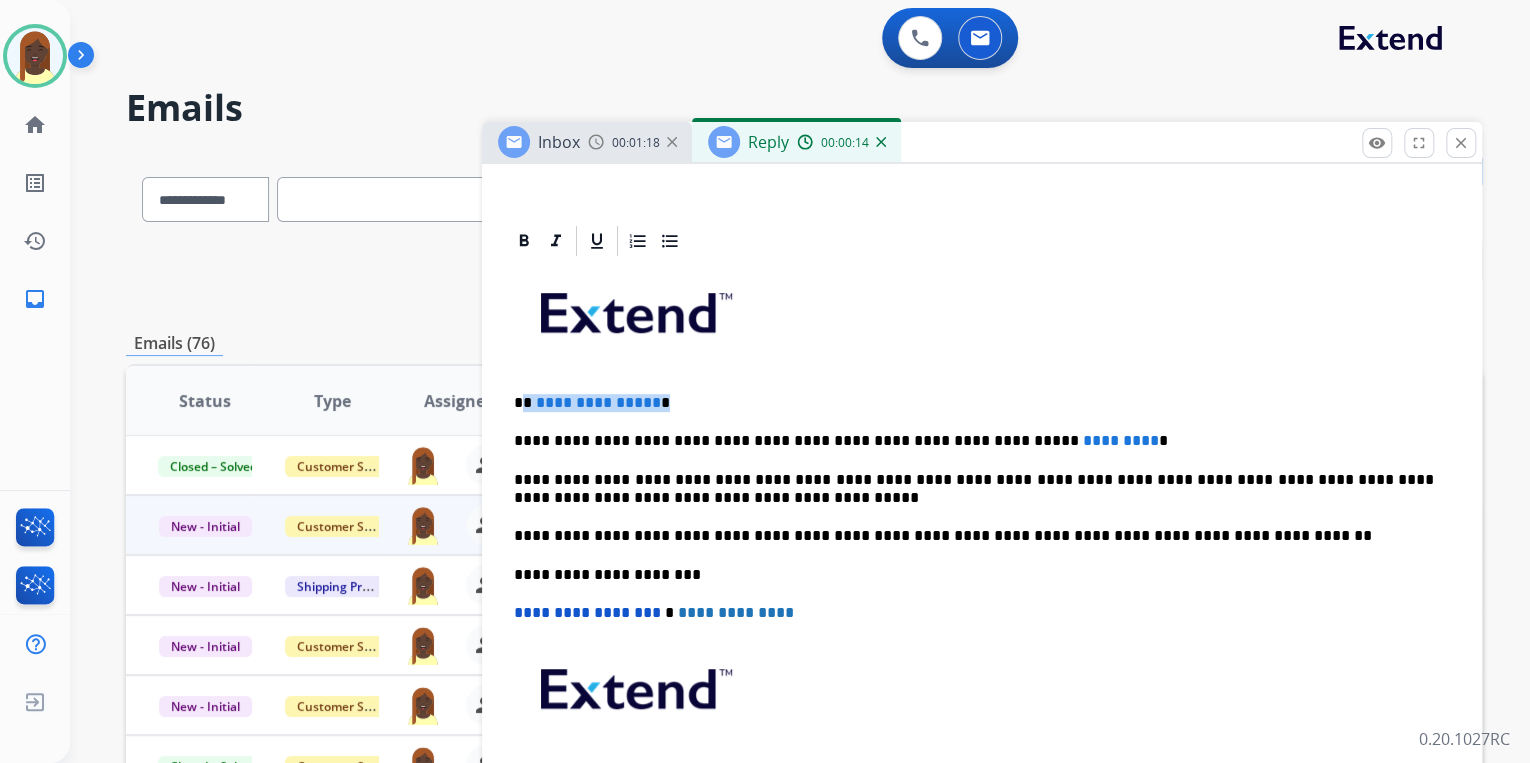 drag, startPoint x: 526, startPoint y: 400, endPoint x: 692, endPoint y: 400, distance: 166 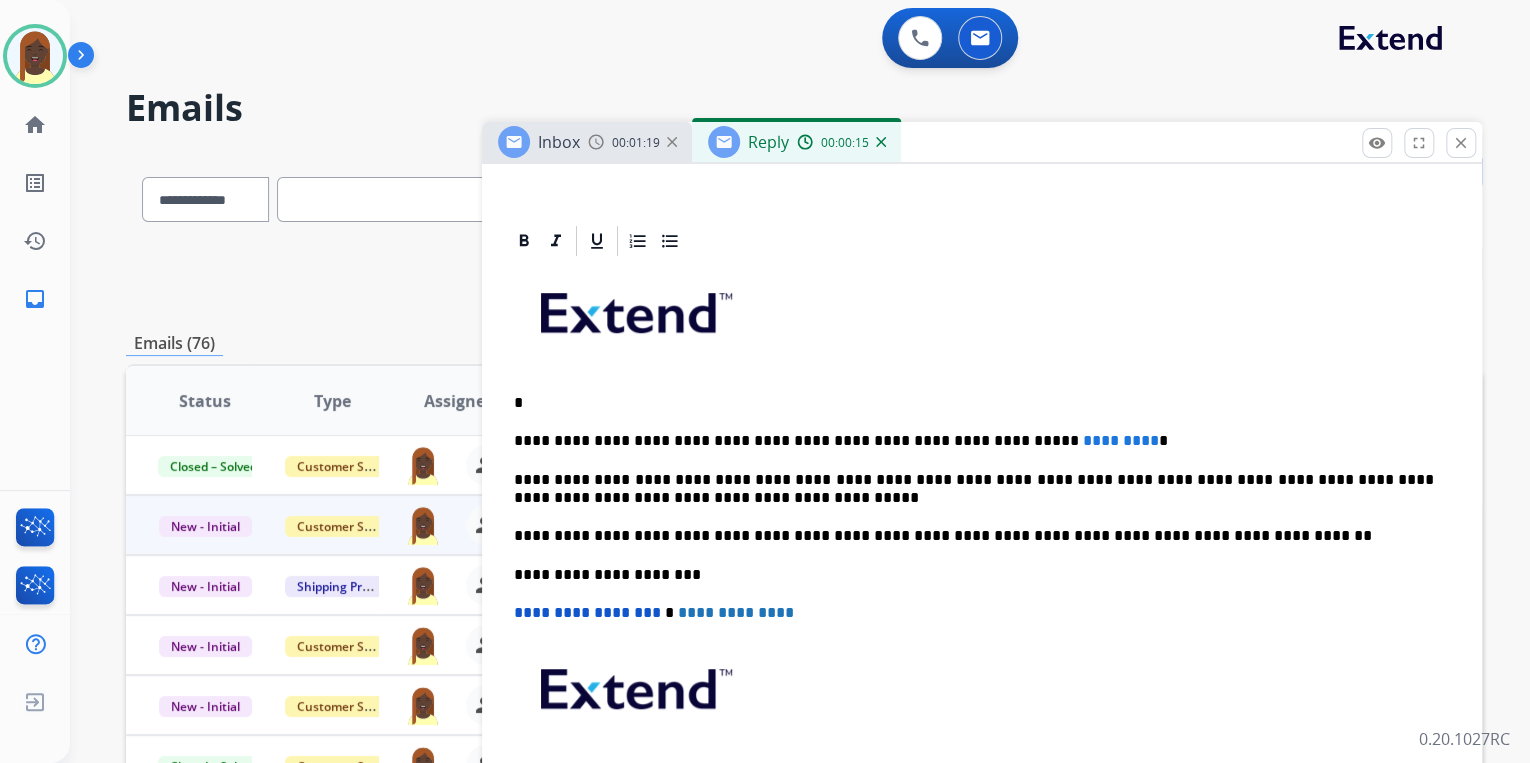 type 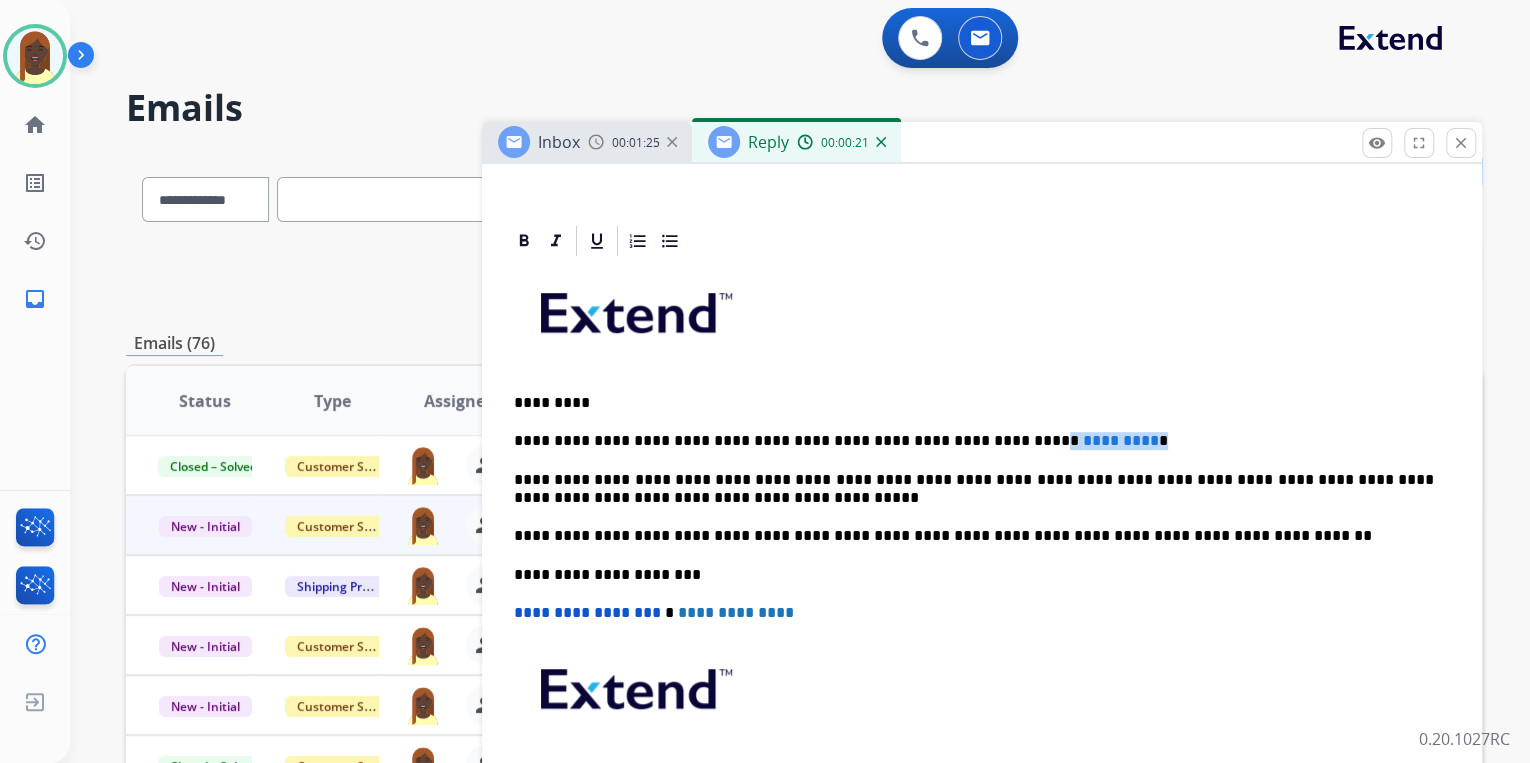 drag, startPoint x: 965, startPoint y: 440, endPoint x: 1093, endPoint y: 432, distance: 128.24976 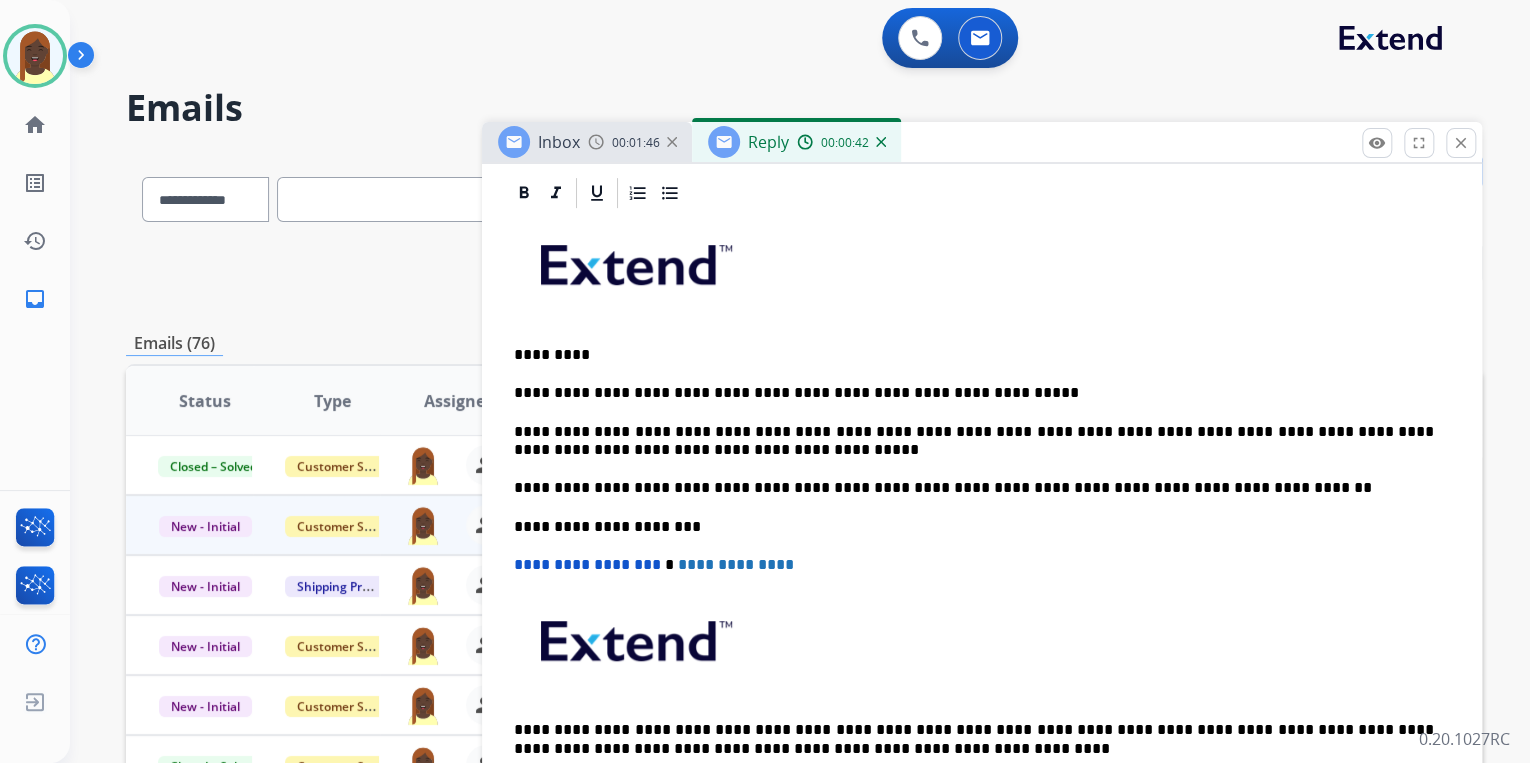 scroll, scrollTop: 475, scrollLeft: 0, axis: vertical 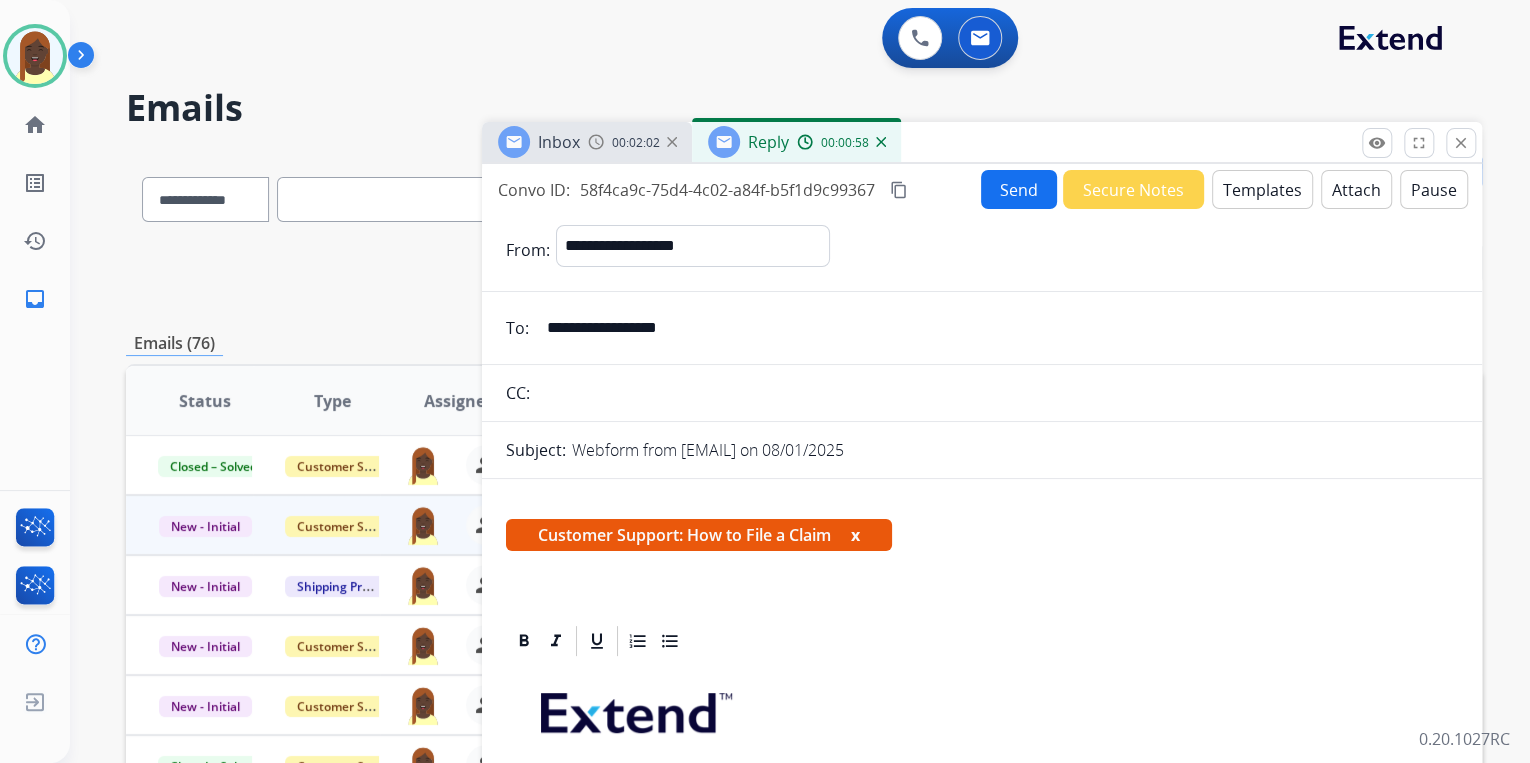click on "Send" at bounding box center [1019, 189] 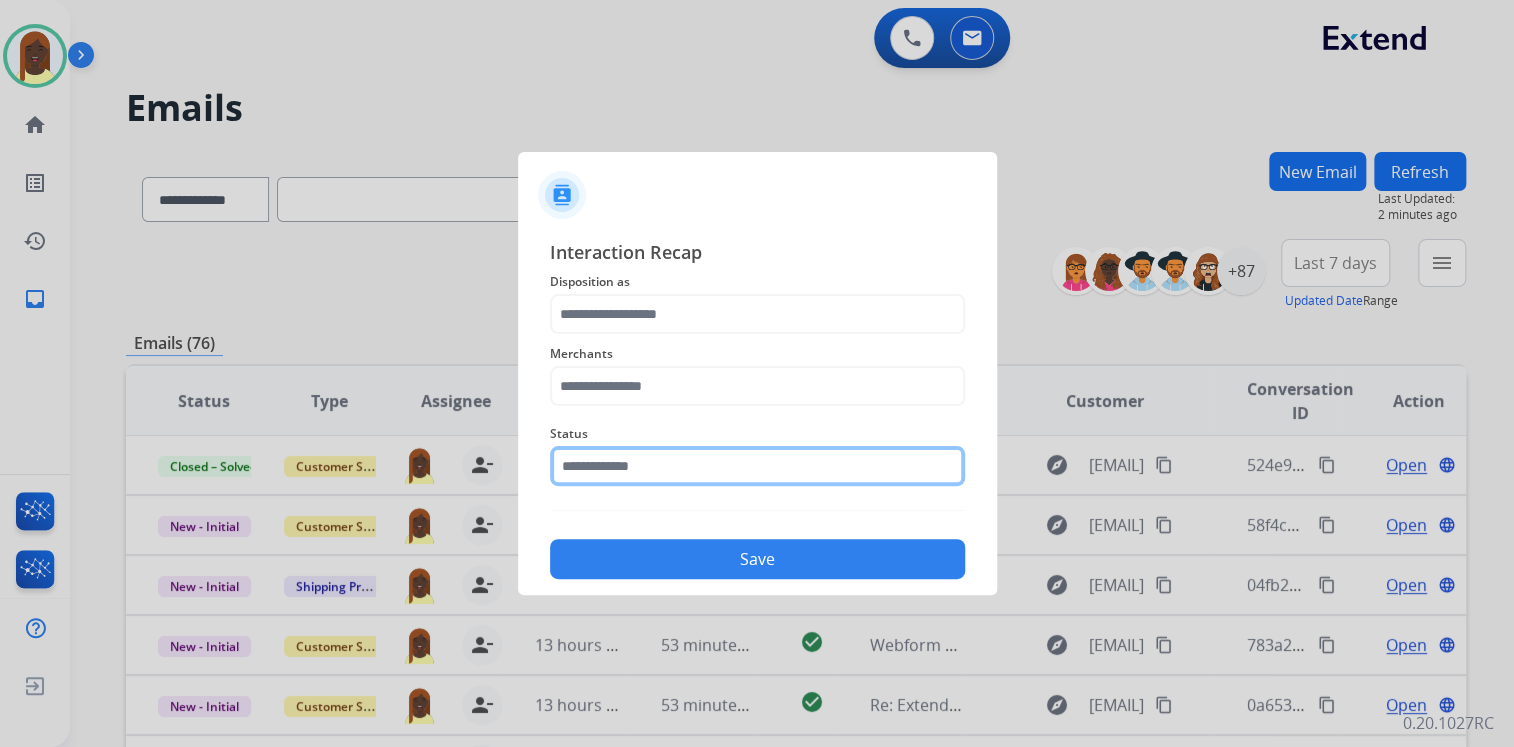 click 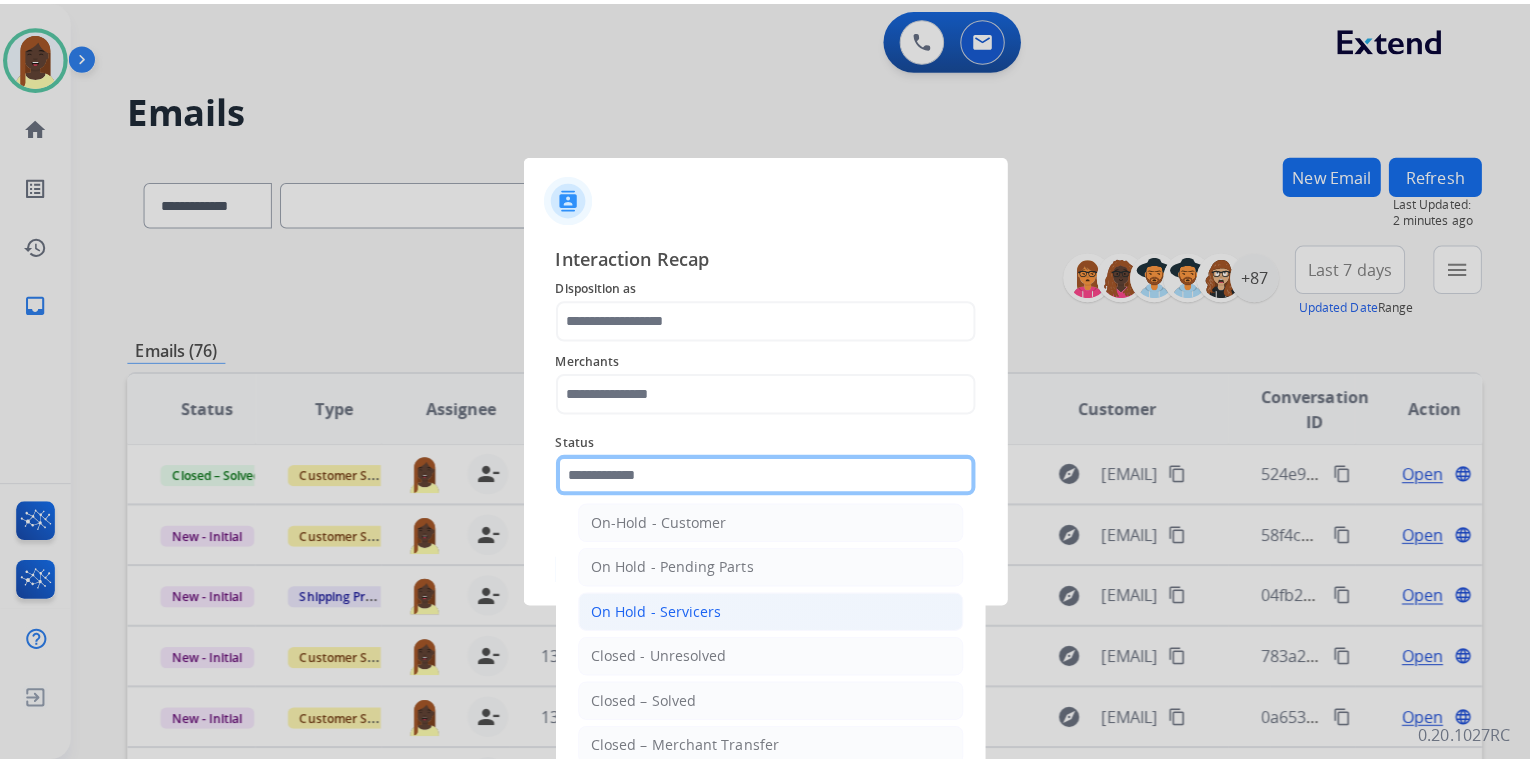 scroll, scrollTop: 116, scrollLeft: 0, axis: vertical 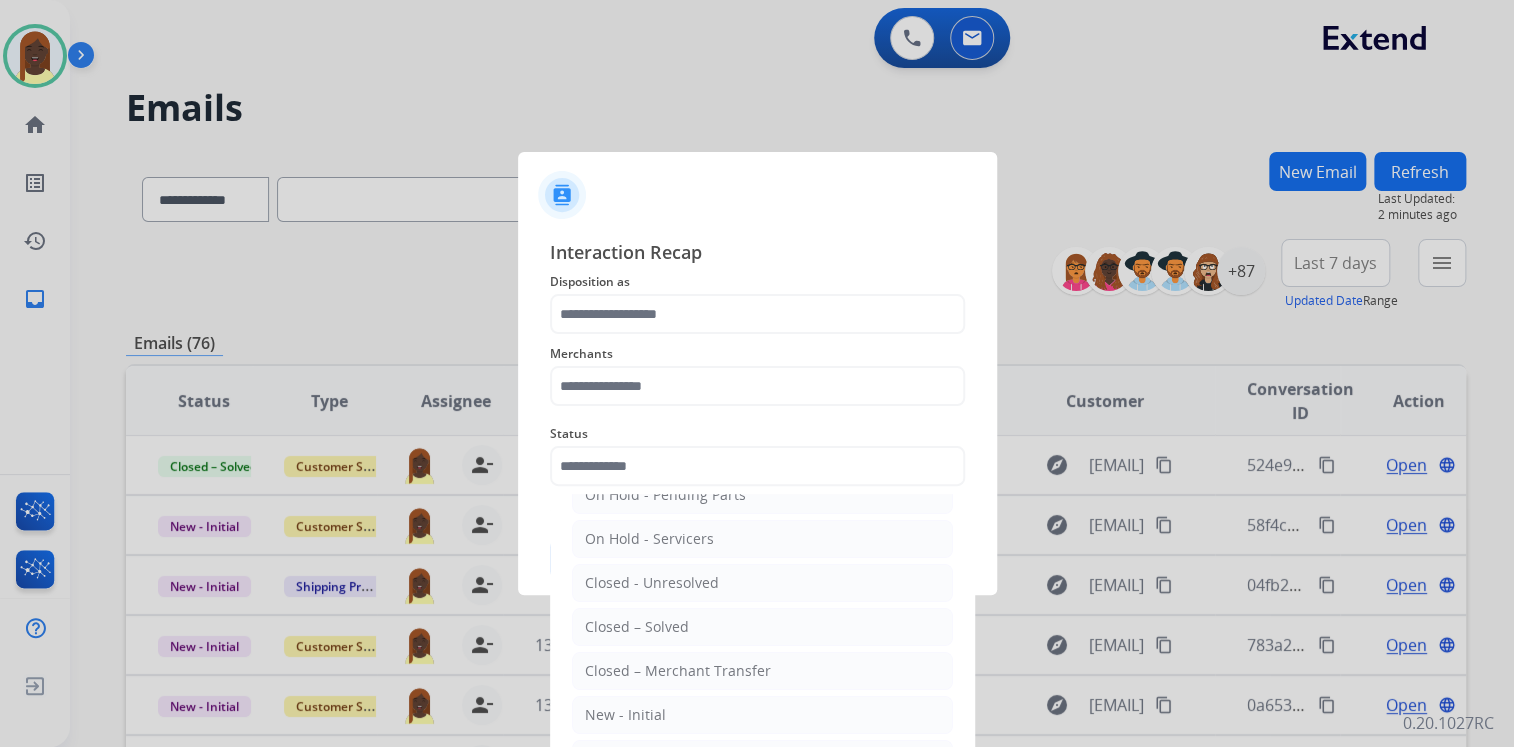 drag, startPoint x: 652, startPoint y: 619, endPoint x: 647, endPoint y: 603, distance: 16.763054 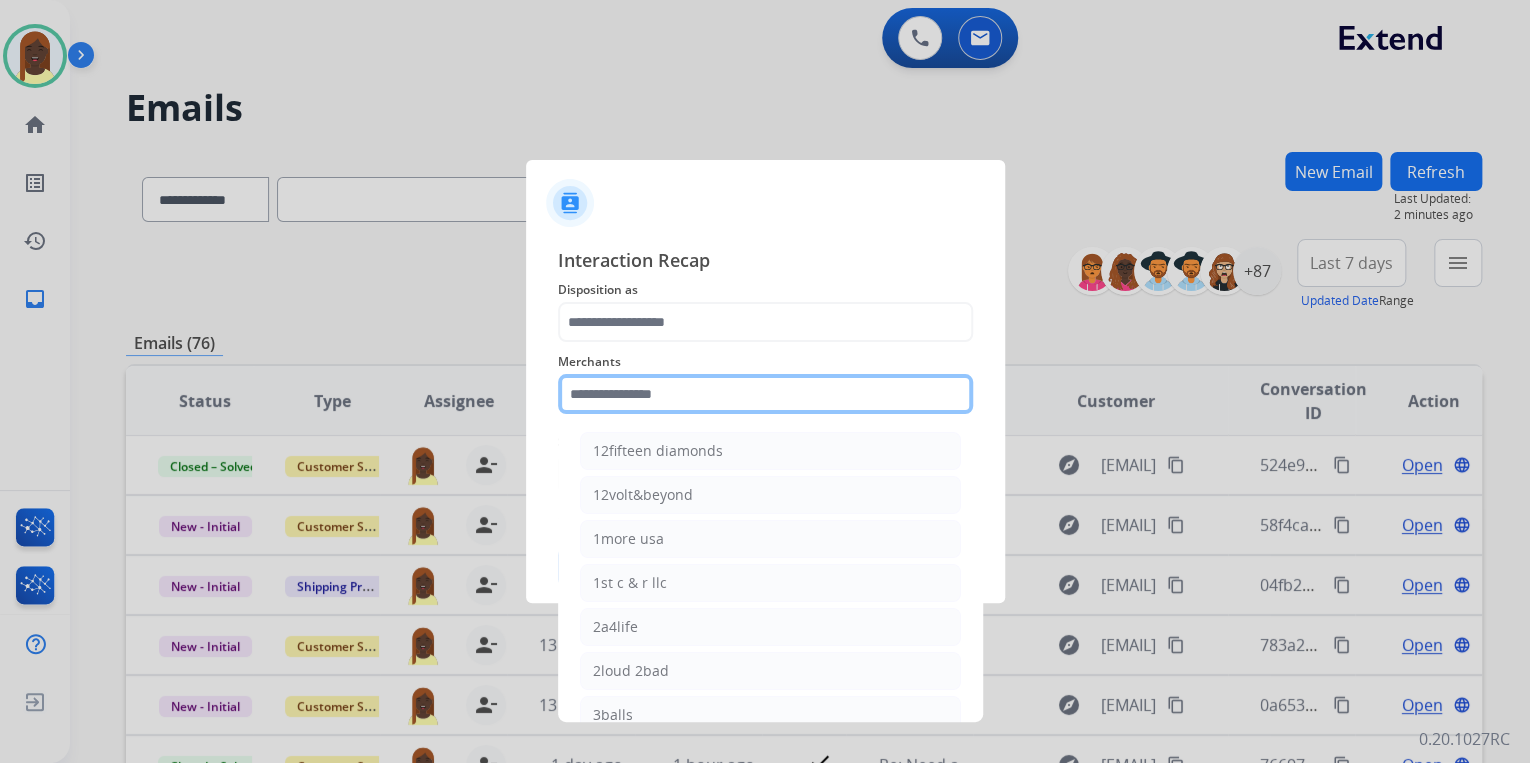click 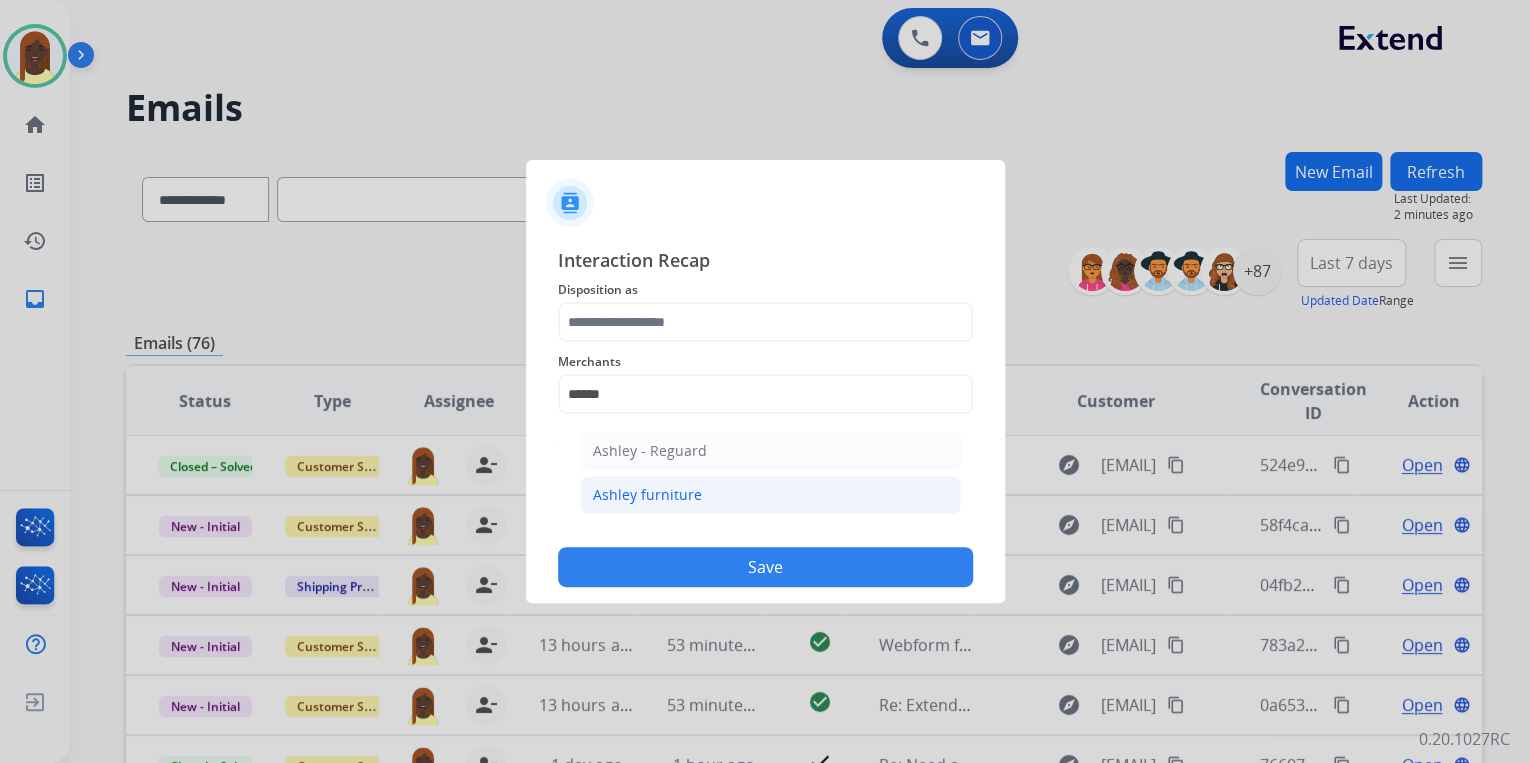 click on "Ashley furniture" 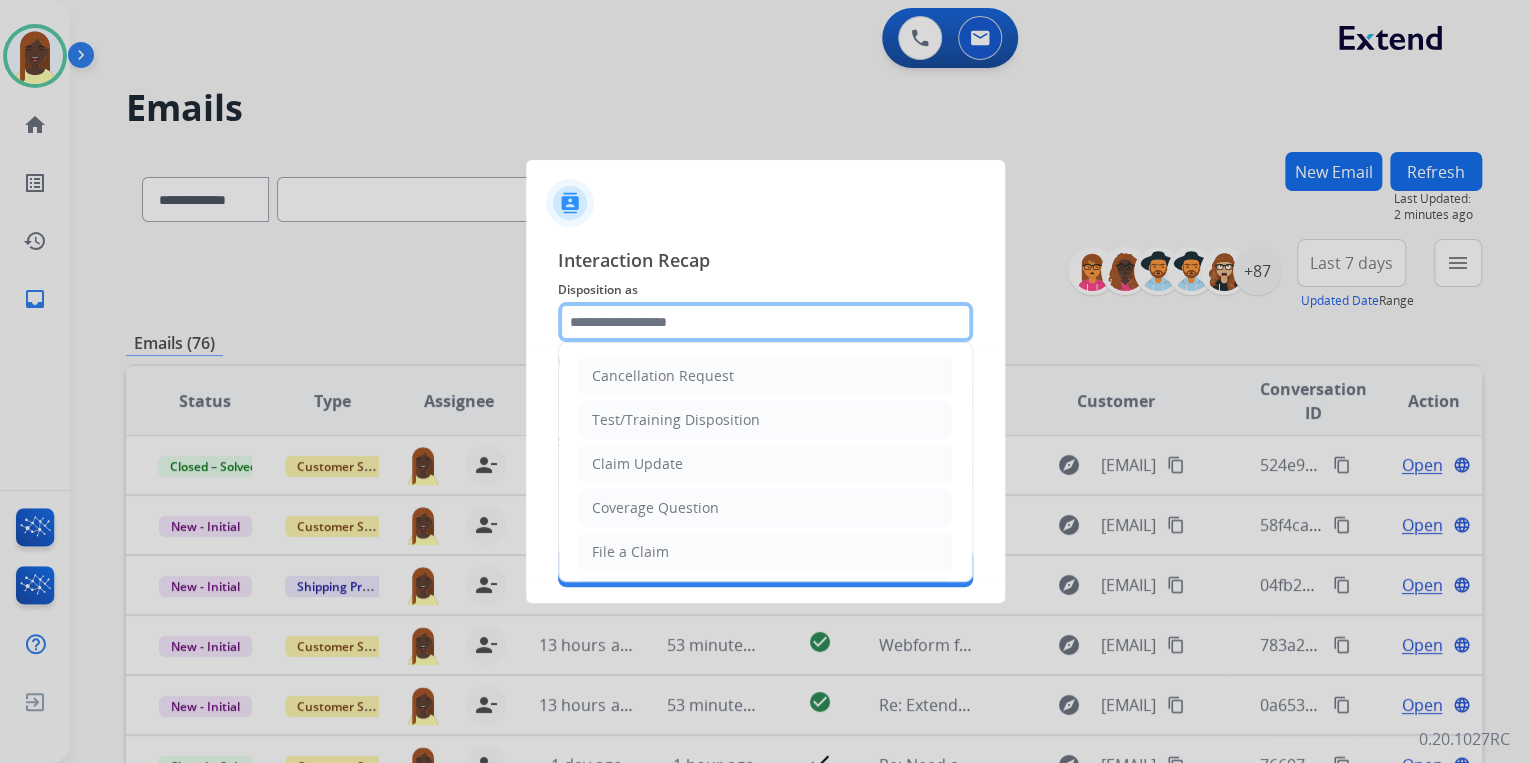 click 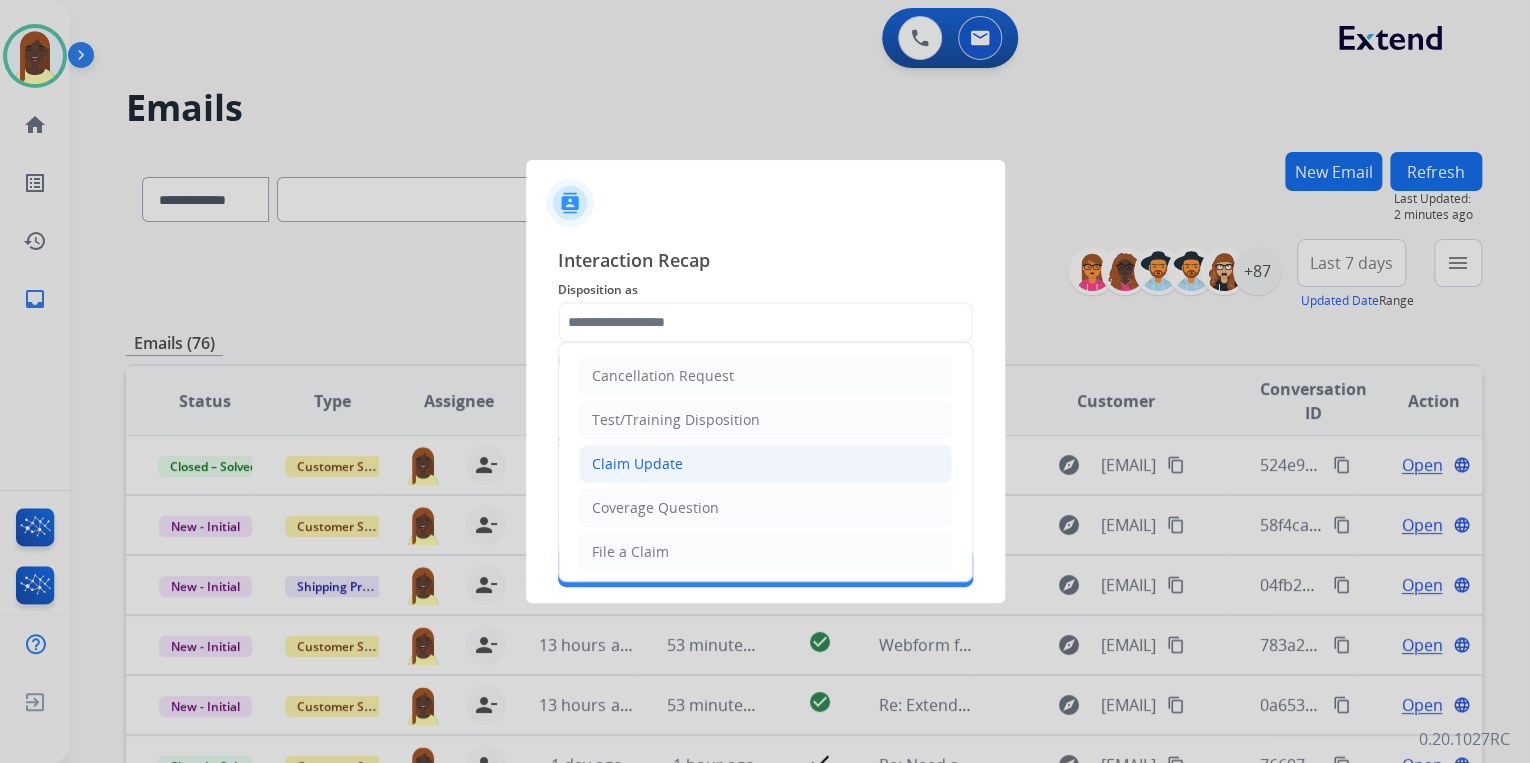 click on "Claim Update" 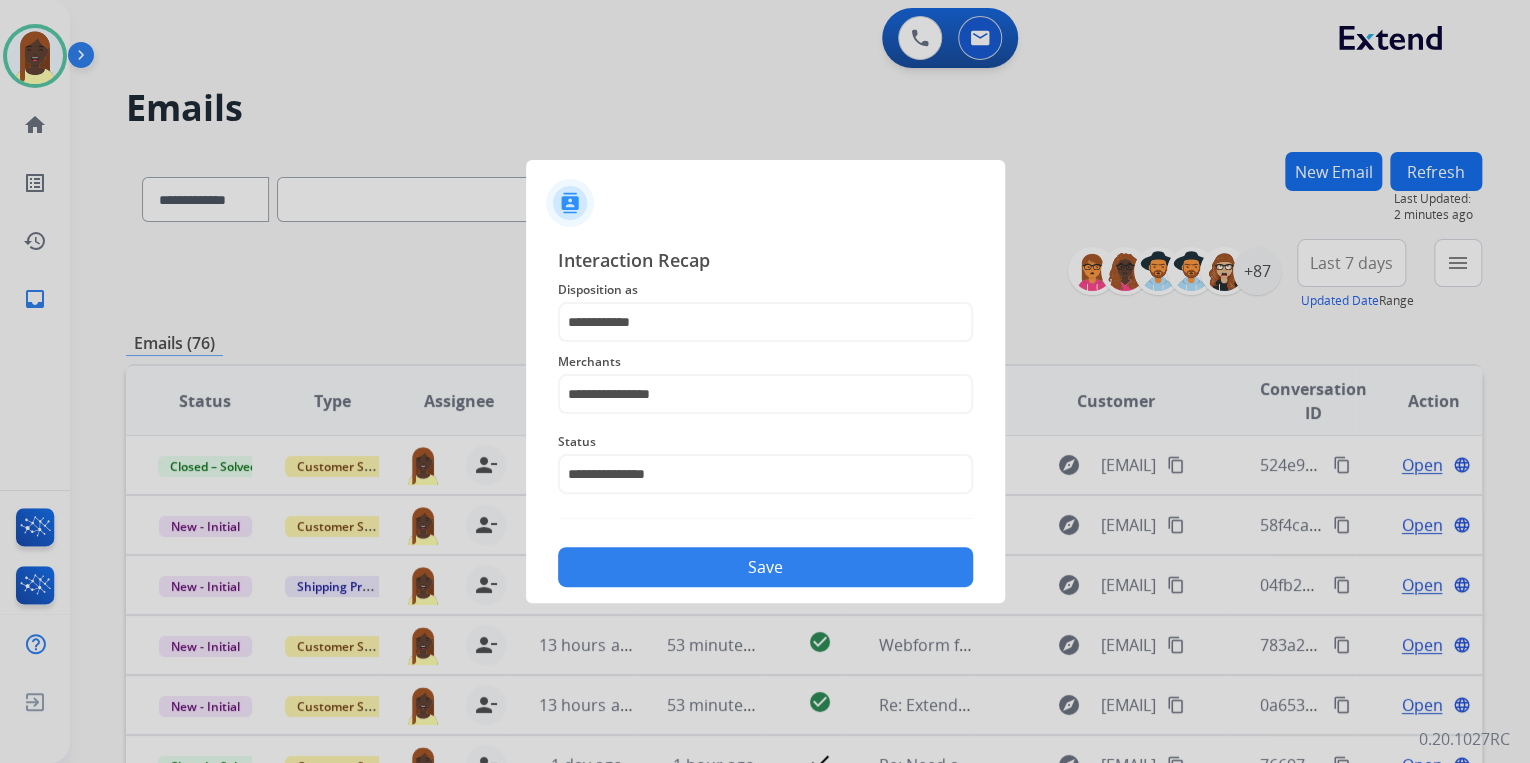 drag, startPoint x: 767, startPoint y: 572, endPoint x: 776, endPoint y: 549, distance: 24.698177 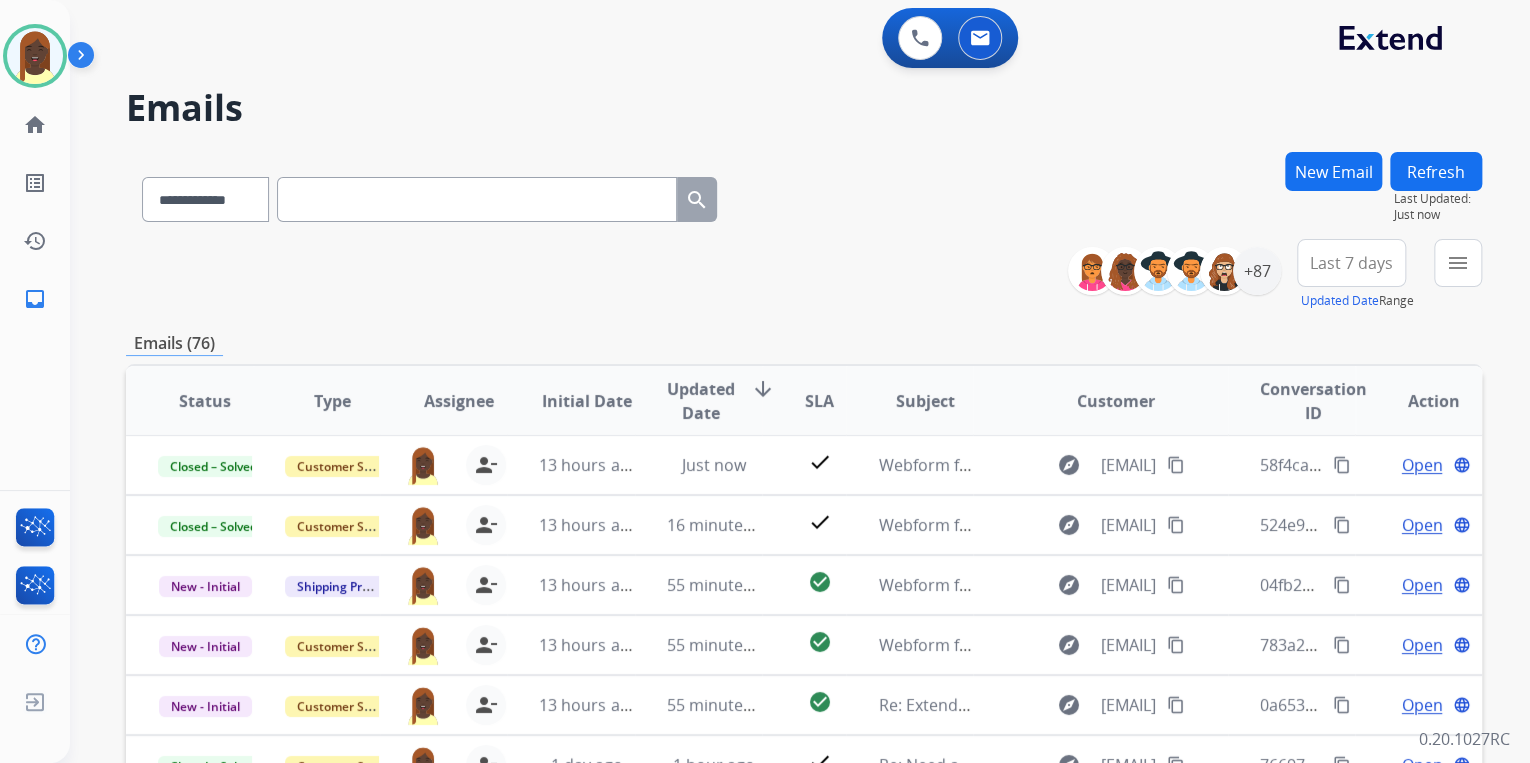 click on "**********" at bounding box center (804, 275) 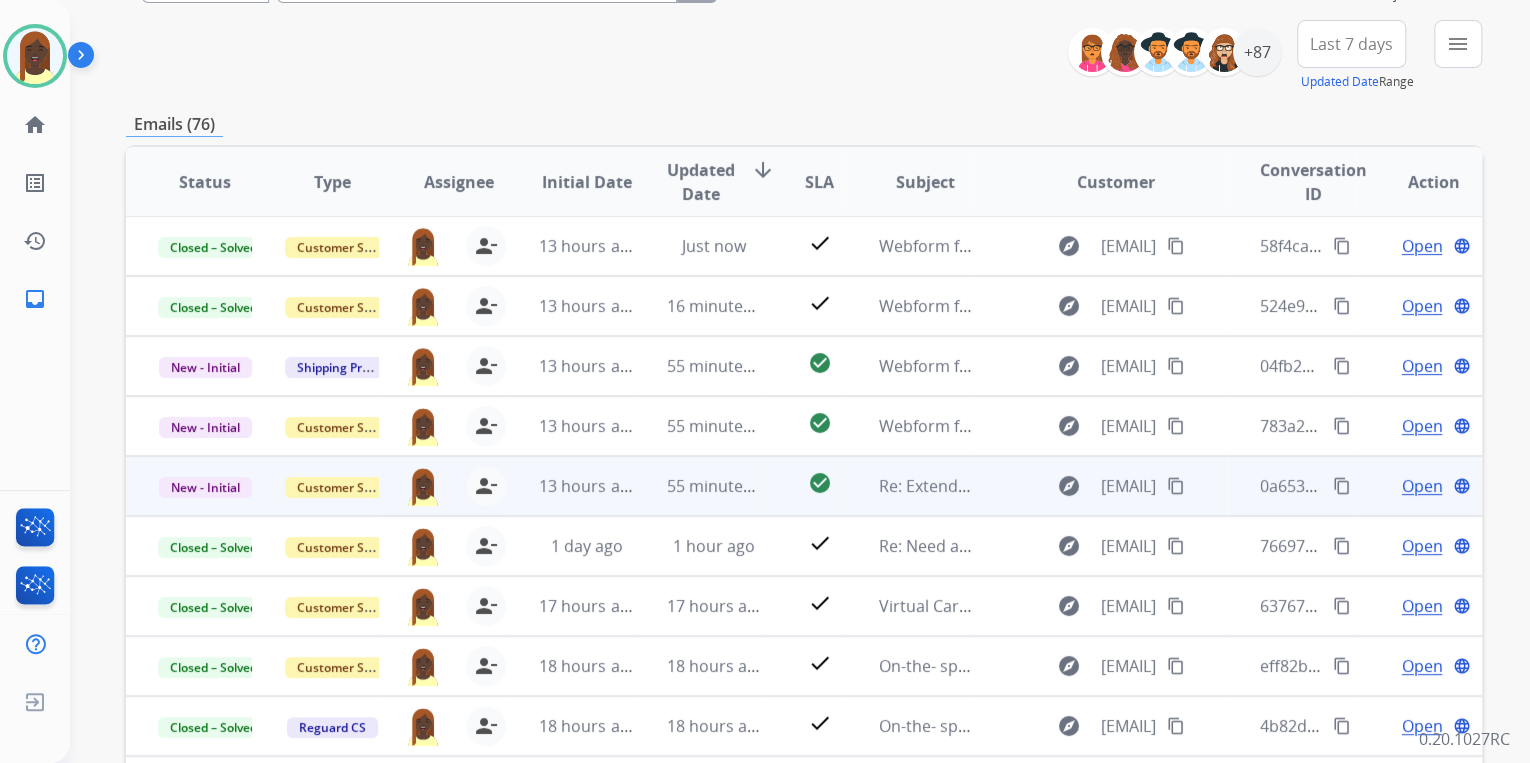 scroll, scrollTop: 240, scrollLeft: 0, axis: vertical 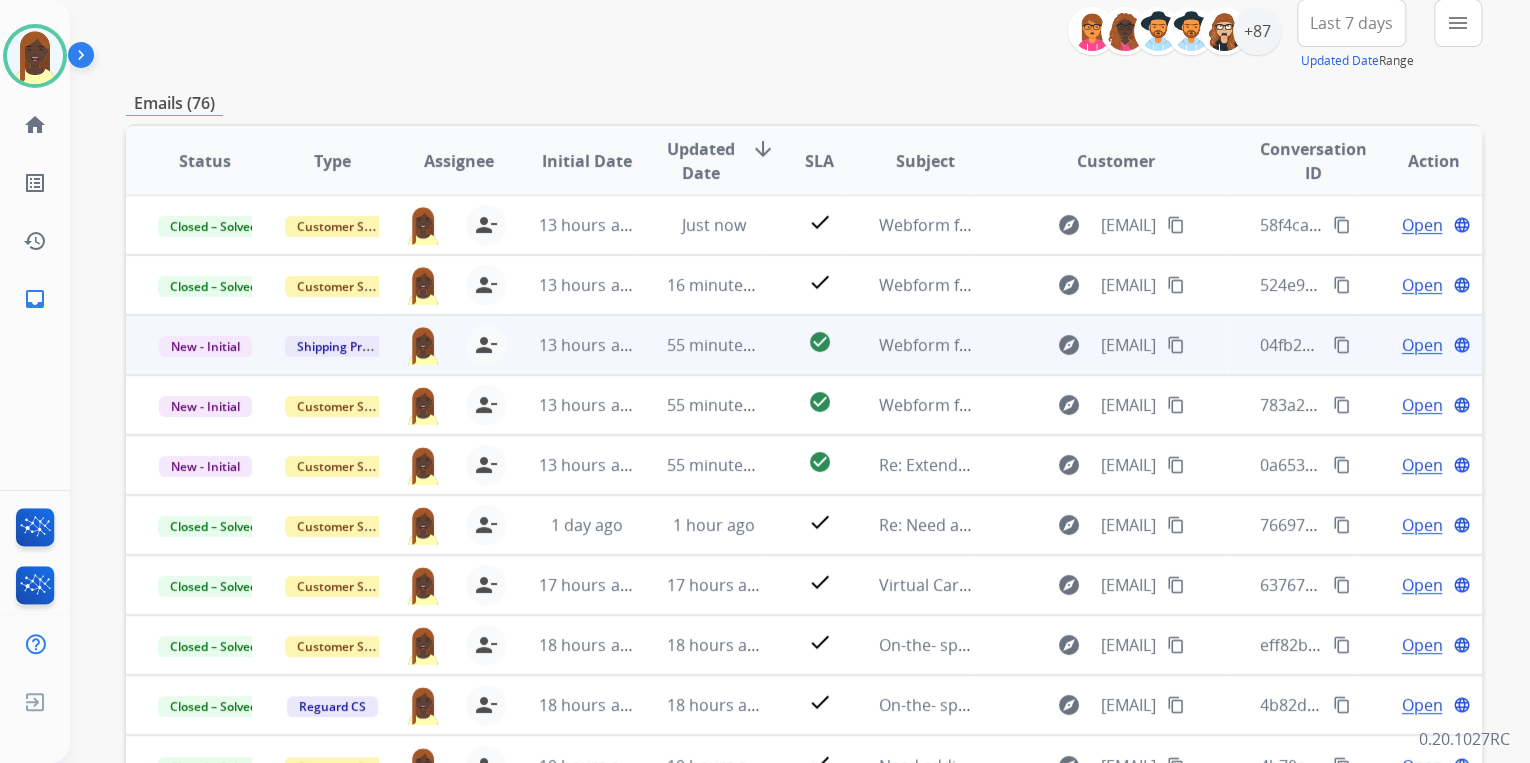 click on "content_copy" at bounding box center [1342, 345] 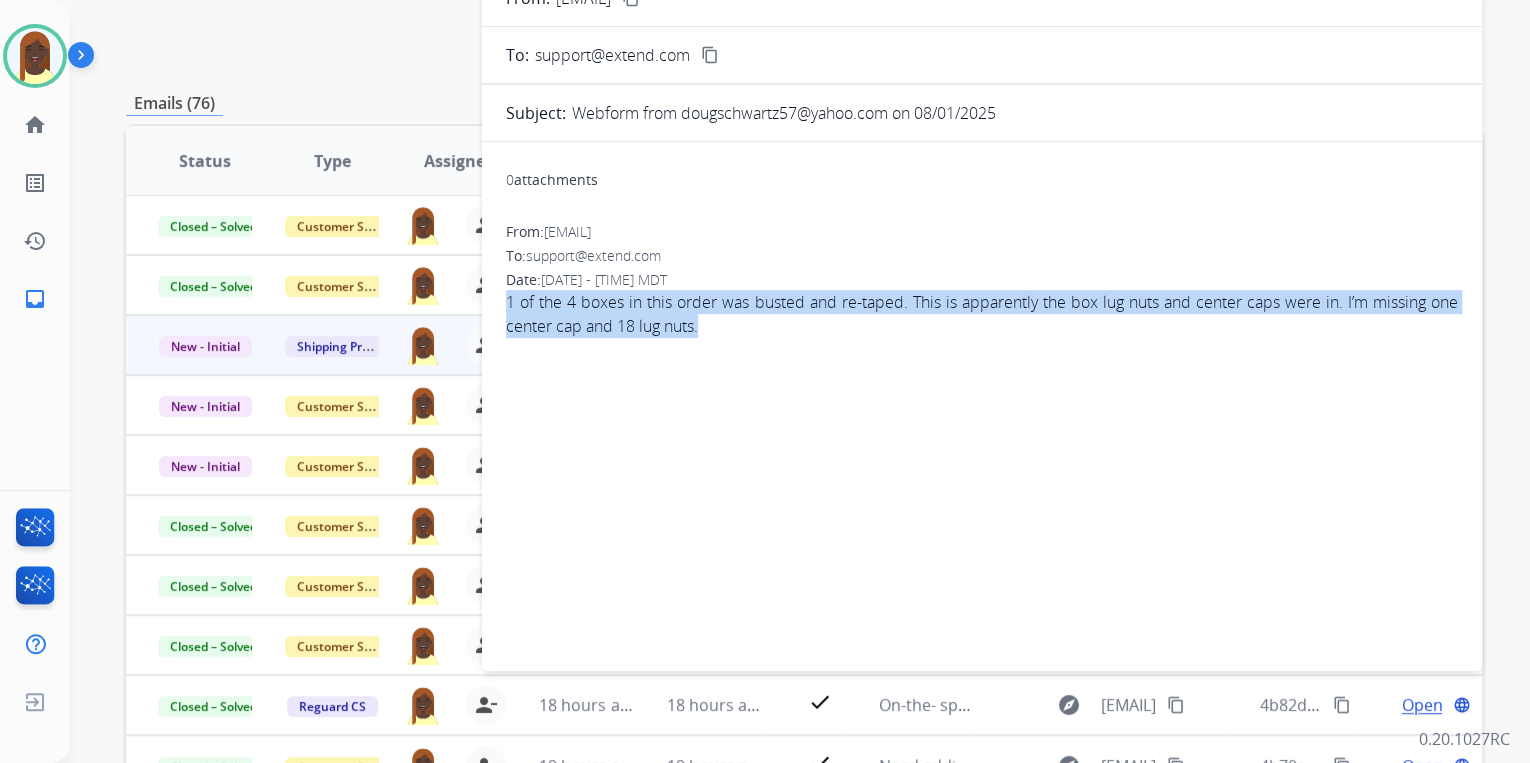 drag, startPoint x: 505, startPoint y: 304, endPoint x: 736, endPoint y: 332, distance: 232.69078 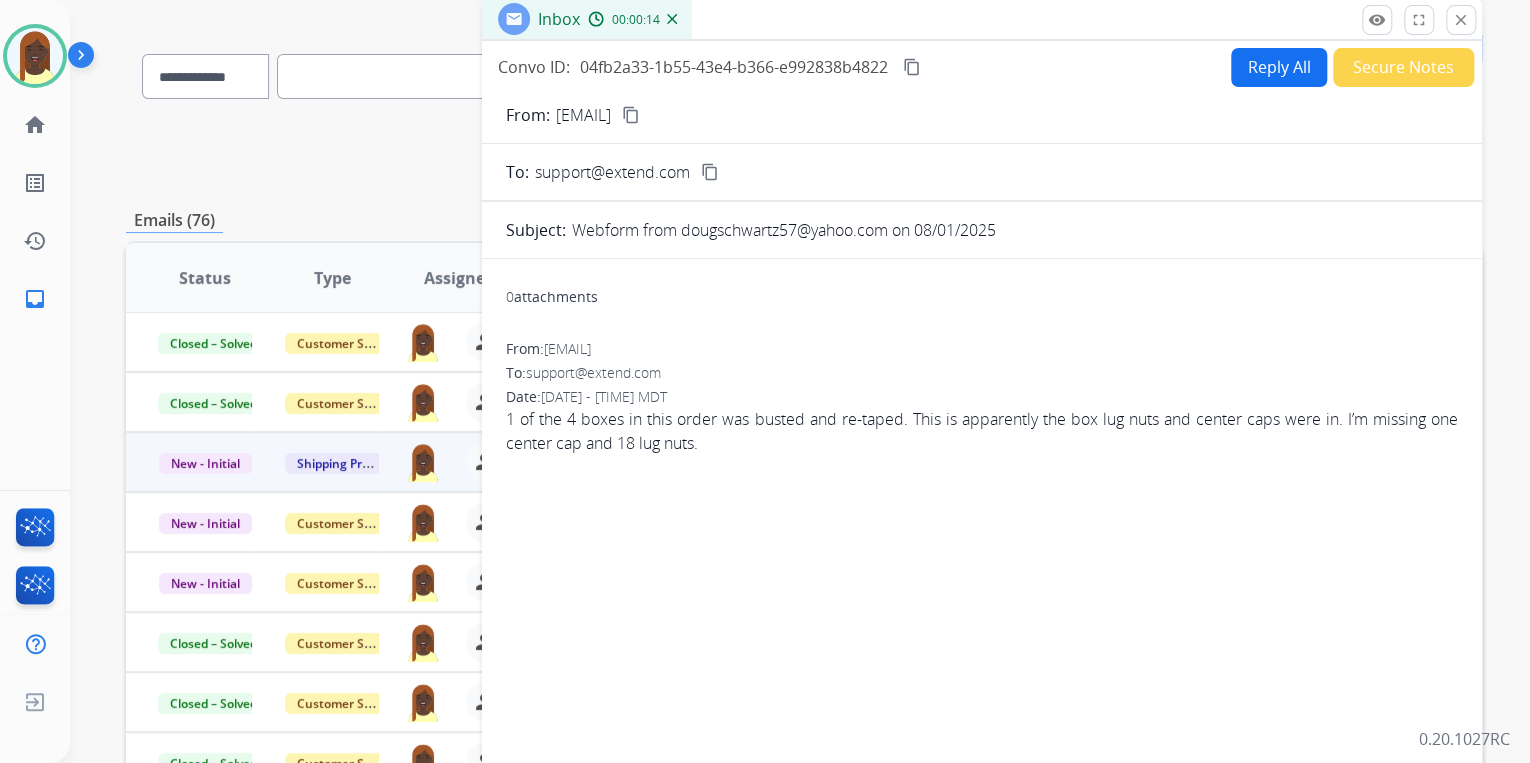 scroll, scrollTop: 0, scrollLeft: 0, axis: both 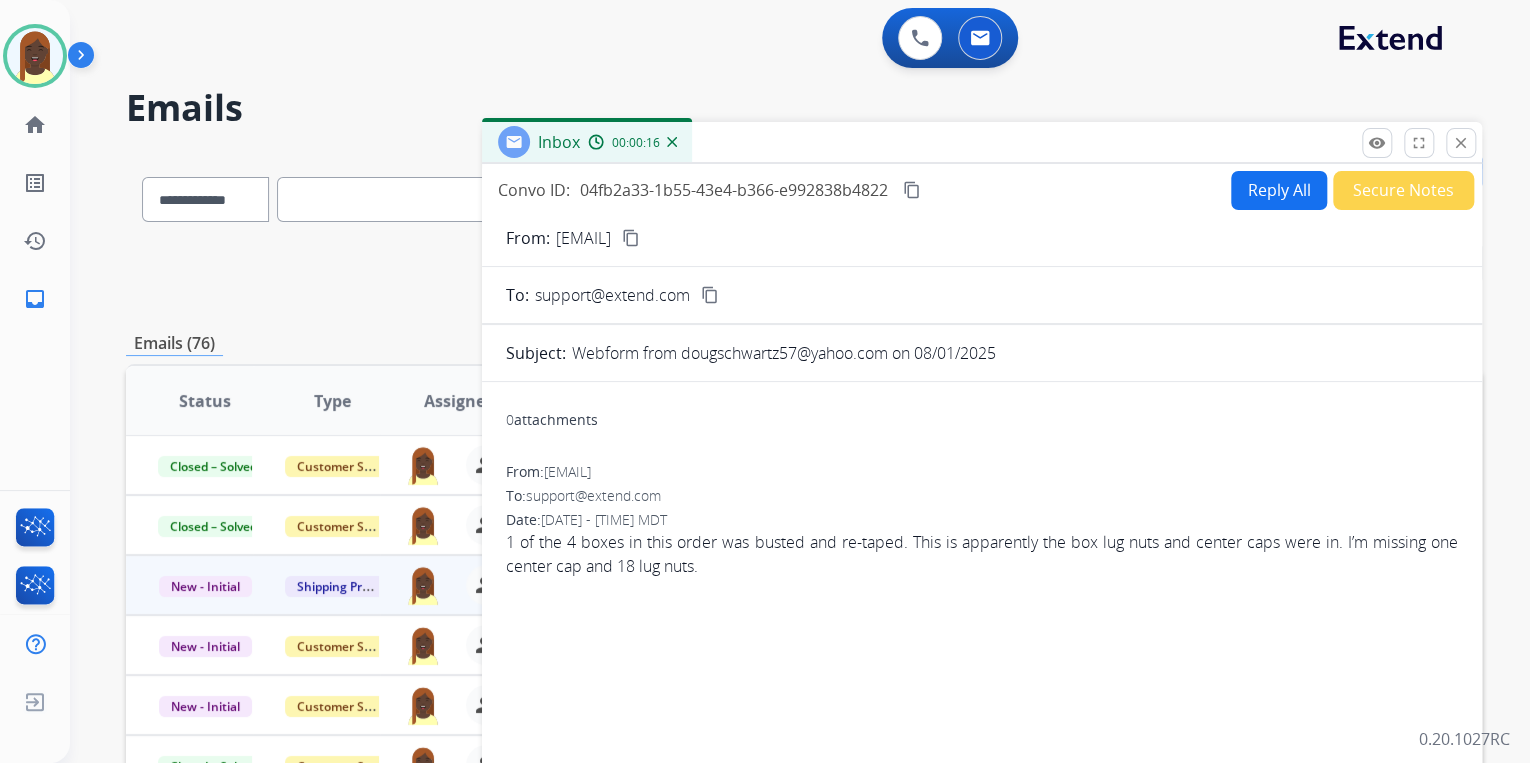 click on "content_copy" at bounding box center [631, 238] 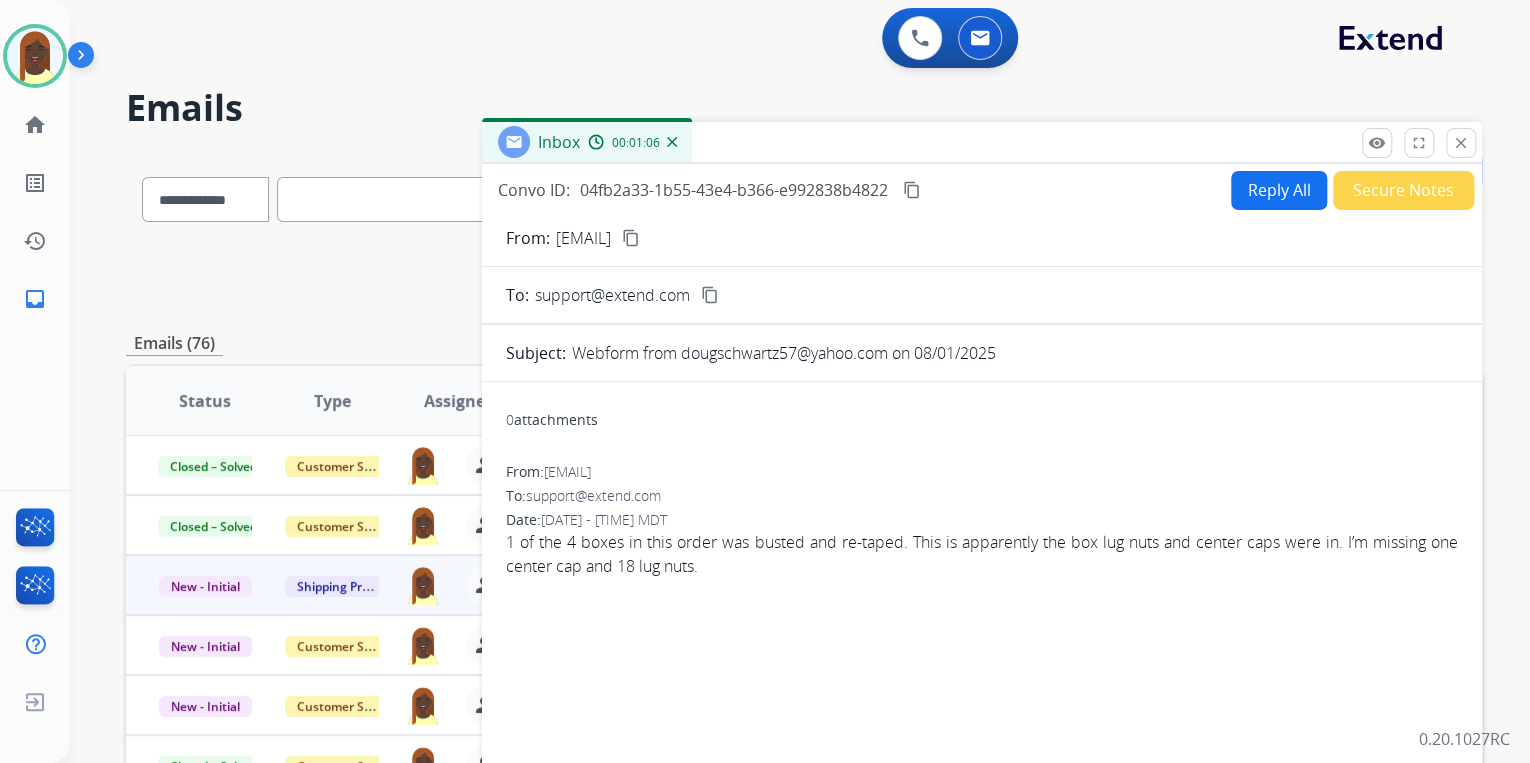 click on "Reply All" at bounding box center (1279, 190) 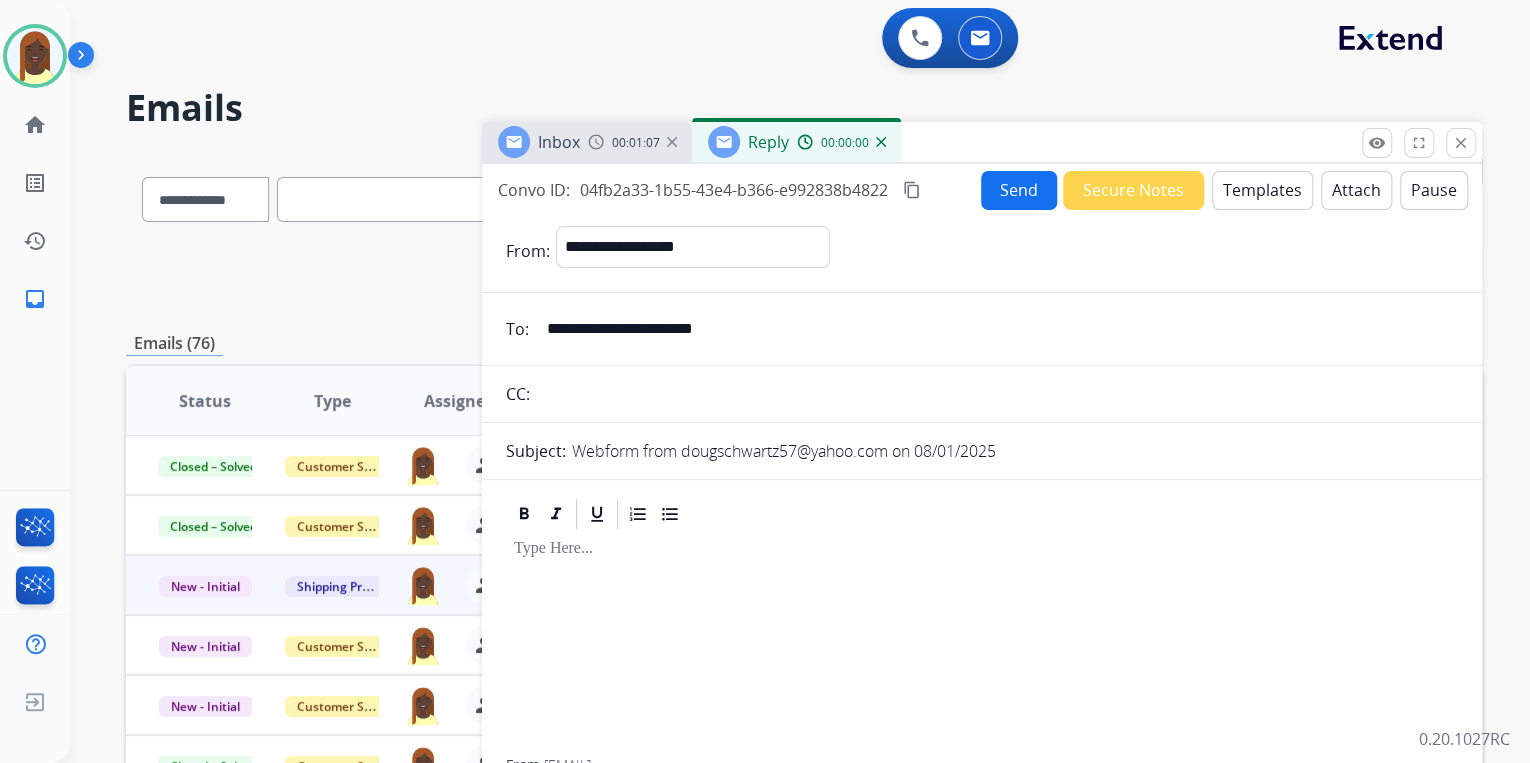 click on "Templates" at bounding box center [1262, 190] 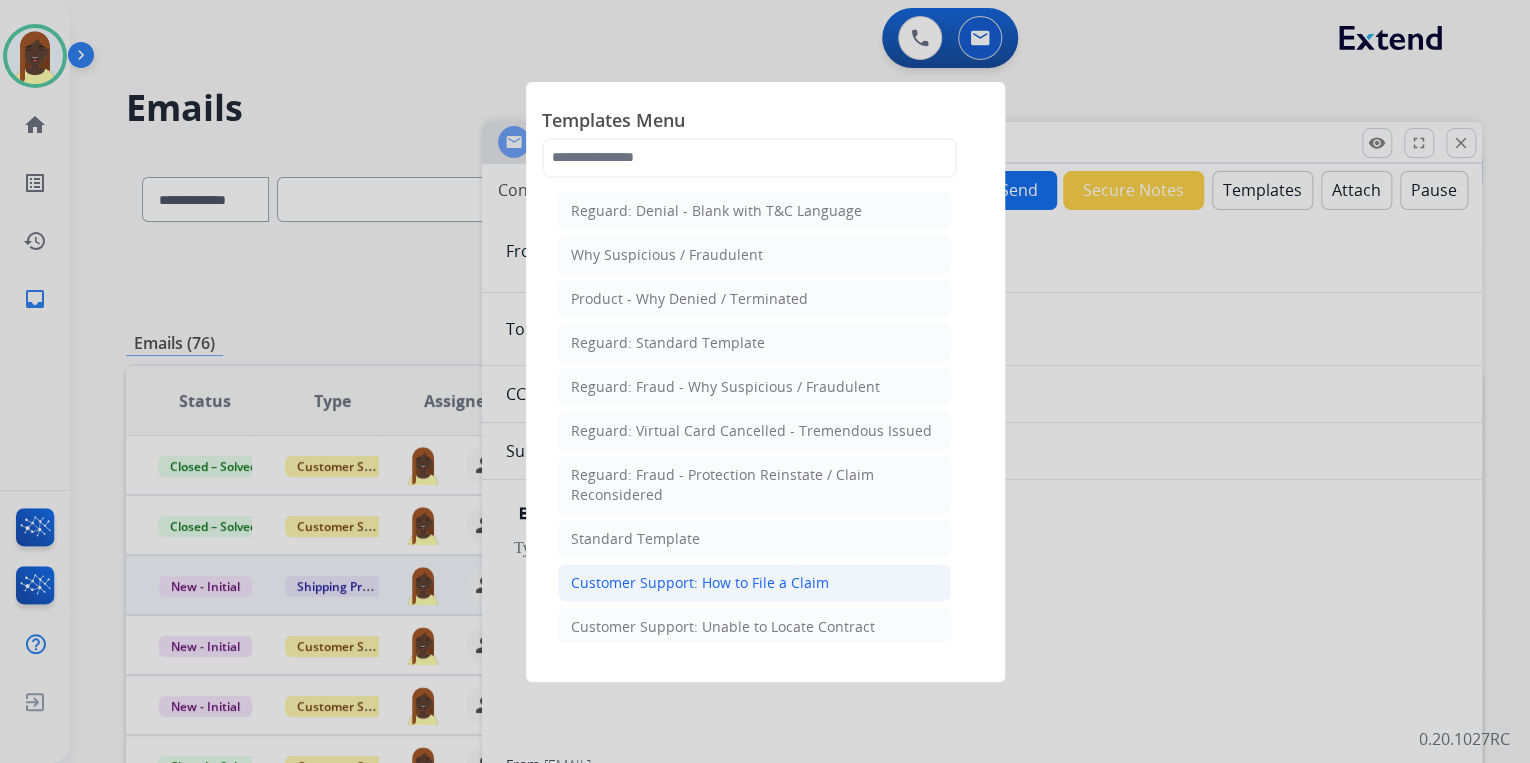 click on "Customer Support: How to File a Claim" 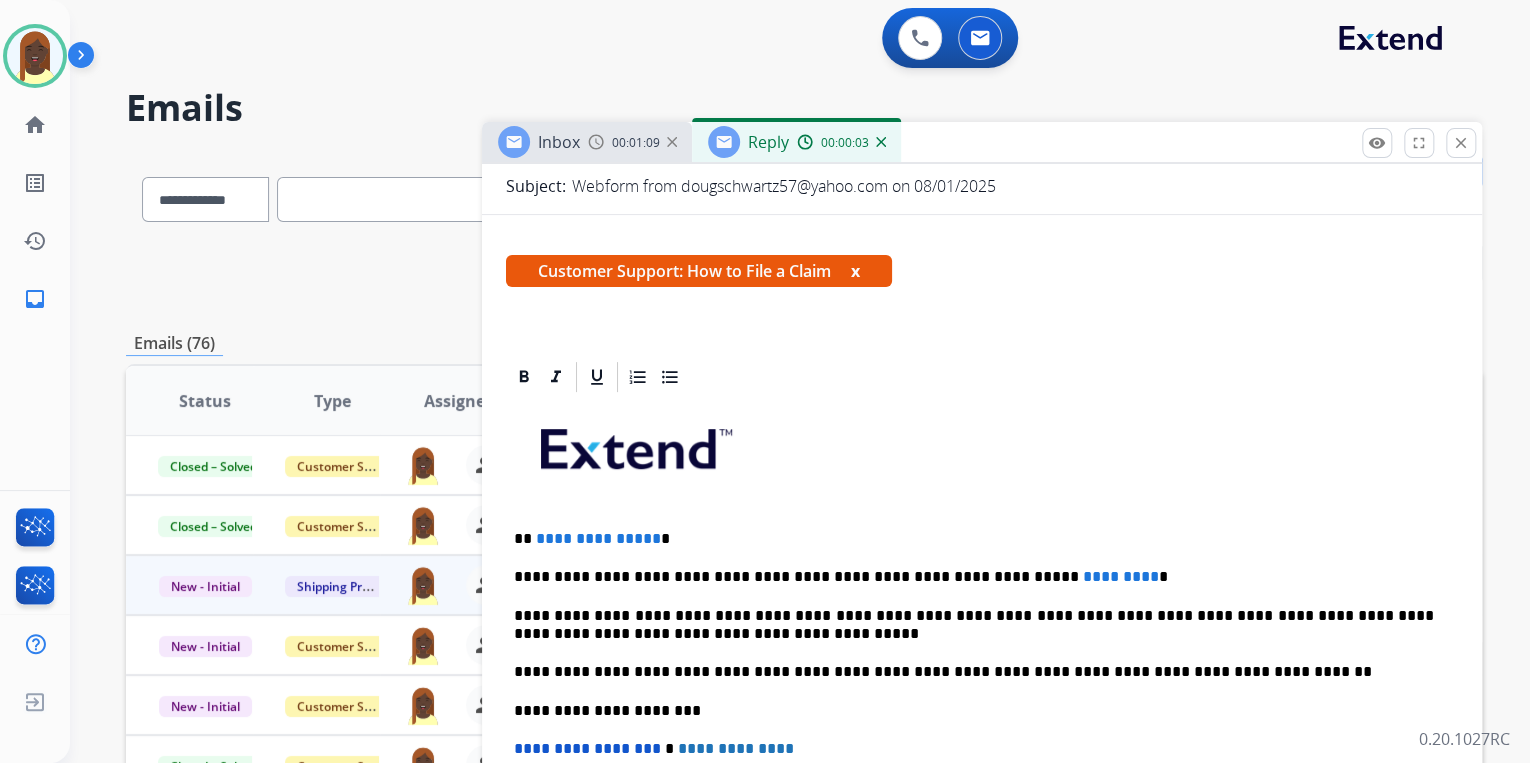 scroll, scrollTop: 320, scrollLeft: 0, axis: vertical 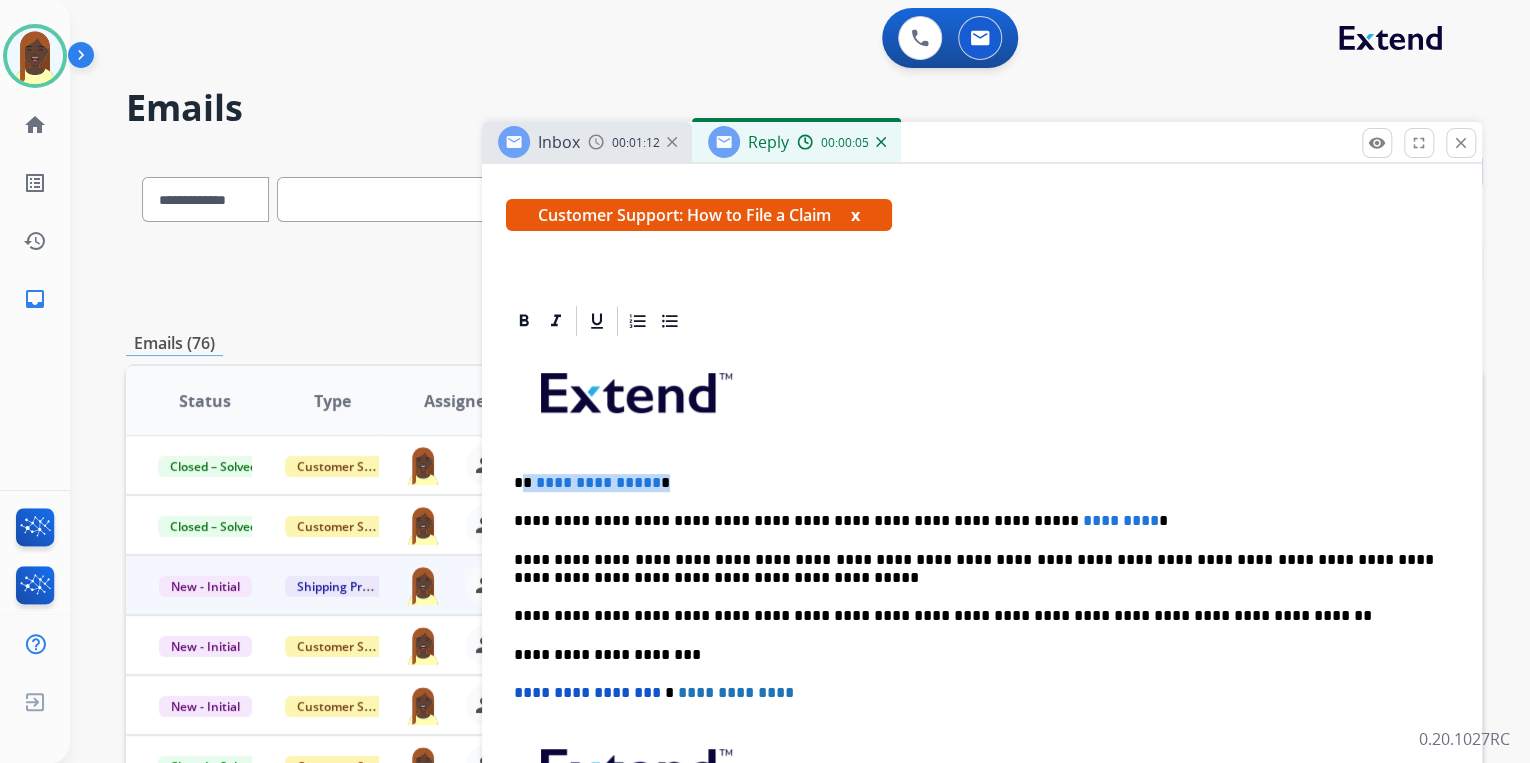 drag, startPoint x: 523, startPoint y: 480, endPoint x: 671, endPoint y: 472, distance: 148.21606 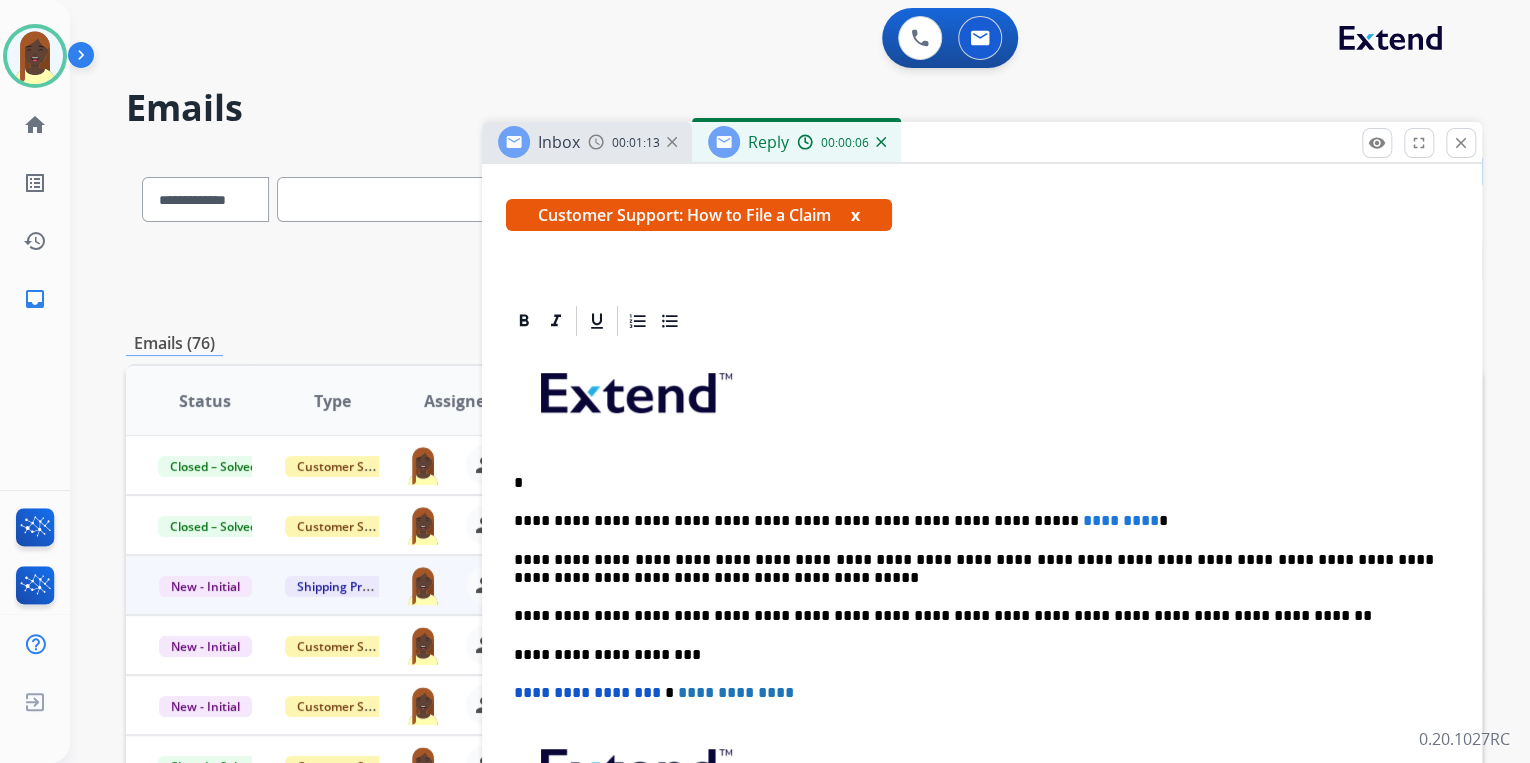 type 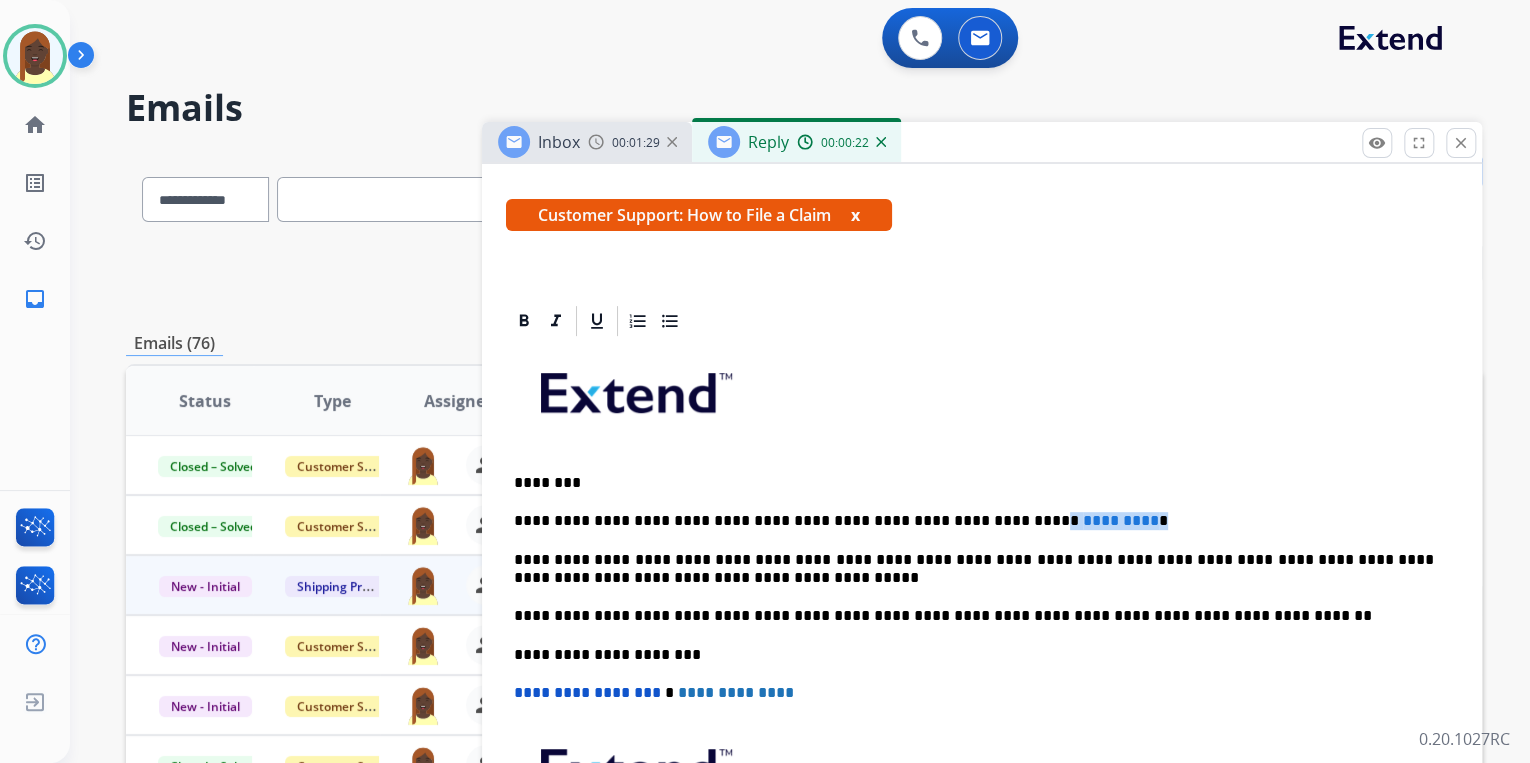 drag, startPoint x: 962, startPoint y: 520, endPoint x: 1091, endPoint y: 519, distance: 129.00388 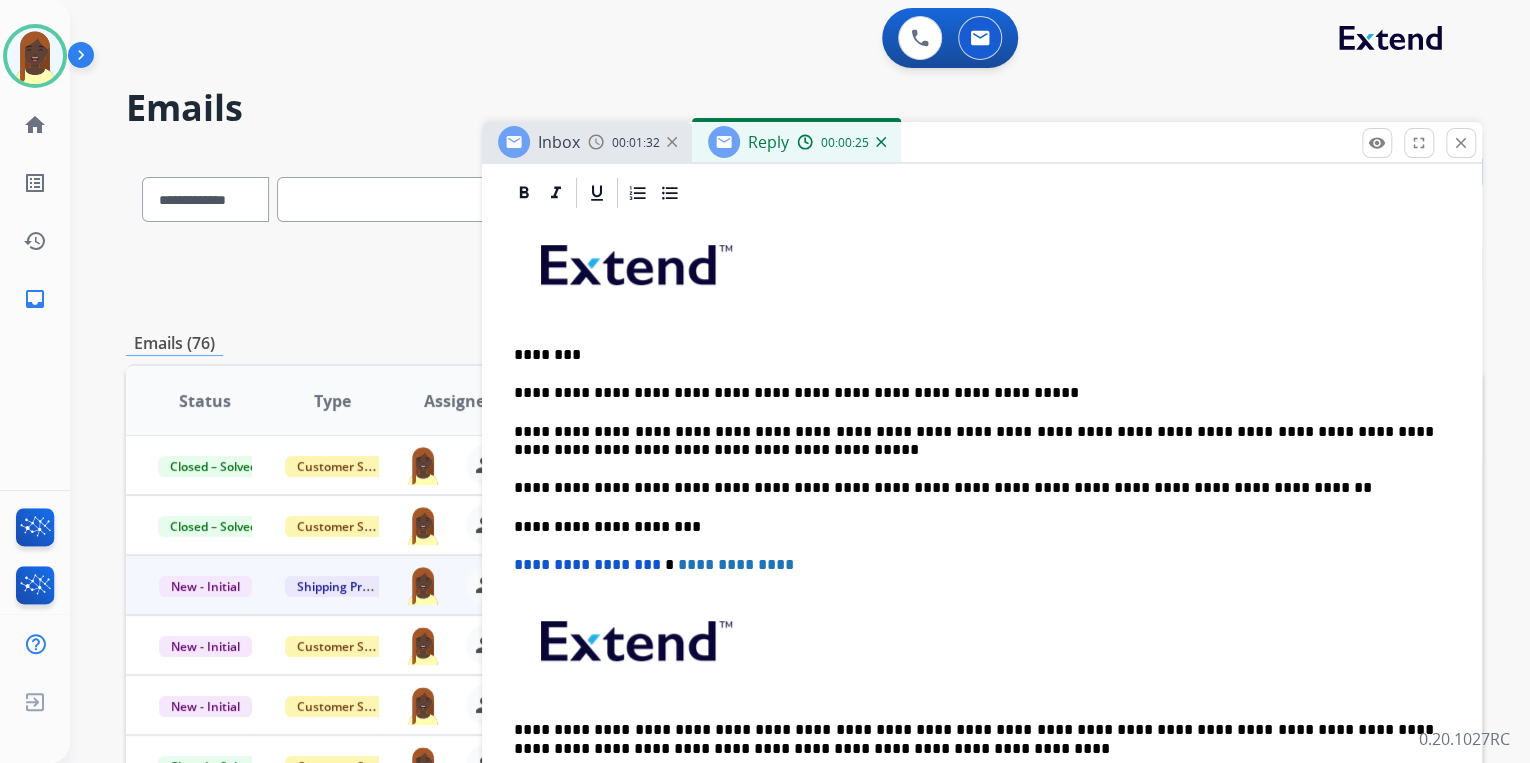 scroll, scrollTop: 499, scrollLeft: 0, axis: vertical 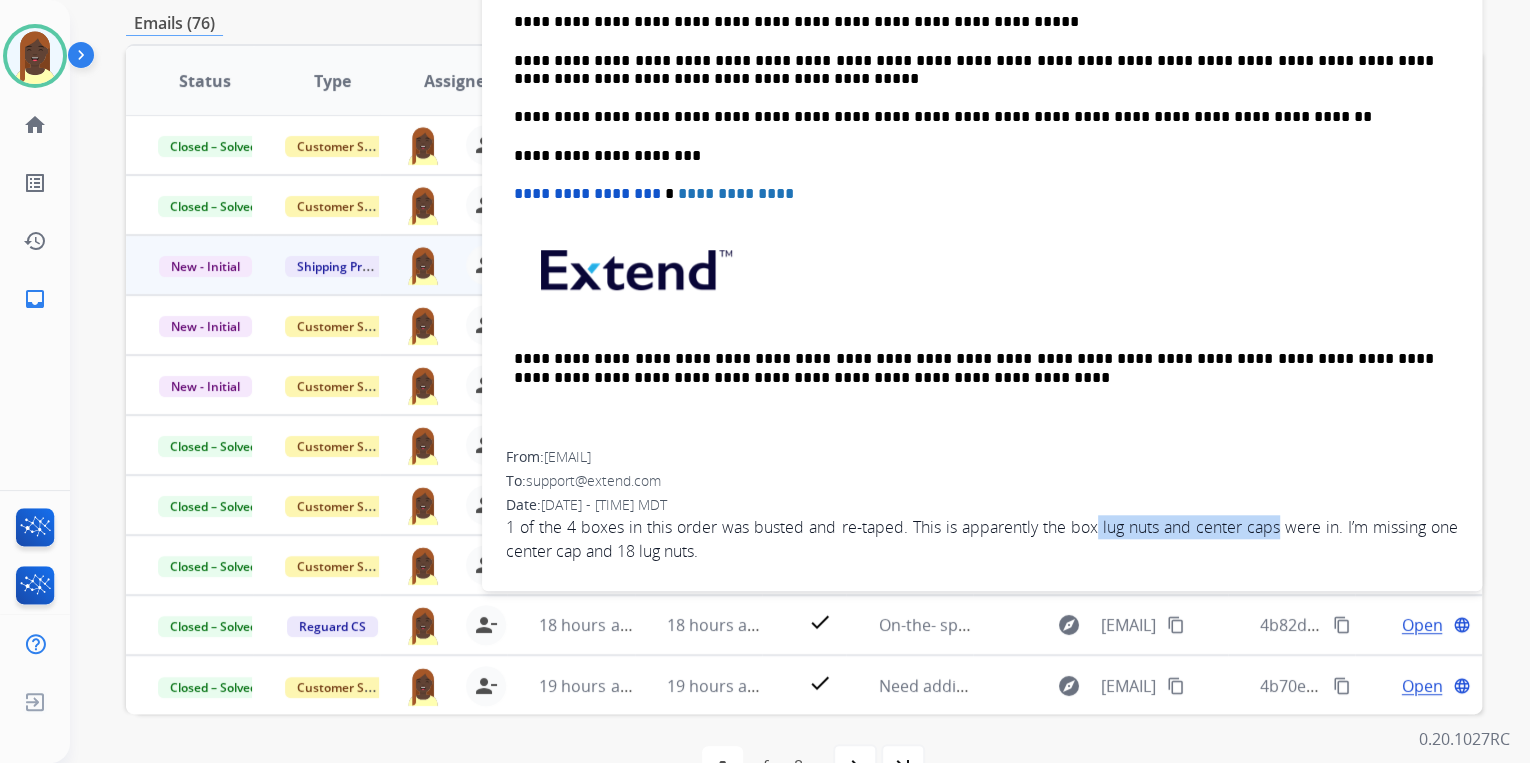 drag, startPoint x: 1108, startPoint y: 524, endPoint x: 1291, endPoint y: 528, distance: 183.04372 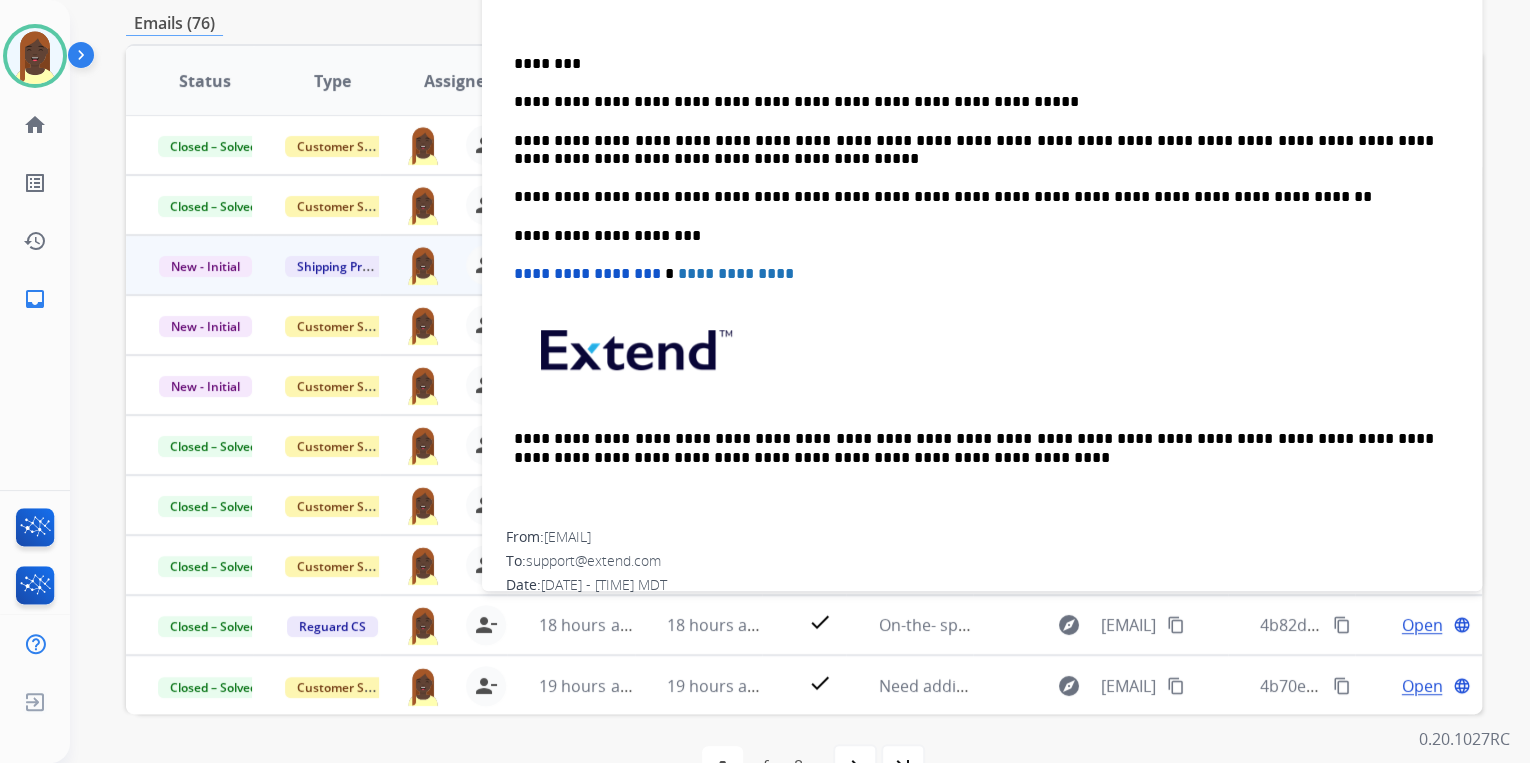 scroll, scrollTop: 259, scrollLeft: 0, axis: vertical 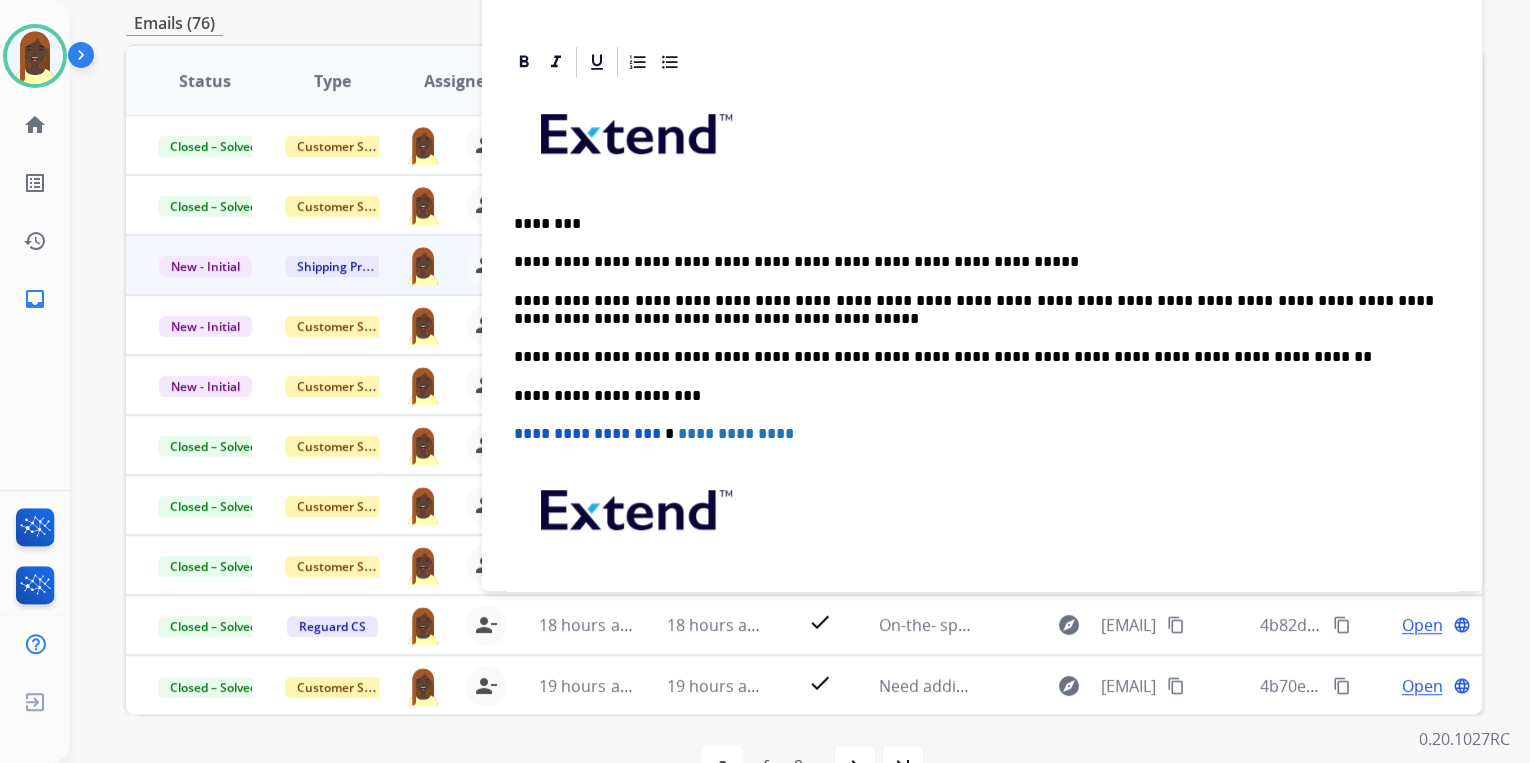 click on "**********" at bounding box center [974, 262] 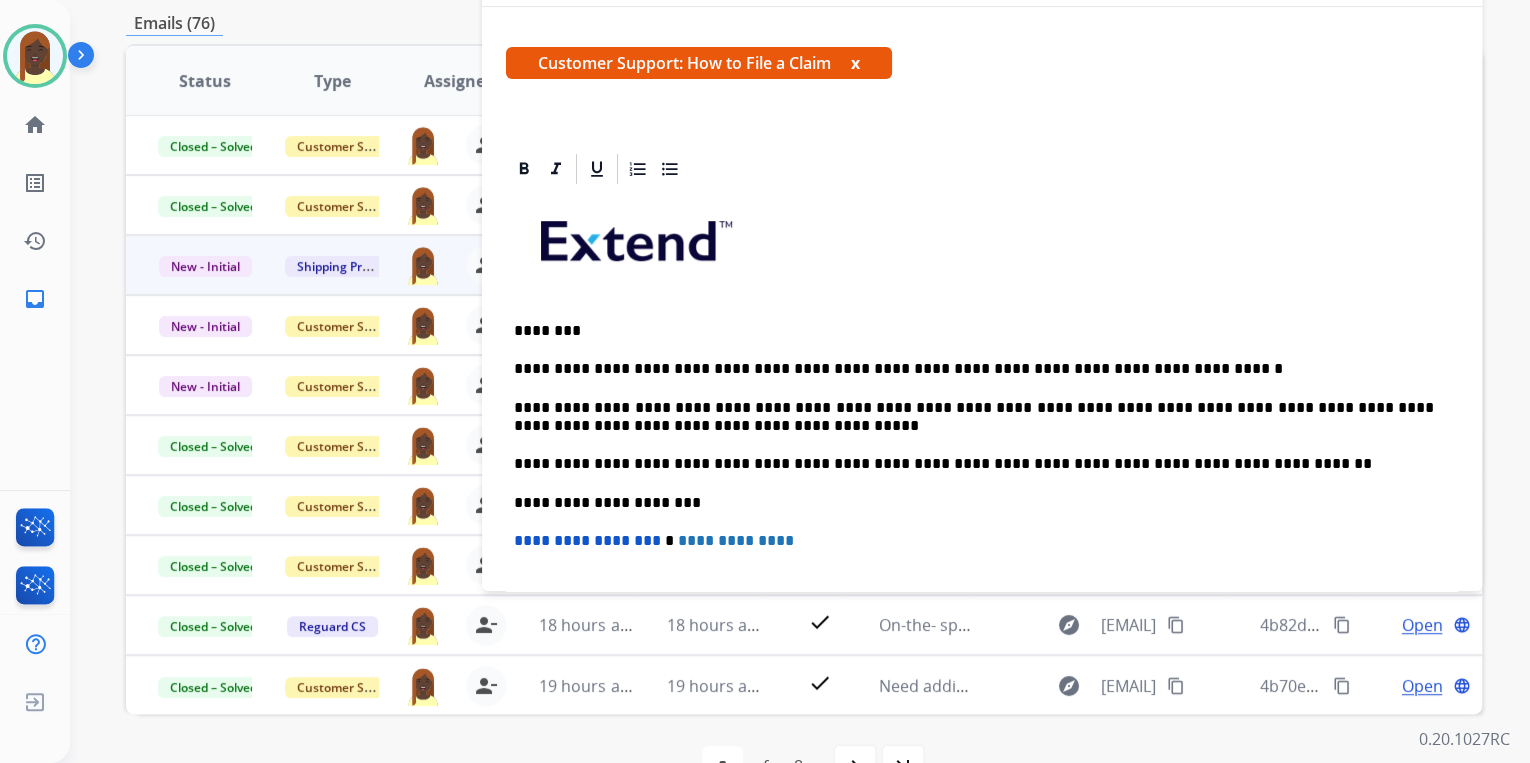 scroll, scrollTop: 0, scrollLeft: 0, axis: both 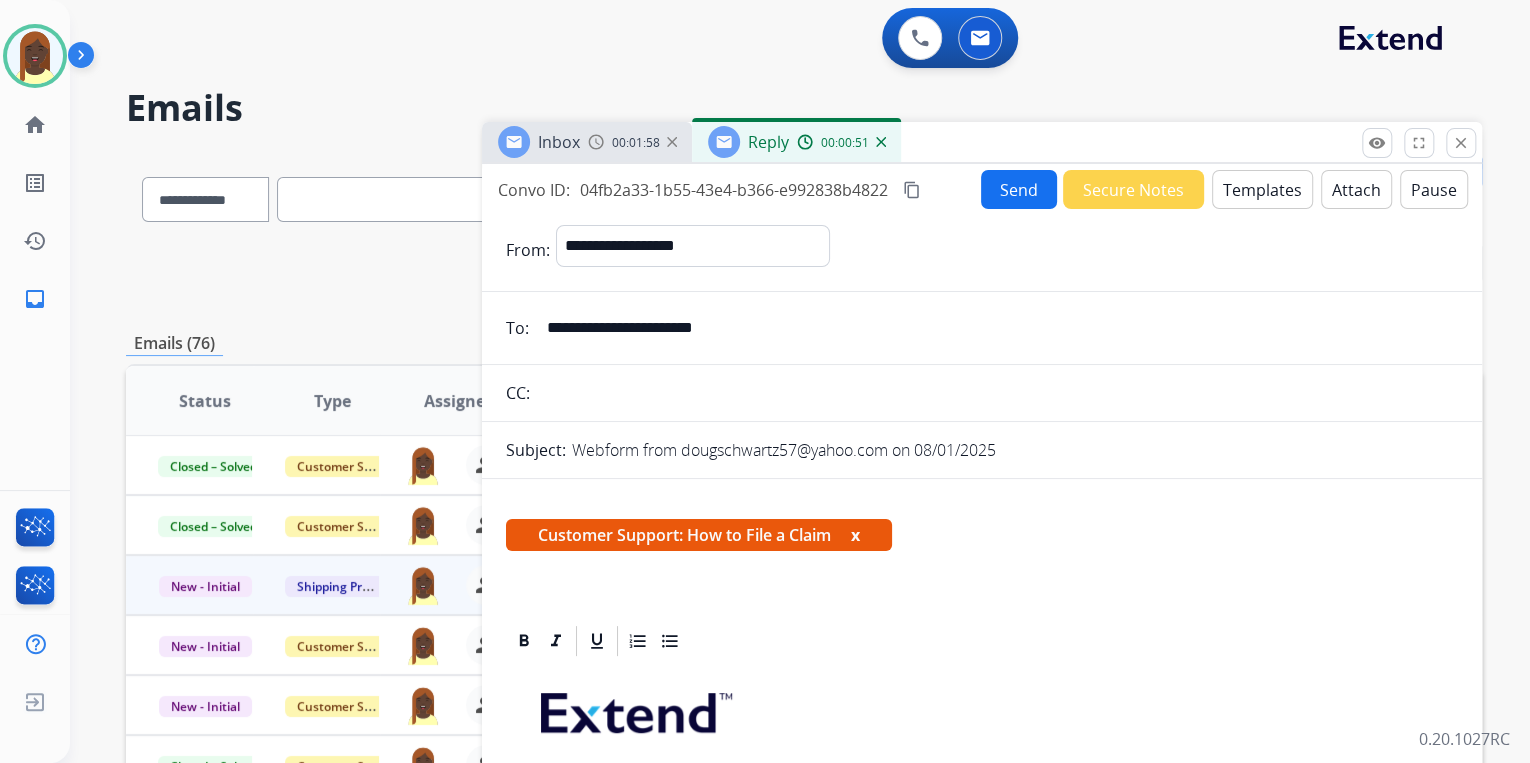 click on "Send" at bounding box center (1019, 189) 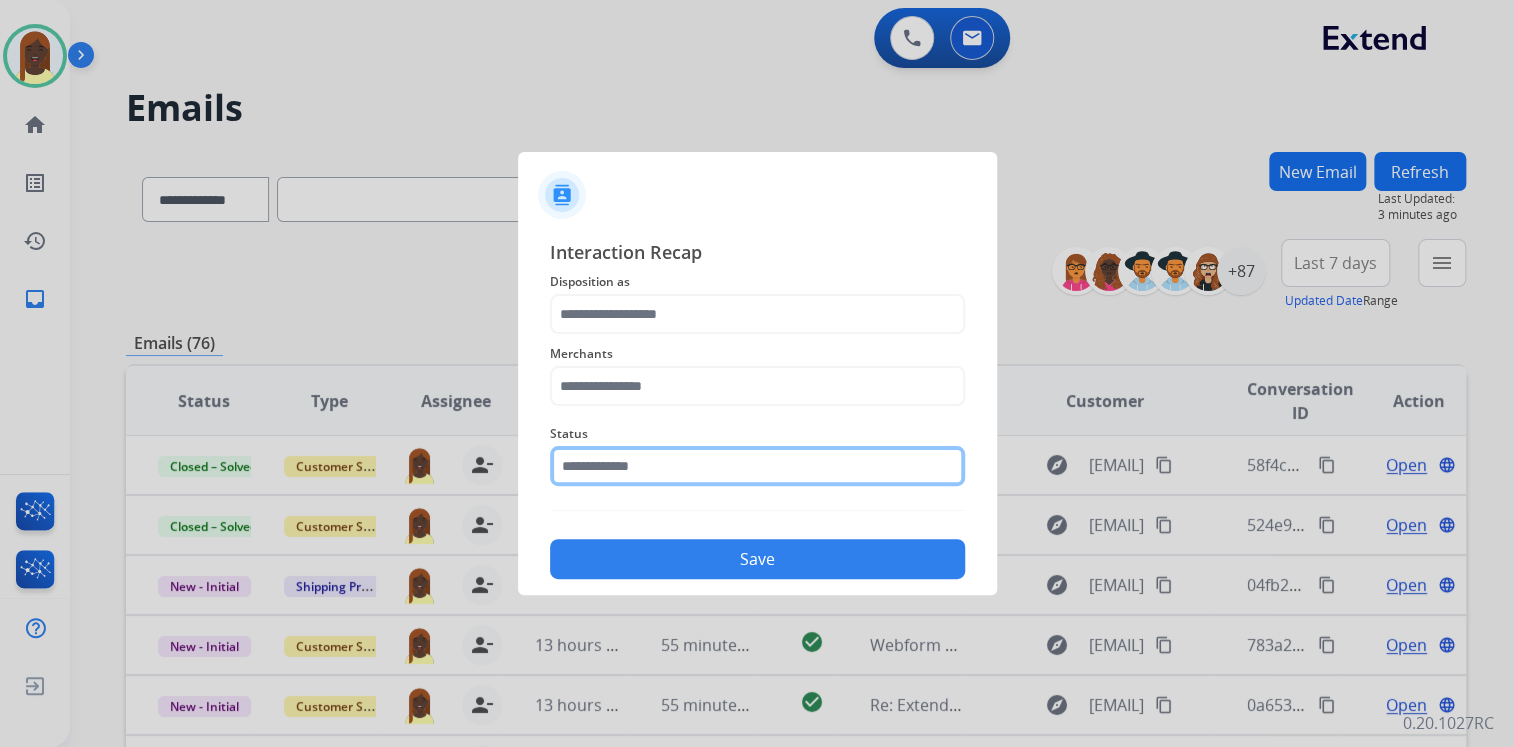 click 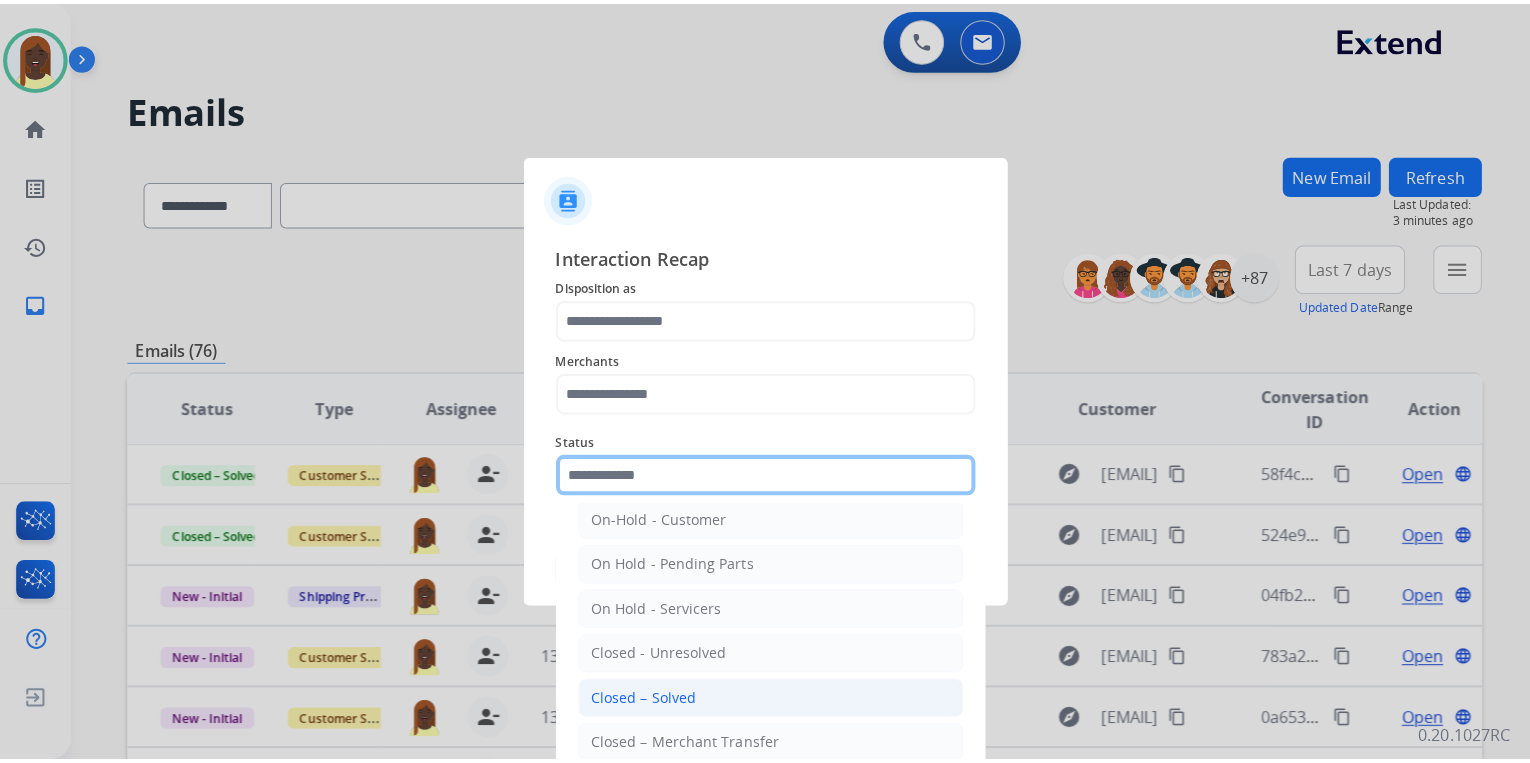 scroll, scrollTop: 116, scrollLeft: 0, axis: vertical 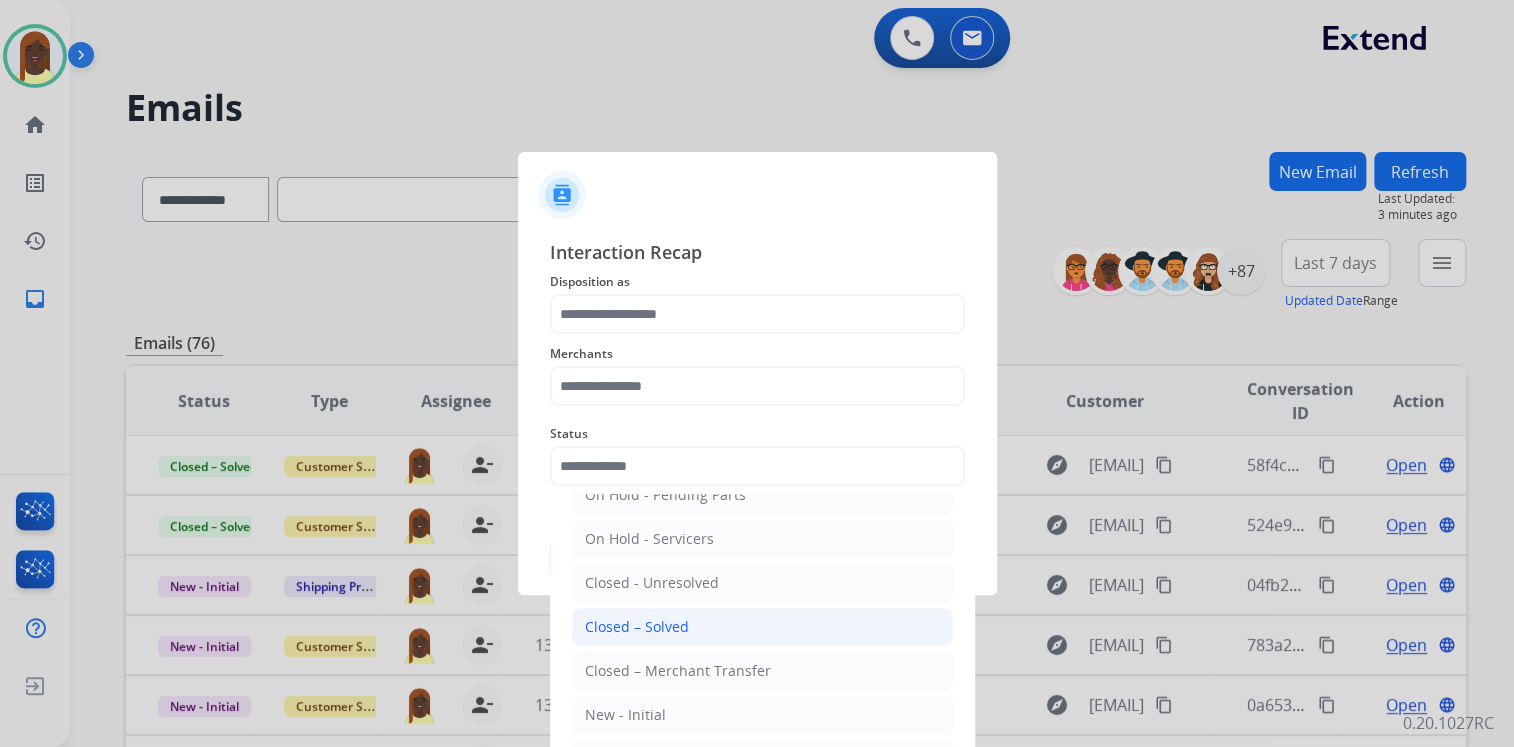 drag, startPoint x: 622, startPoint y: 621, endPoint x: 593, endPoint y: 580, distance: 50.219517 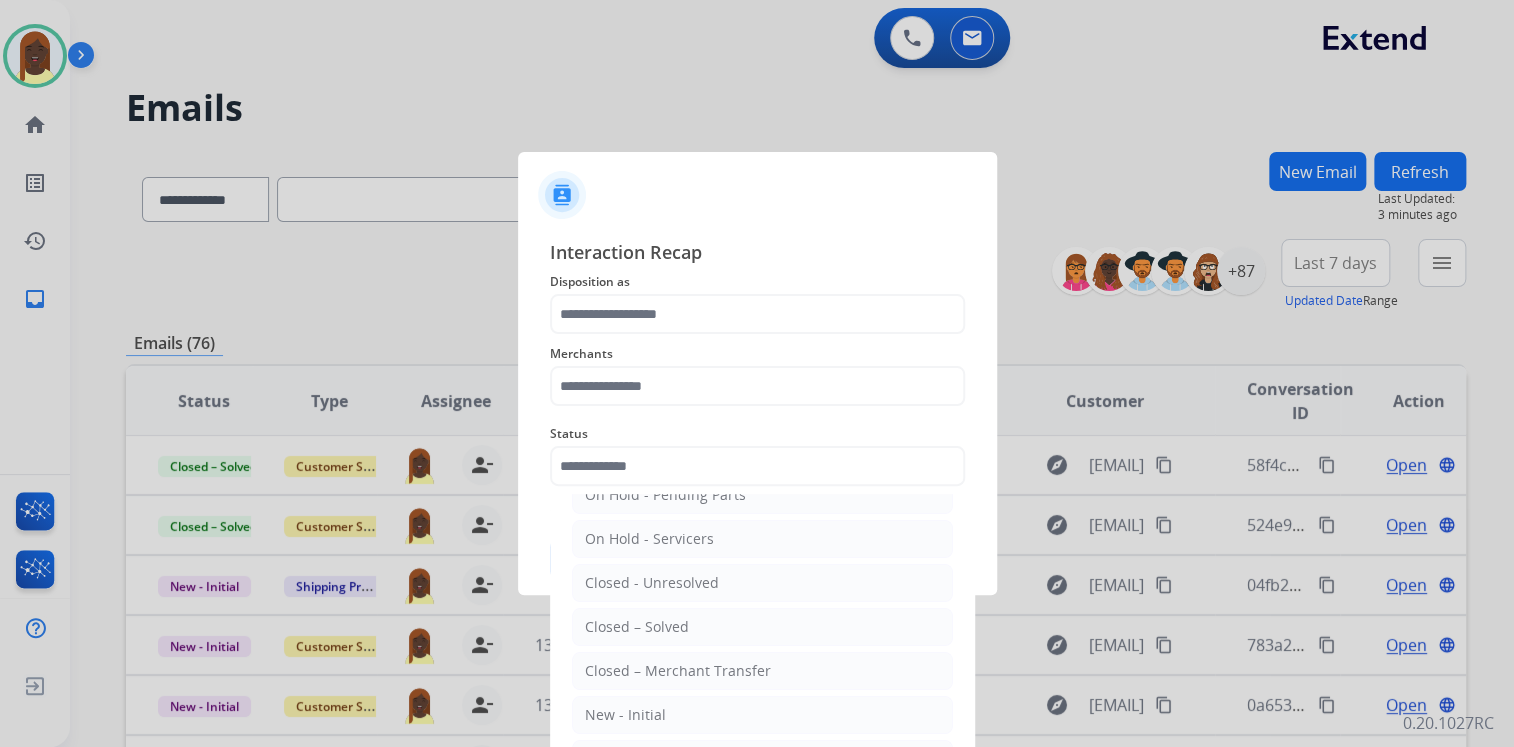 click on "Closed – Solved" 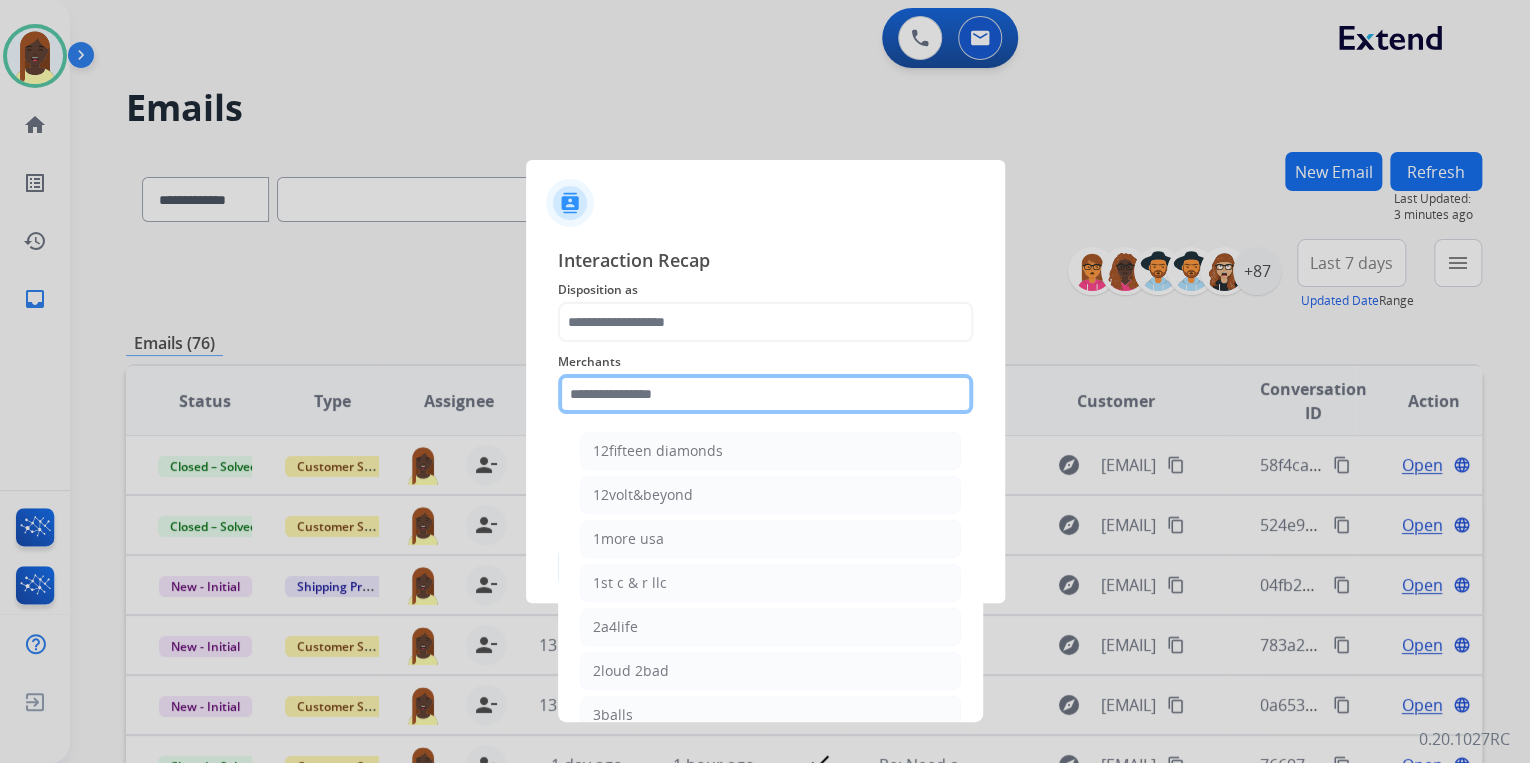 click 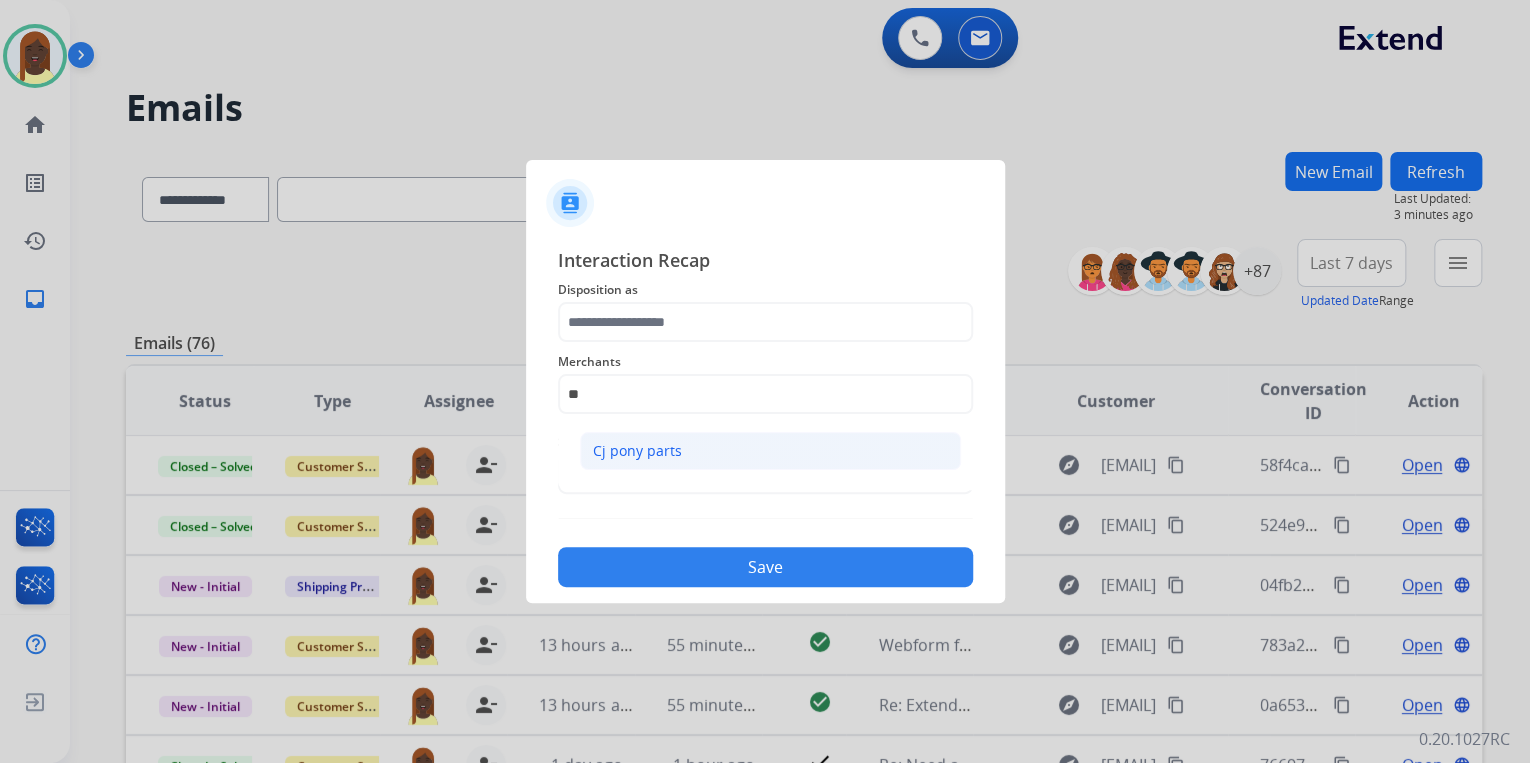 click on "Cj pony parts" 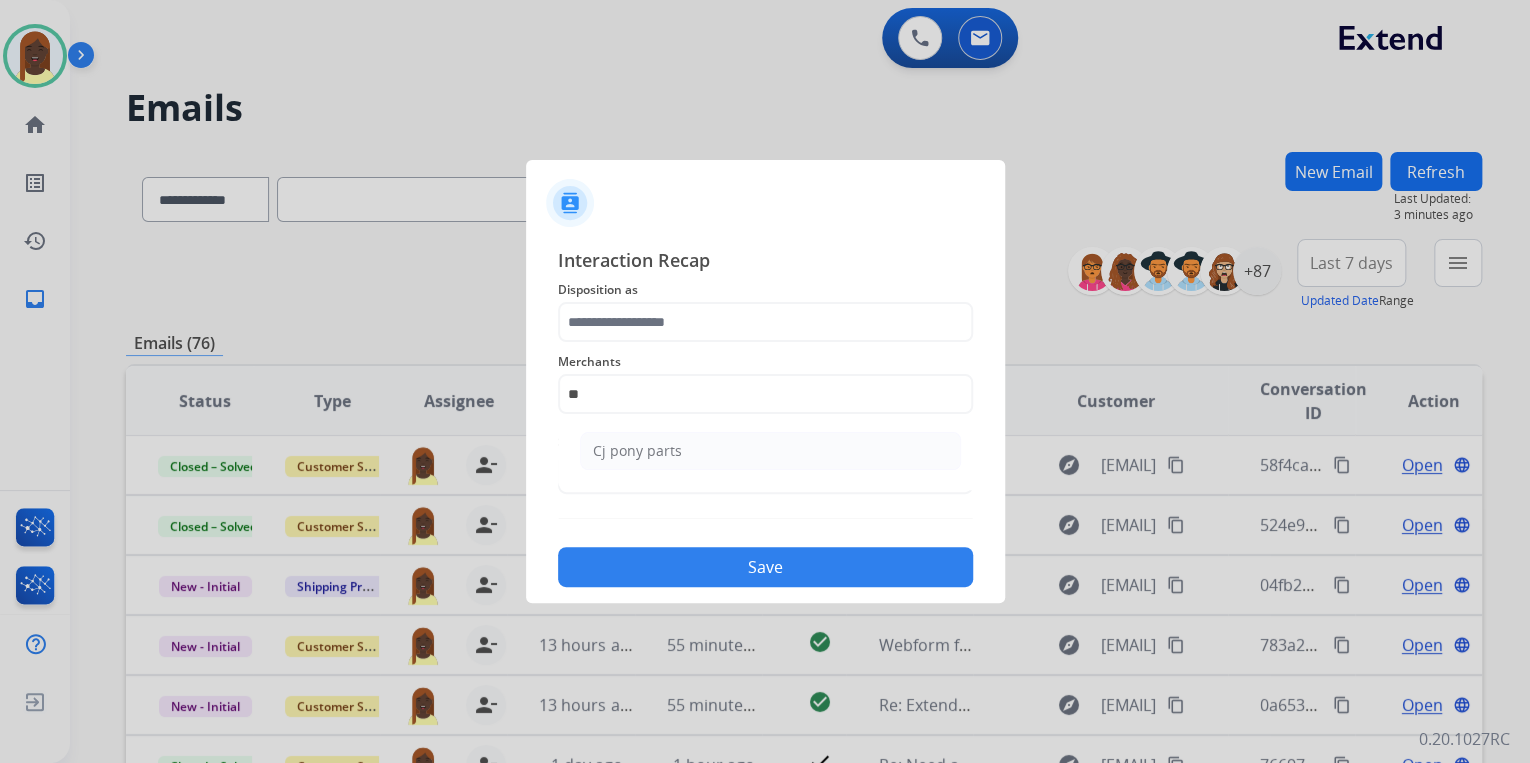 type on "**********" 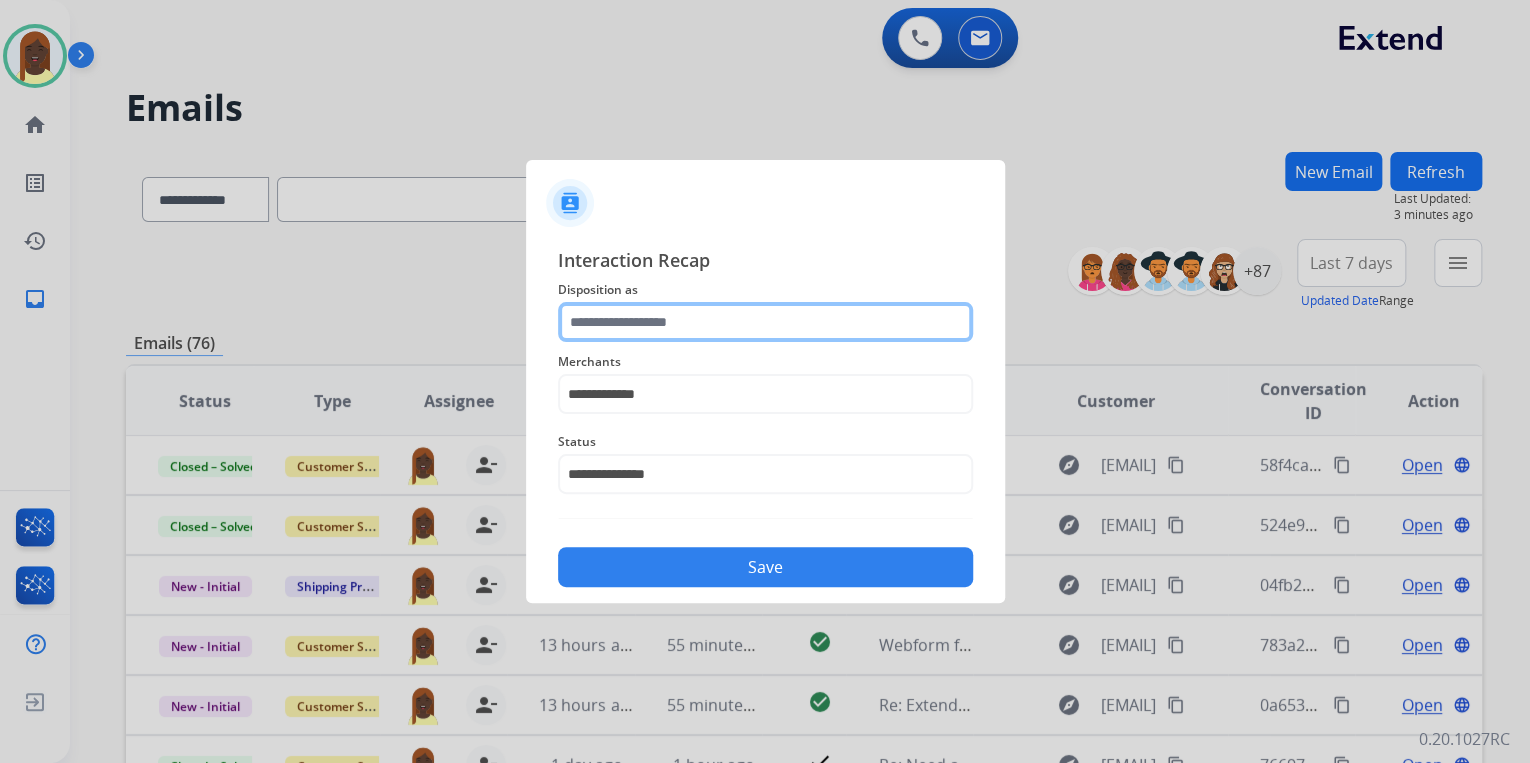 click 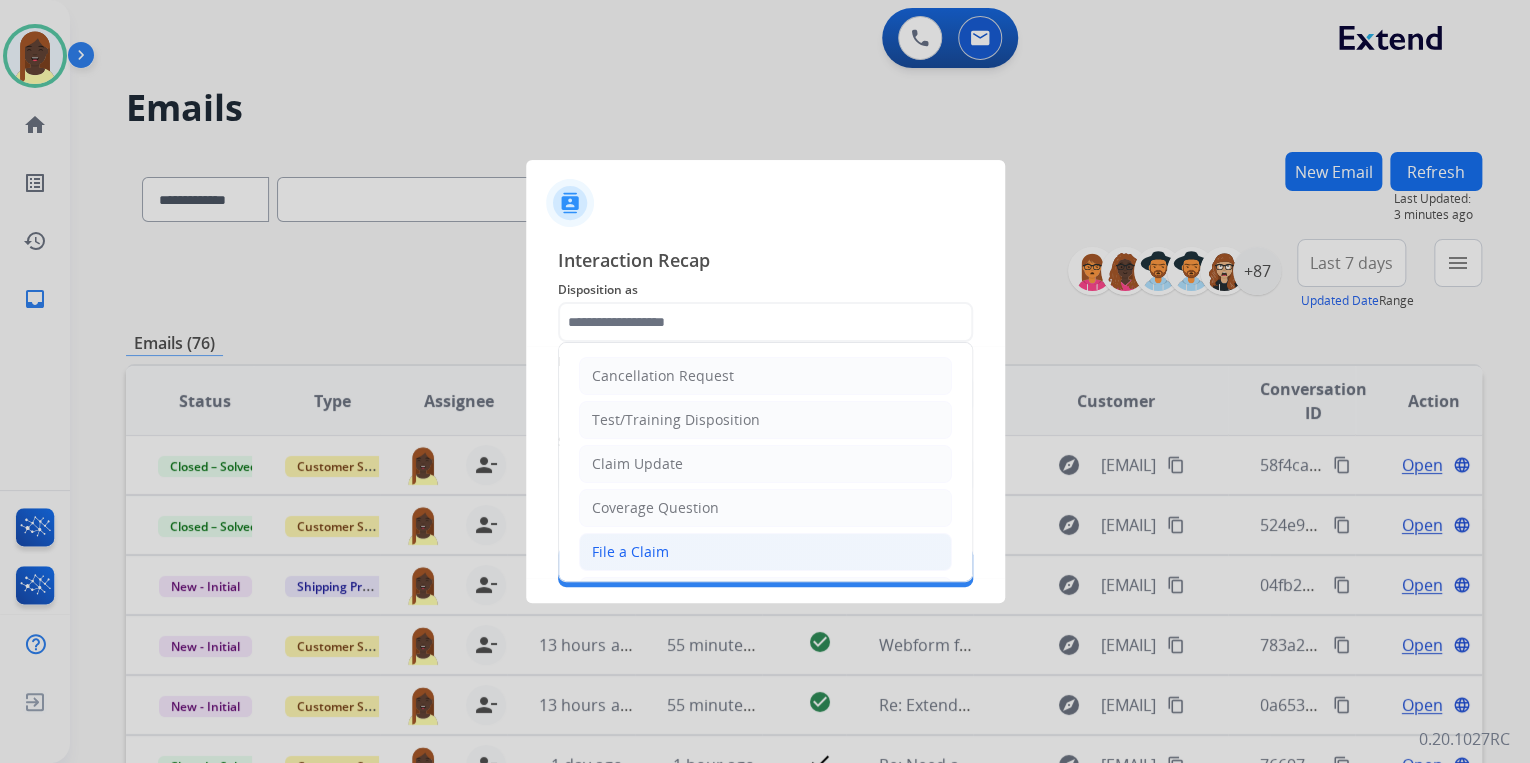click on "File a Claim" 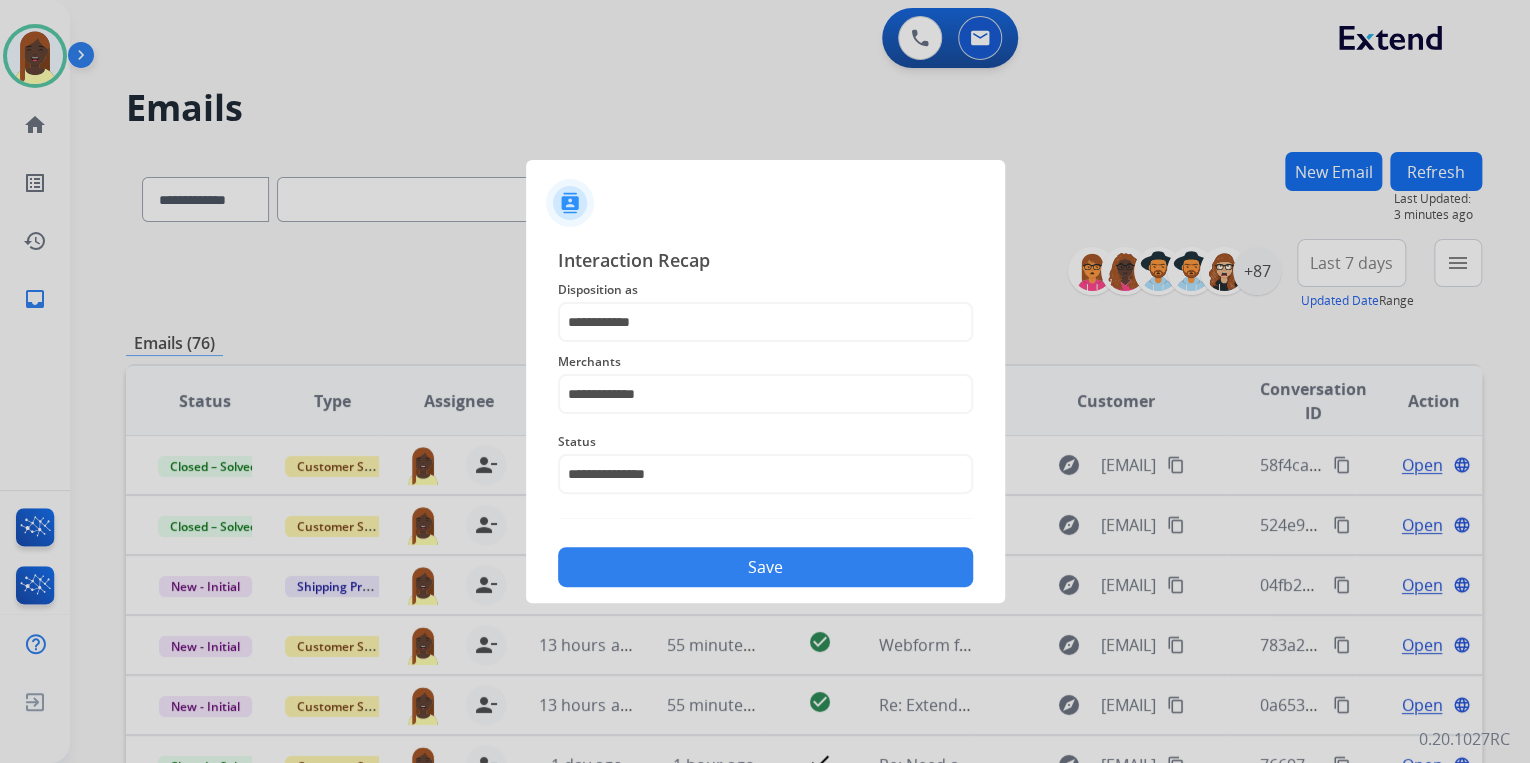 click on "Save" 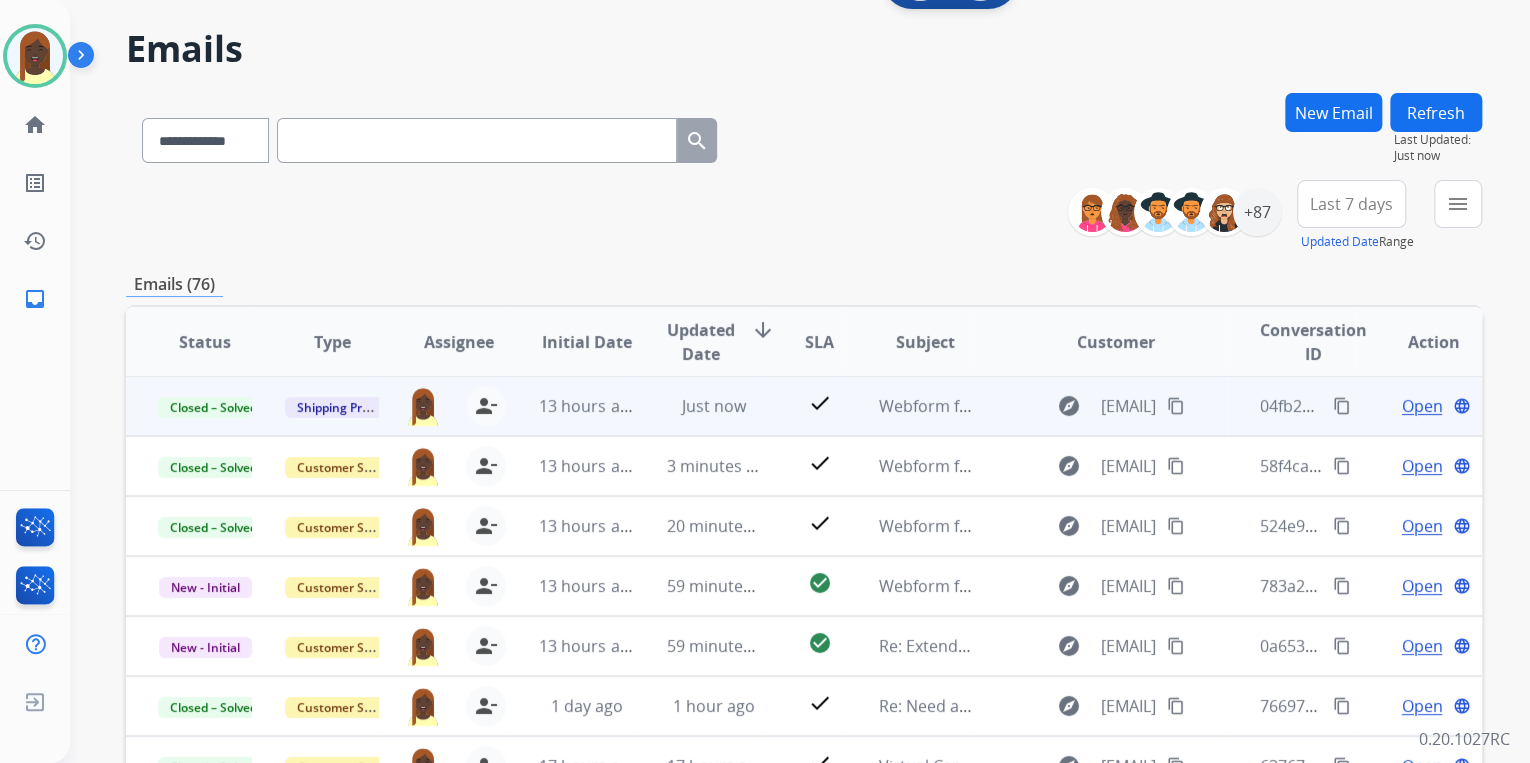 scroll, scrollTop: 160, scrollLeft: 0, axis: vertical 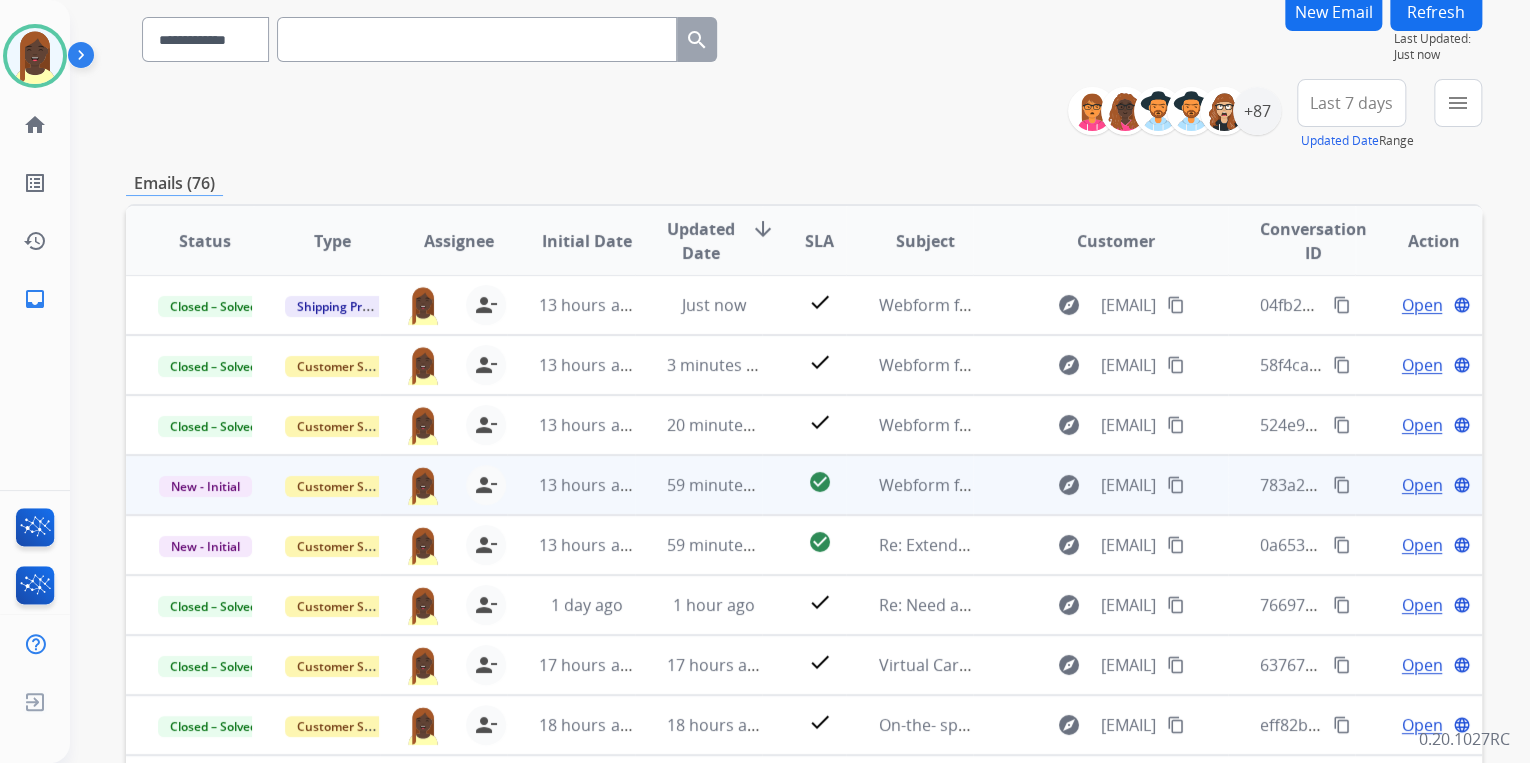 click on "content_copy" at bounding box center (1342, 485) 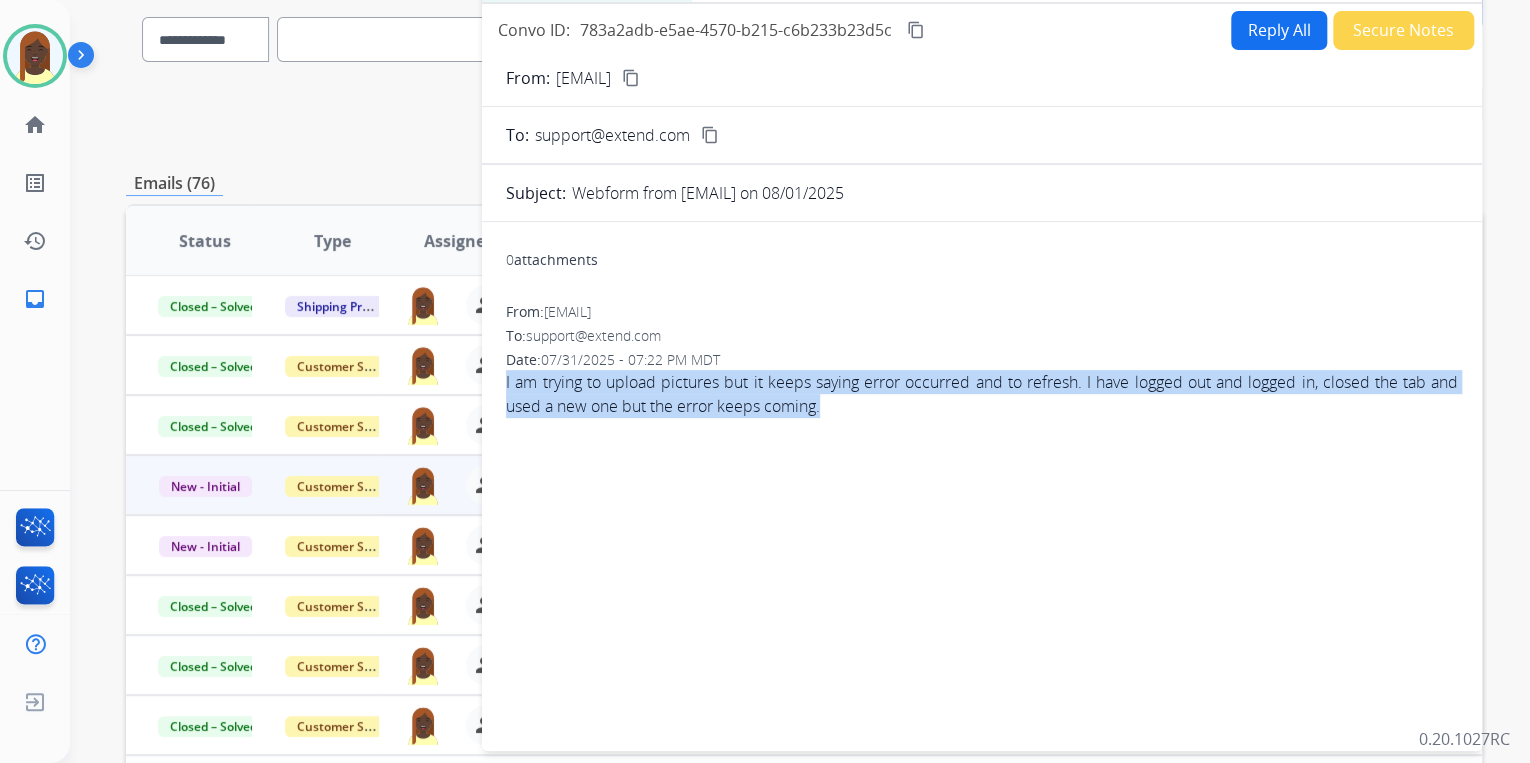 drag, startPoint x: 495, startPoint y: 382, endPoint x: 867, endPoint y: 414, distance: 373.3738 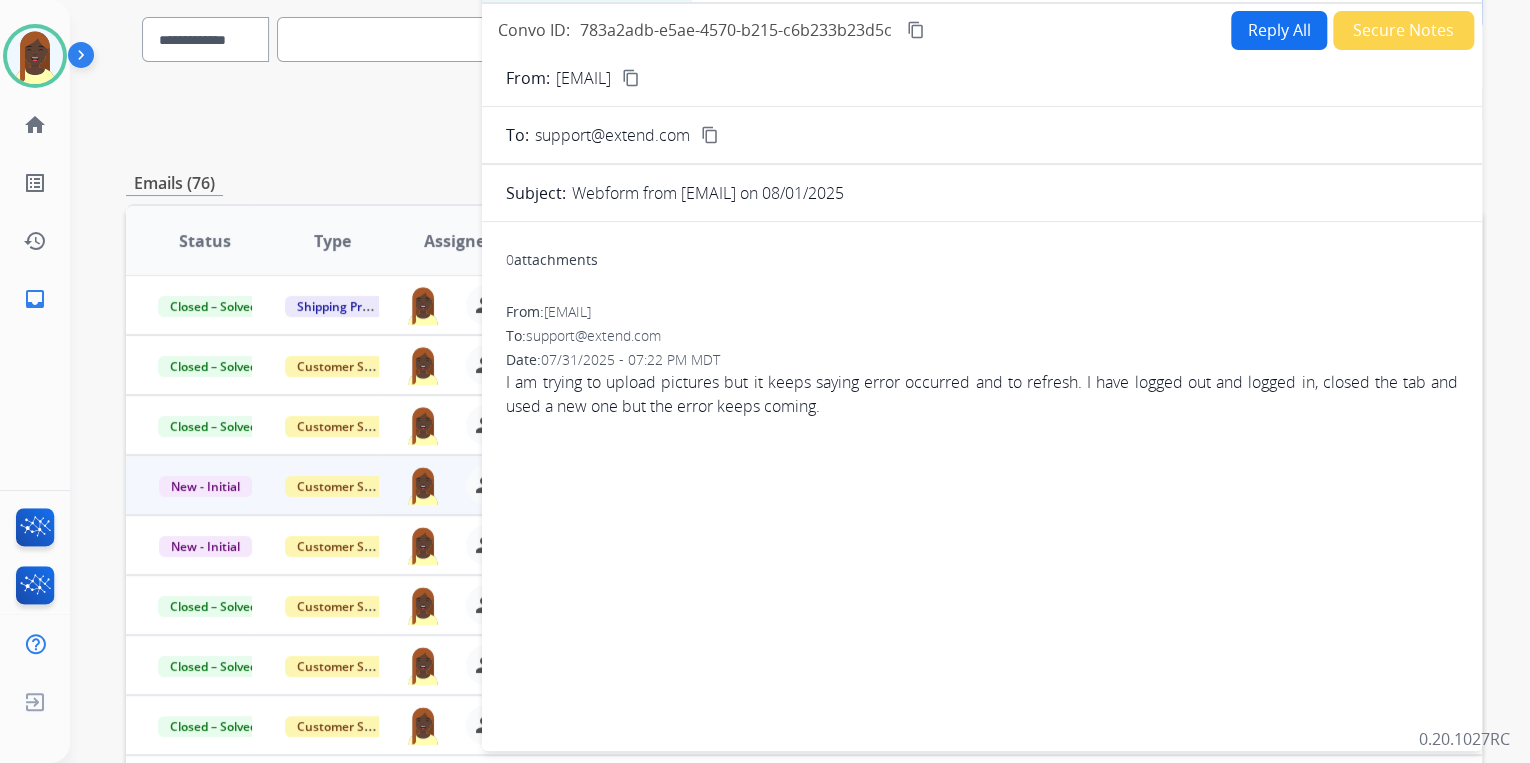 click on "From: [EMAIL] To: [EMAIL] Date: 07/31/2025 - 07:22 PM MDT I am trying to upload pictures but it keeps saying error occurred and to refresh. I have logged out and logged in, closed the tab and used a new one but the error keeps coming." at bounding box center [982, 360] 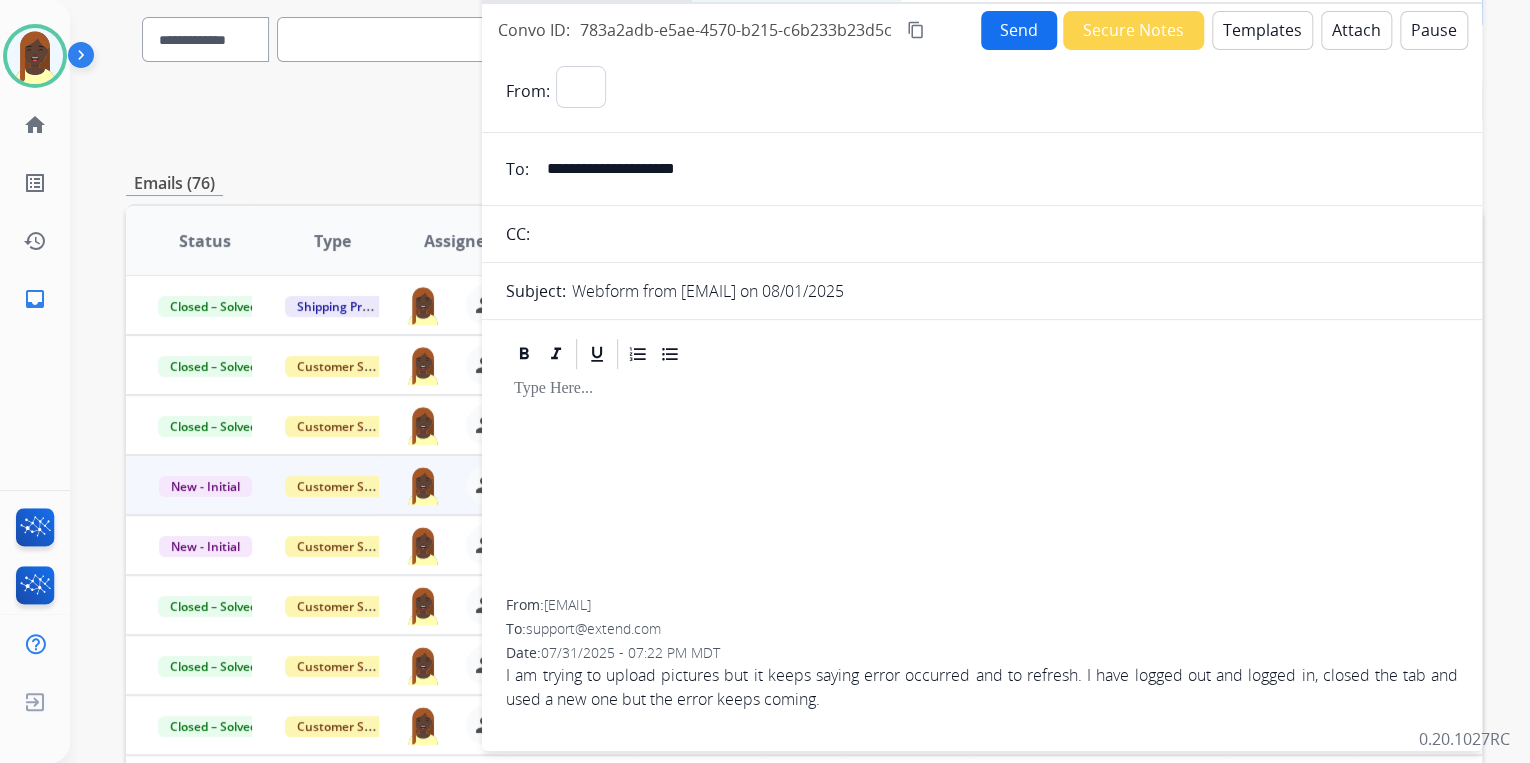 select on "**********" 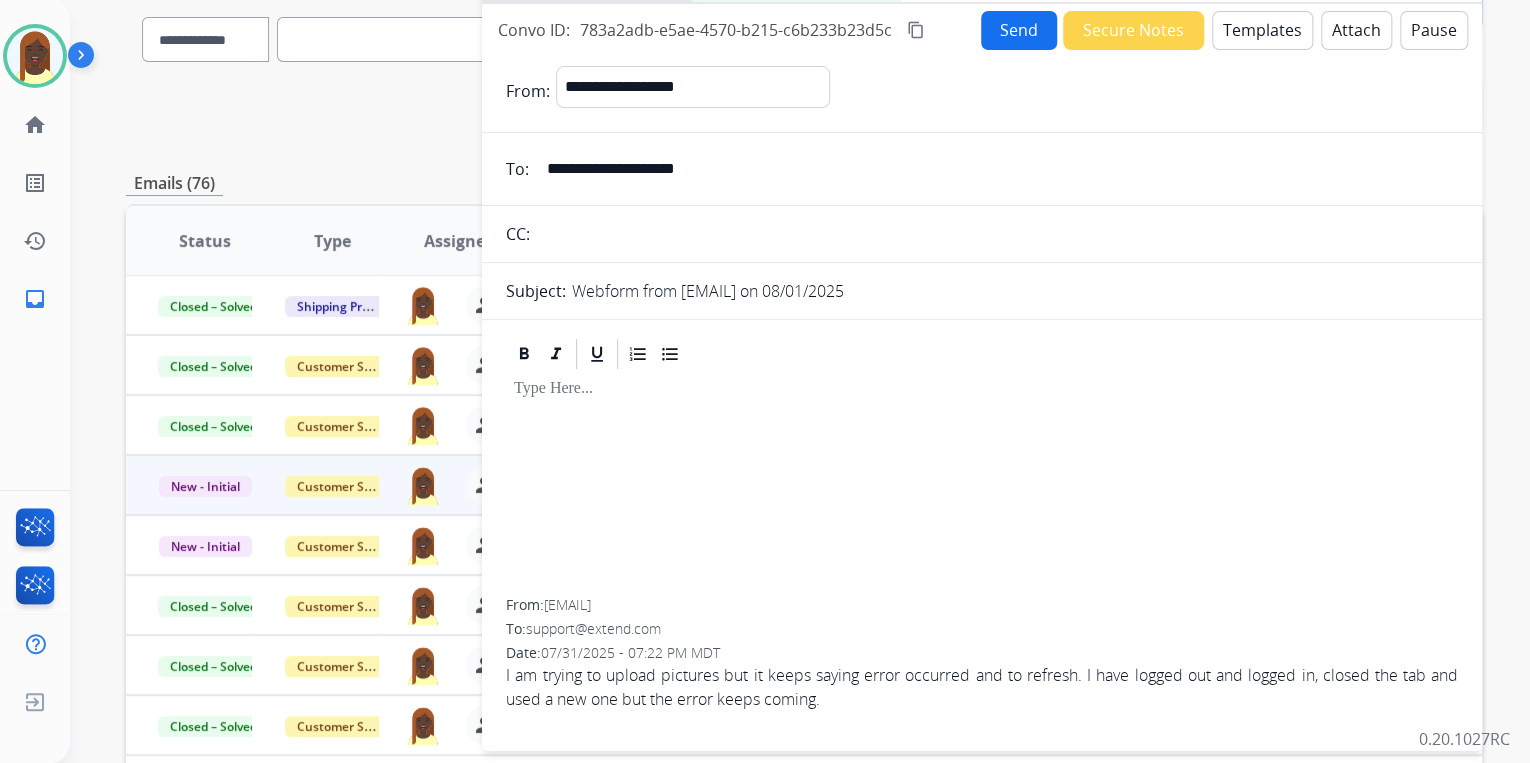 click on "Templates" at bounding box center [1262, 30] 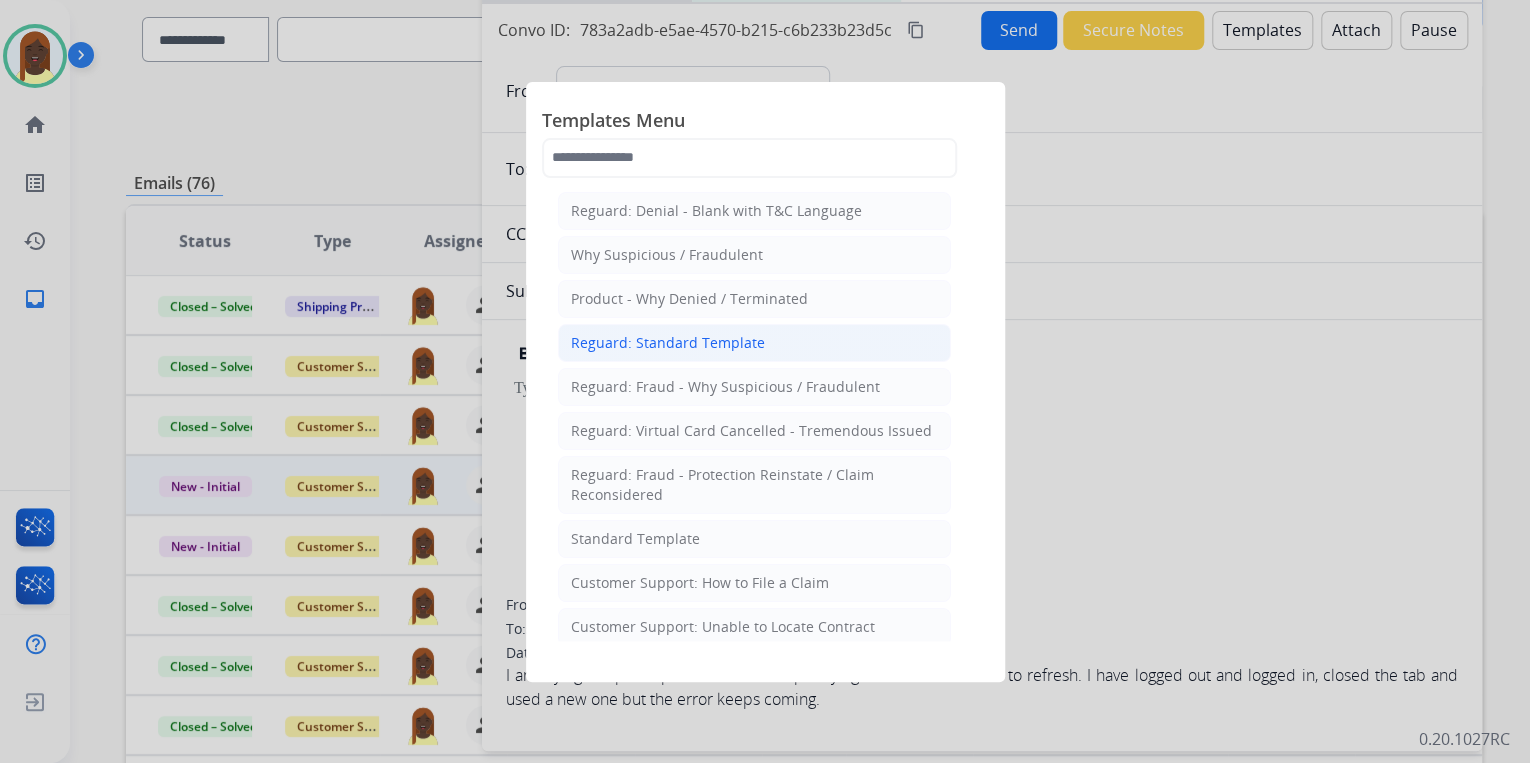 click on "Reguard: Standard Template" 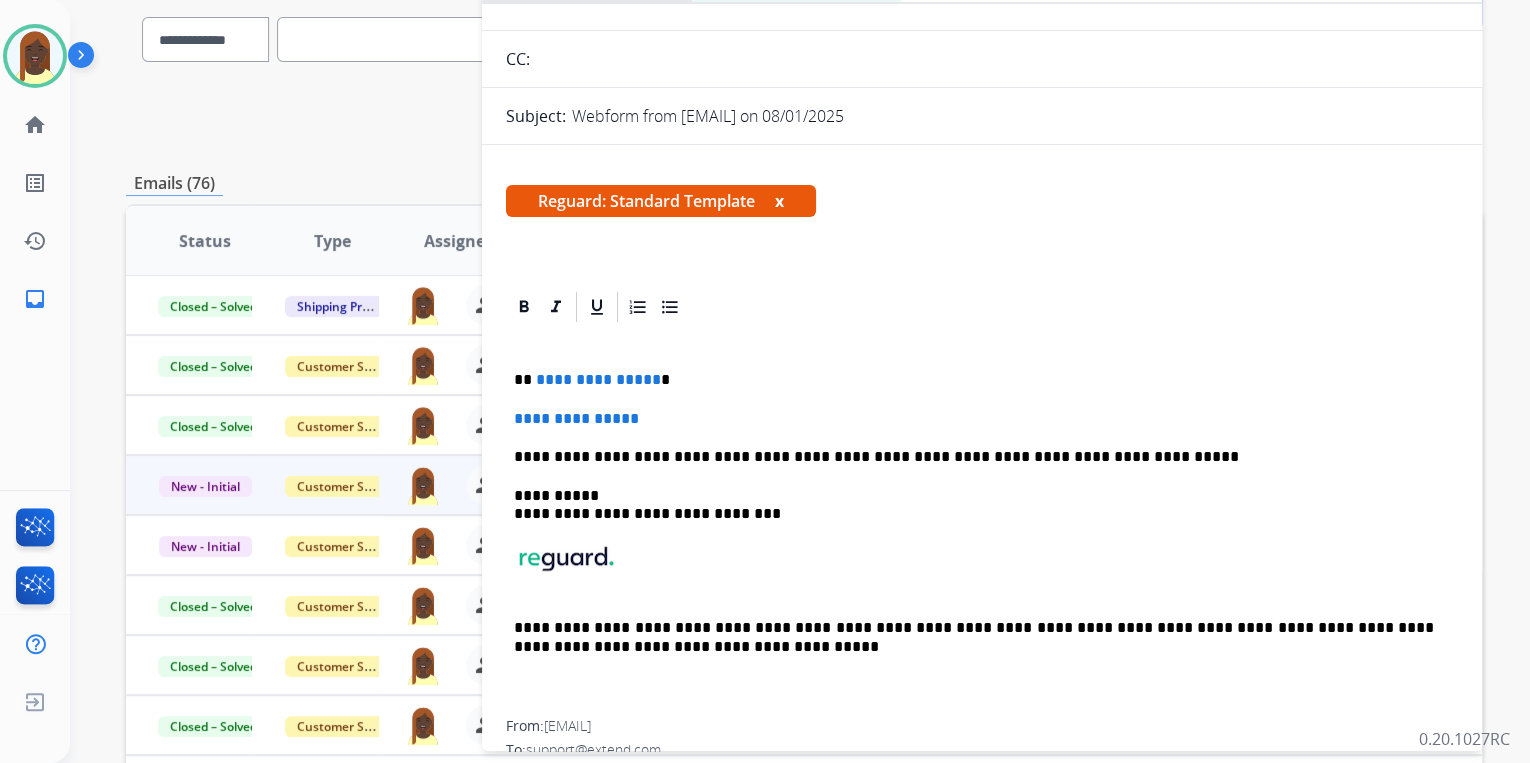 scroll, scrollTop: 240, scrollLeft: 0, axis: vertical 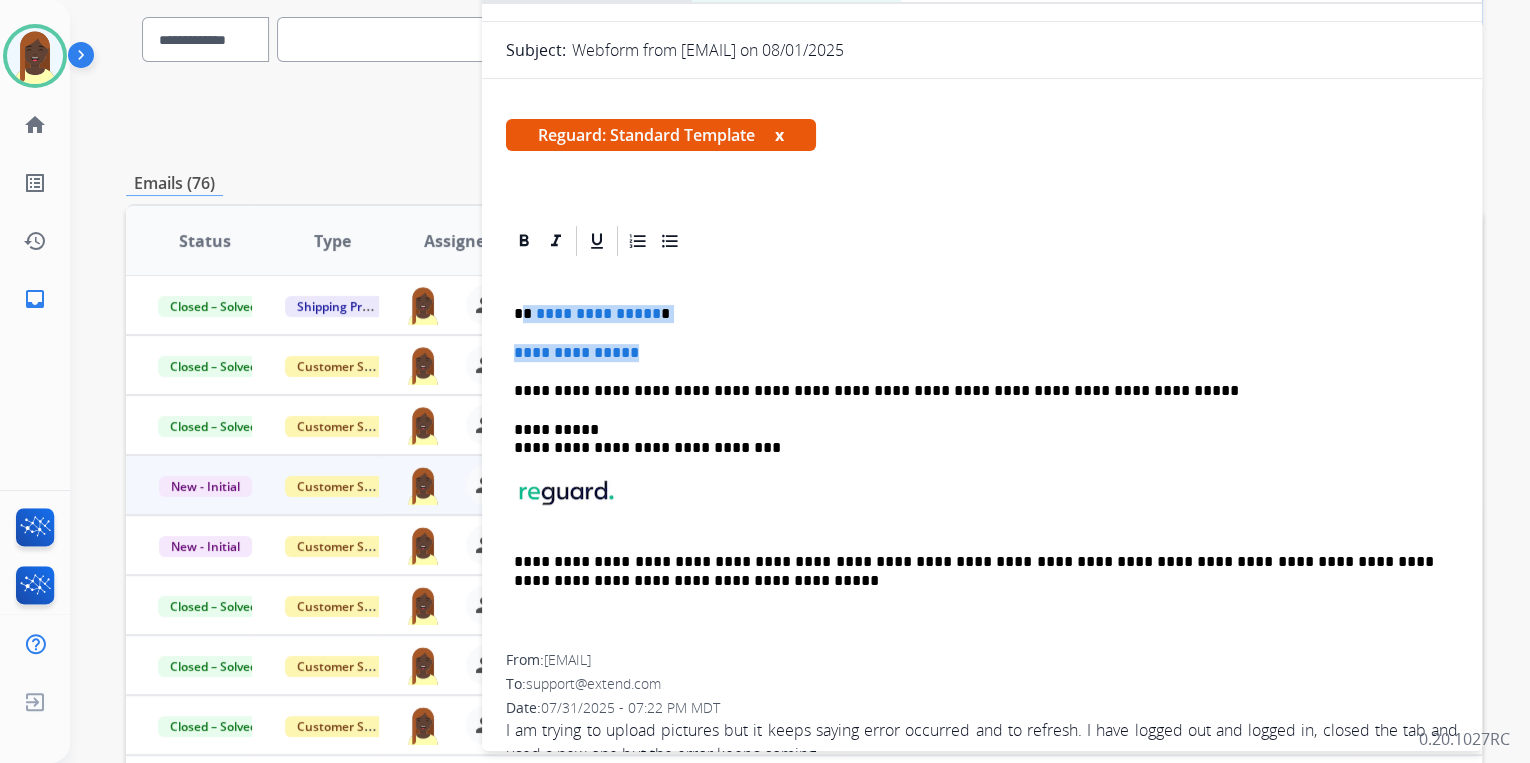 drag, startPoint x: 525, startPoint y: 310, endPoint x: 668, endPoint y: 337, distance: 145.52663 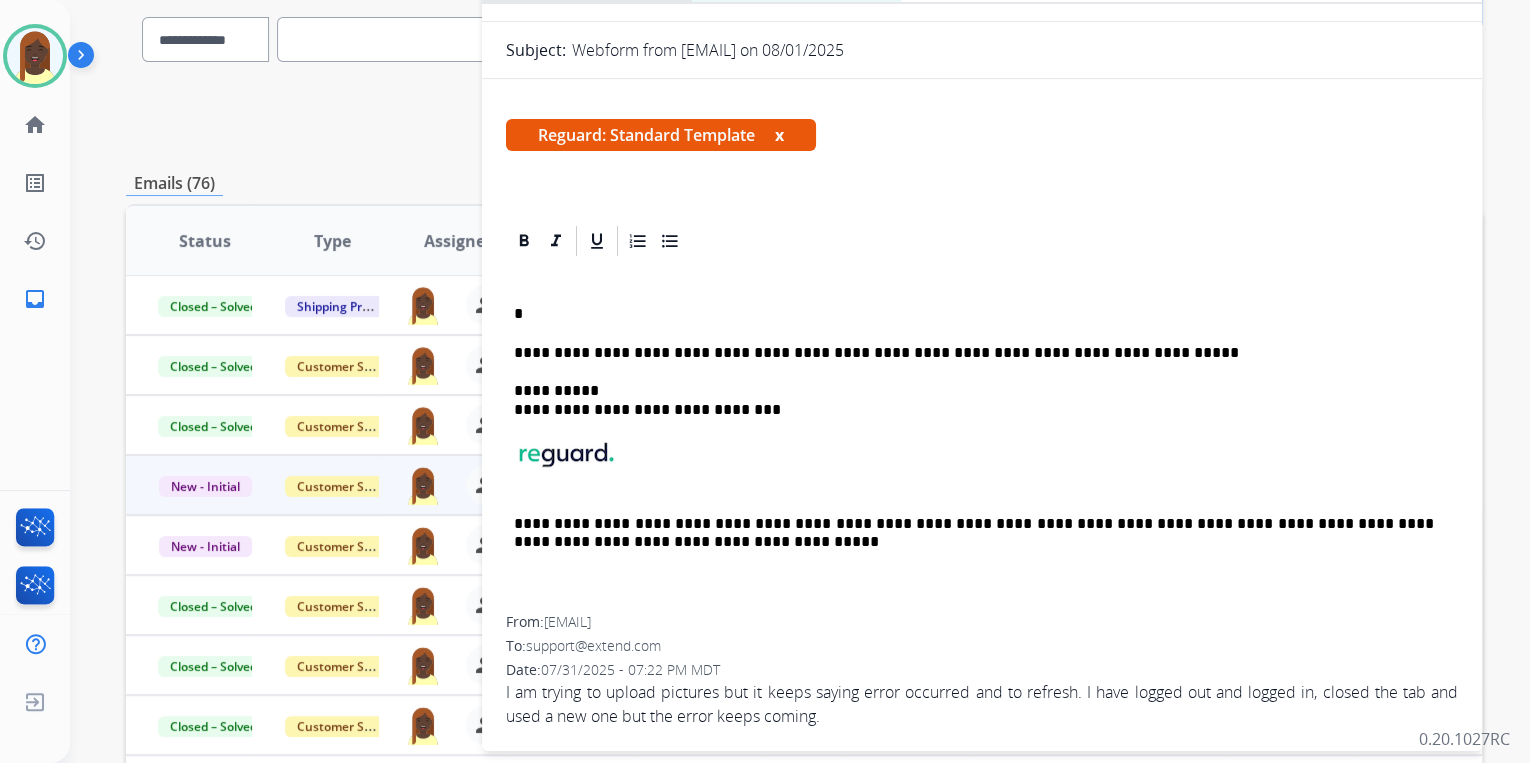 type 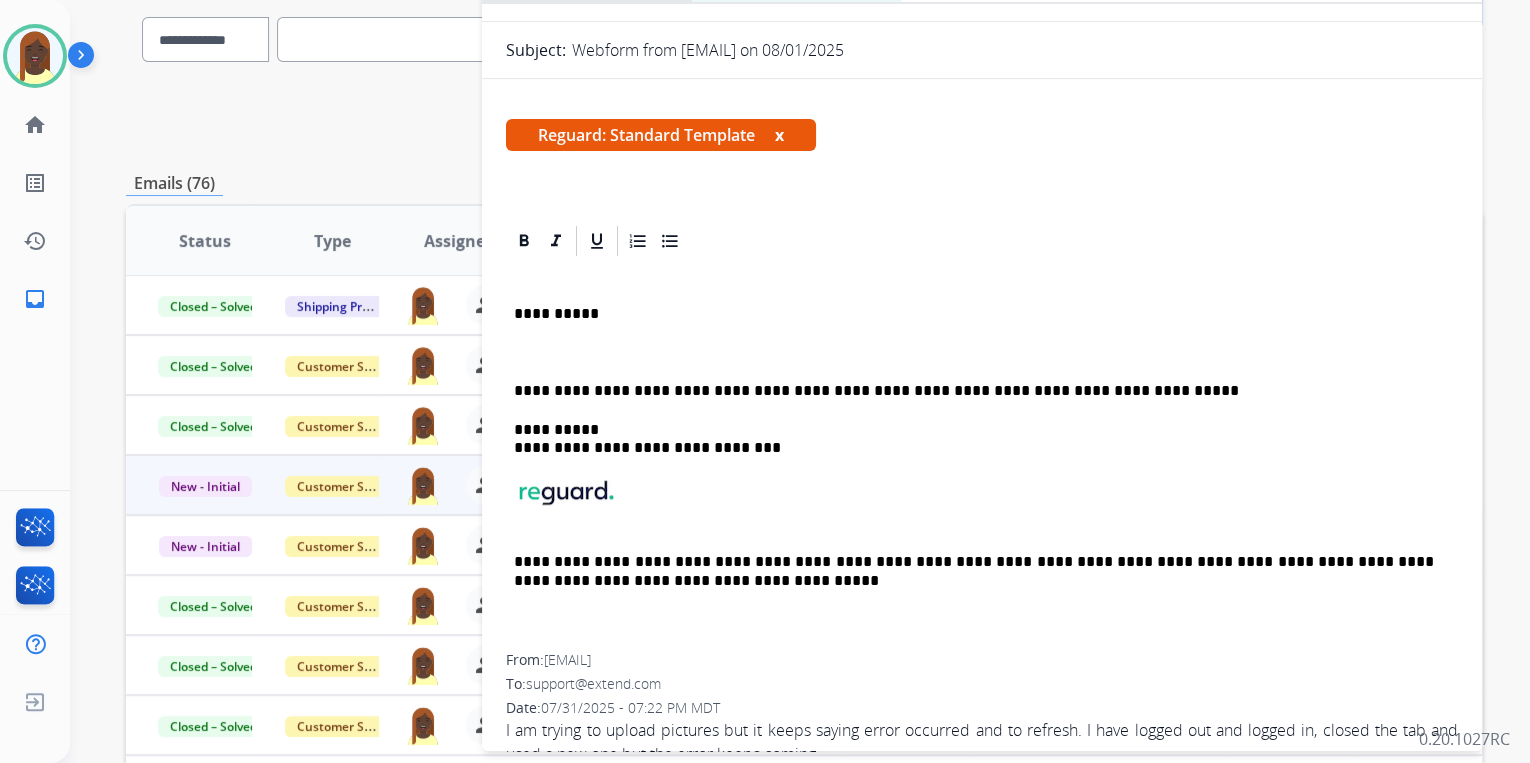 click on "**********" at bounding box center [982, 456] 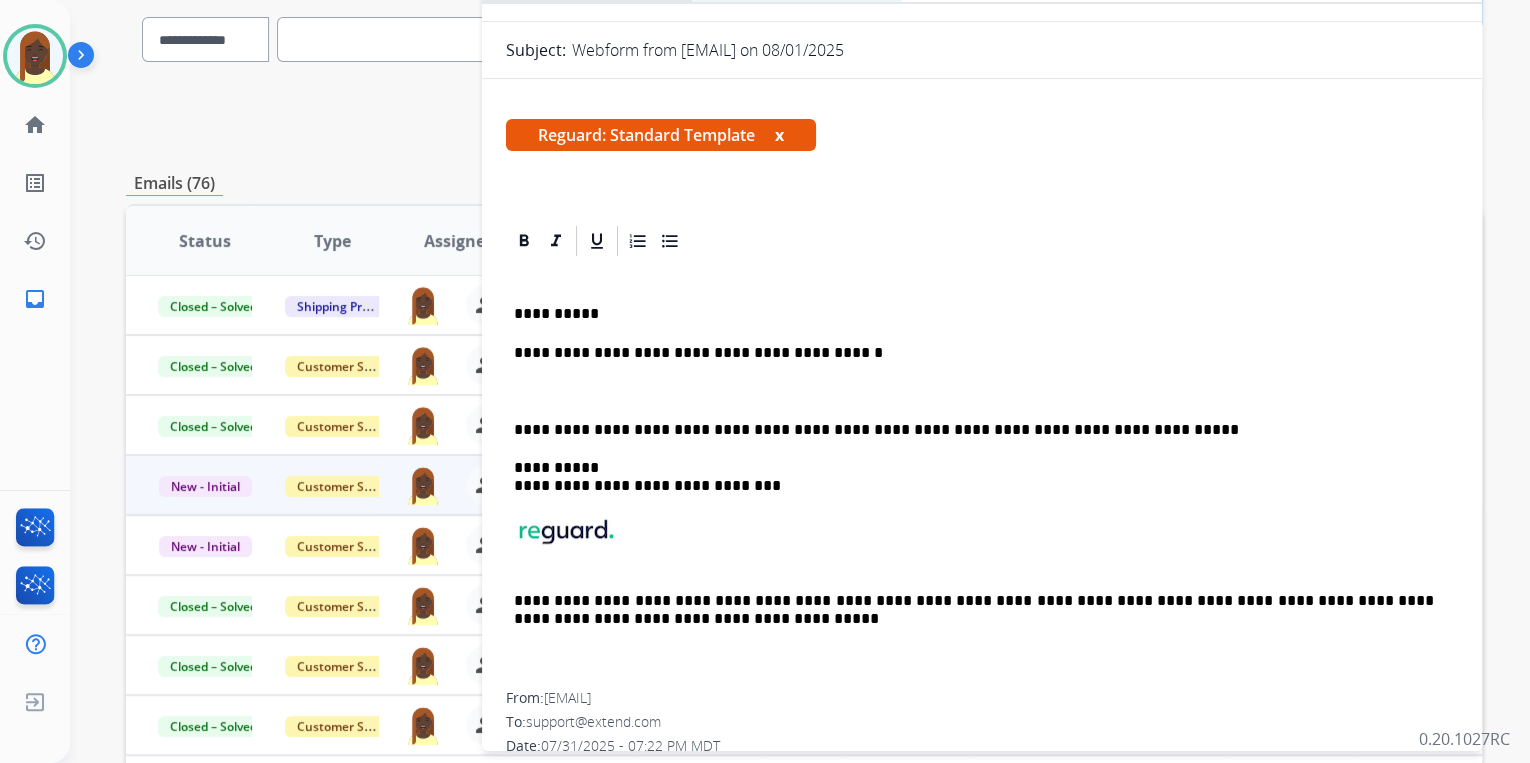 click on "**********" at bounding box center [982, 475] 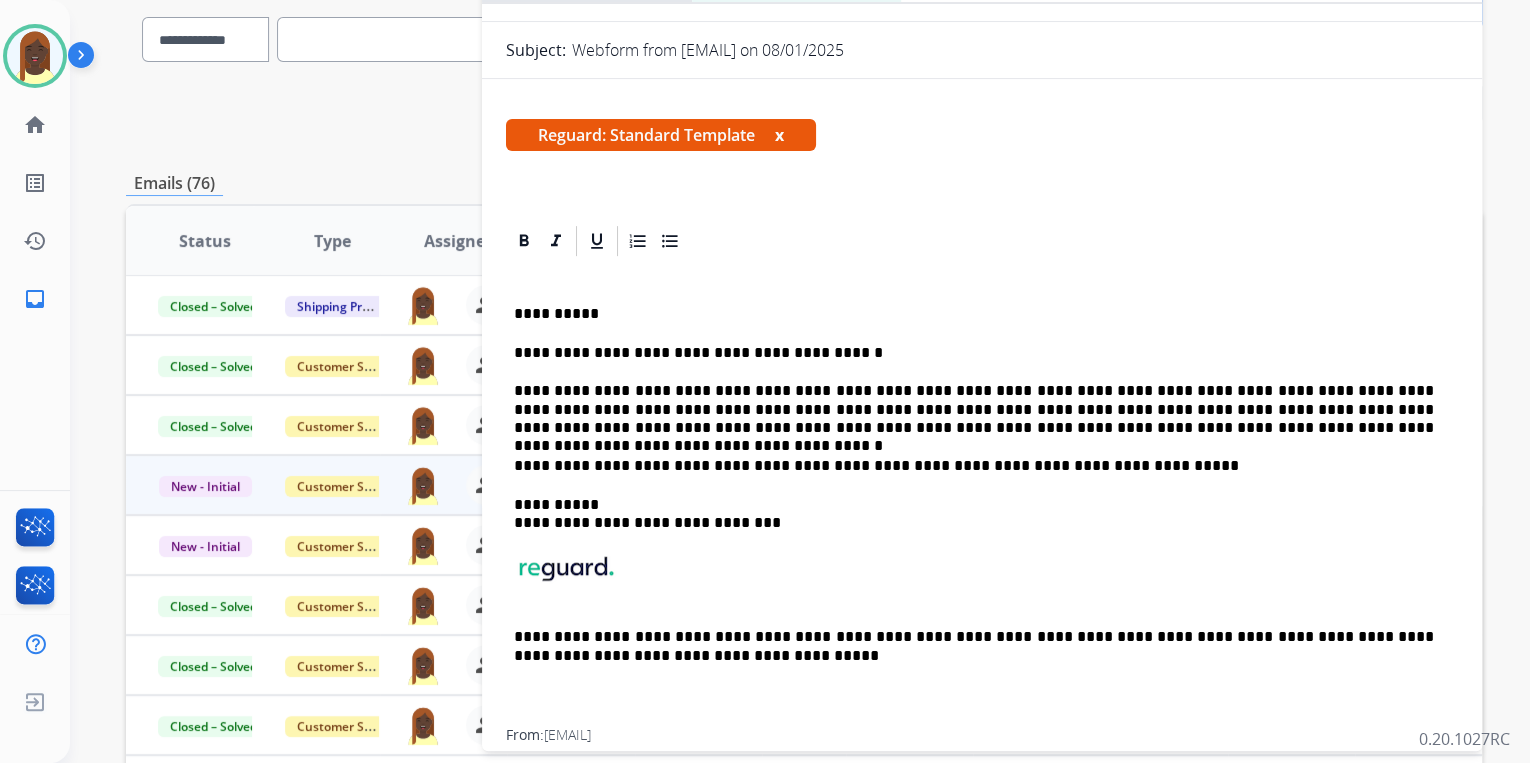 click on "**********" at bounding box center (982, 494) 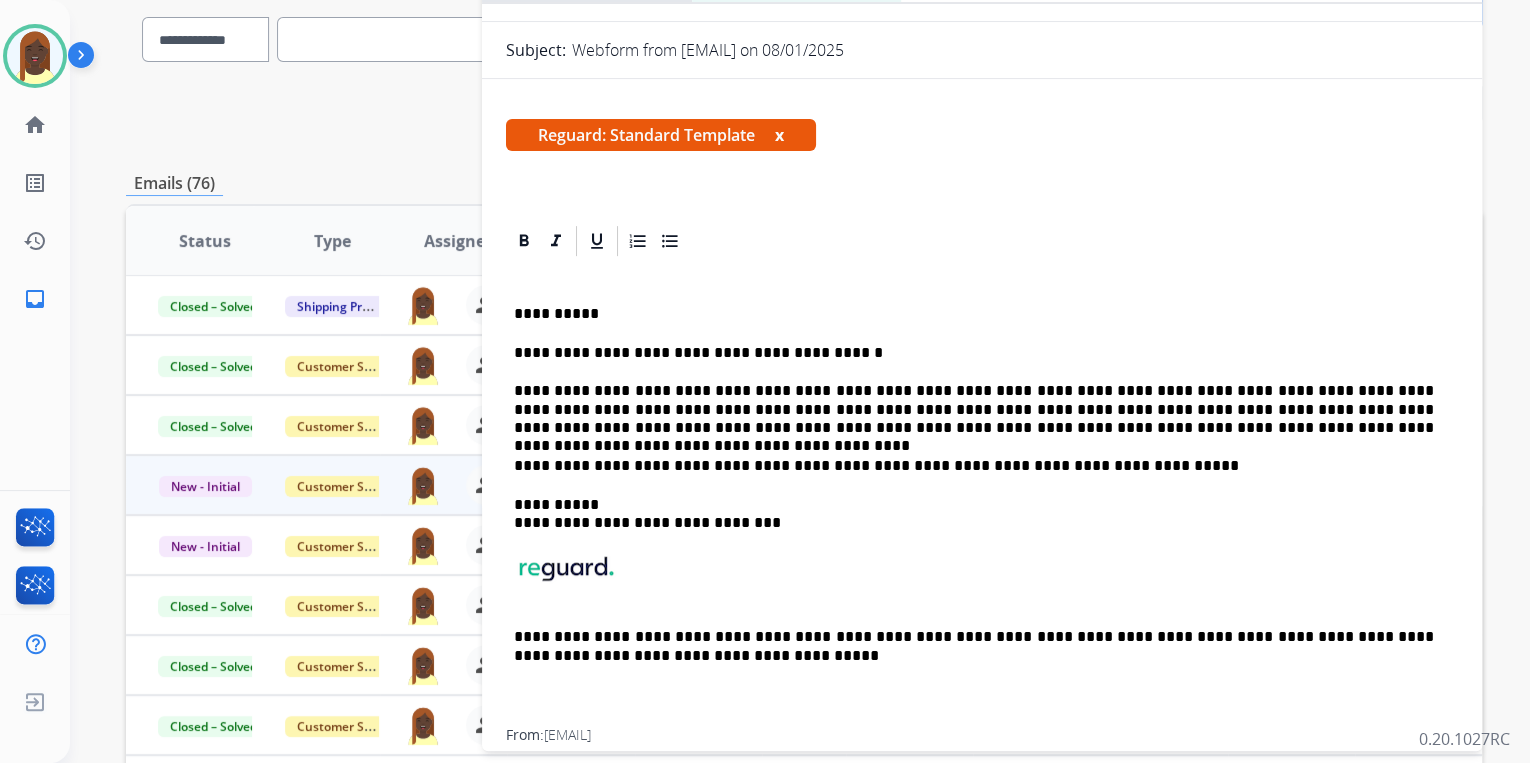 click on "**********" at bounding box center [974, 409] 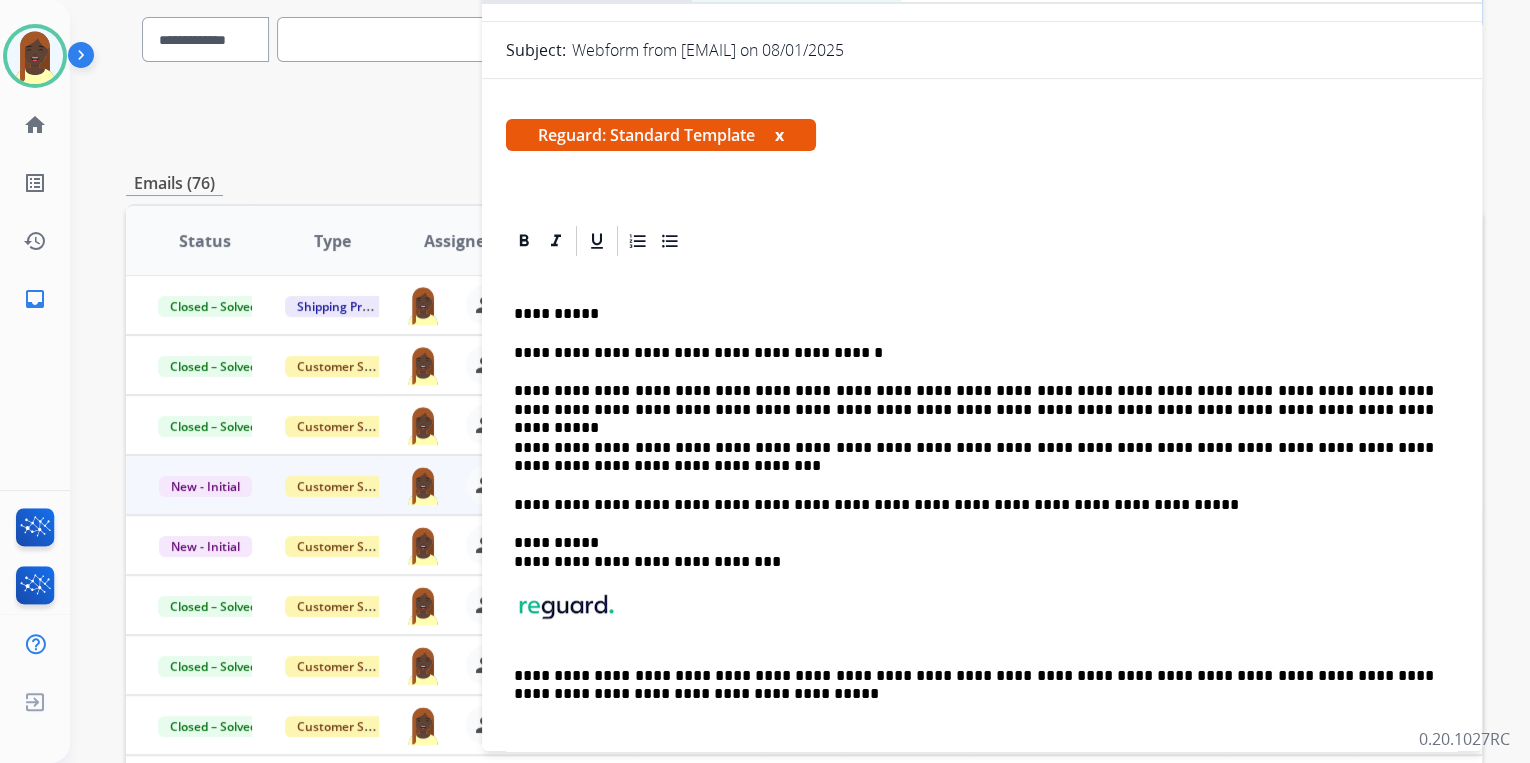 click on "**********" at bounding box center [974, 457] 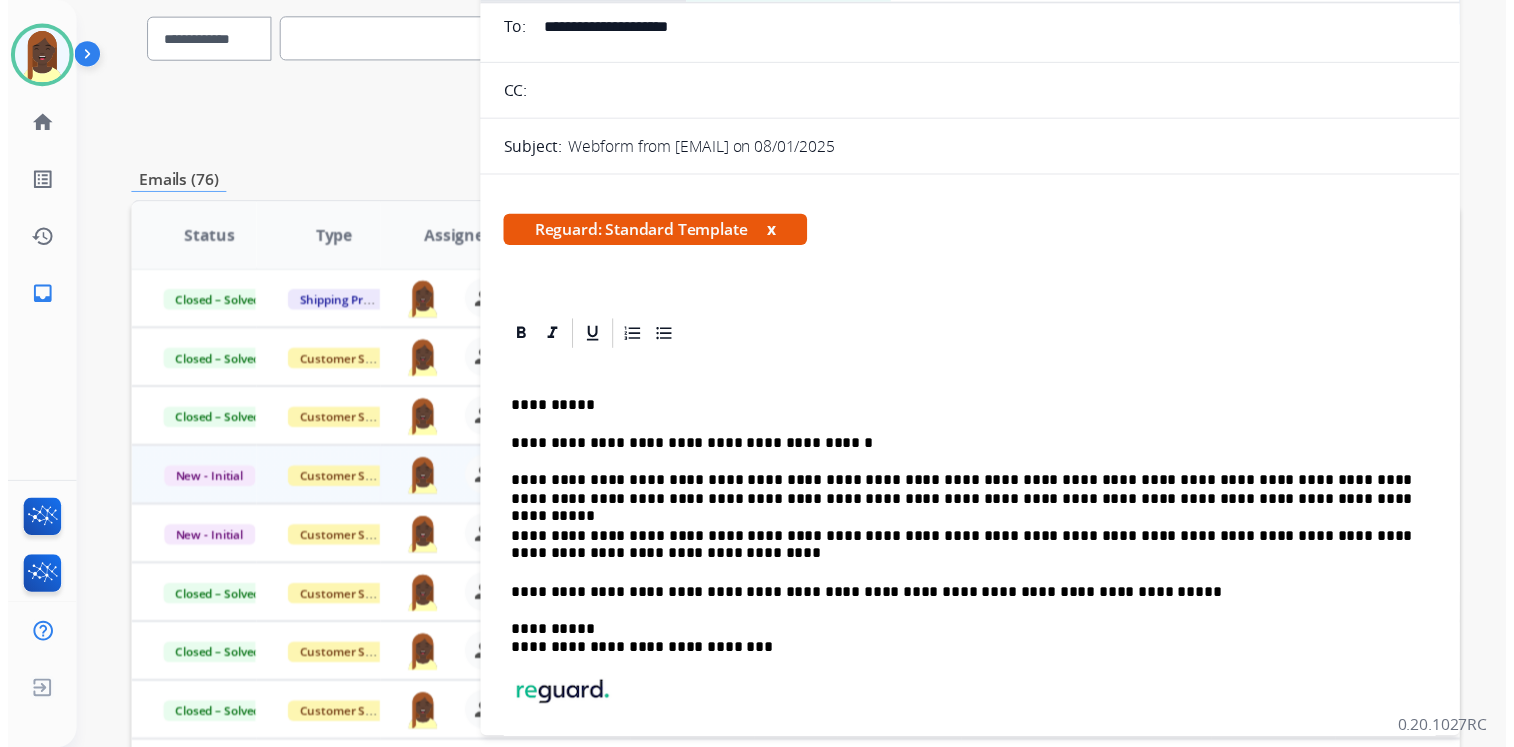 scroll, scrollTop: 0, scrollLeft: 0, axis: both 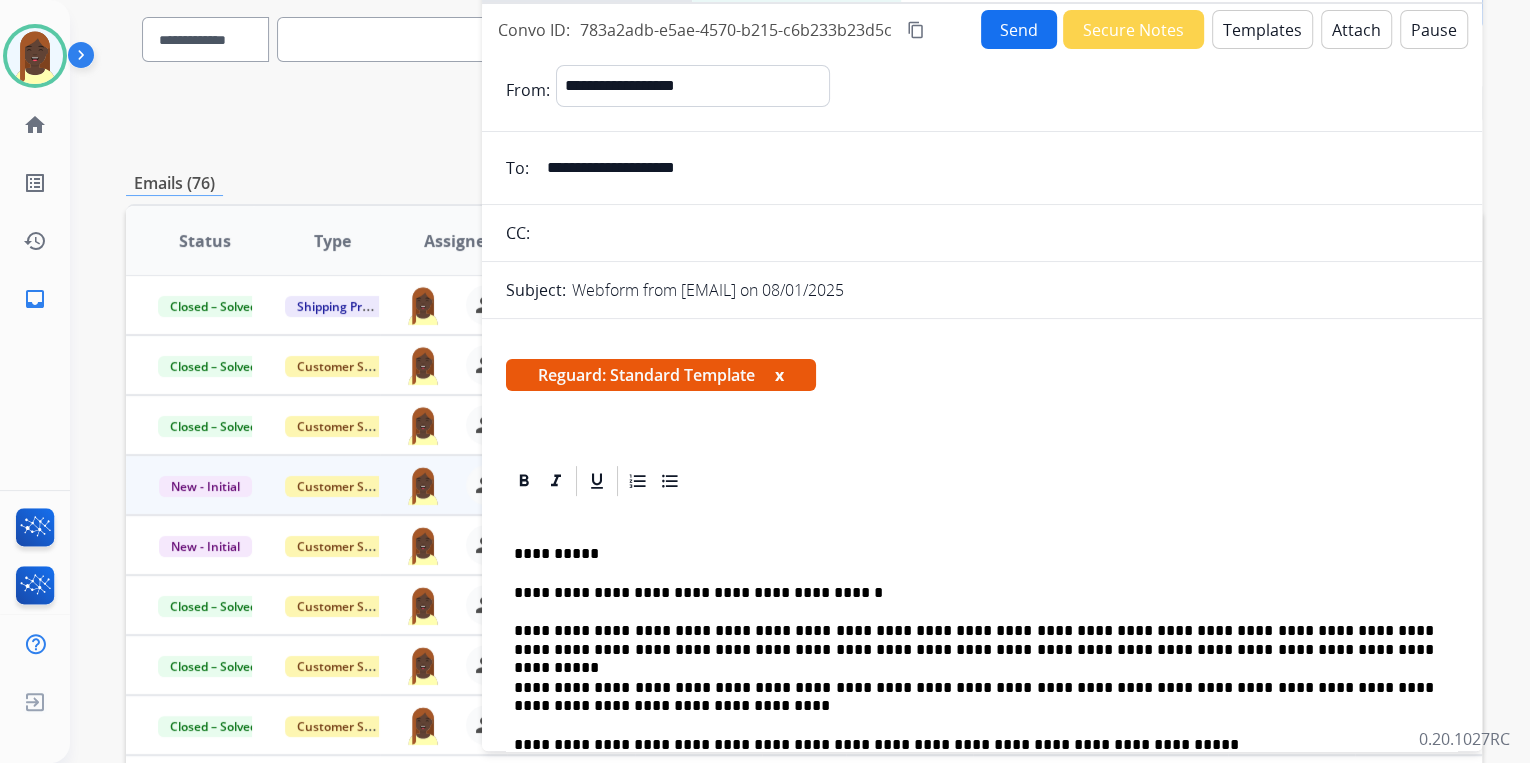 click on "Send" at bounding box center [1019, 29] 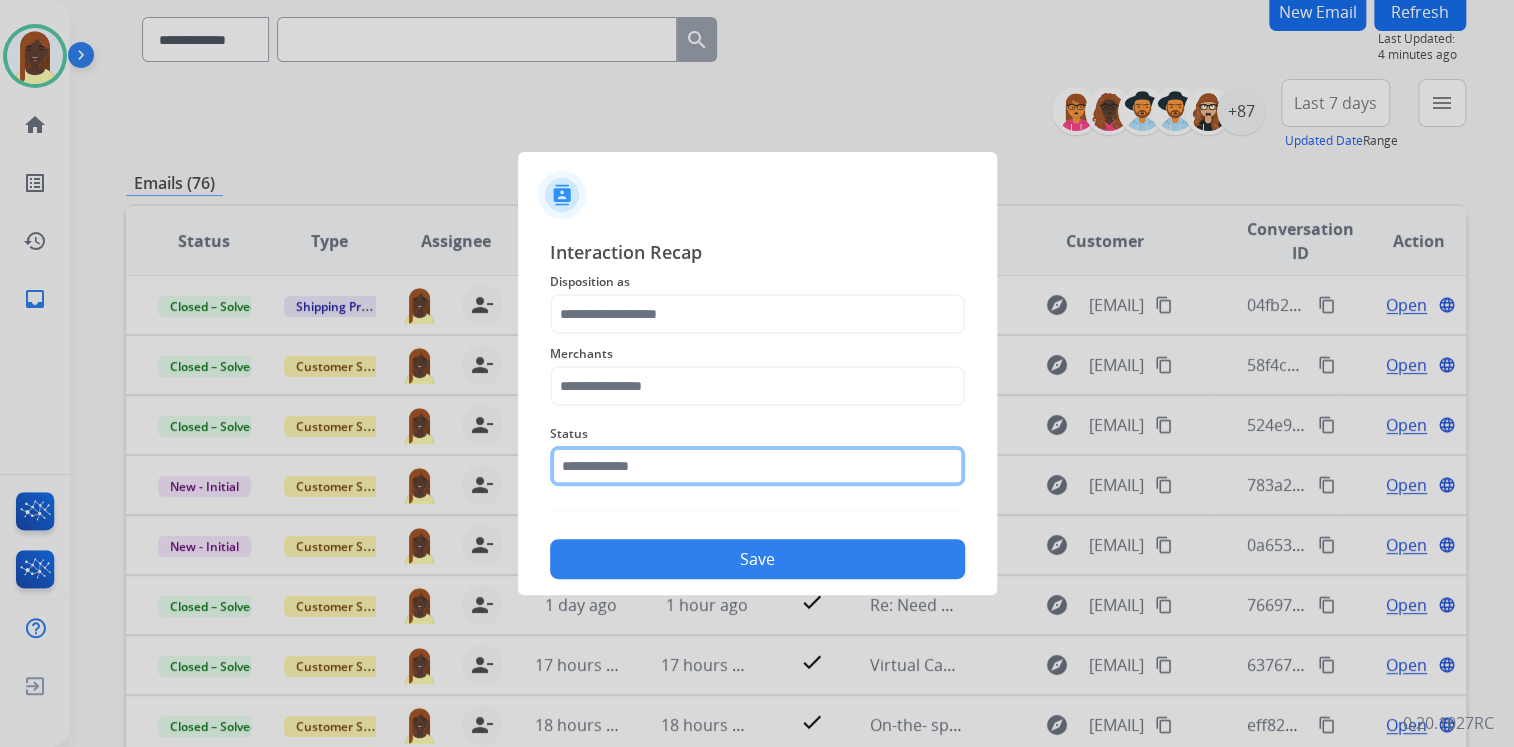 click 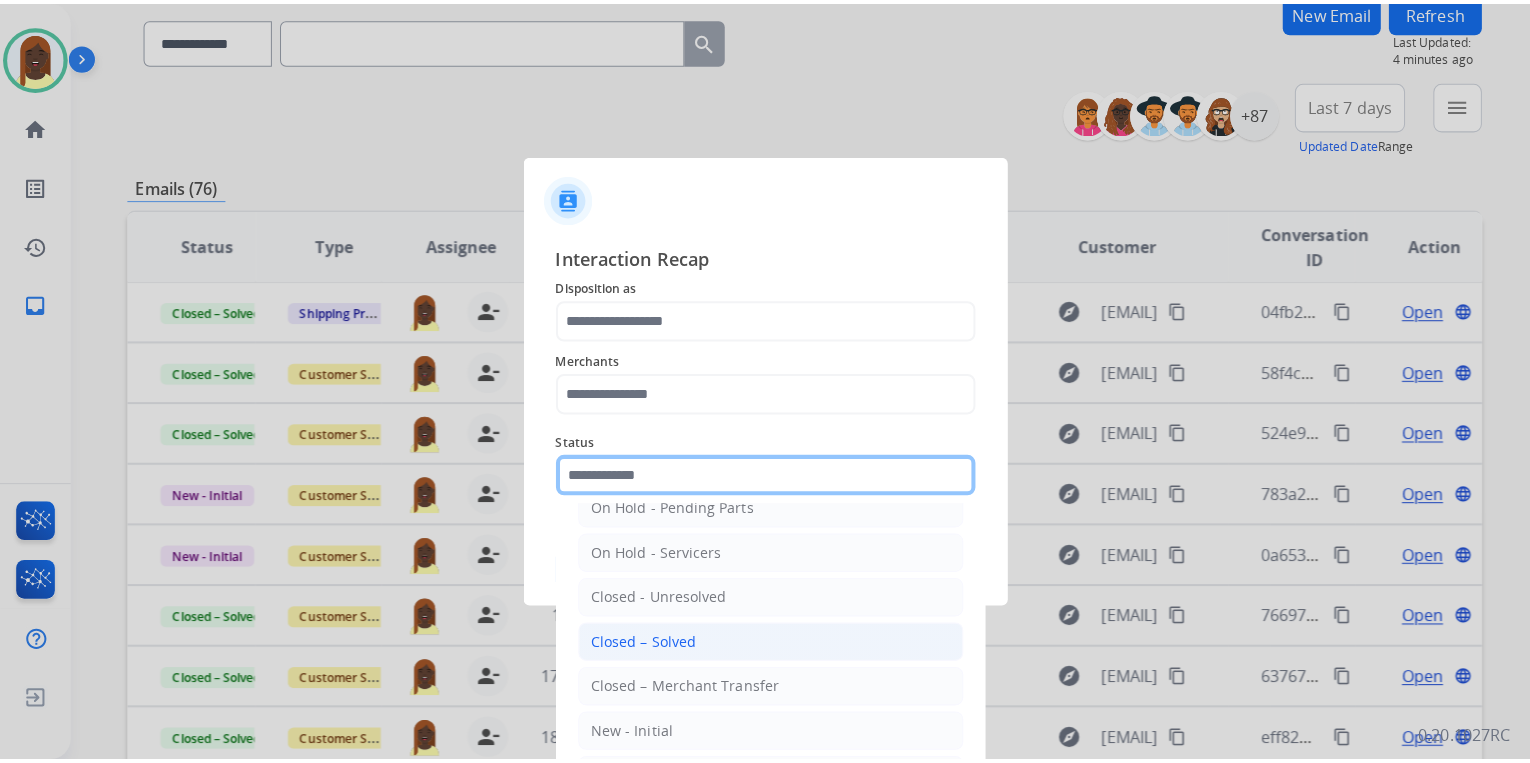 scroll, scrollTop: 116, scrollLeft: 0, axis: vertical 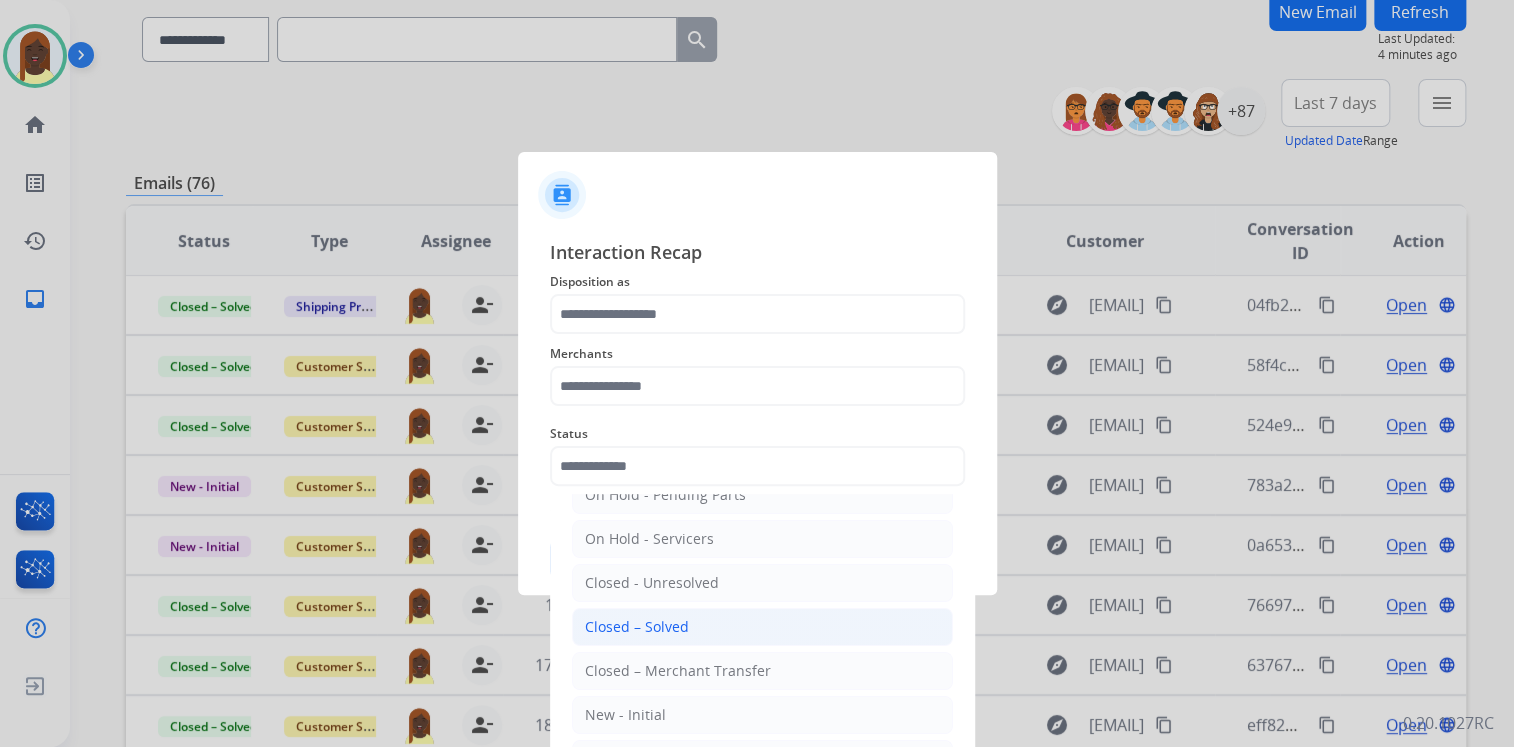 click on "Closed – Solved" 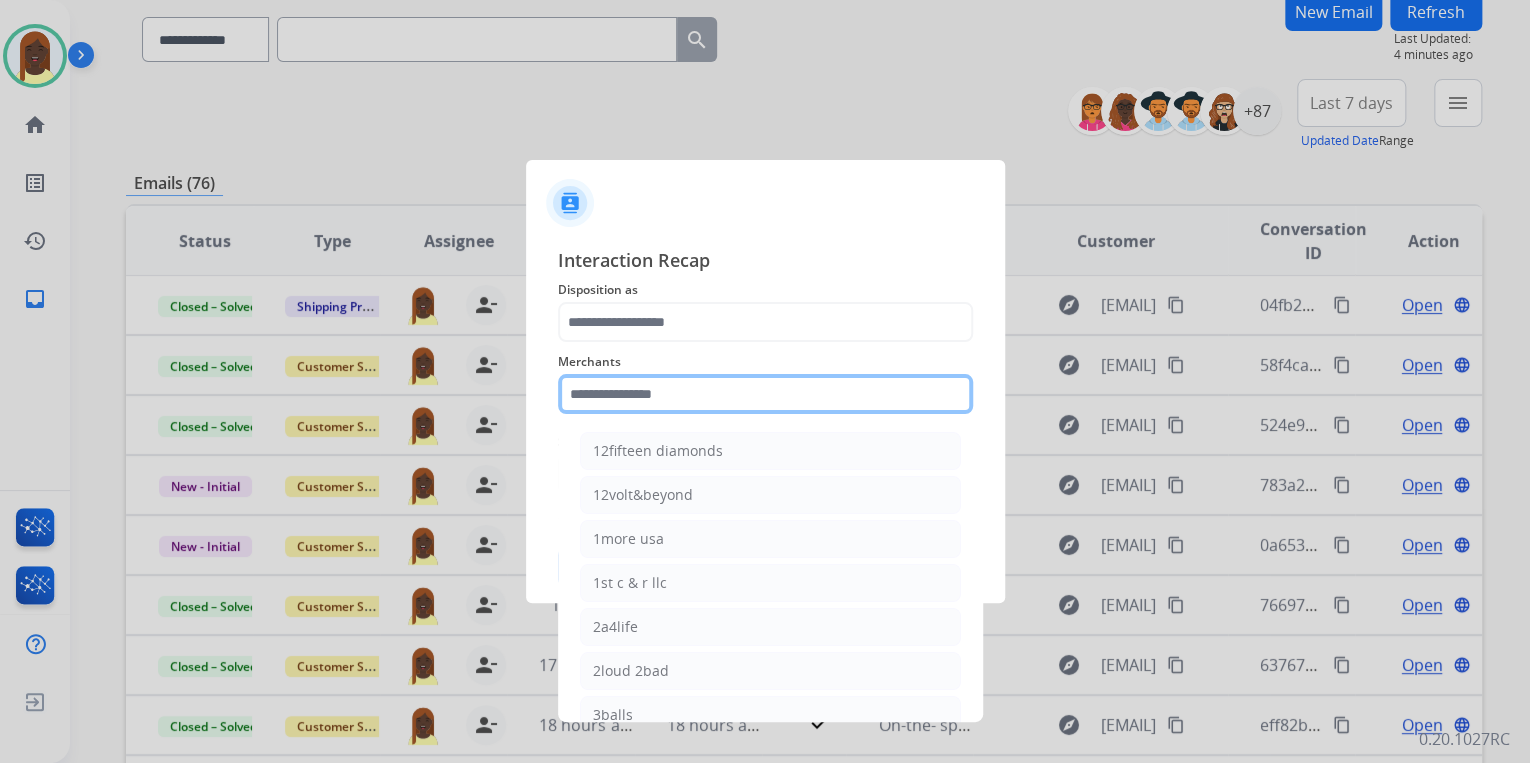 click 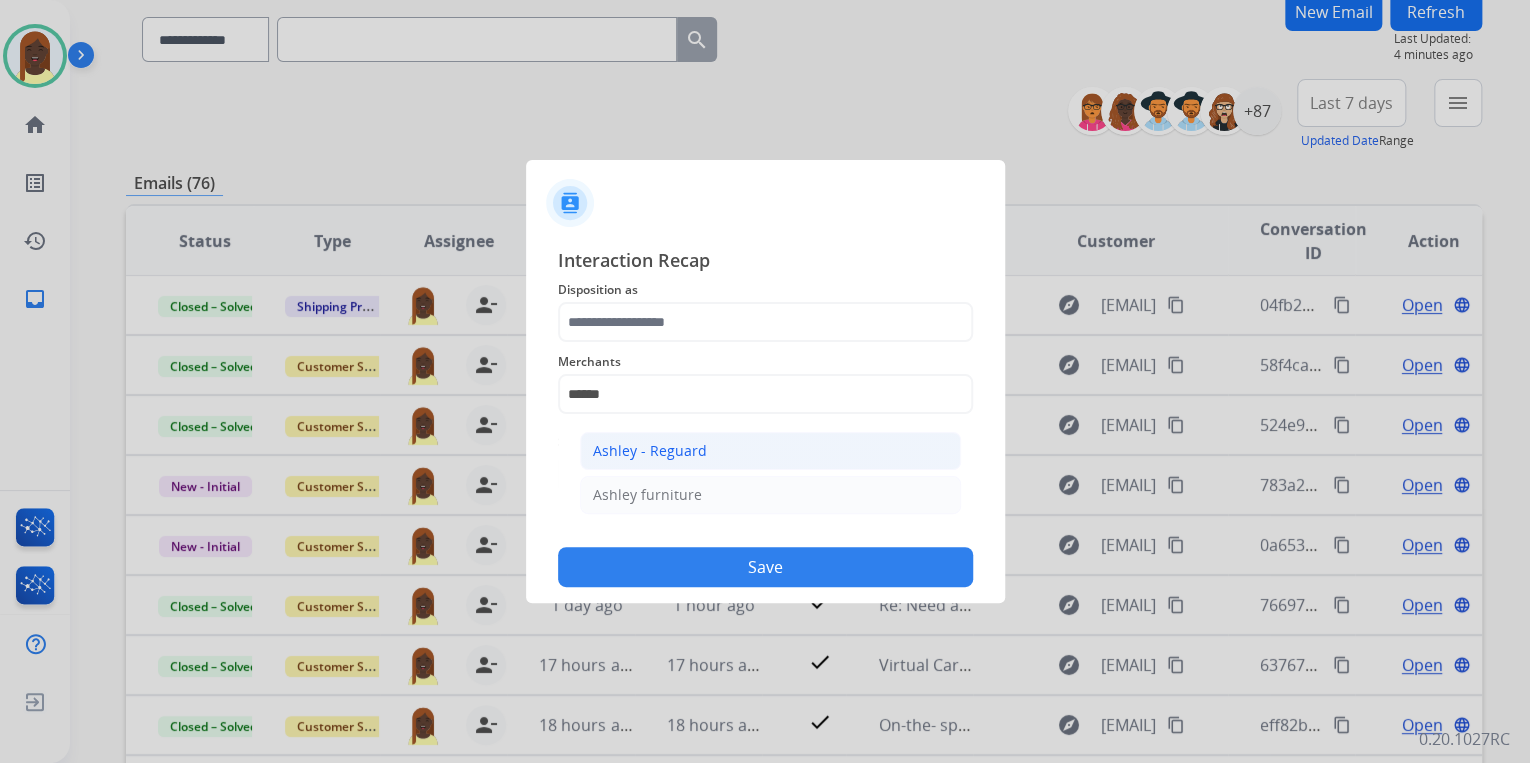 click on "Ashley - Reguard" 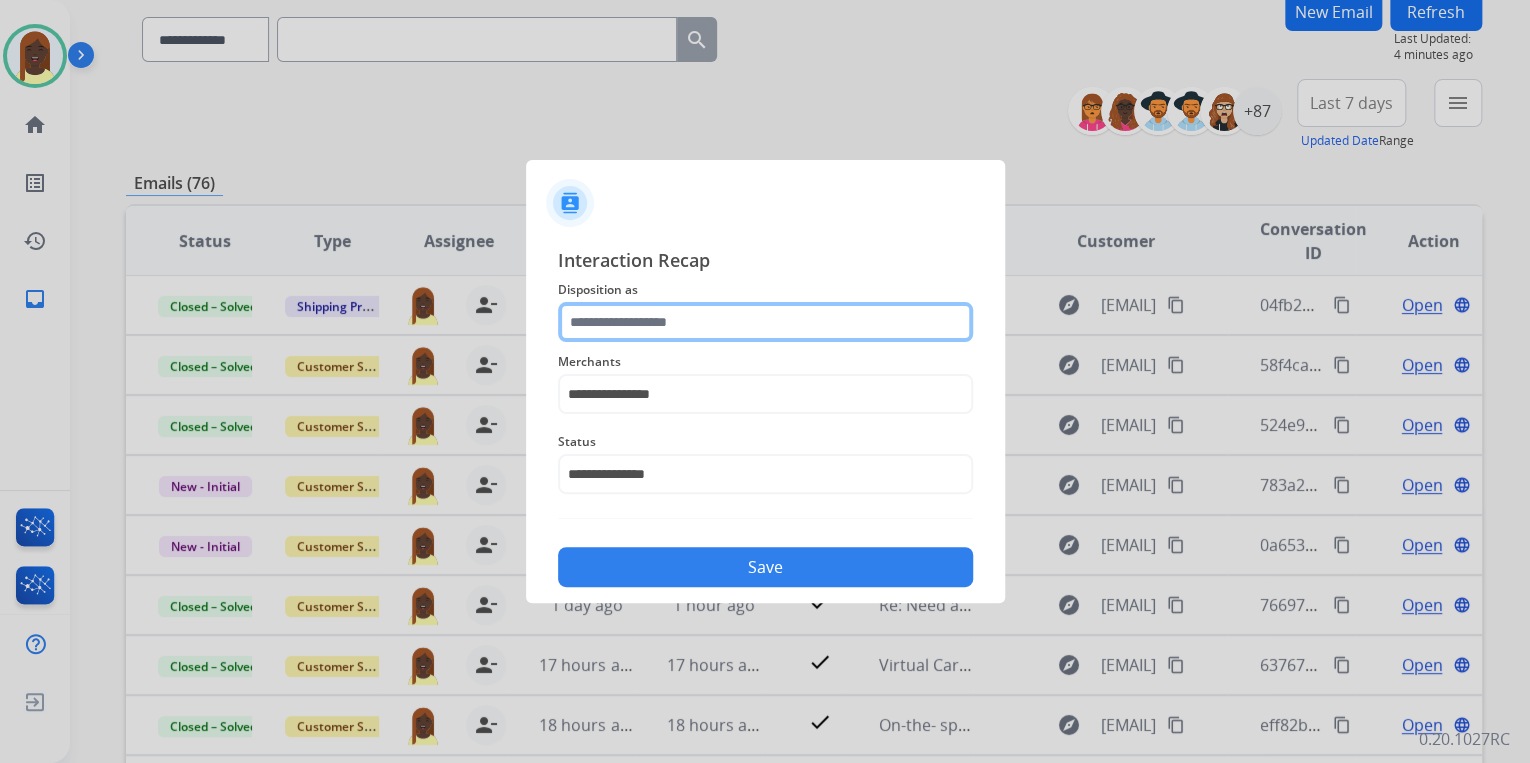 click 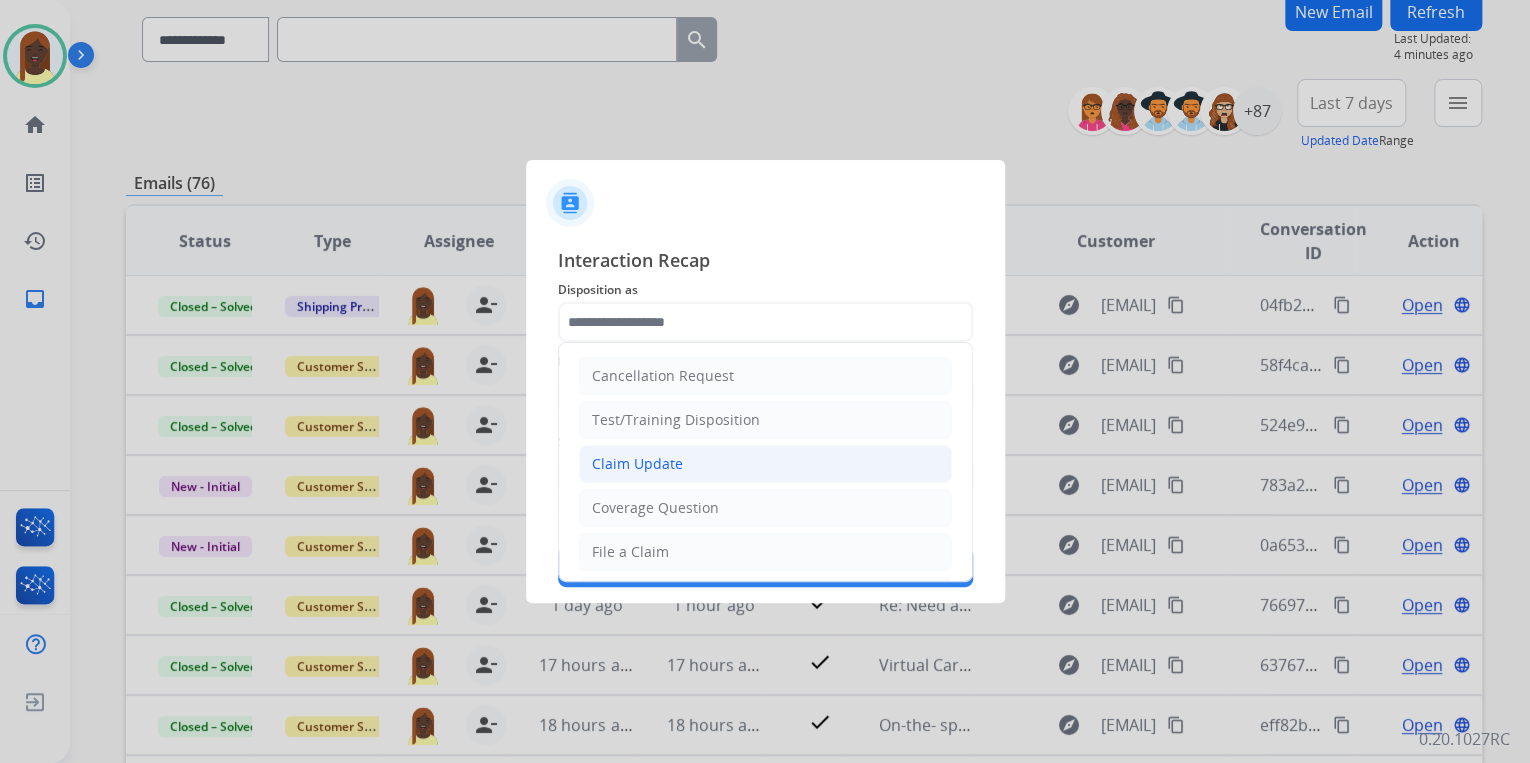 click on "Claim Update" 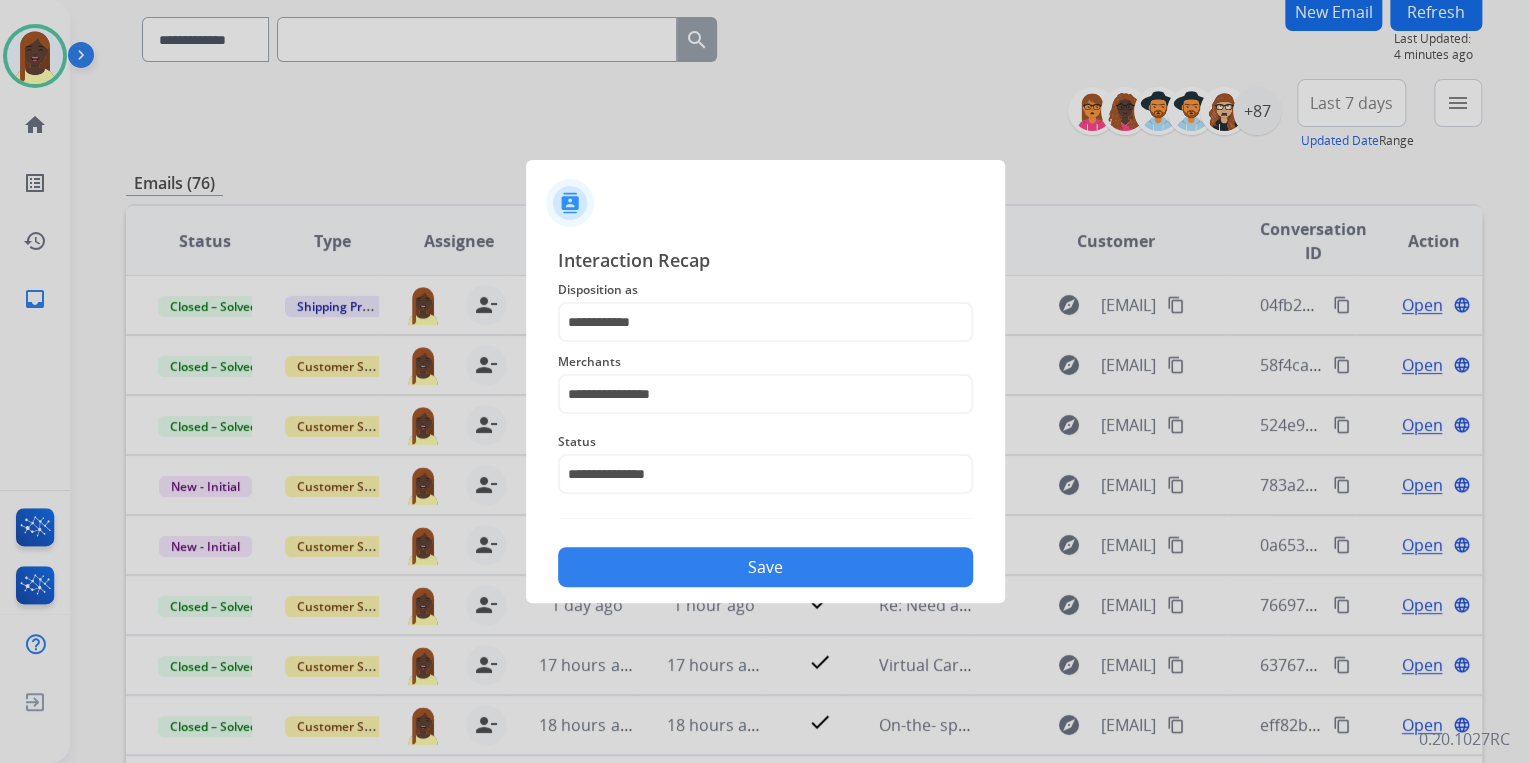 drag, startPoint x: 693, startPoint y: 563, endPoint x: 850, endPoint y: 584, distance: 158.39824 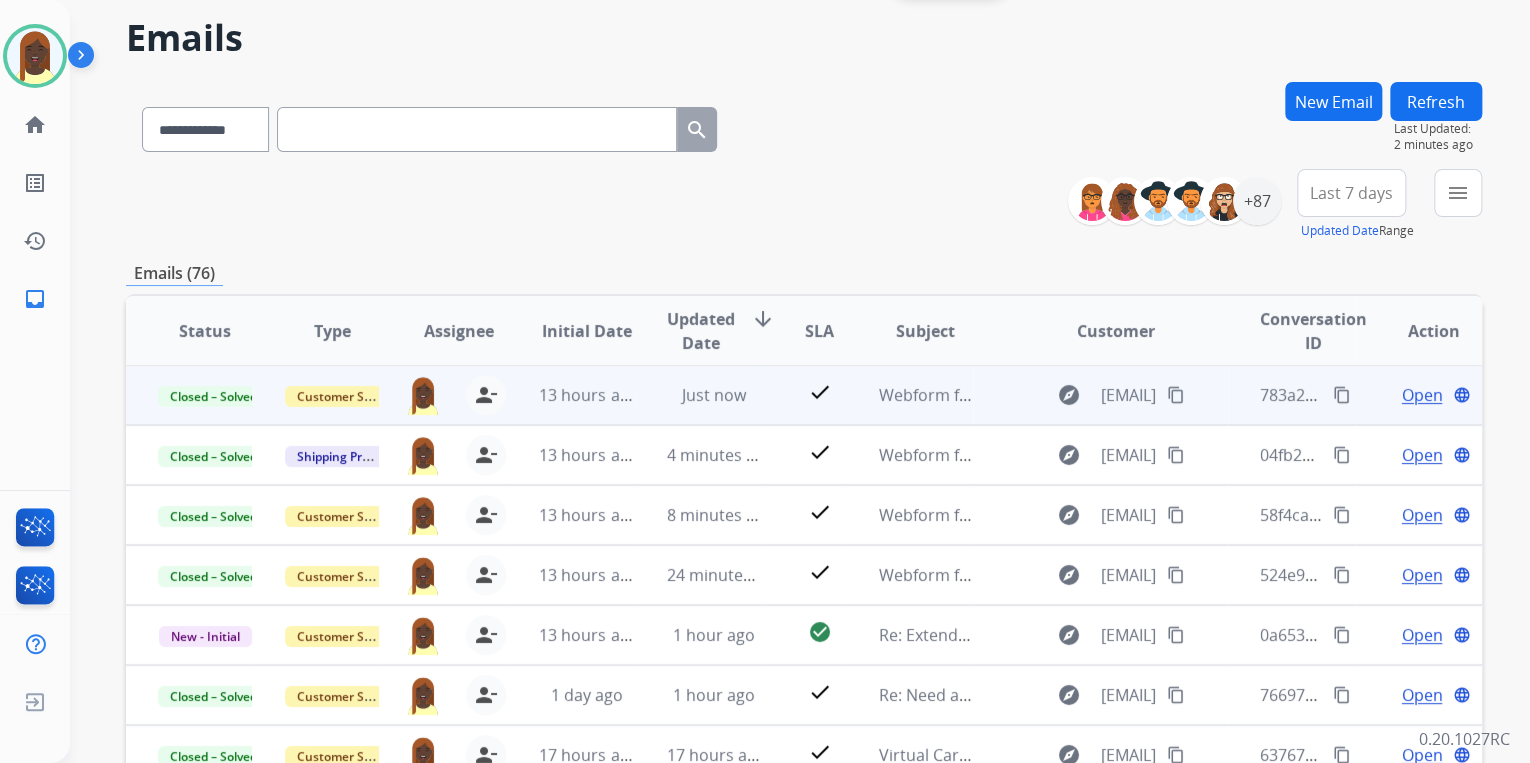 scroll, scrollTop: 240, scrollLeft: 0, axis: vertical 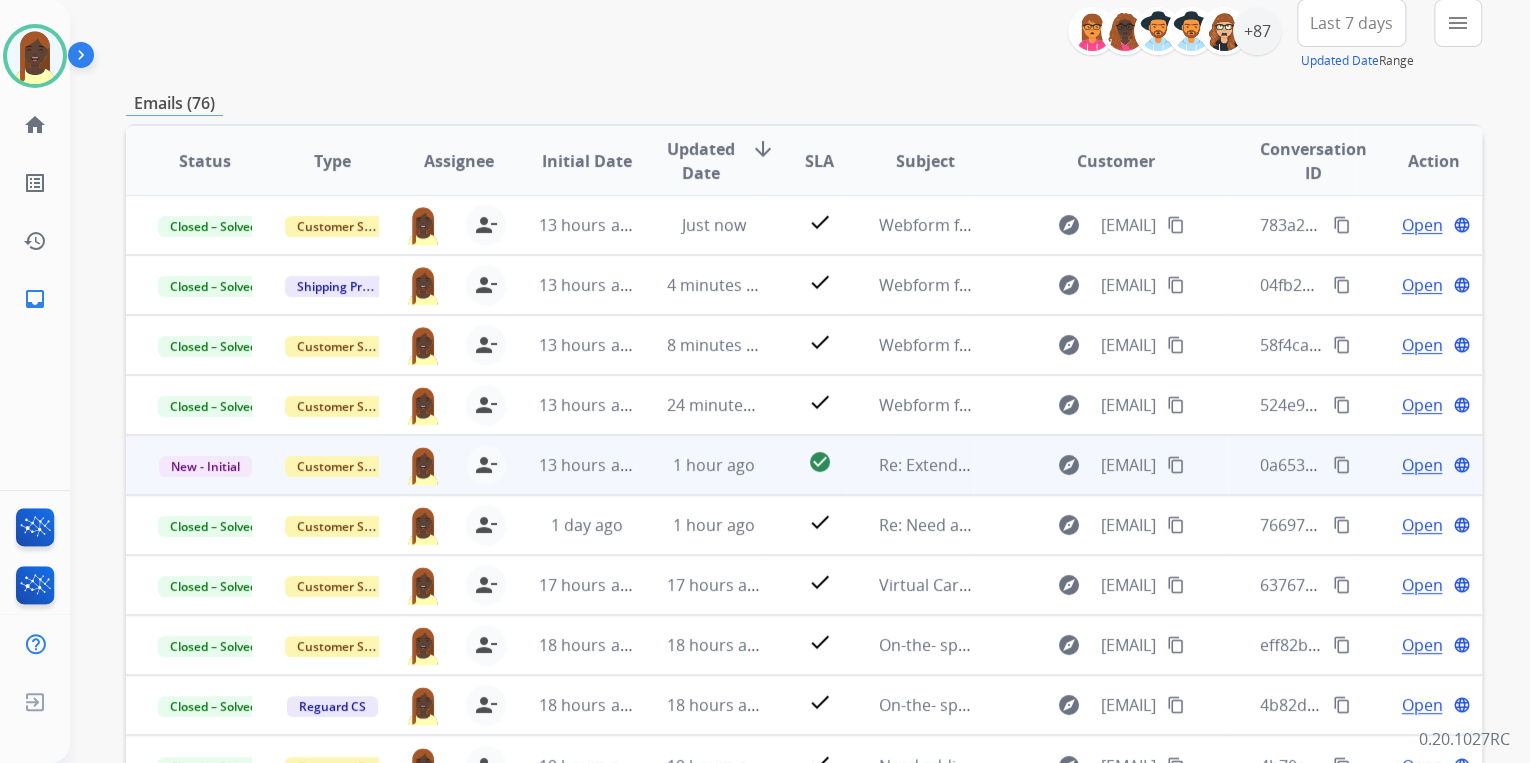 click on "content_copy" at bounding box center (1342, 465) 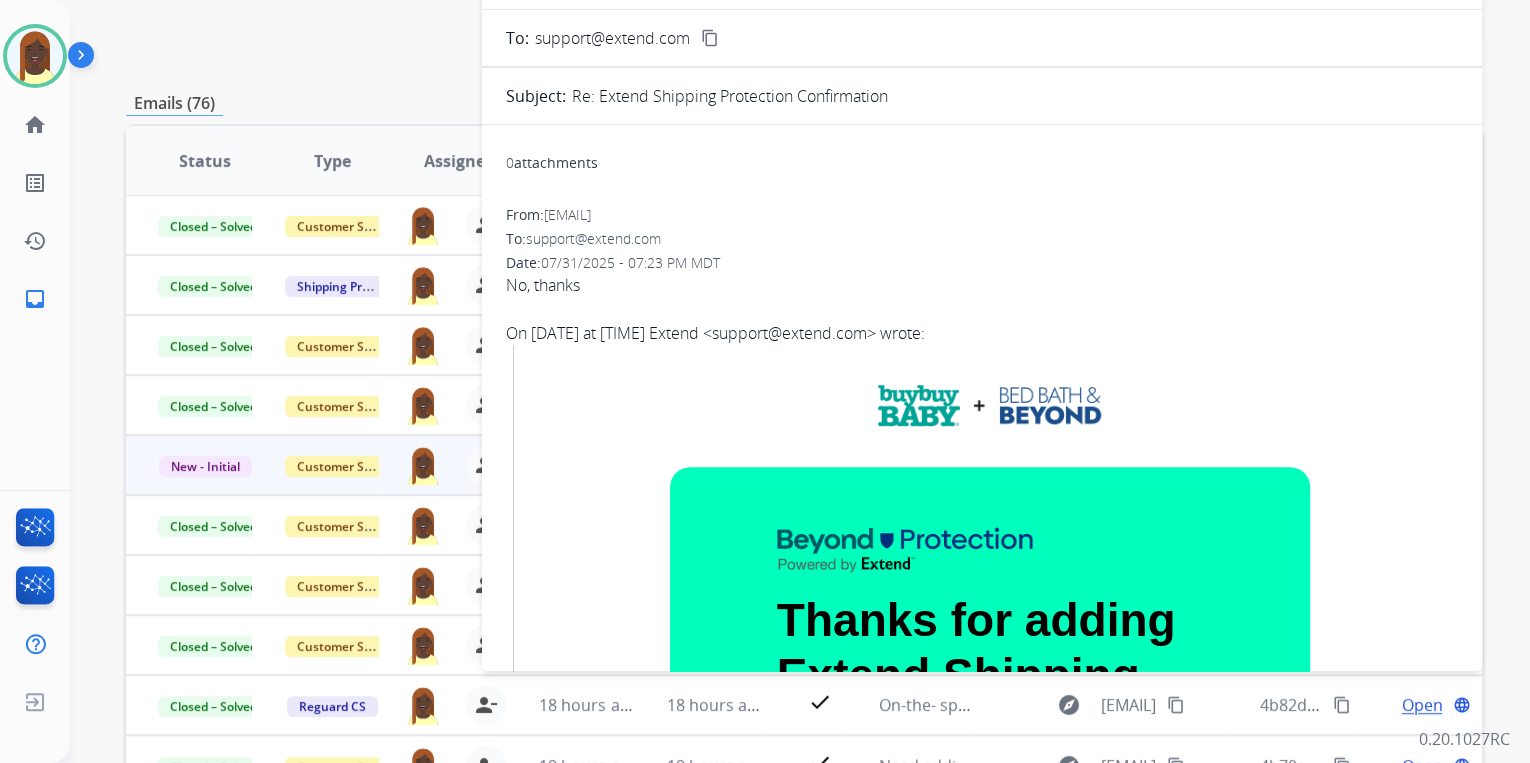 scroll, scrollTop: 0, scrollLeft: 0, axis: both 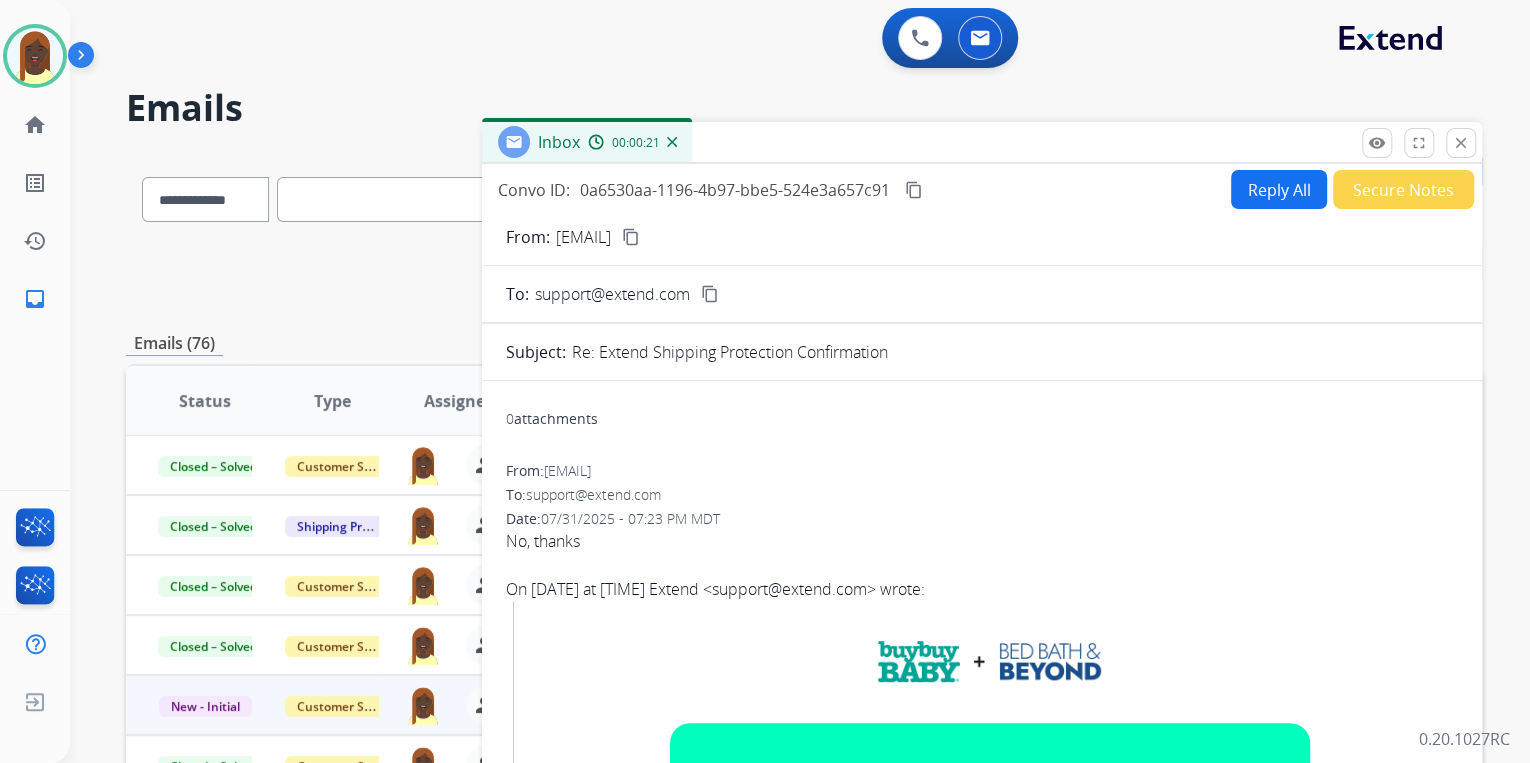 drag, startPoint x: 618, startPoint y: 543, endPoint x: 504, endPoint y: 549, distance: 114.15778 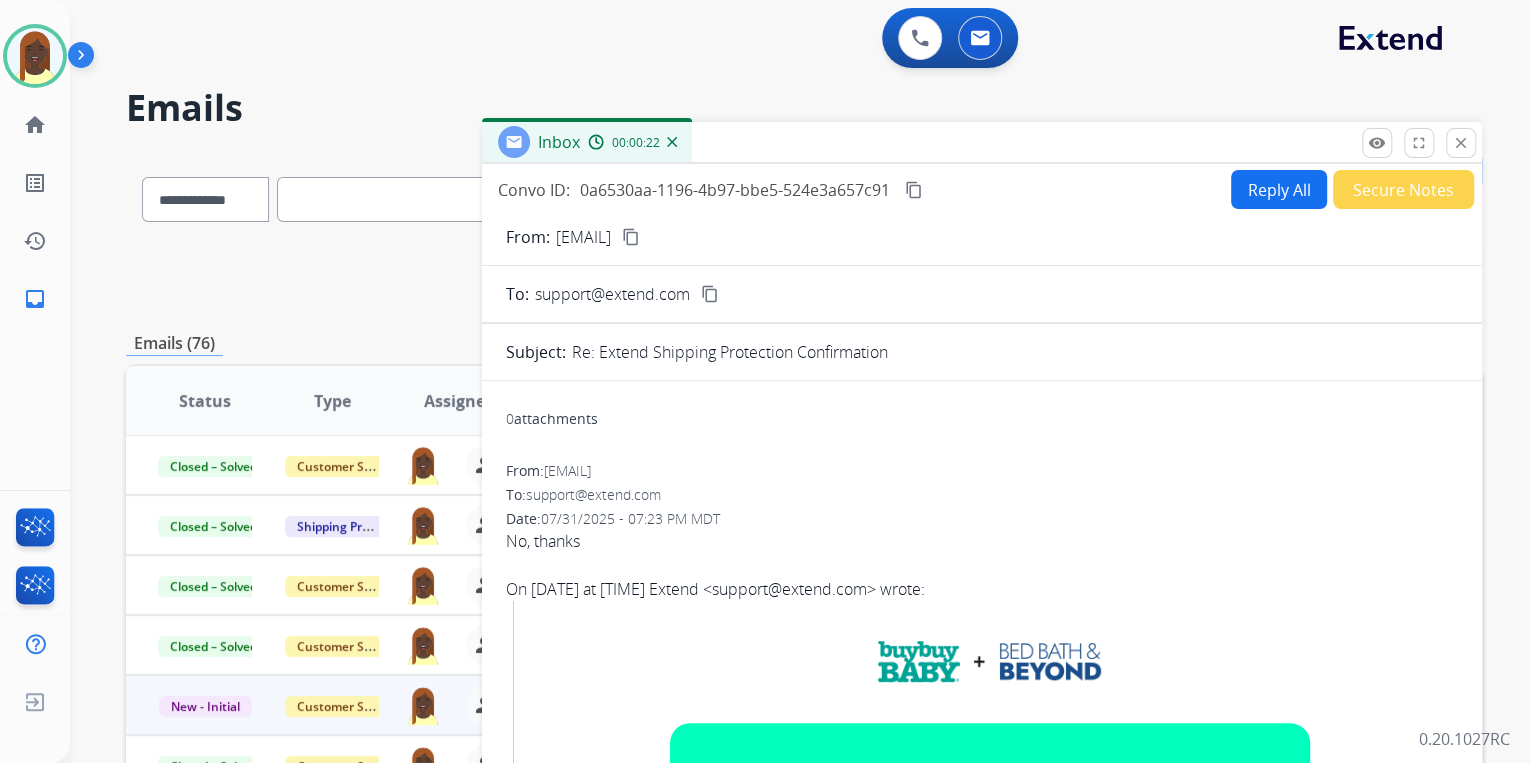 drag, startPoint x: 504, startPoint y: 549, endPoint x: 538, endPoint y: 540, distance: 35.17101 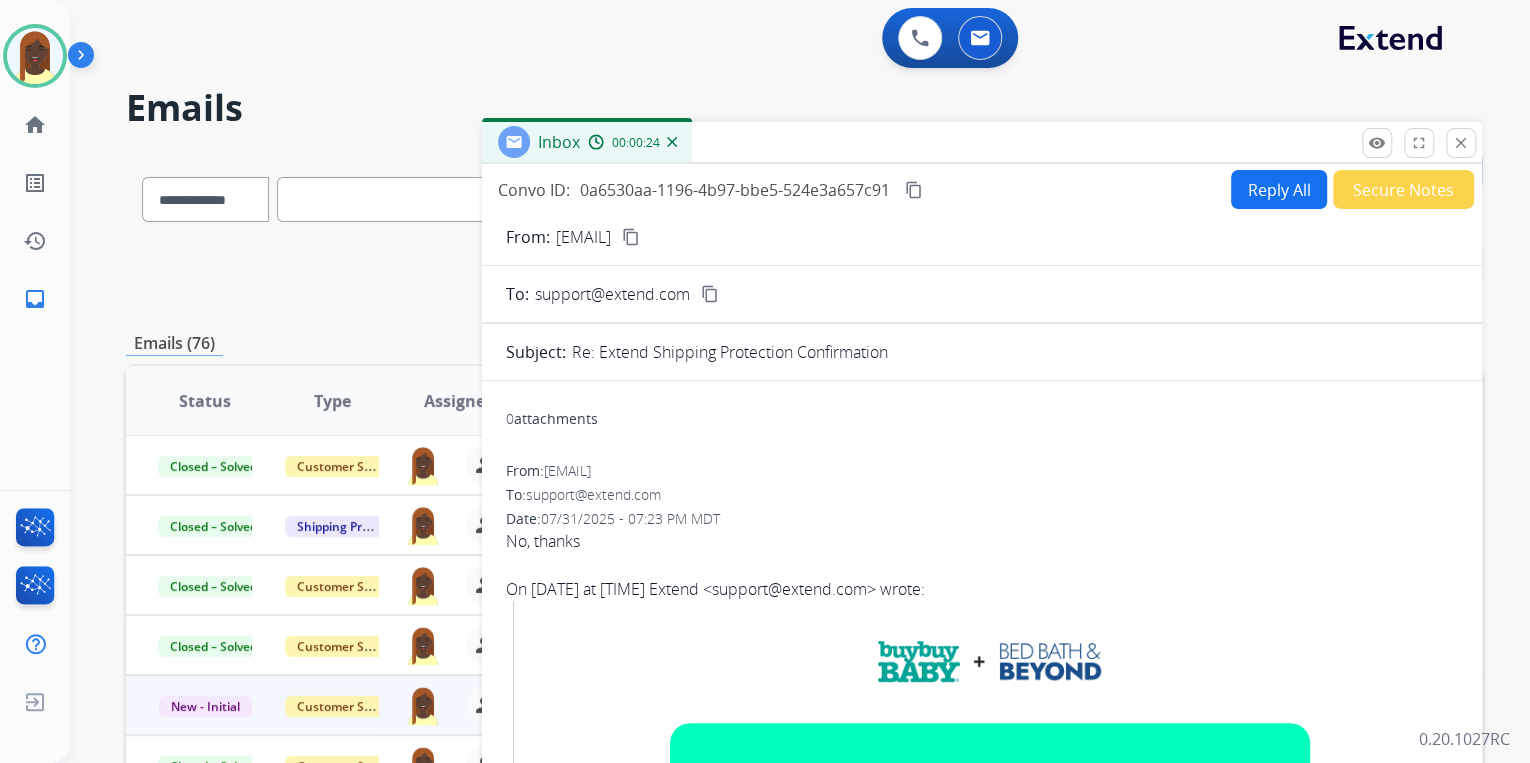 copy on "No, thanks" 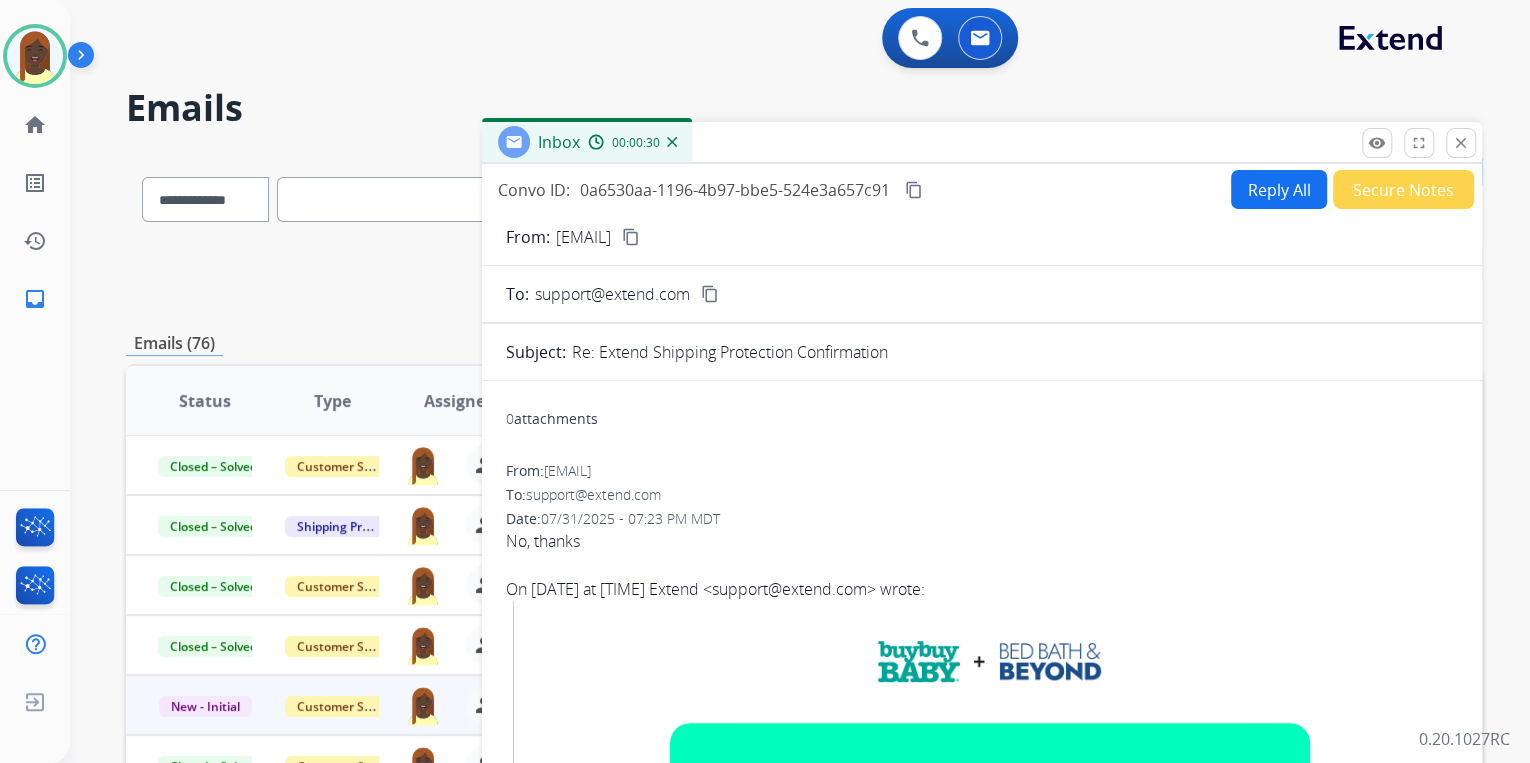 click on "content_copy" at bounding box center (631, 237) 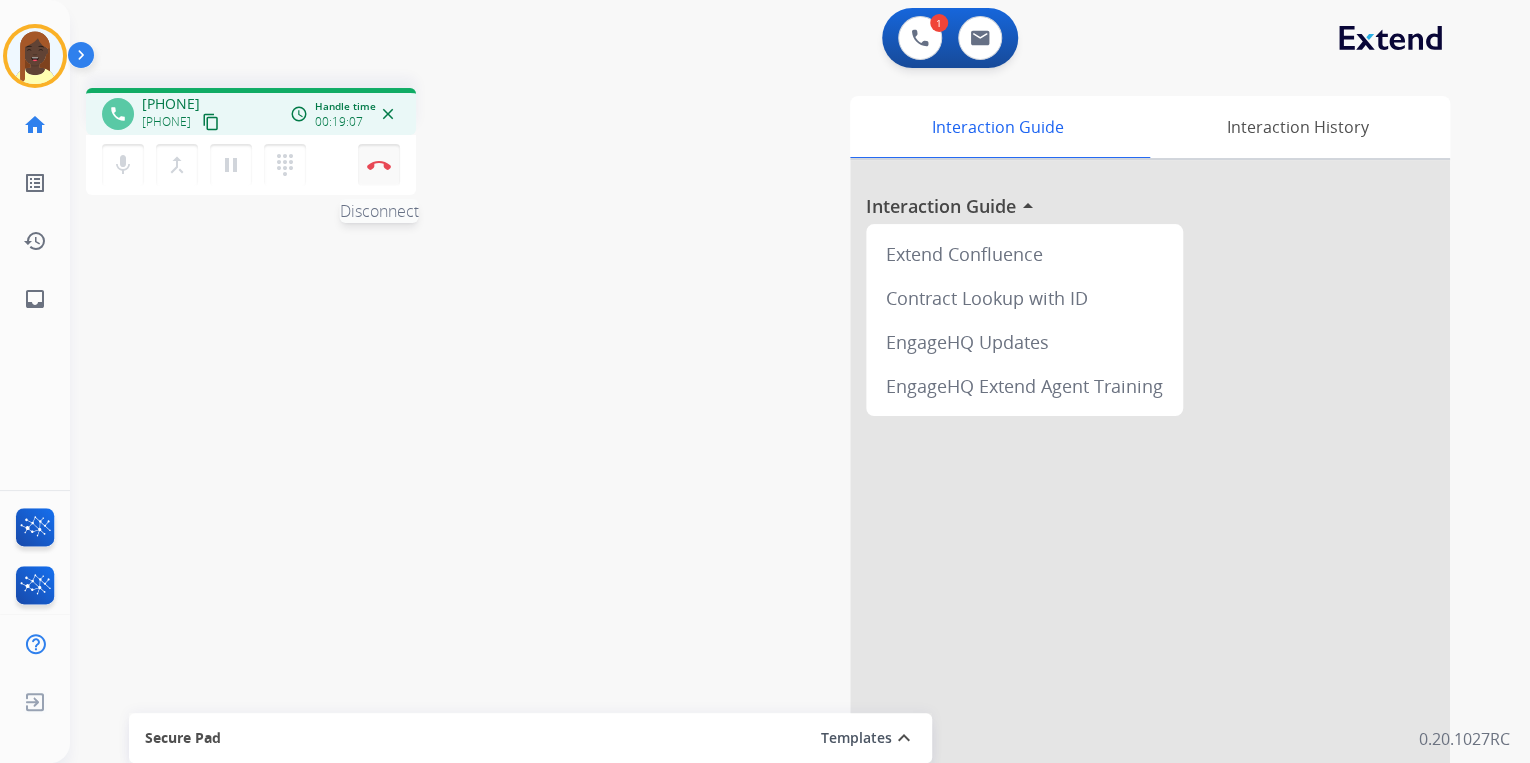 click on "Disconnect" at bounding box center (379, 165) 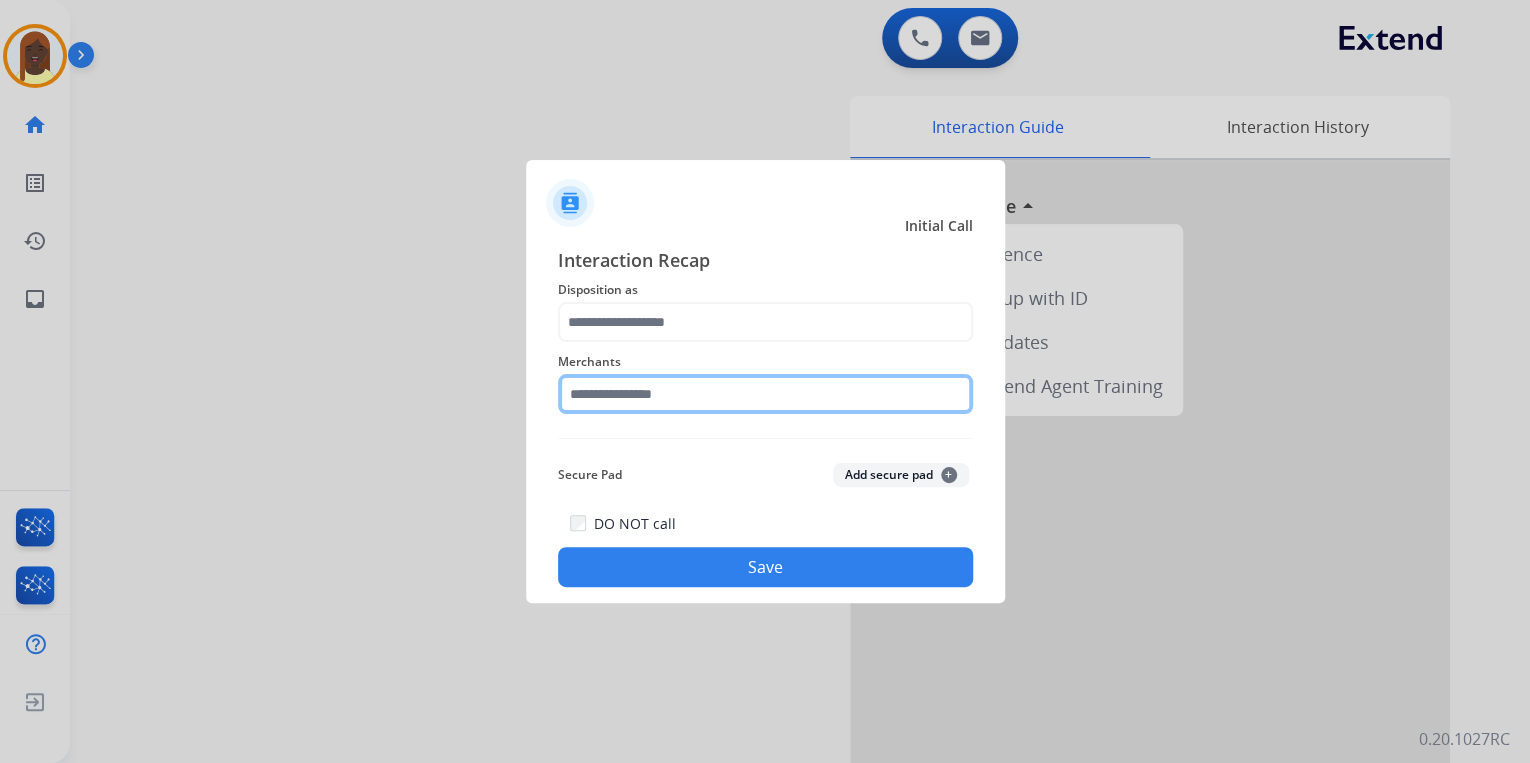 click 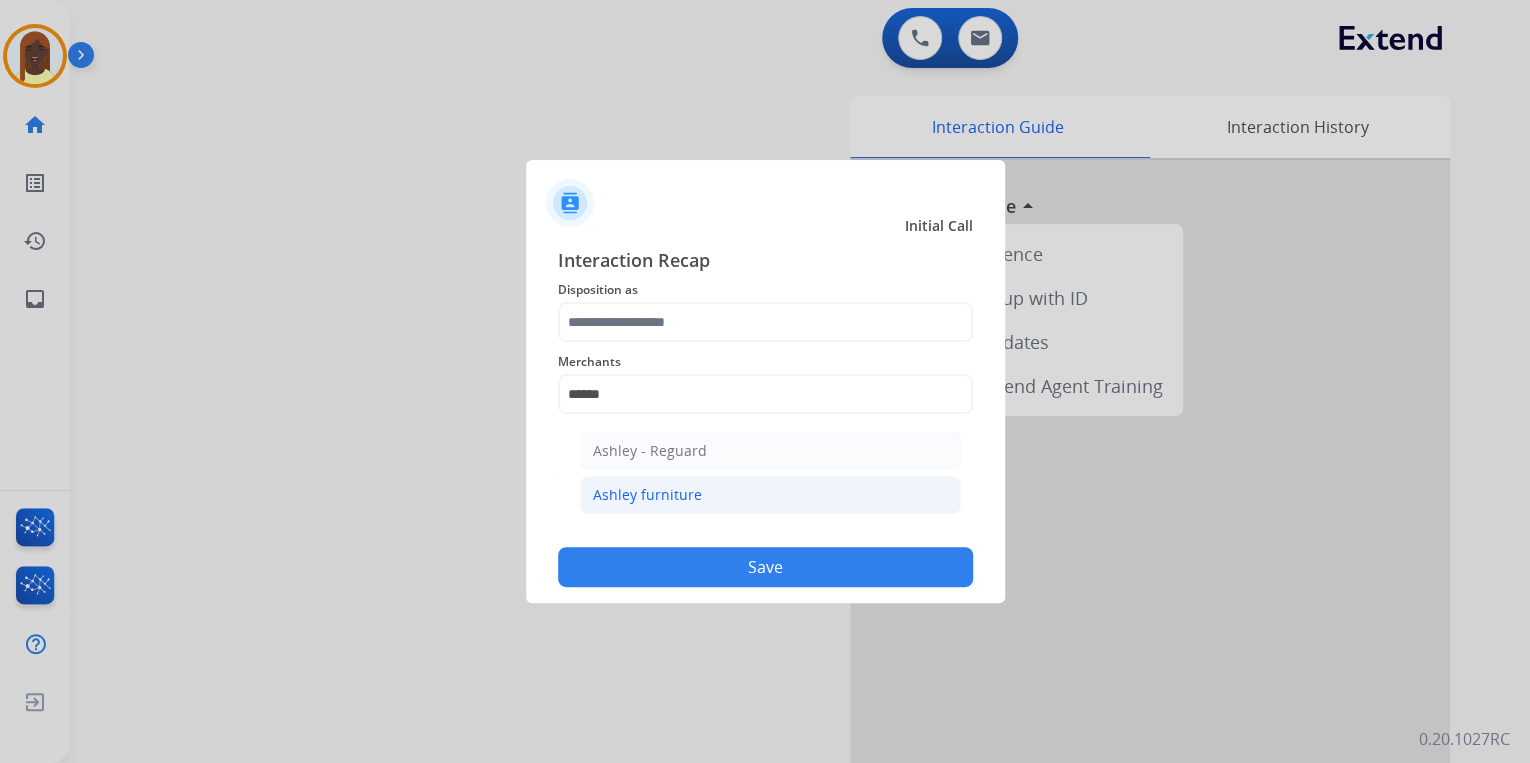 drag, startPoint x: 648, startPoint y: 496, endPoint x: 661, endPoint y: 455, distance: 43.011627 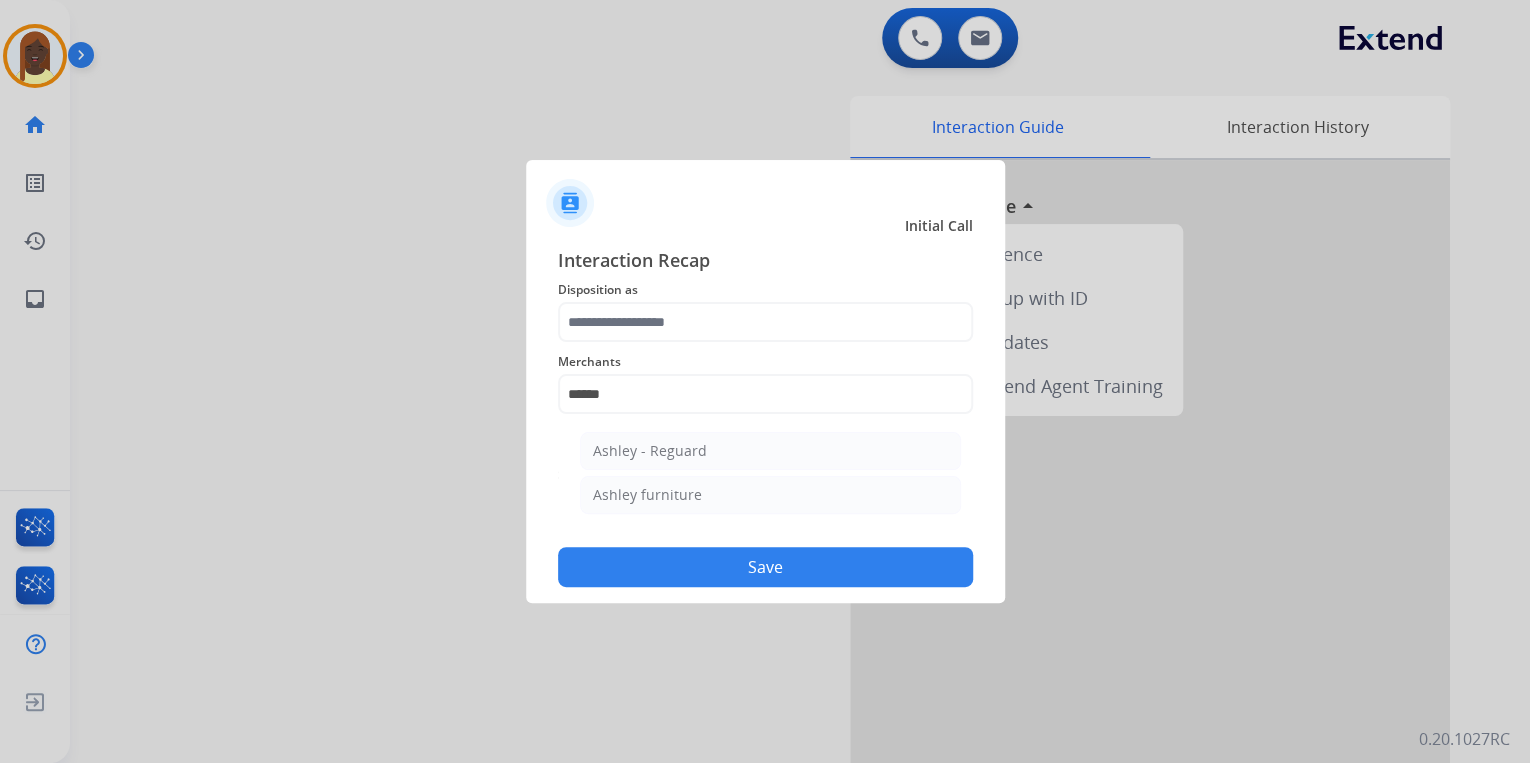 type on "**********" 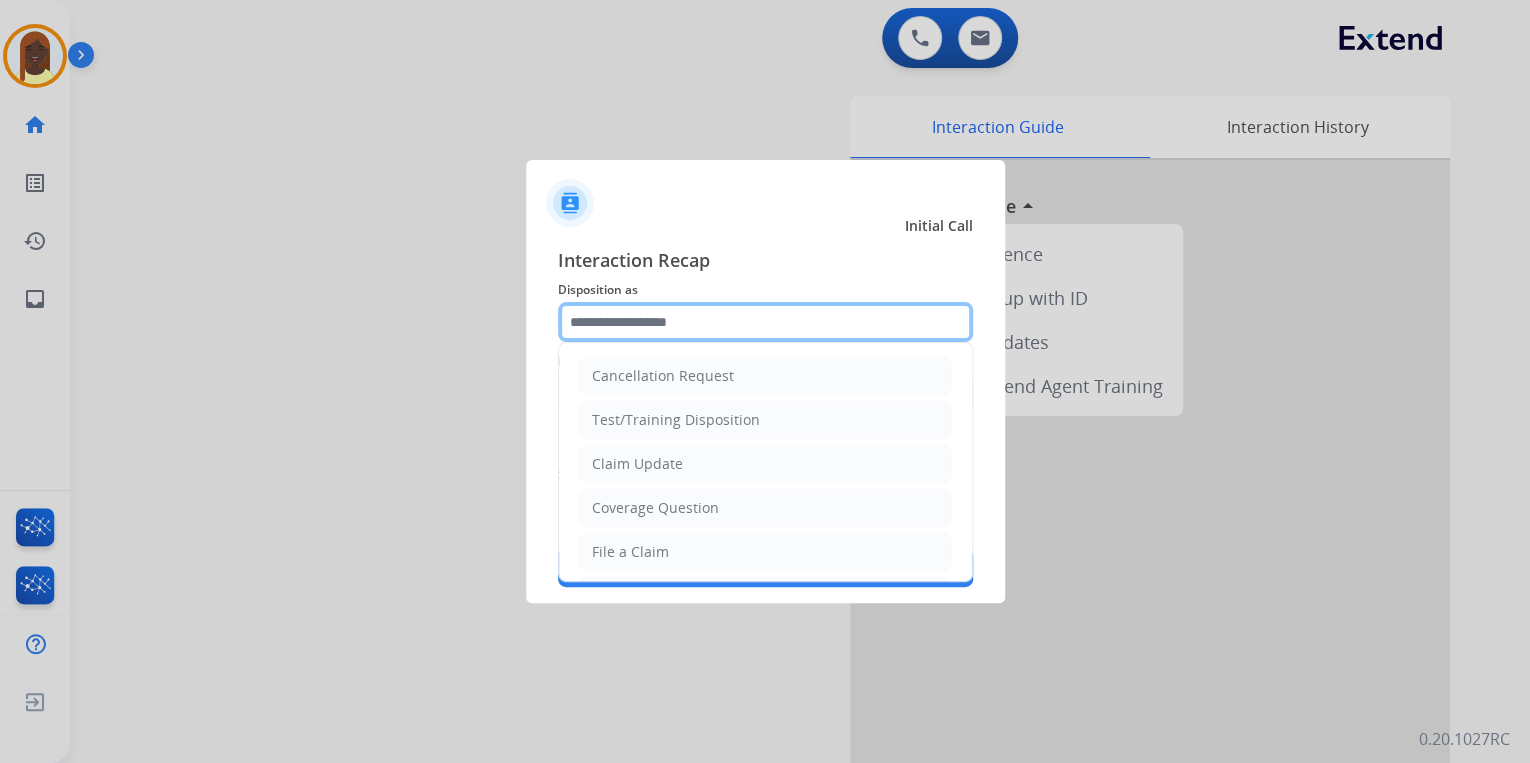 click 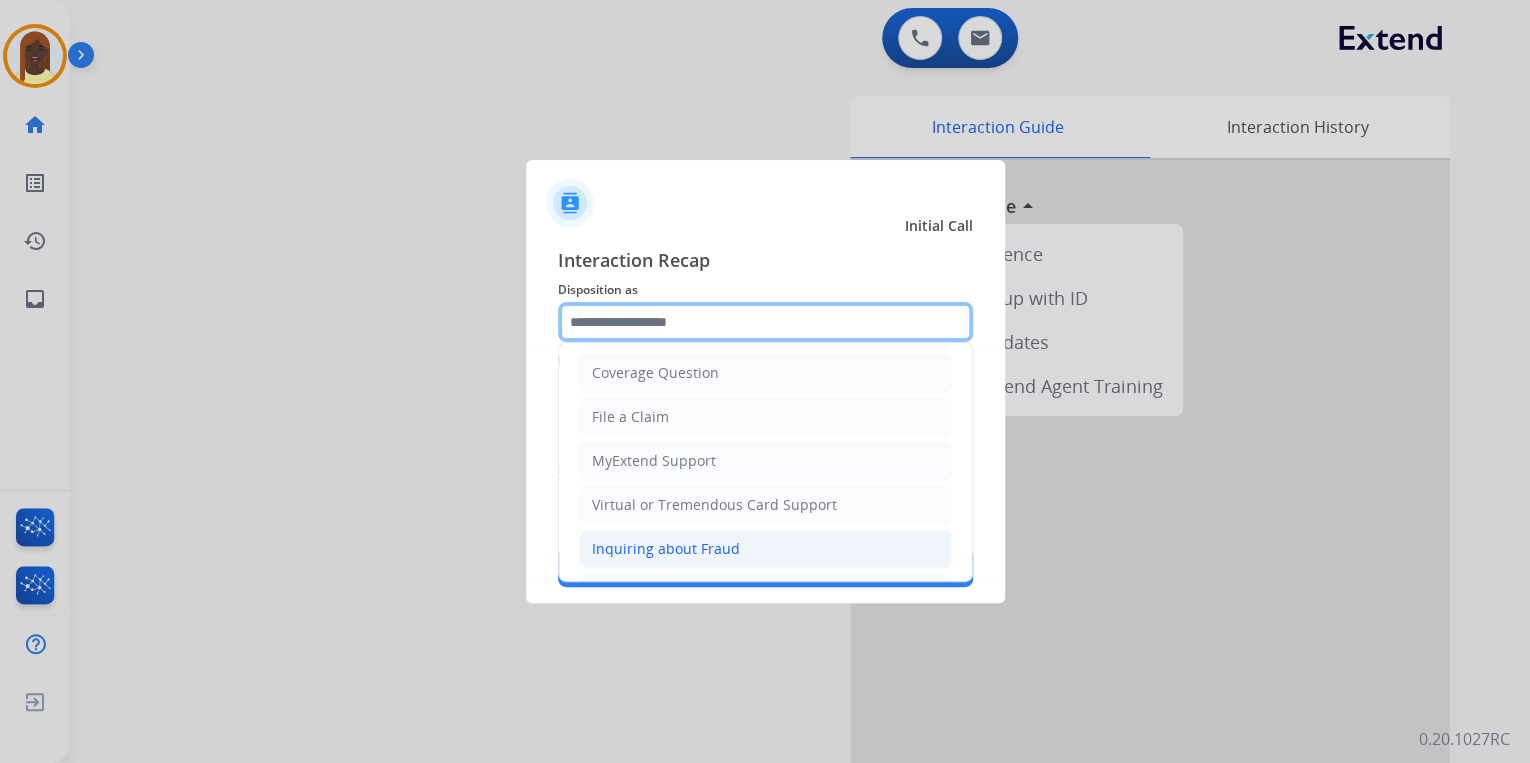 scroll, scrollTop: 80, scrollLeft: 0, axis: vertical 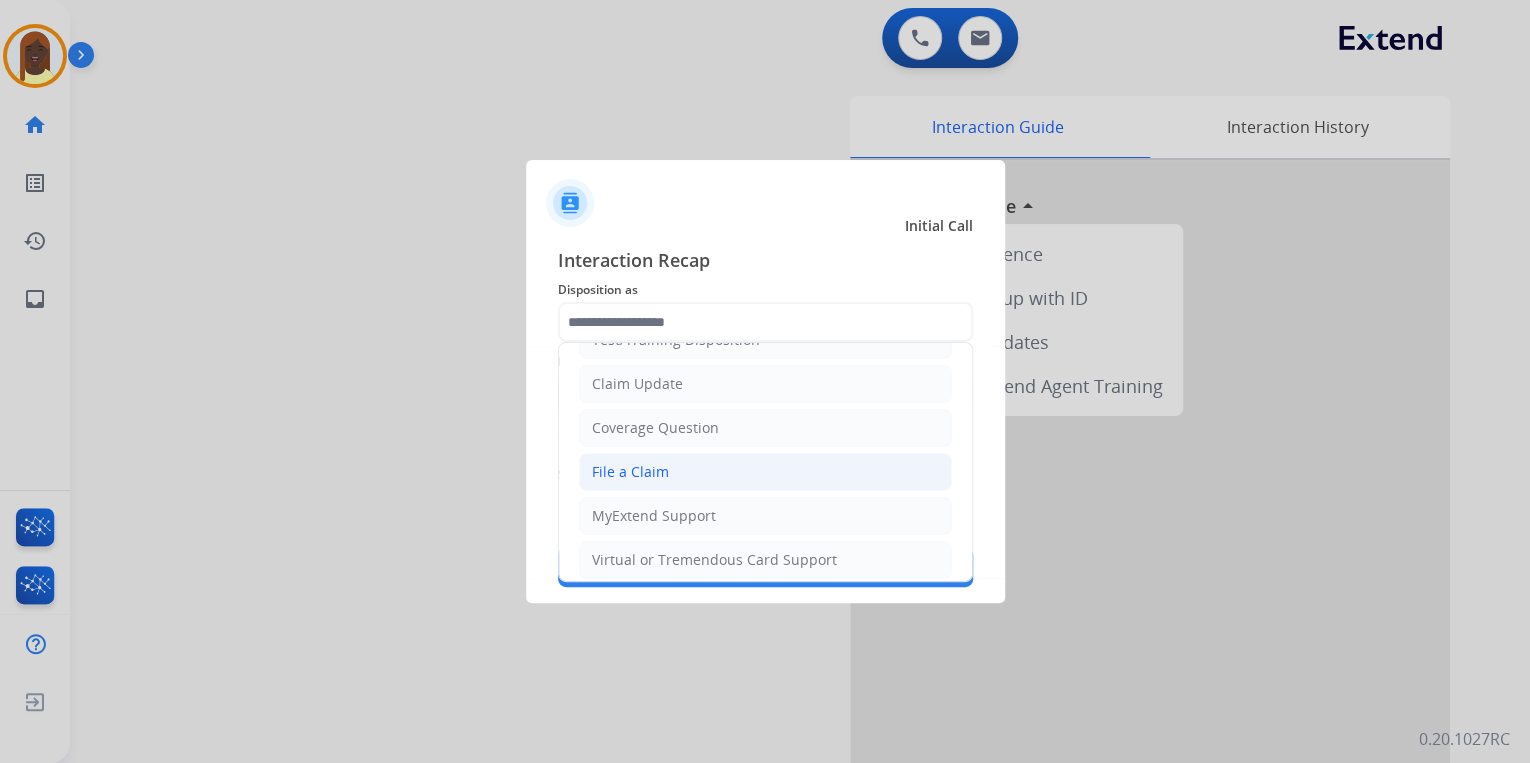 click on "File a Claim" 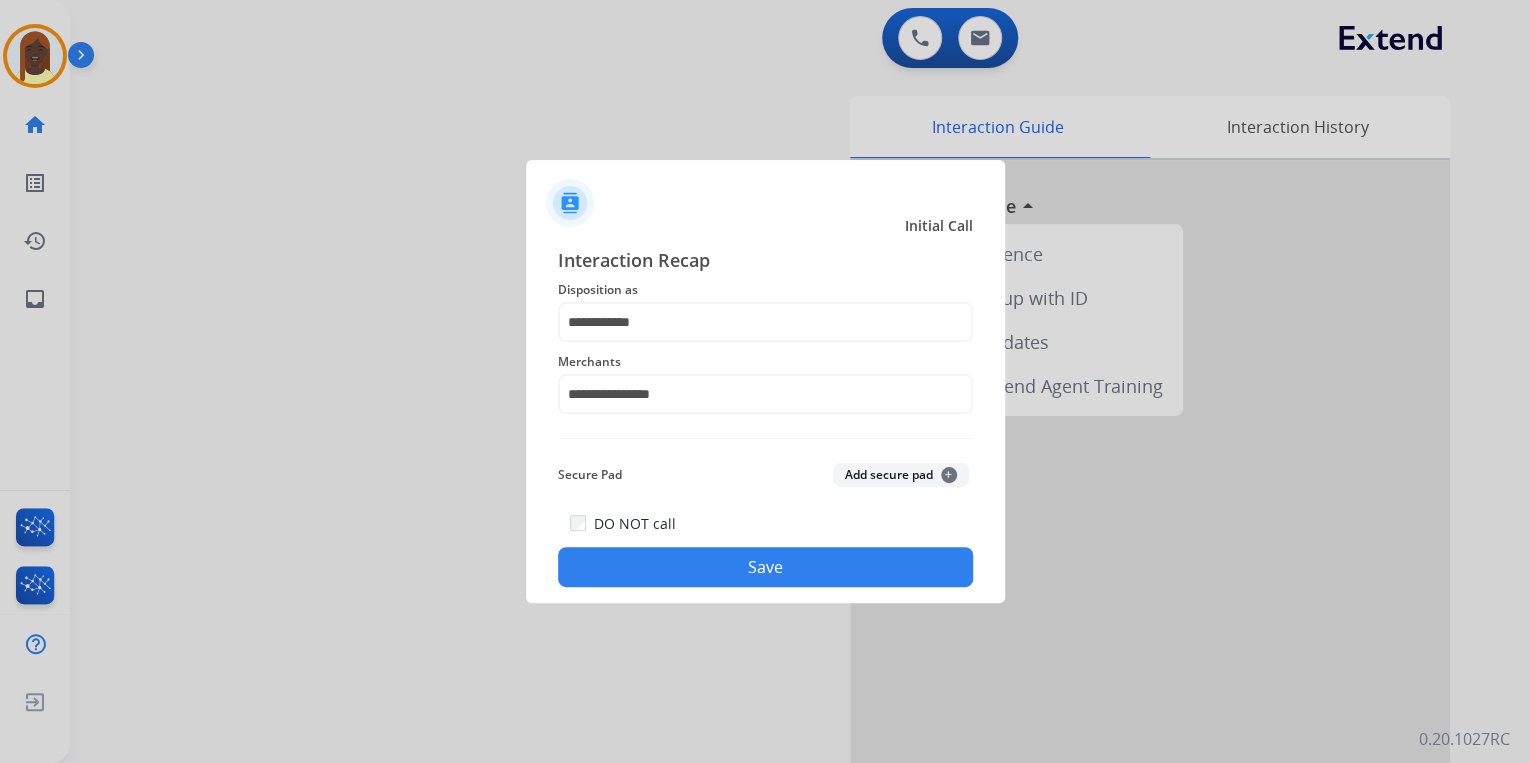click on "Save" 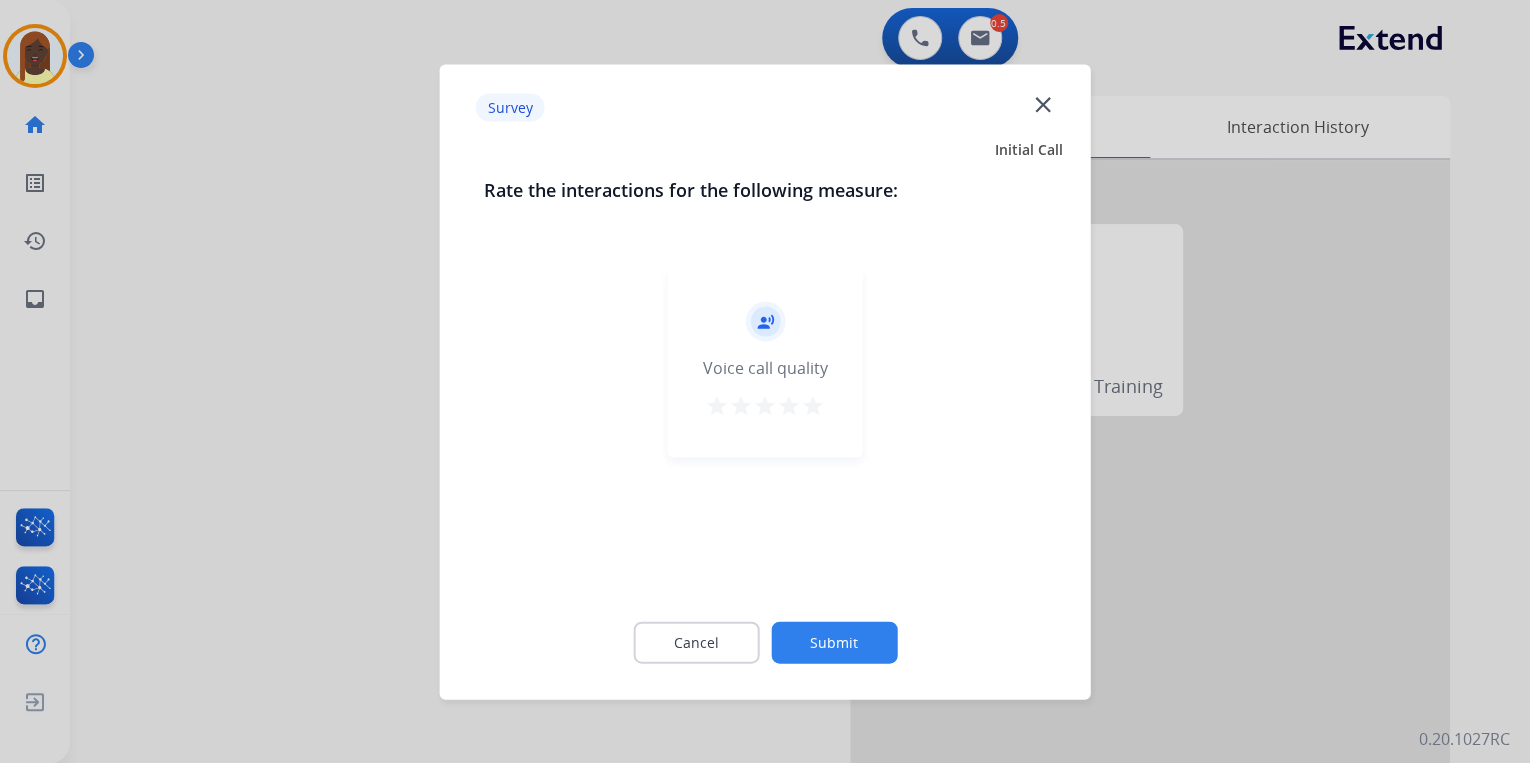 click on "star" at bounding box center [813, 405] 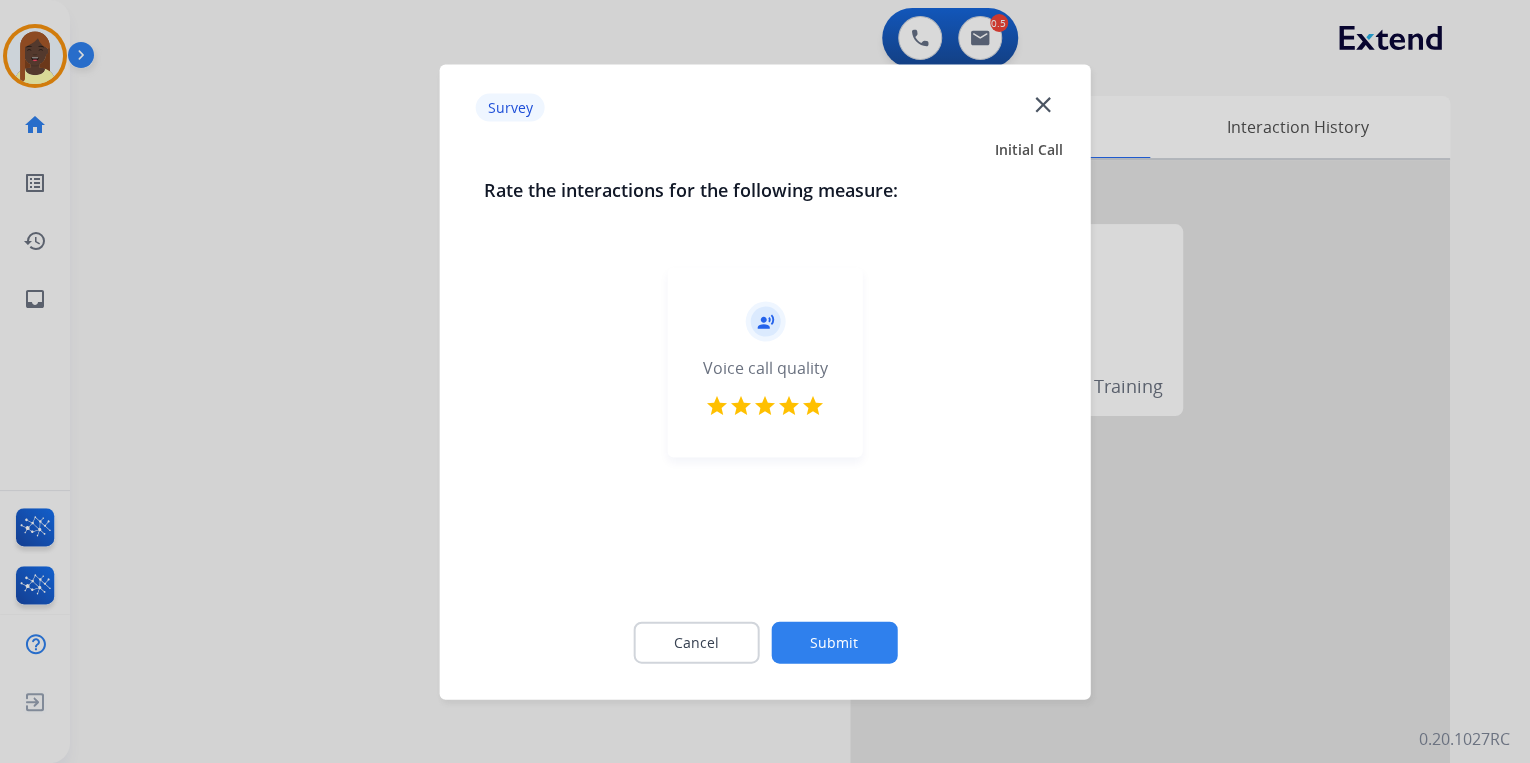 click on "Submit" 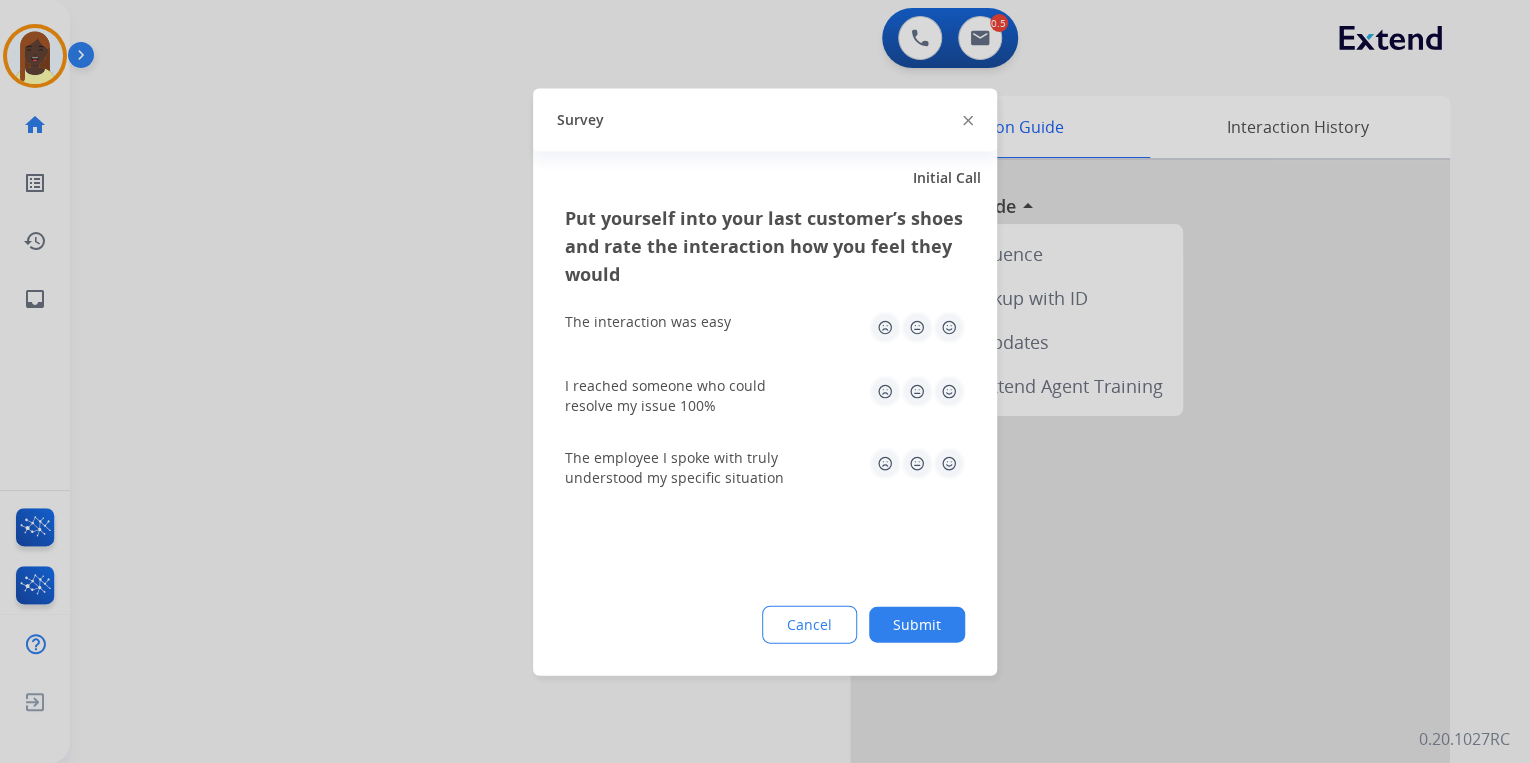 click 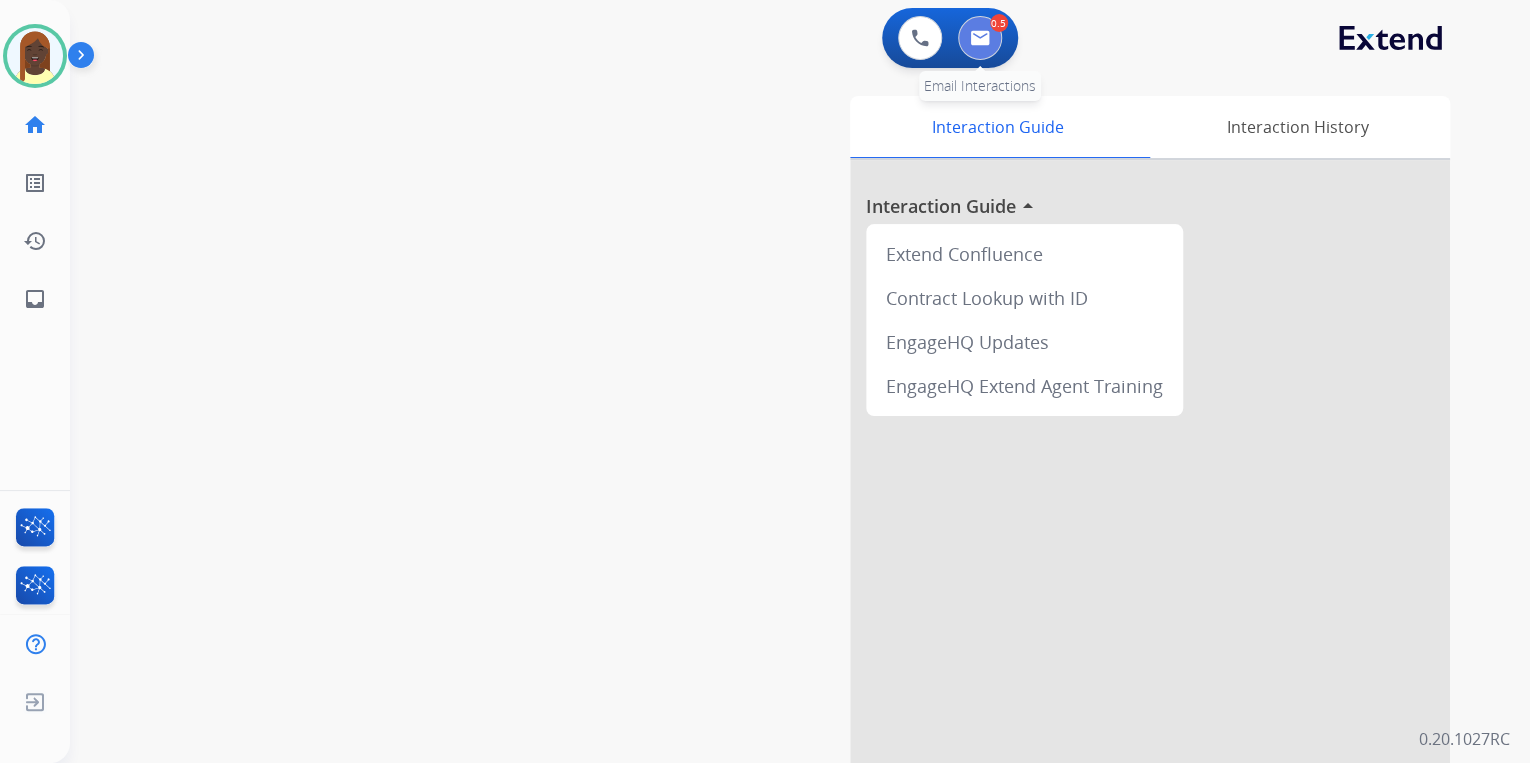 click at bounding box center (980, 38) 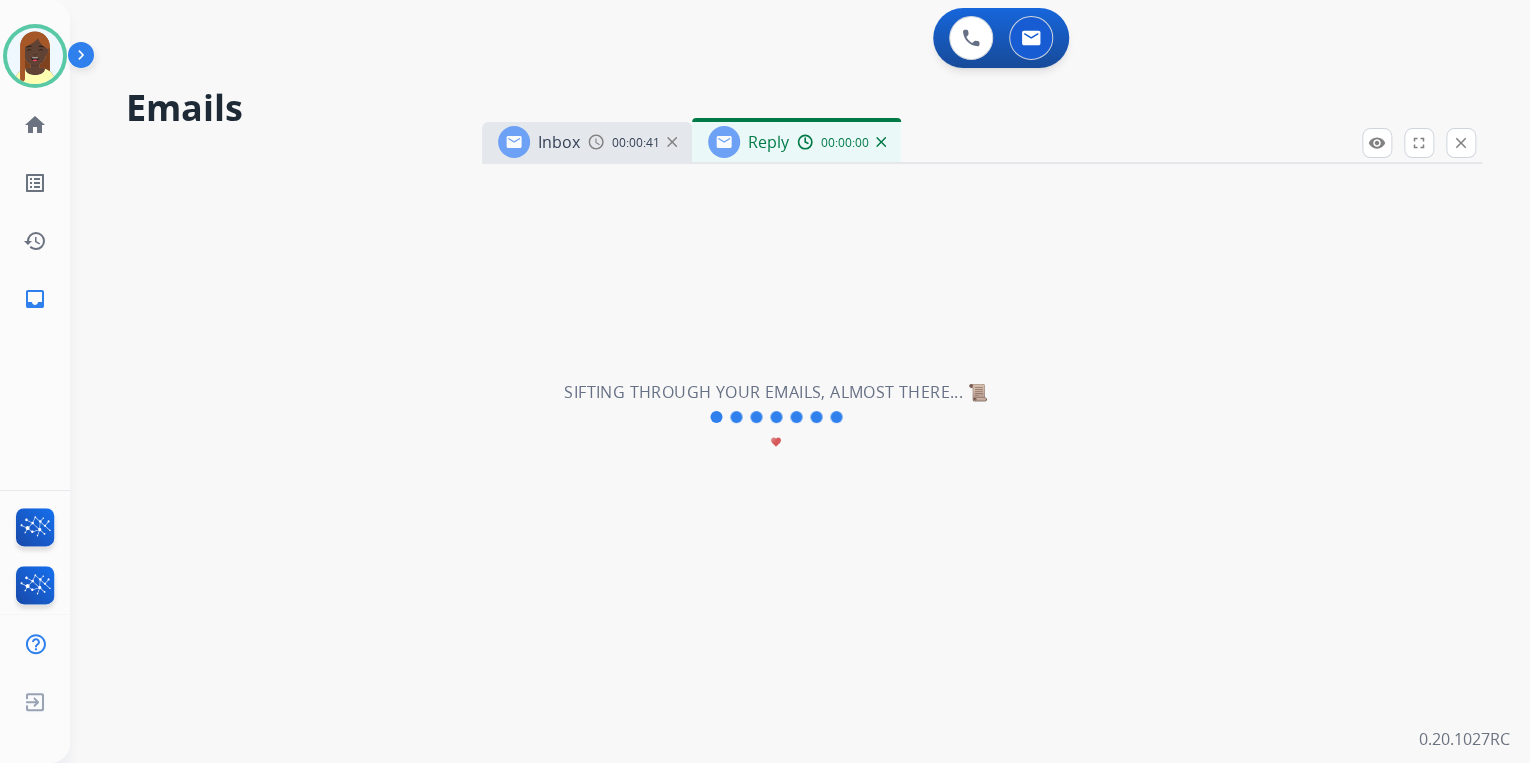 select on "**********" 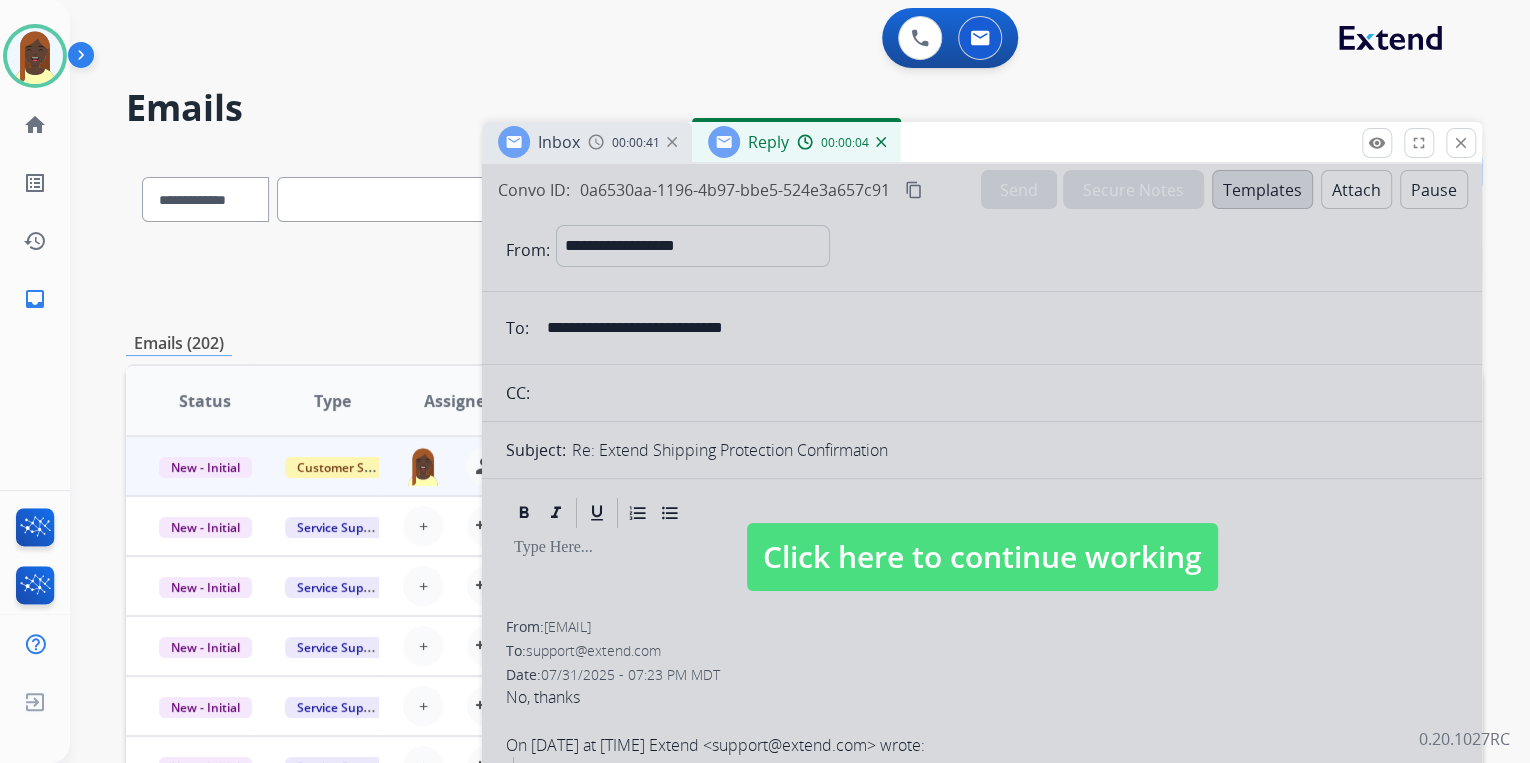 click on "Click here to continue working" at bounding box center (982, 557) 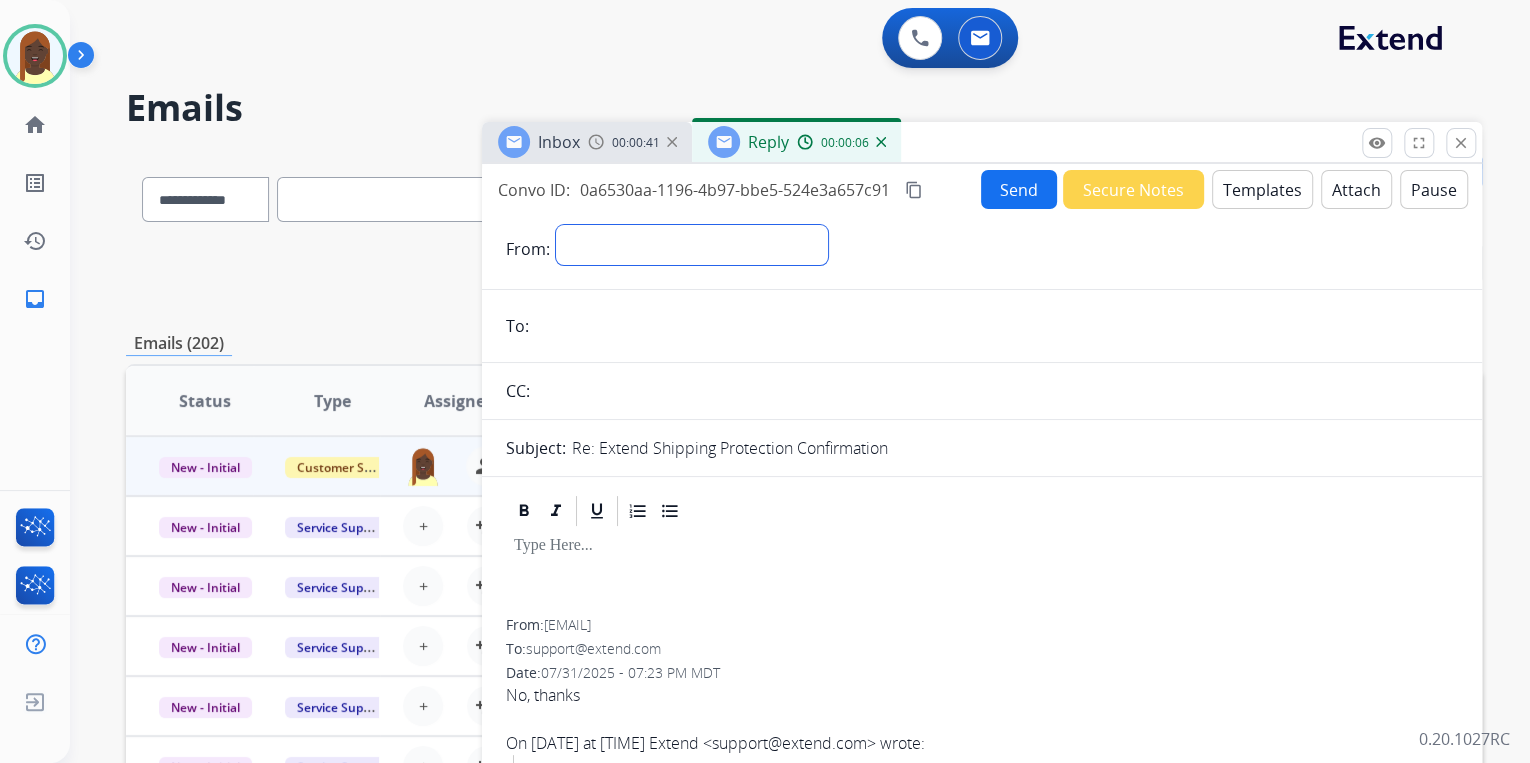 click on "**********" at bounding box center (692, 245) 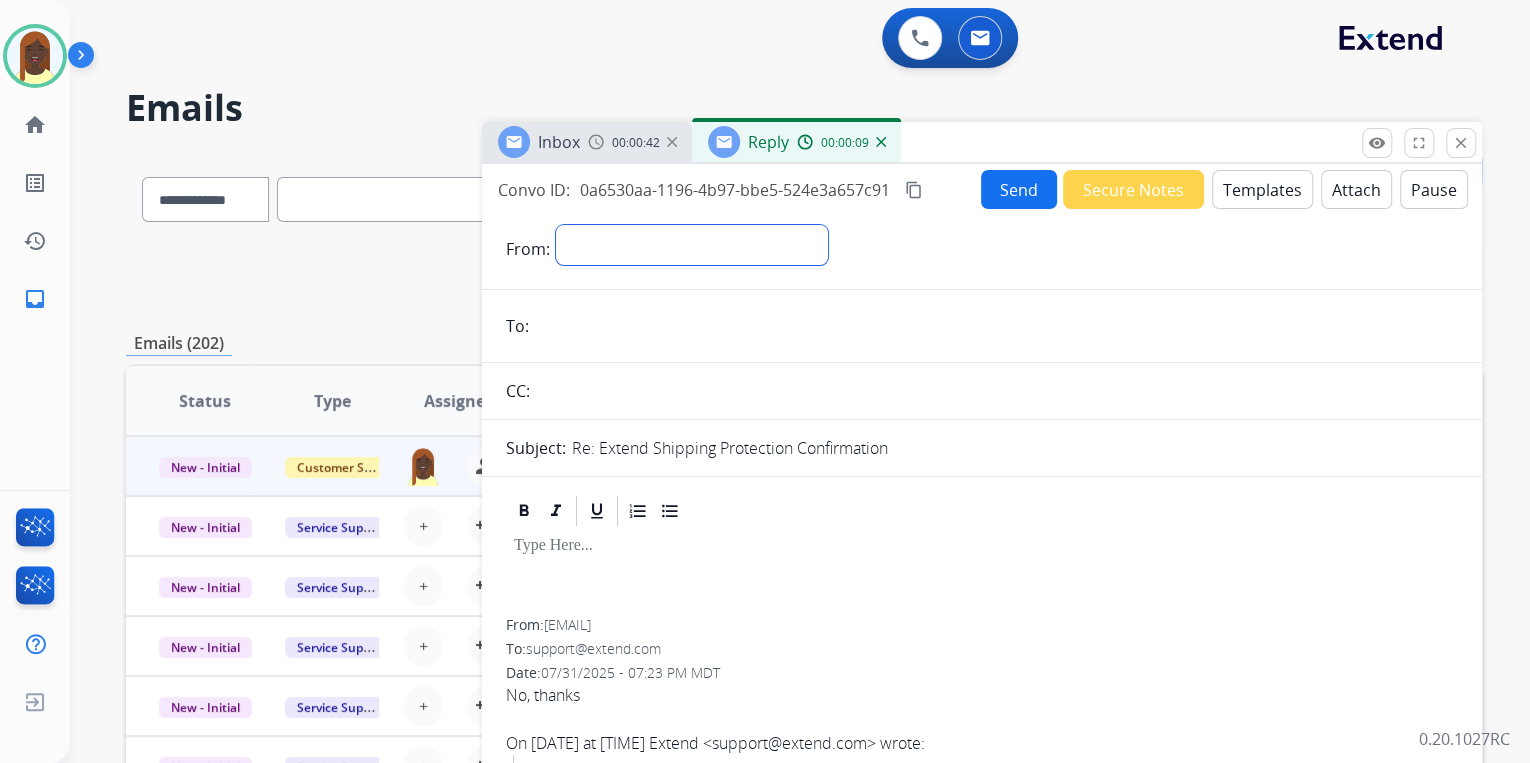 select on "**********" 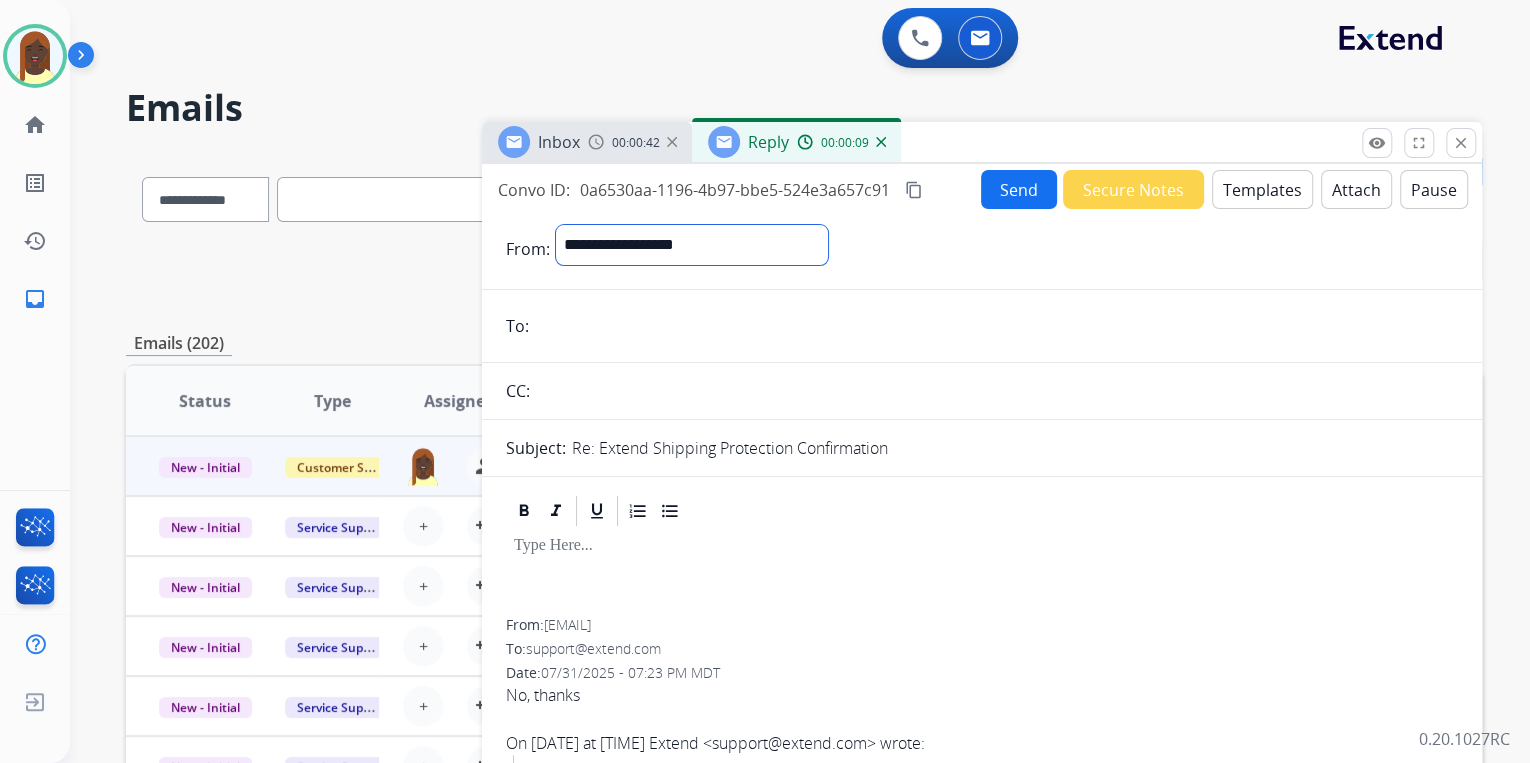 click on "**********" at bounding box center [692, 245] 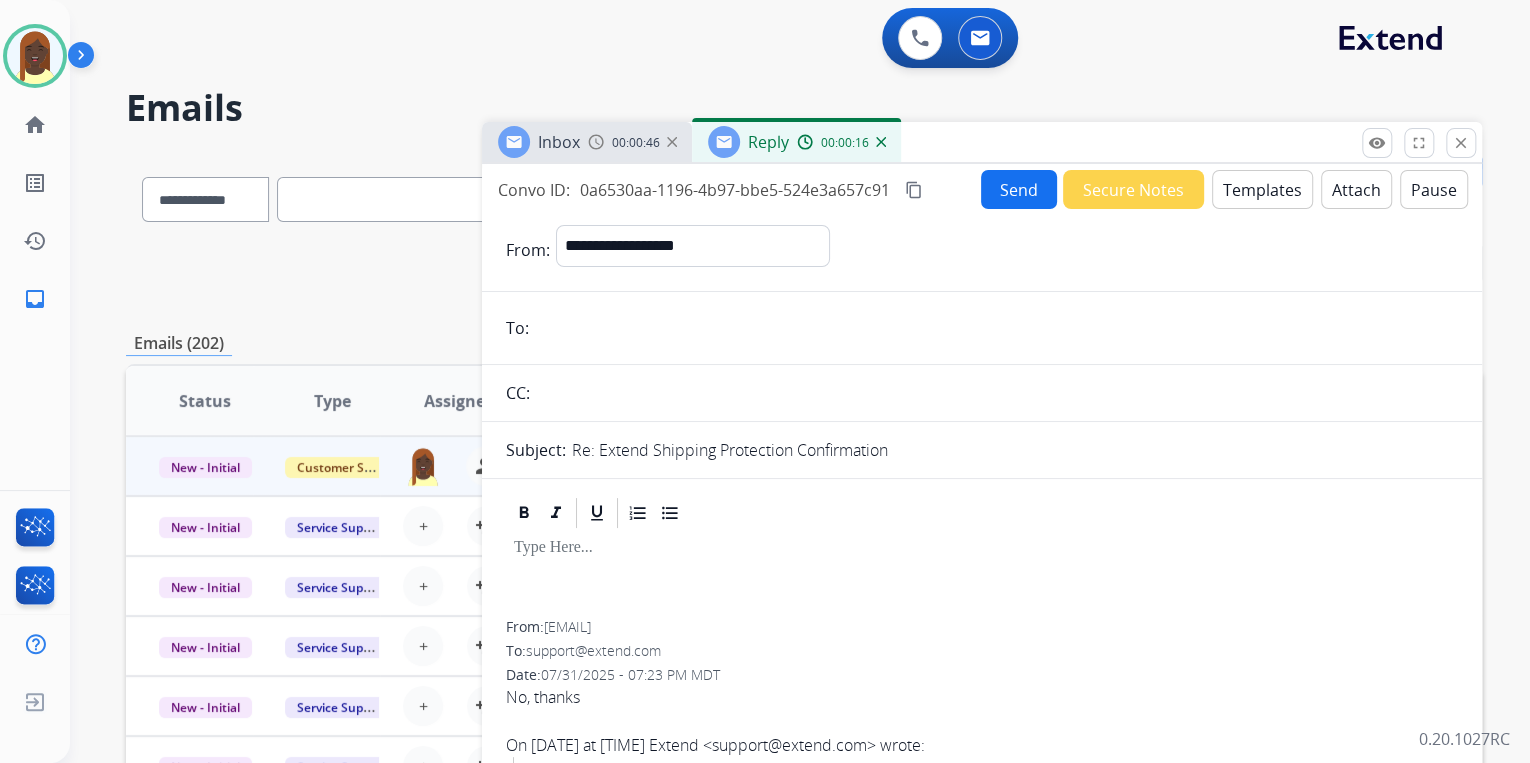 drag, startPoint x: 752, startPoint y: 627, endPoint x: 550, endPoint y: 631, distance: 202.0396 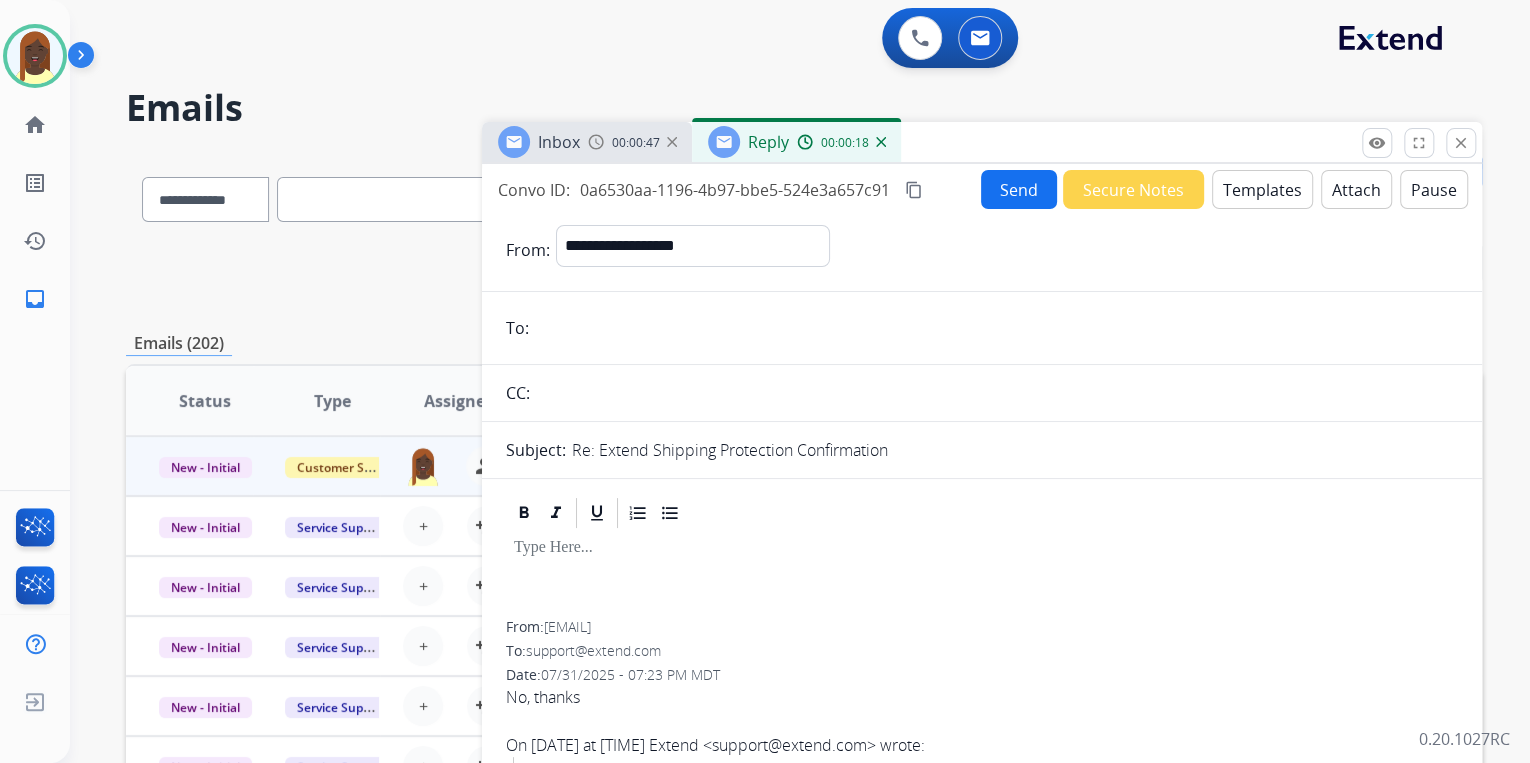 drag, startPoint x: 550, startPoint y: 631, endPoint x: 583, endPoint y: 632, distance: 33.01515 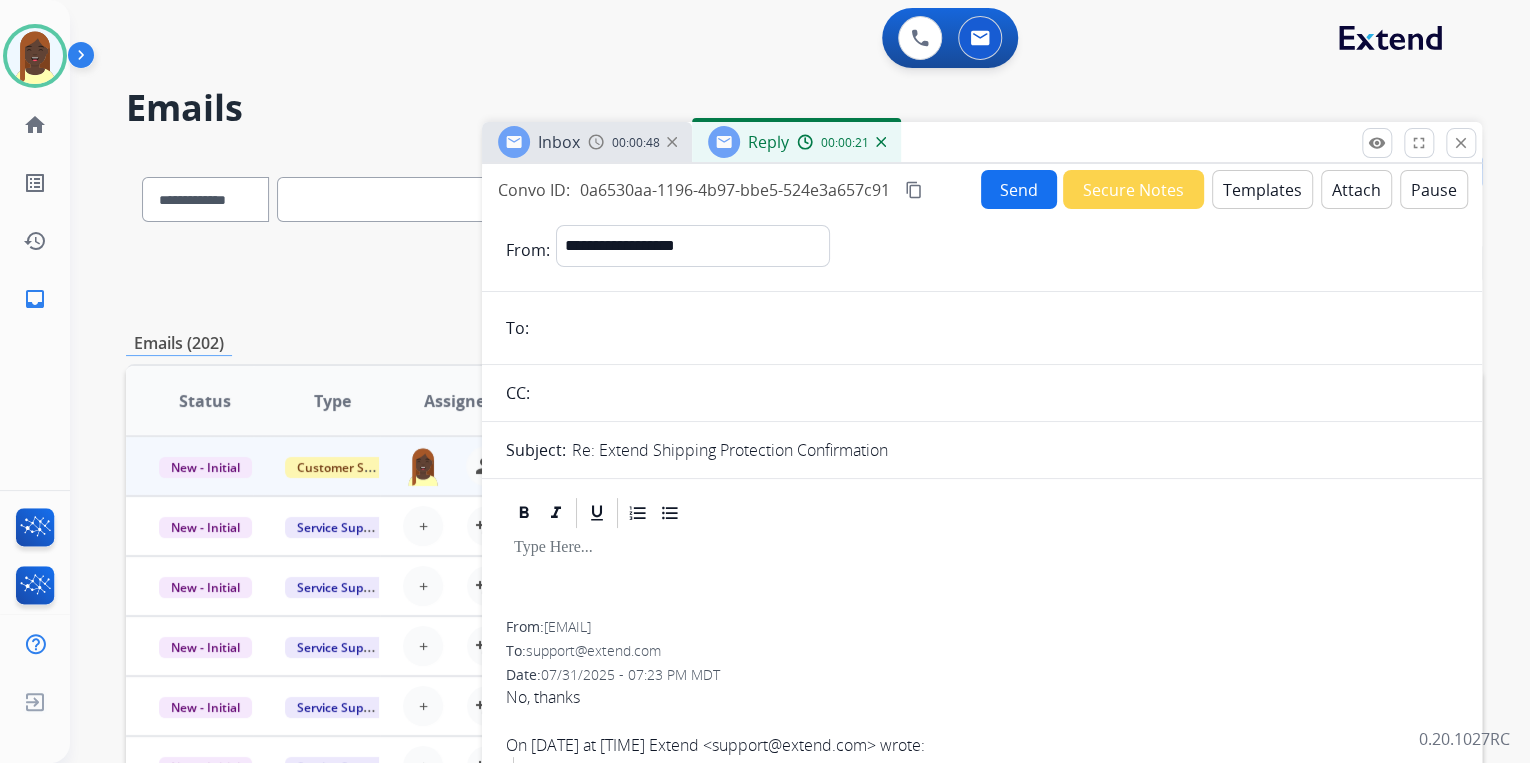 copy on "[EMAIL]" 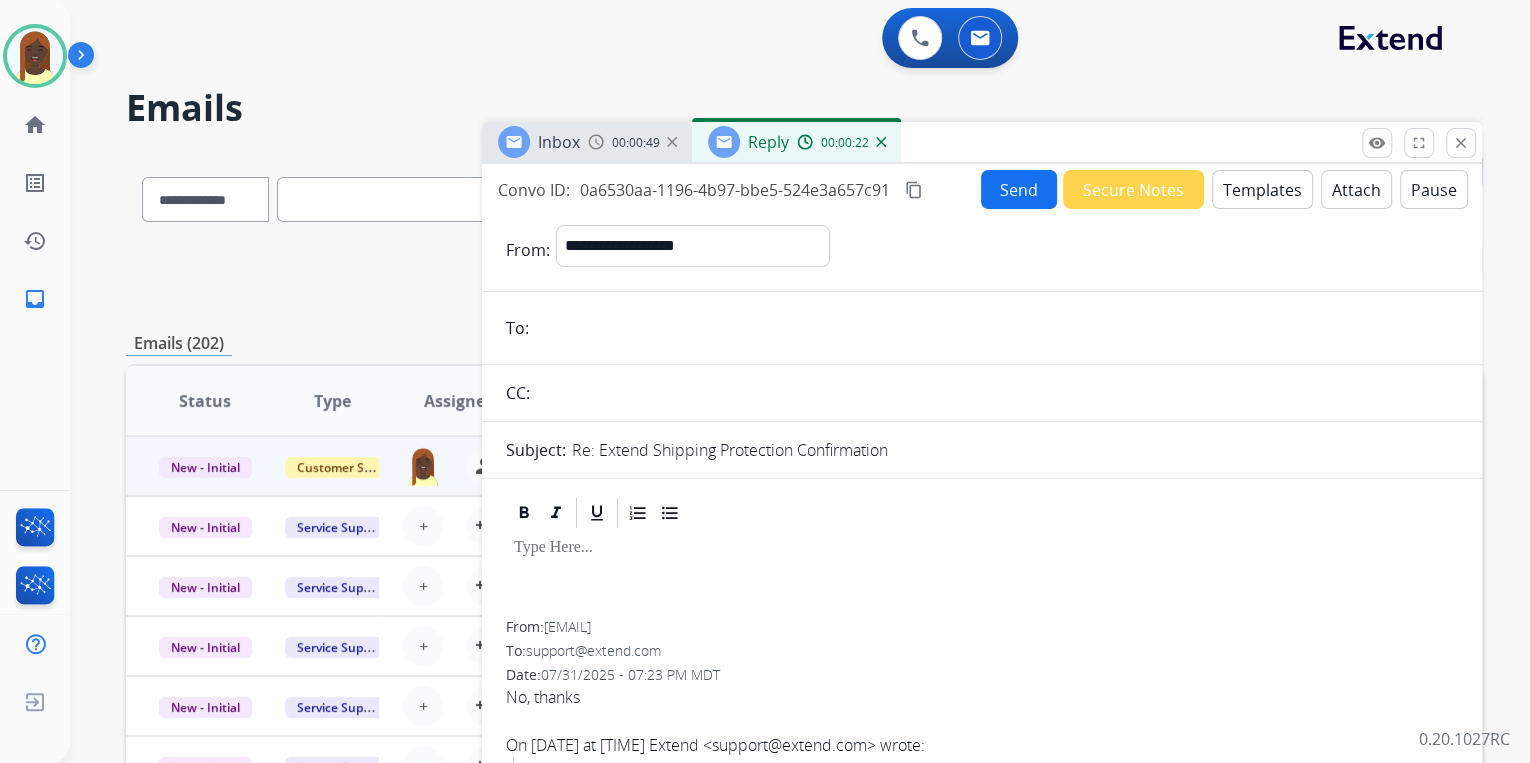 click at bounding box center [996, 328] 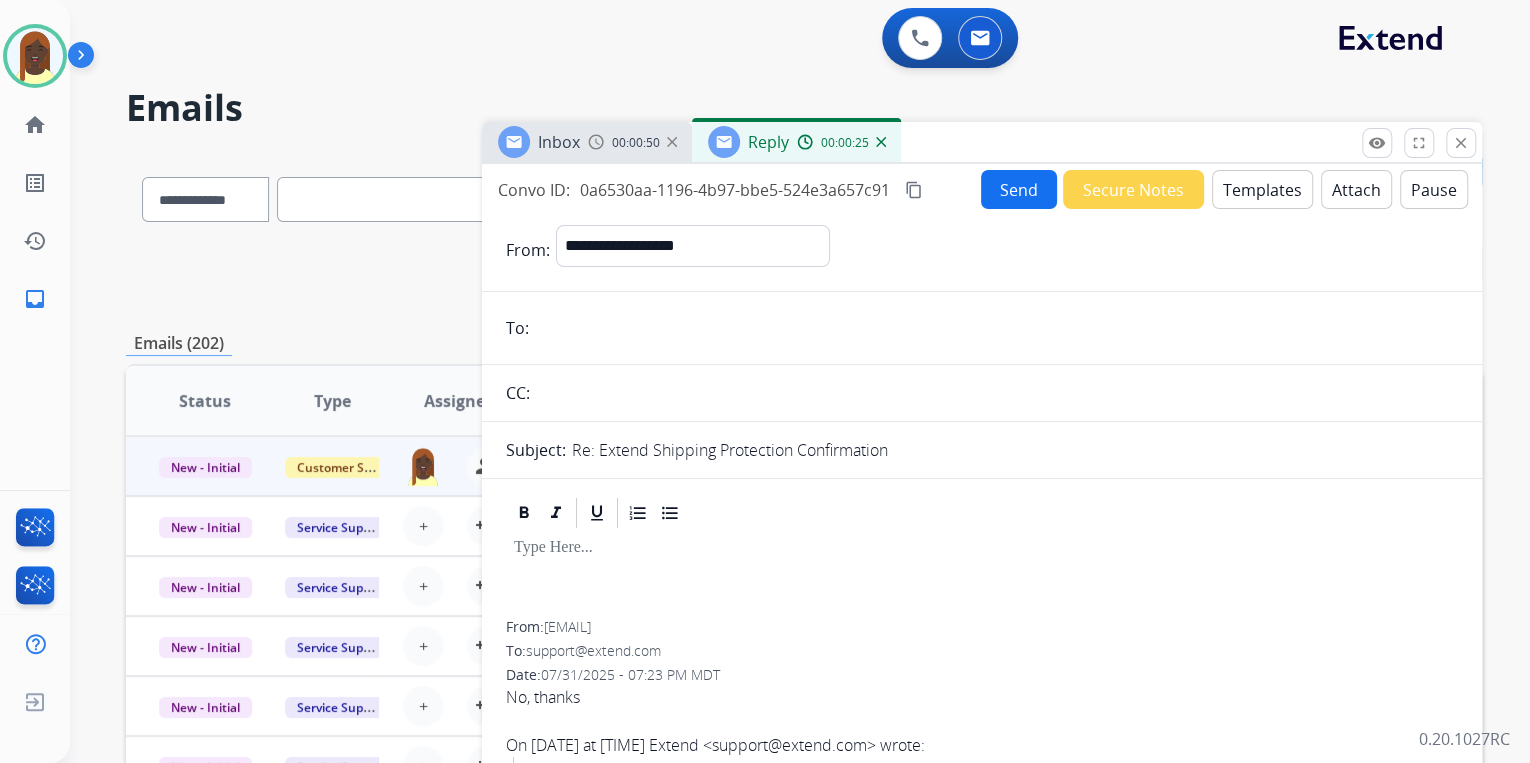 paste on "**********" 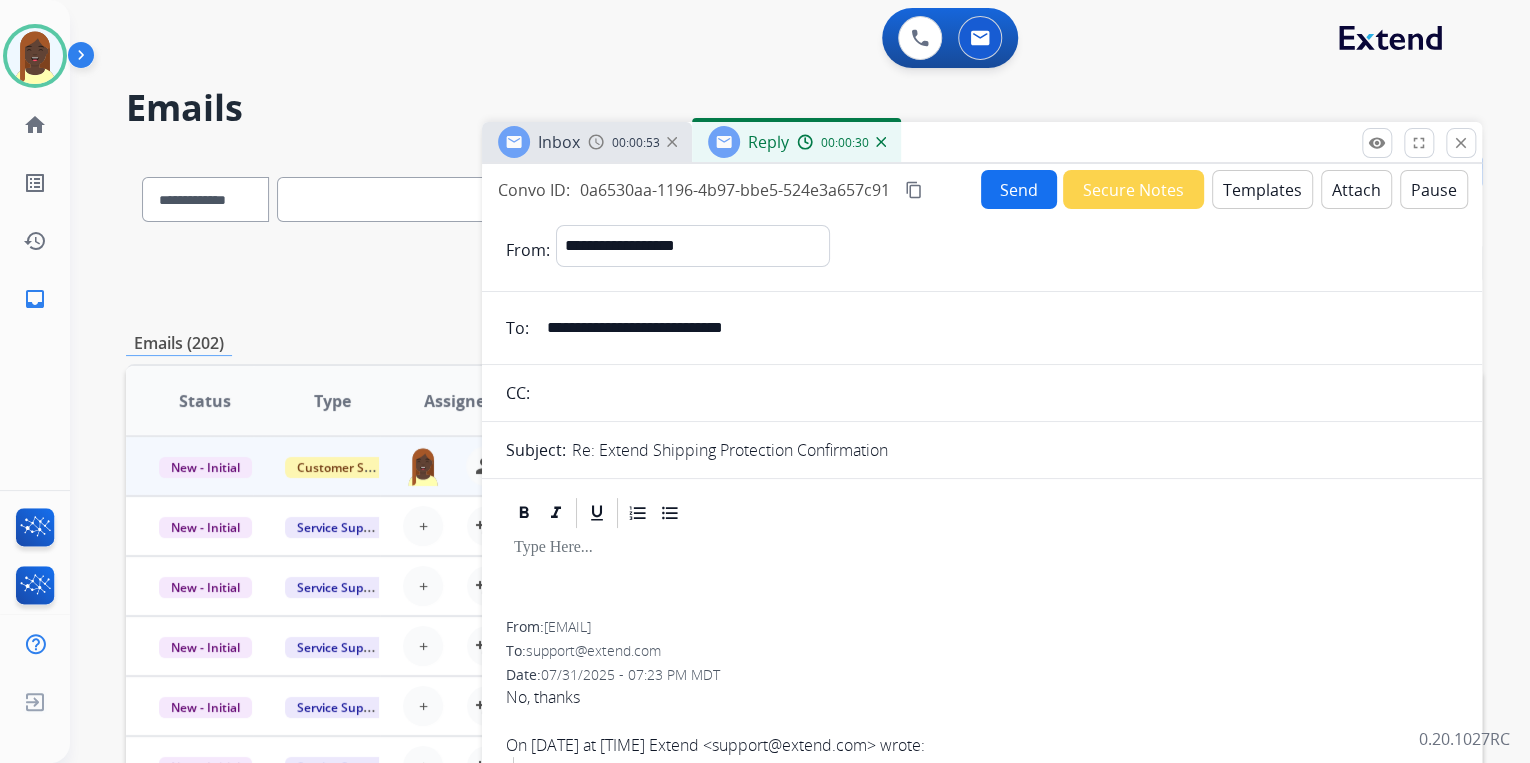 type on "**********" 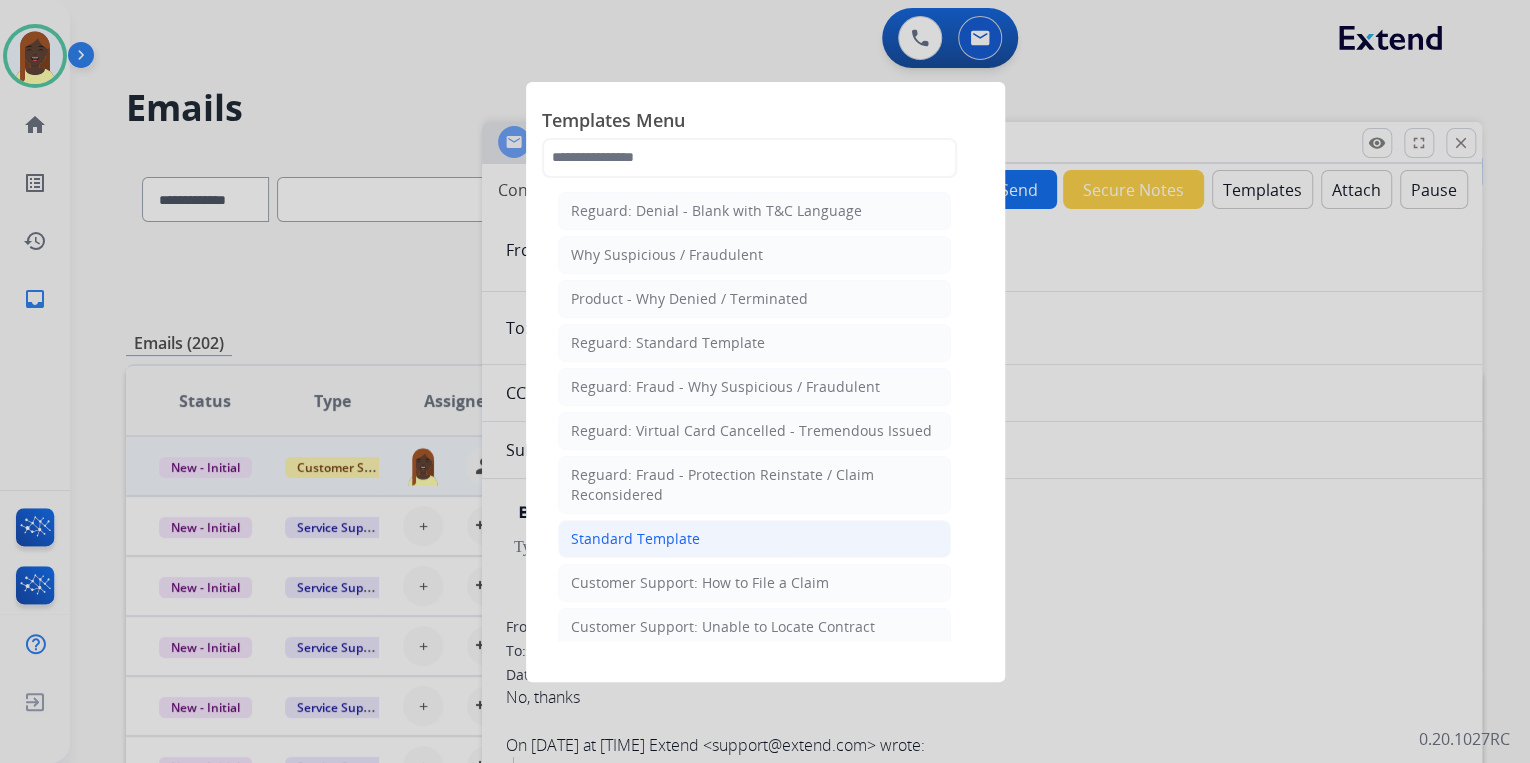 click on "Standard Template" 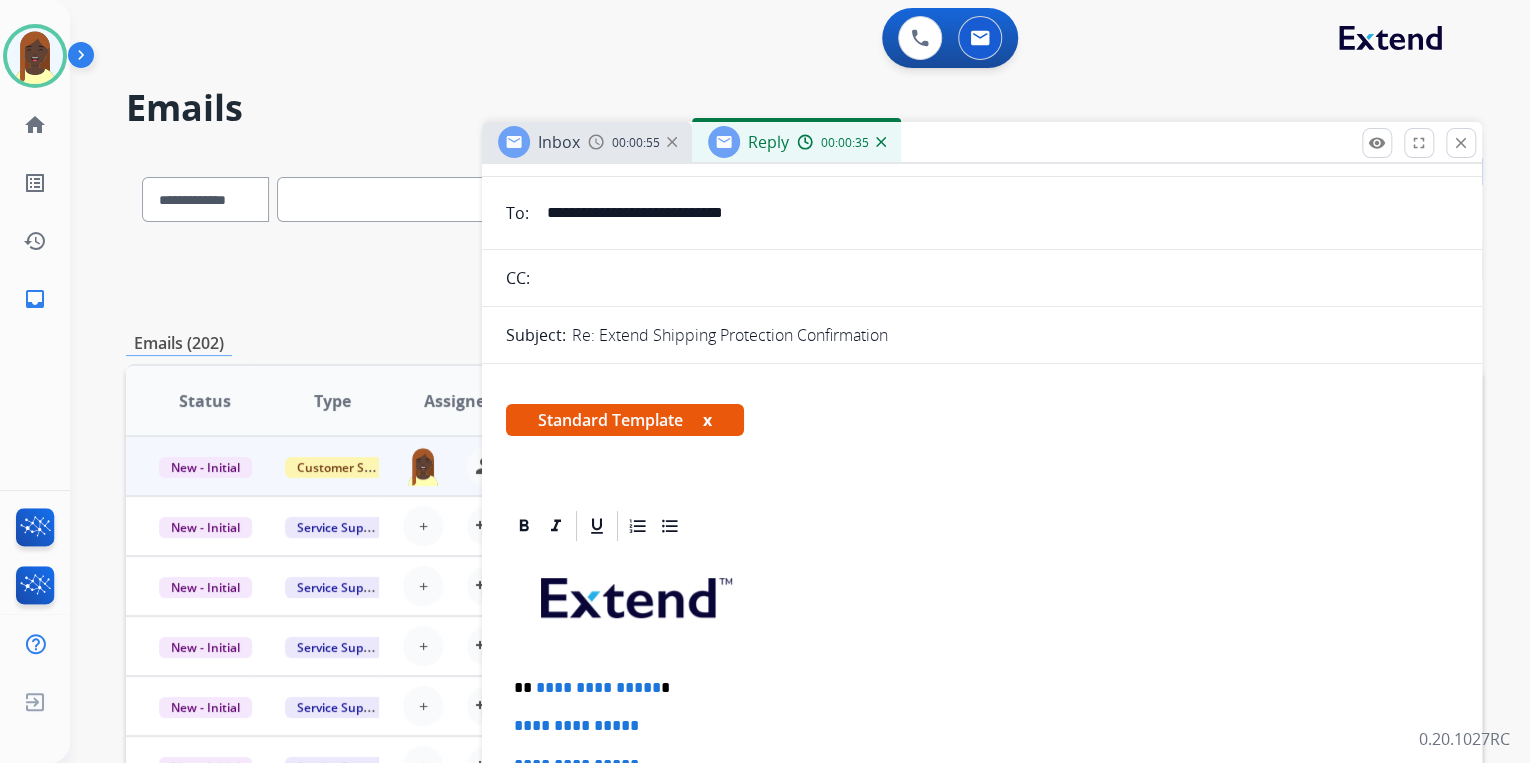 scroll, scrollTop: 400, scrollLeft: 0, axis: vertical 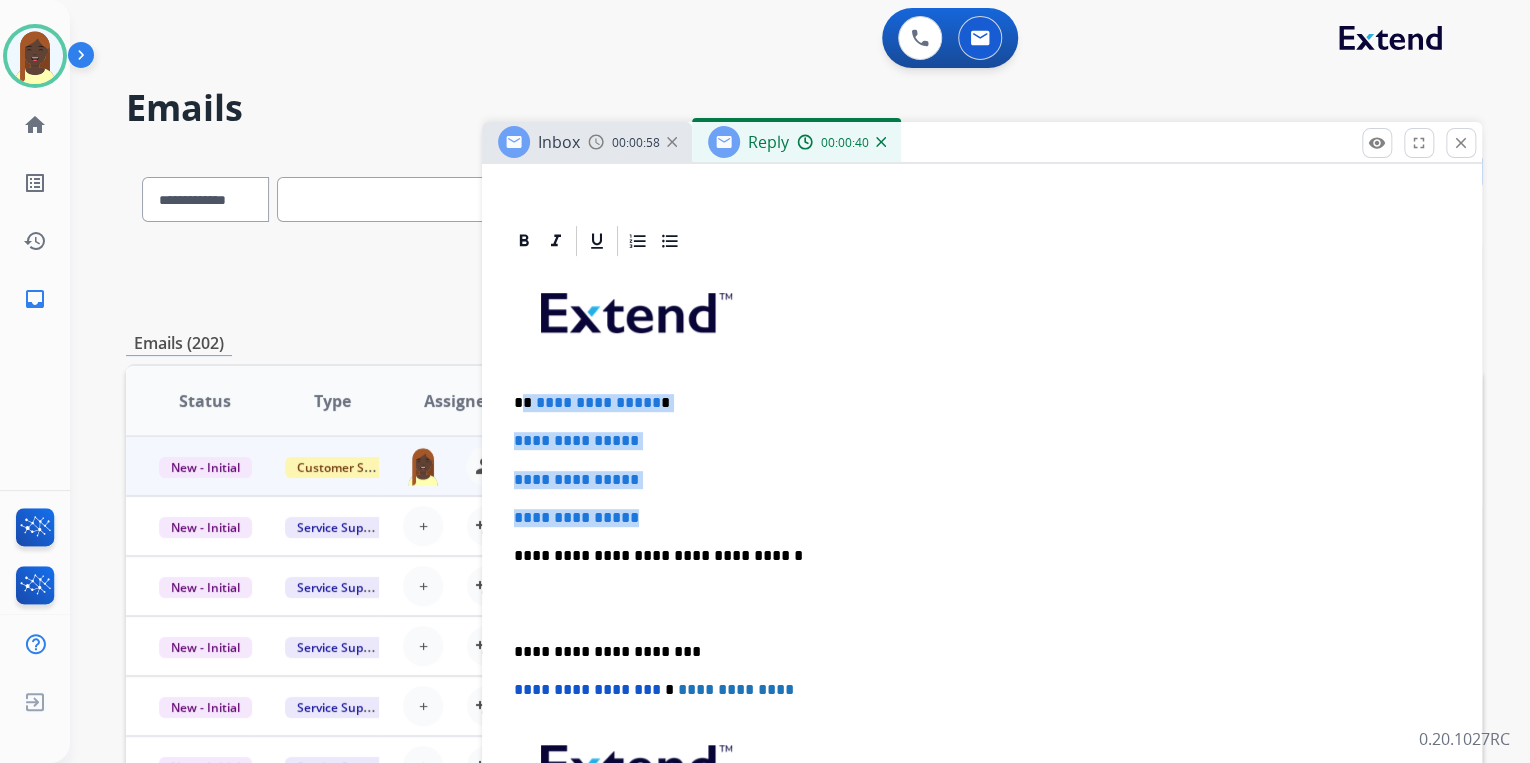 drag, startPoint x: 521, startPoint y: 400, endPoint x: 670, endPoint y: 516, distance: 188.83061 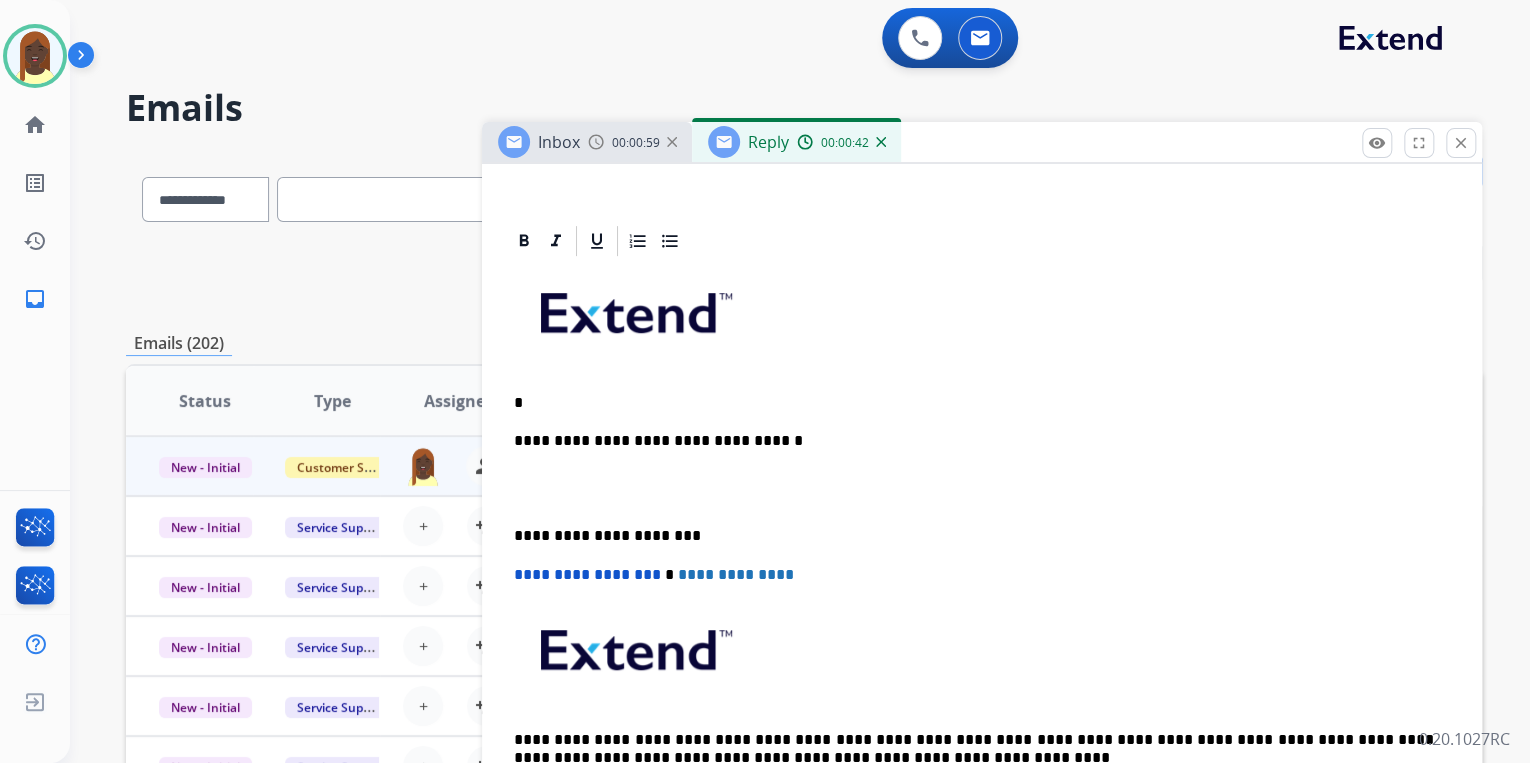 type 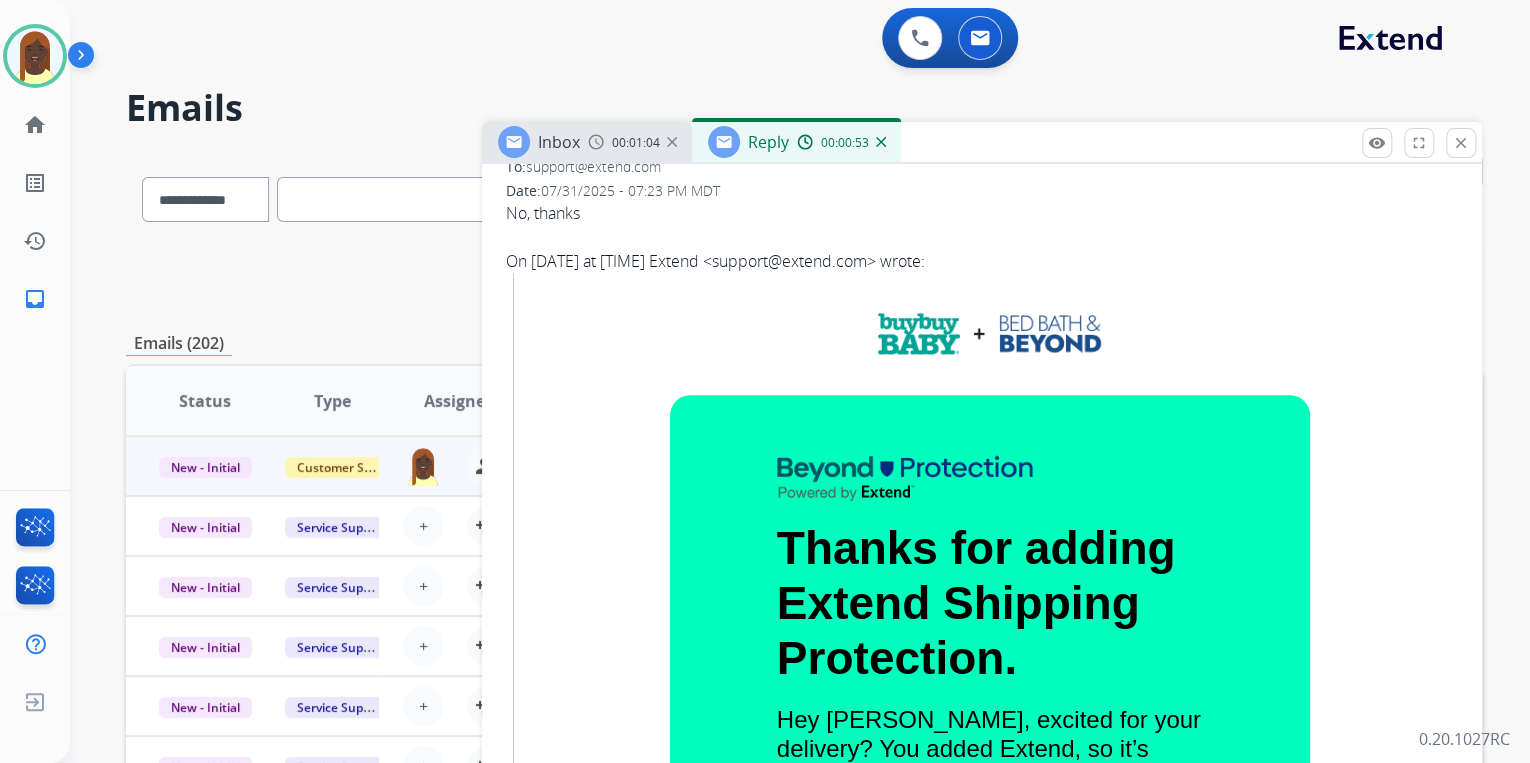 scroll, scrollTop: 880, scrollLeft: 0, axis: vertical 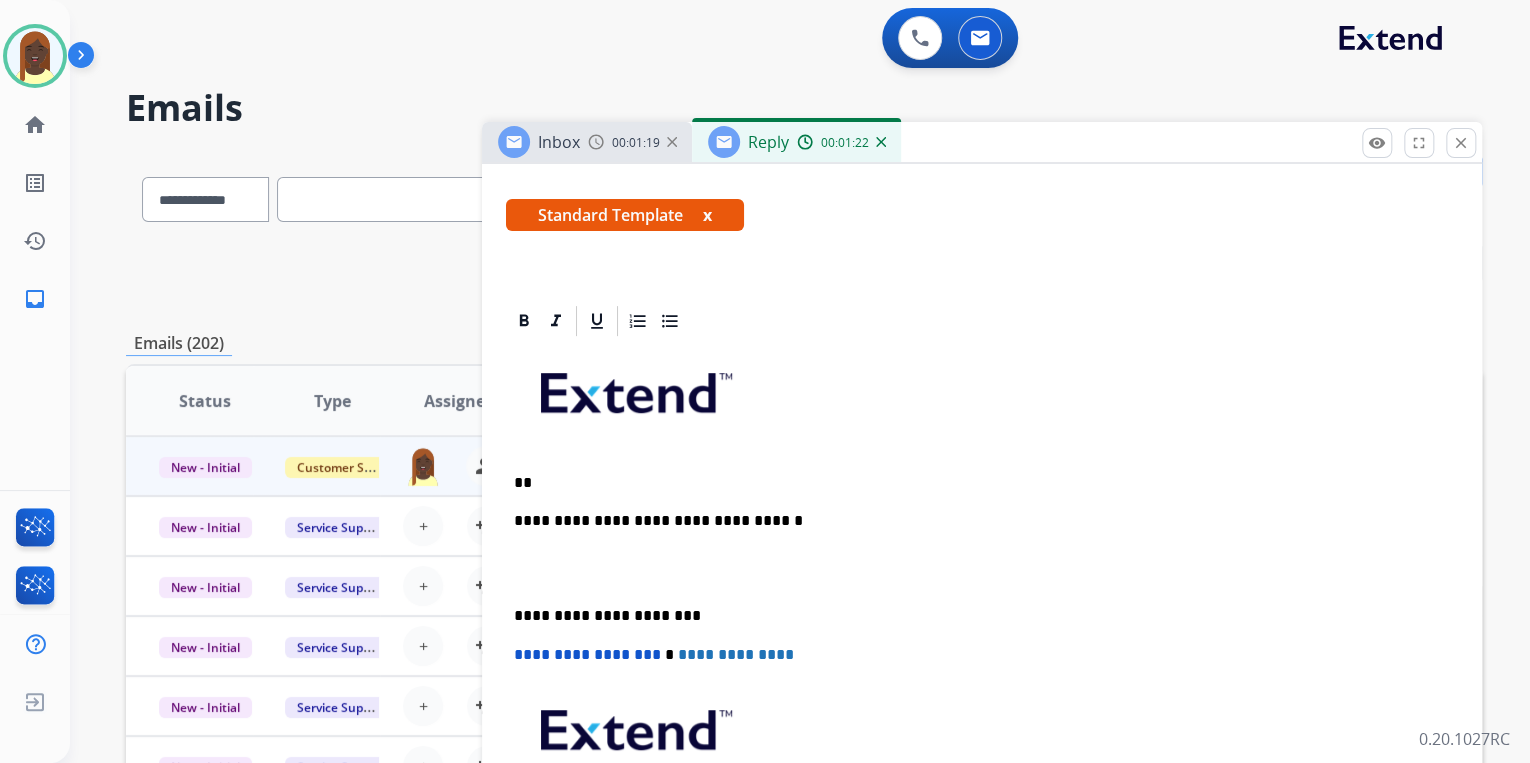 click on "**" at bounding box center (974, 483) 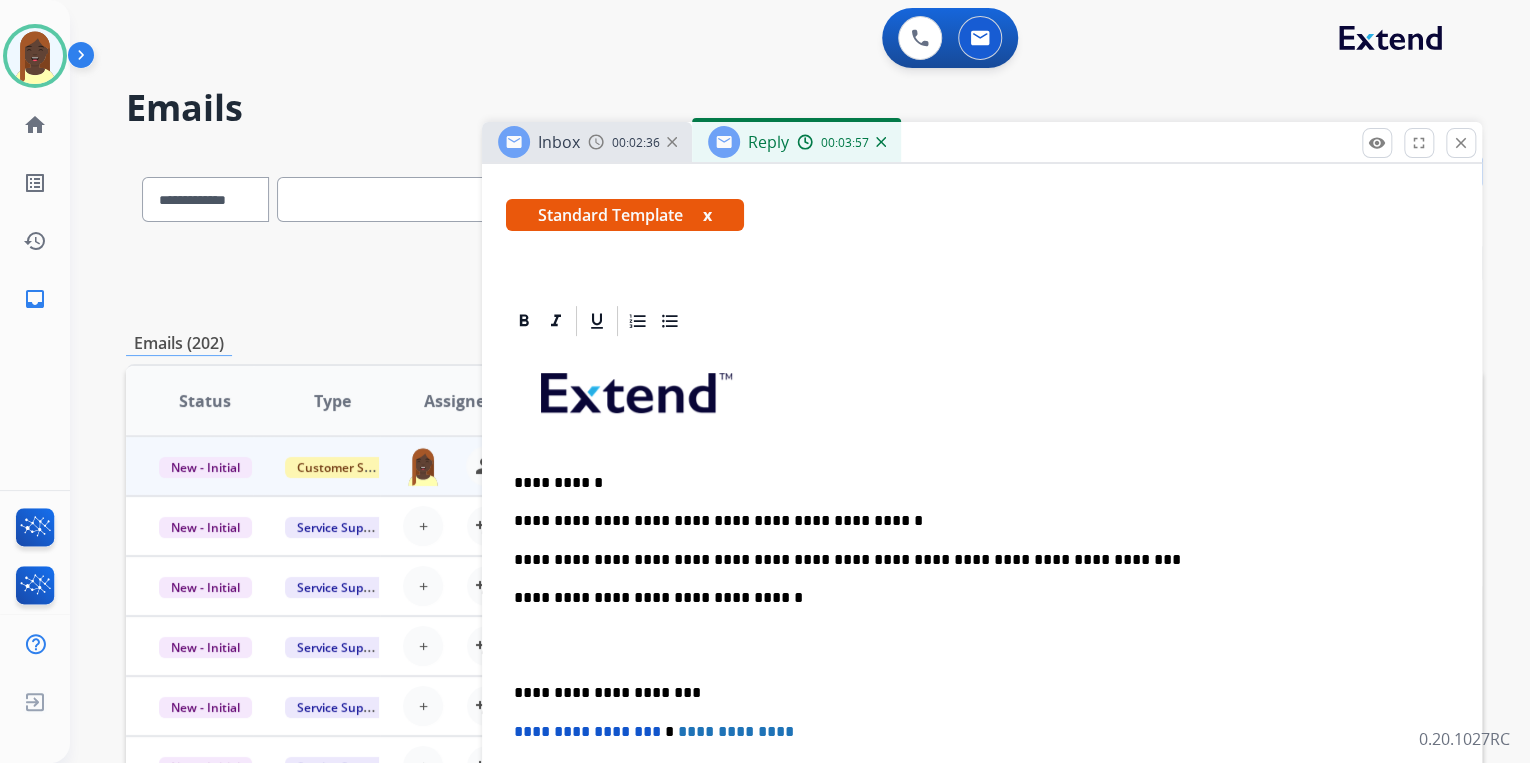 click on "**********" at bounding box center [982, 664] 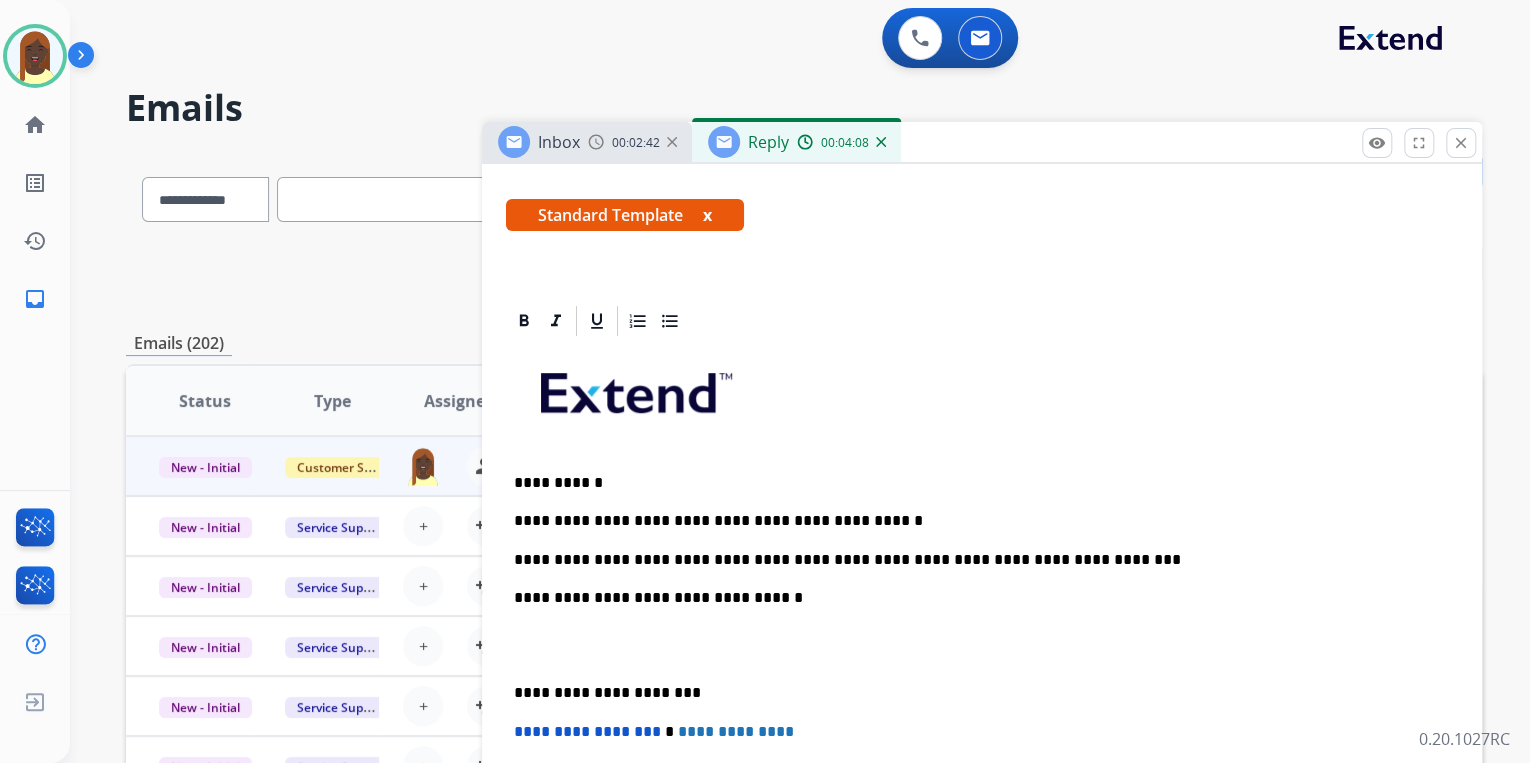 click on "**********" at bounding box center [974, 560] 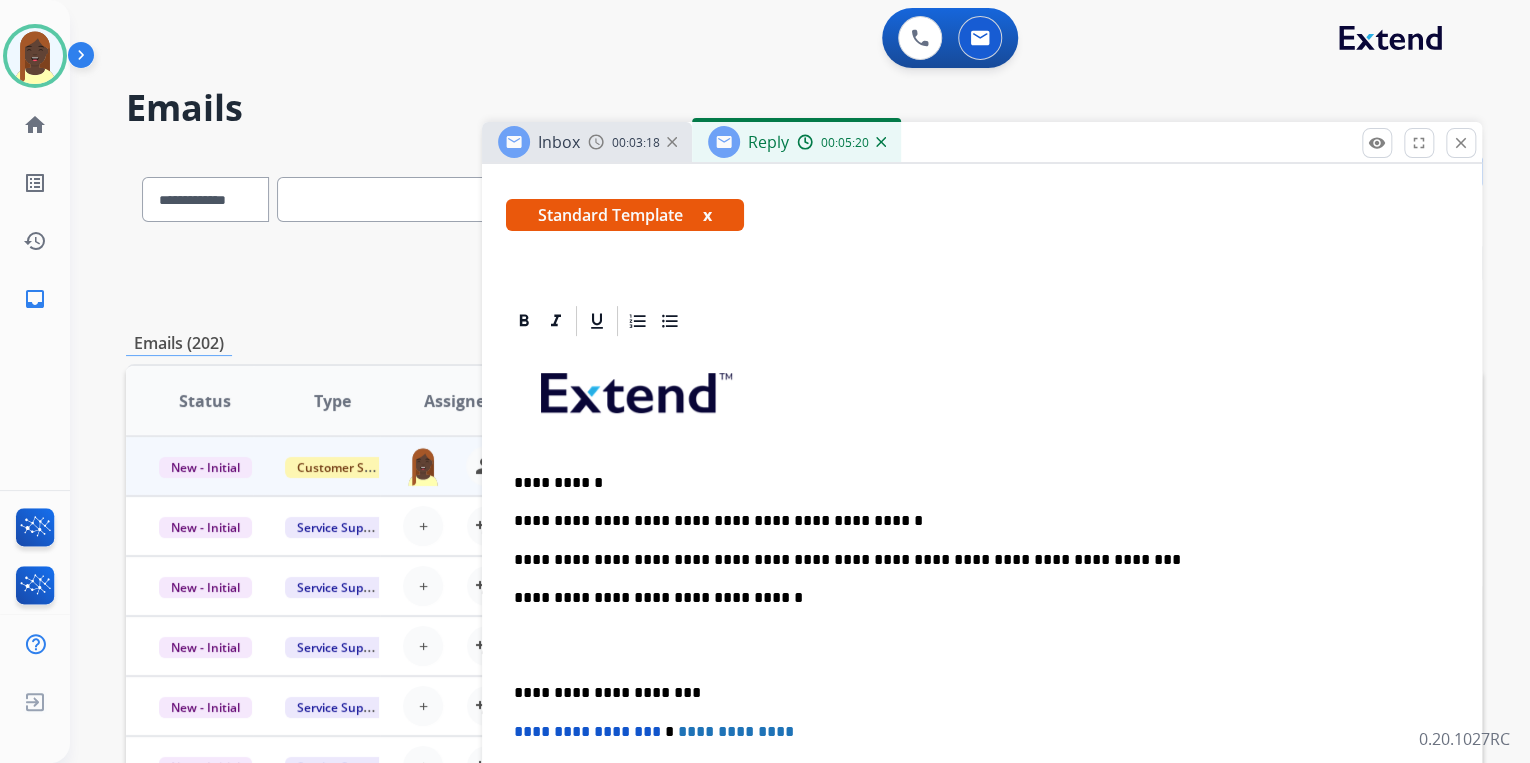 click on "**********" at bounding box center (974, 560) 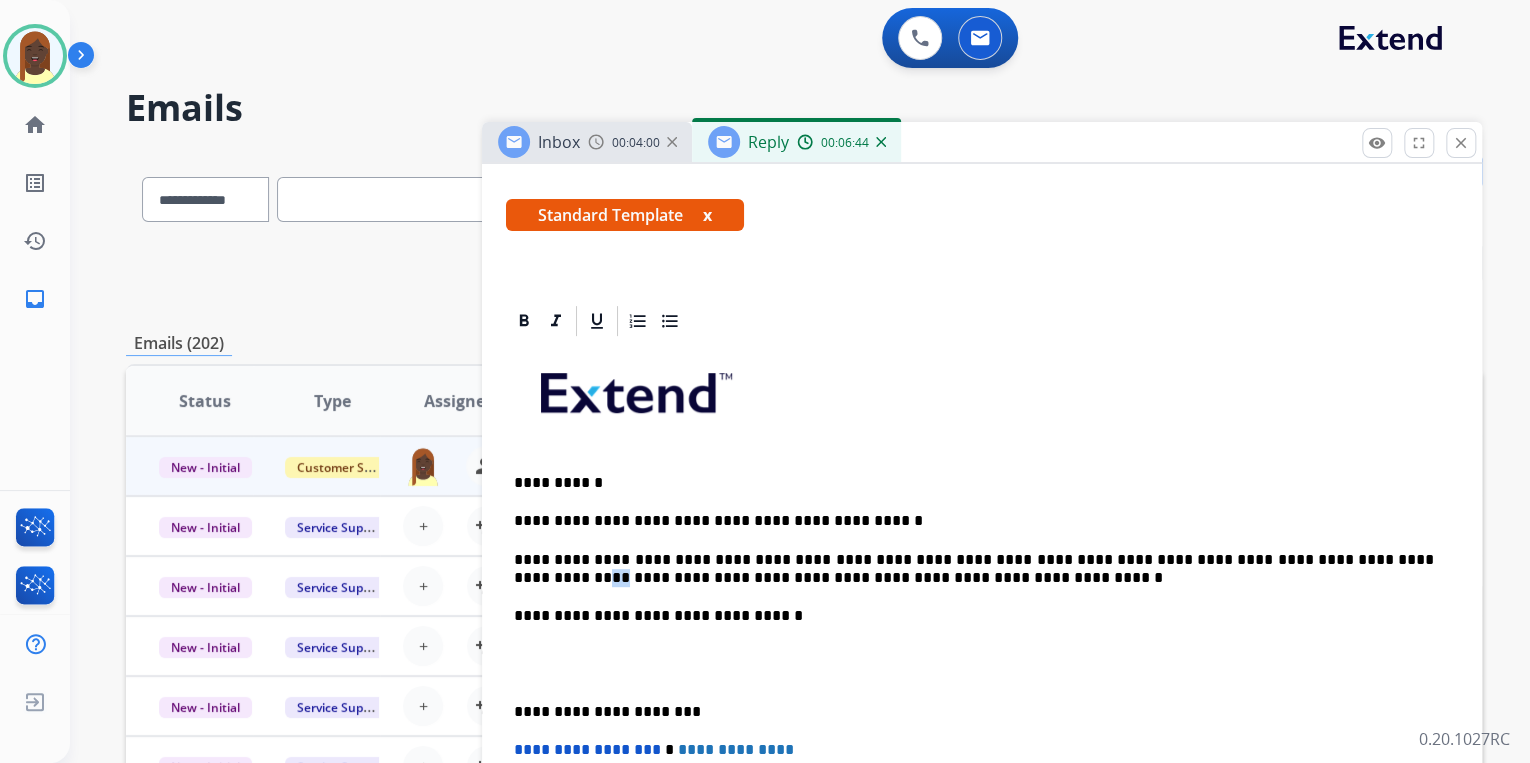 drag, startPoint x: 1339, startPoint y: 556, endPoint x: 1326, endPoint y: 559, distance: 13.341664 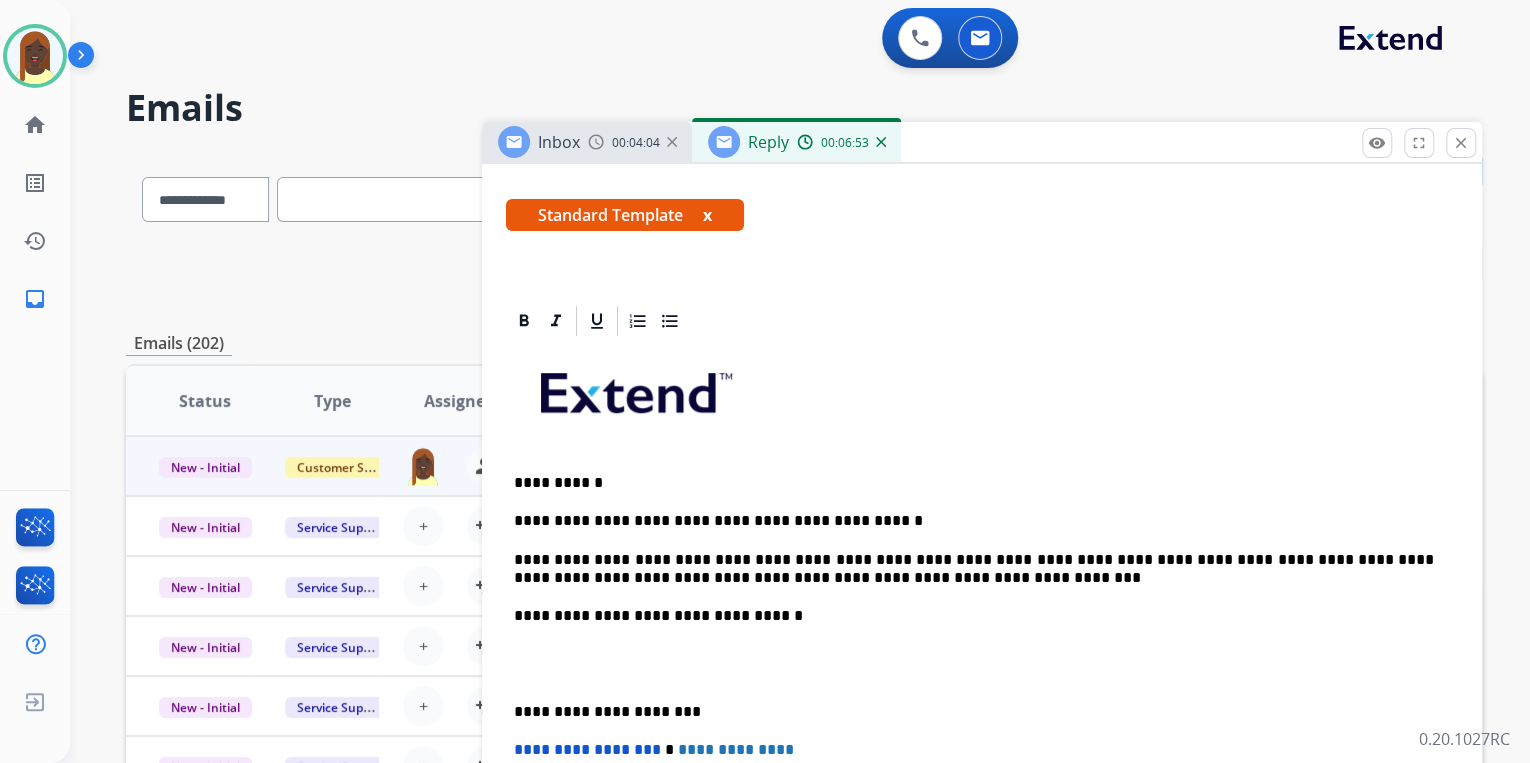 click on "**********" at bounding box center [974, 569] 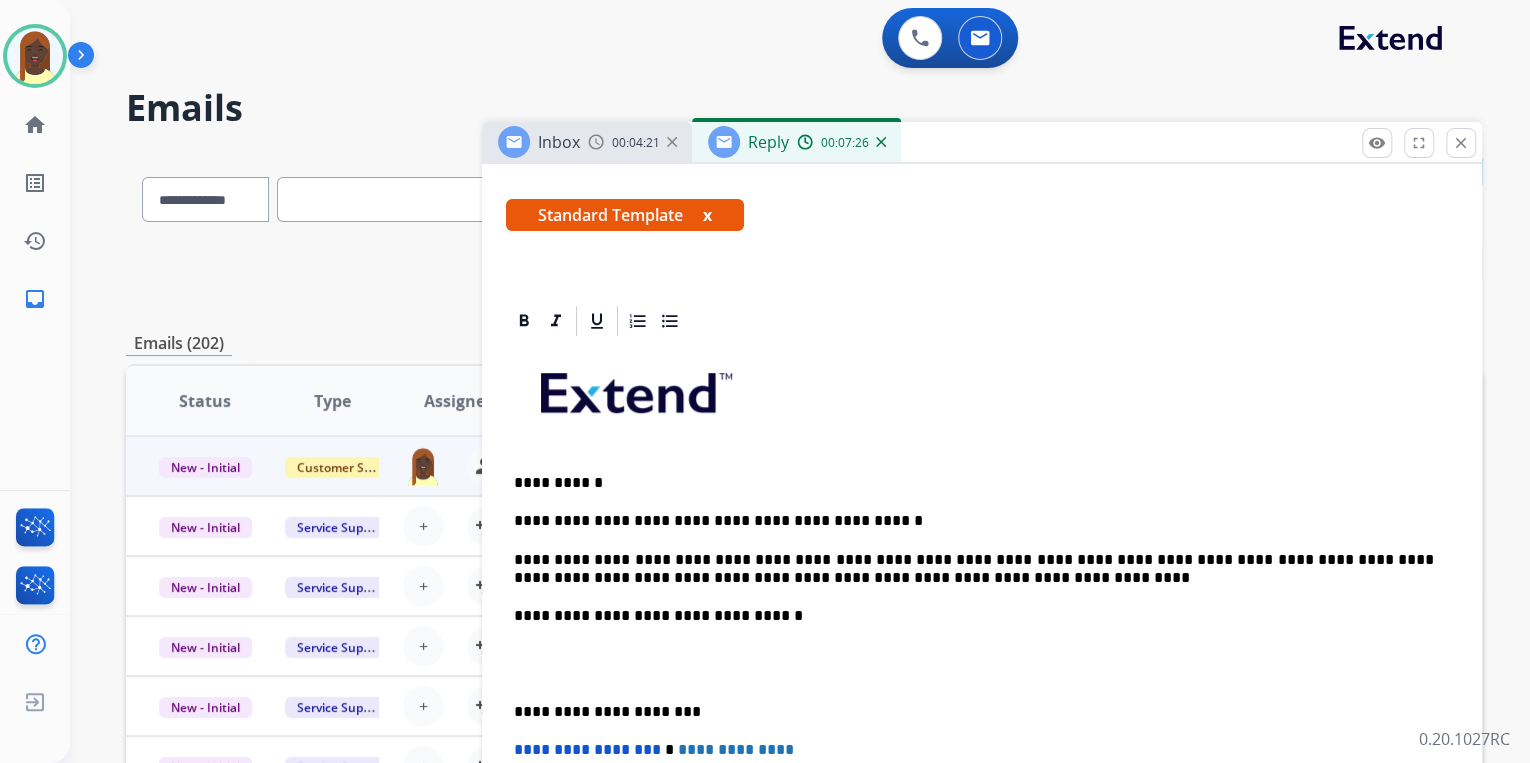 click on "**********" at bounding box center [974, 569] 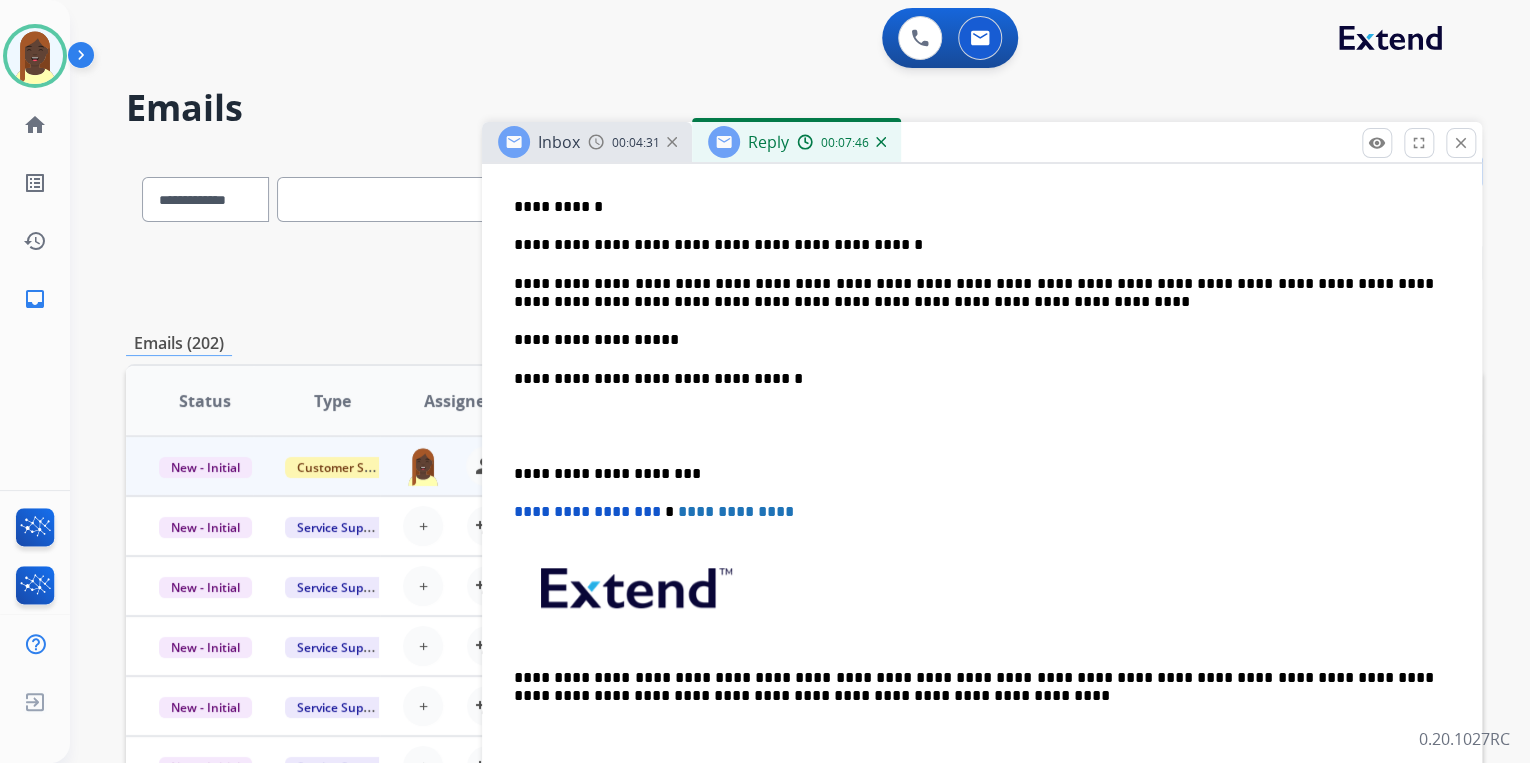 scroll, scrollTop: 640, scrollLeft: 0, axis: vertical 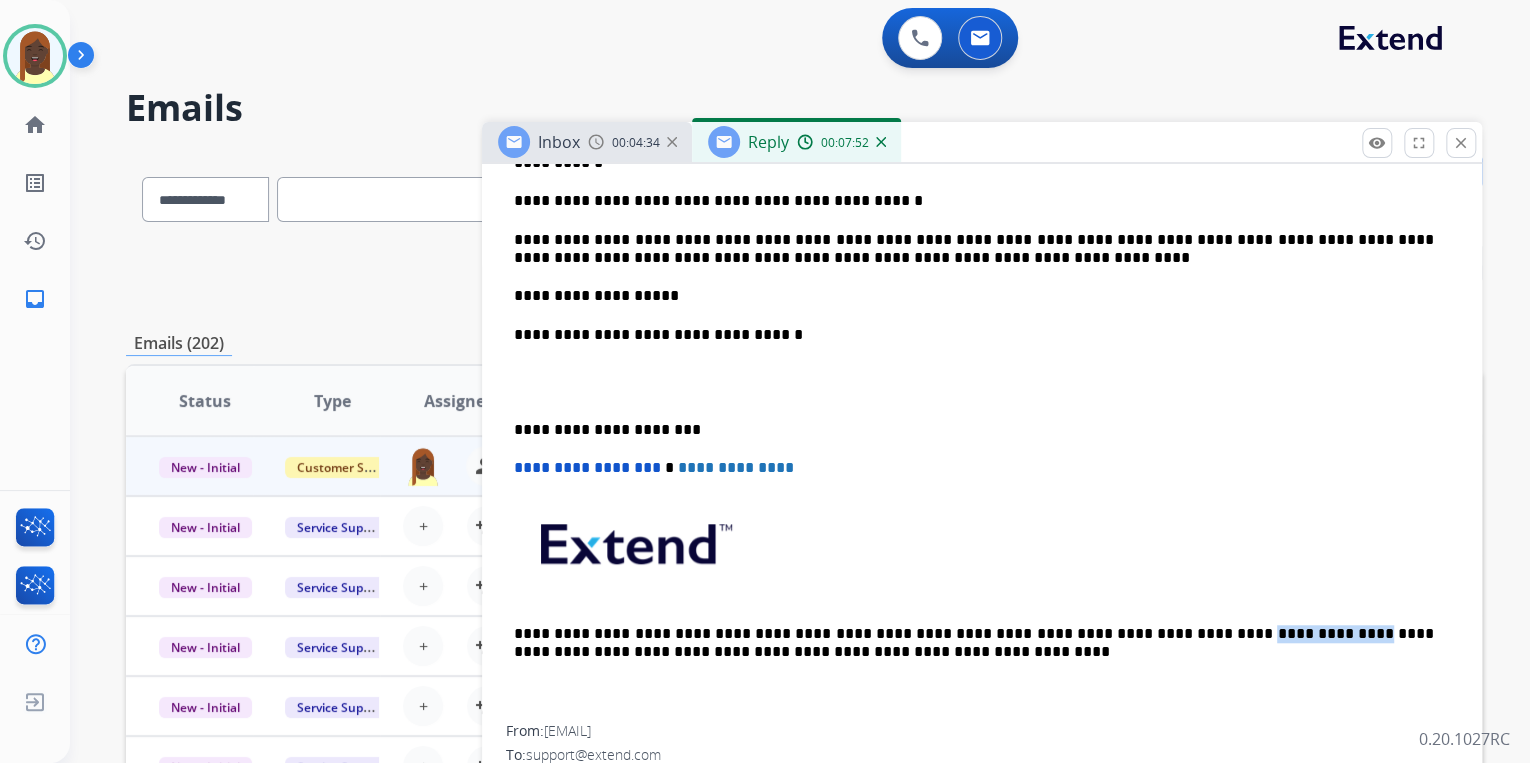 drag, startPoint x: 1104, startPoint y: 630, endPoint x: 1203, endPoint y: 635, distance: 99.12618 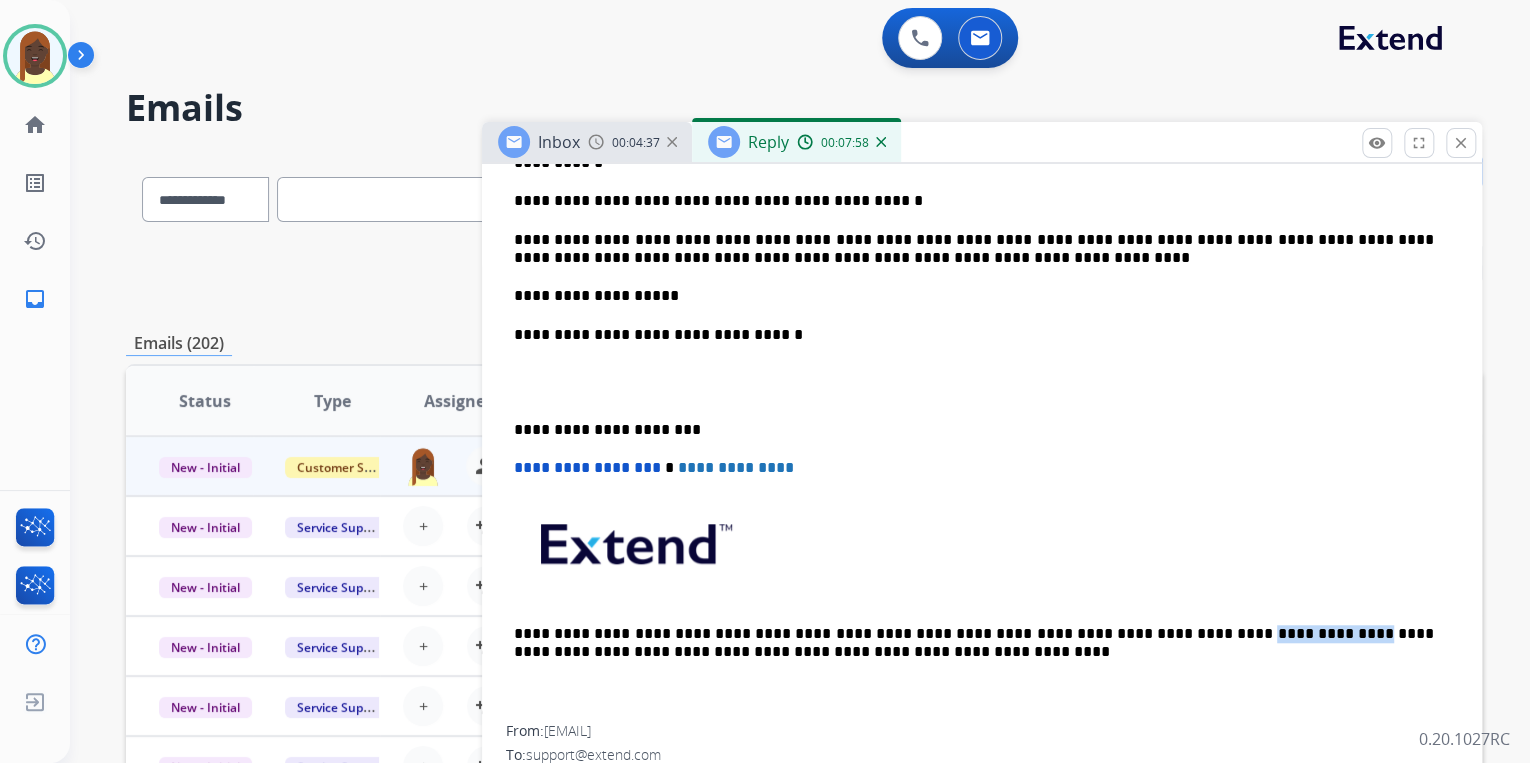 copy on "**********" 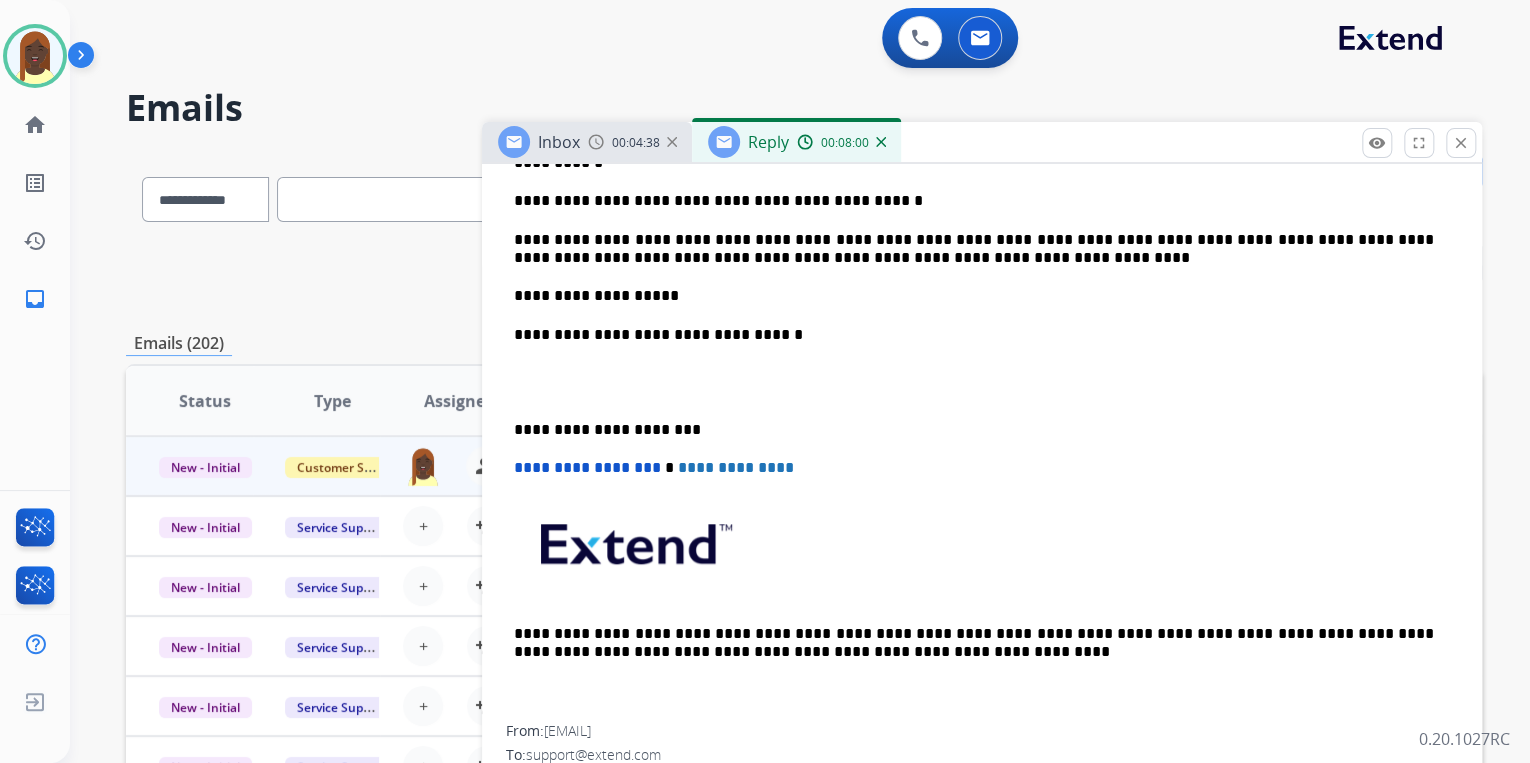 click on "**********" at bounding box center [974, 296] 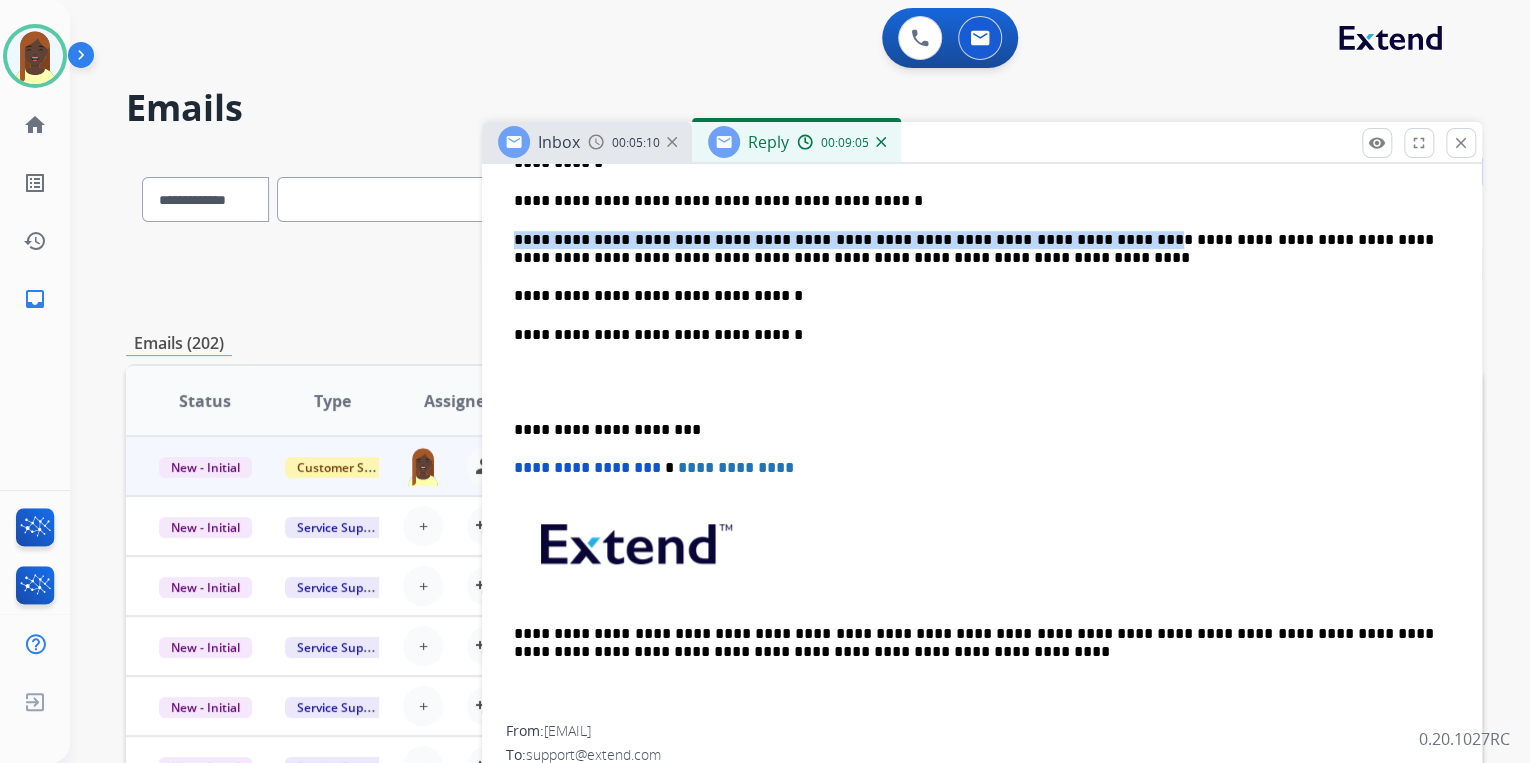 drag, startPoint x: 1036, startPoint y: 236, endPoint x: 508, endPoint y: 228, distance: 528.0606 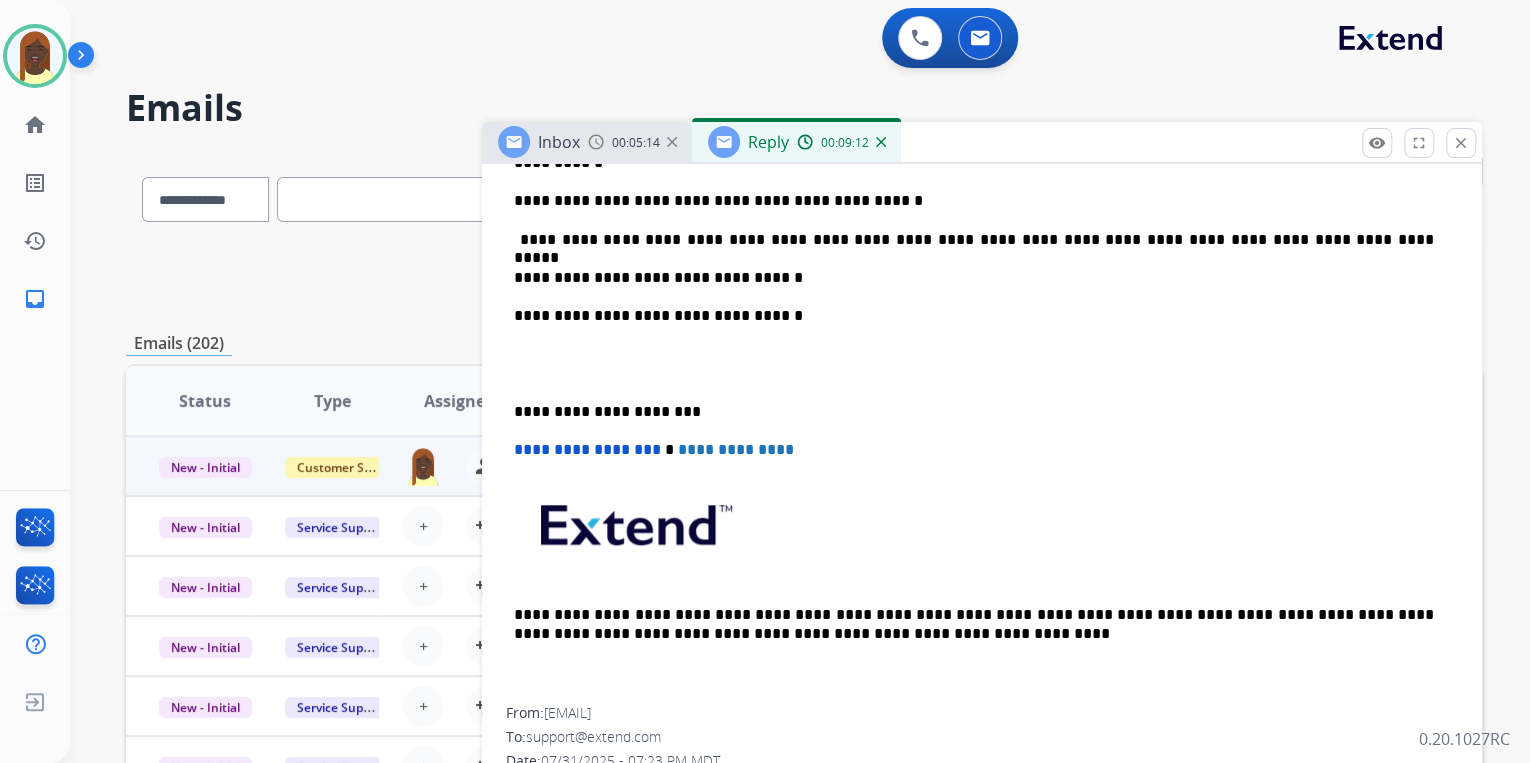 click on "**********" at bounding box center (974, 240) 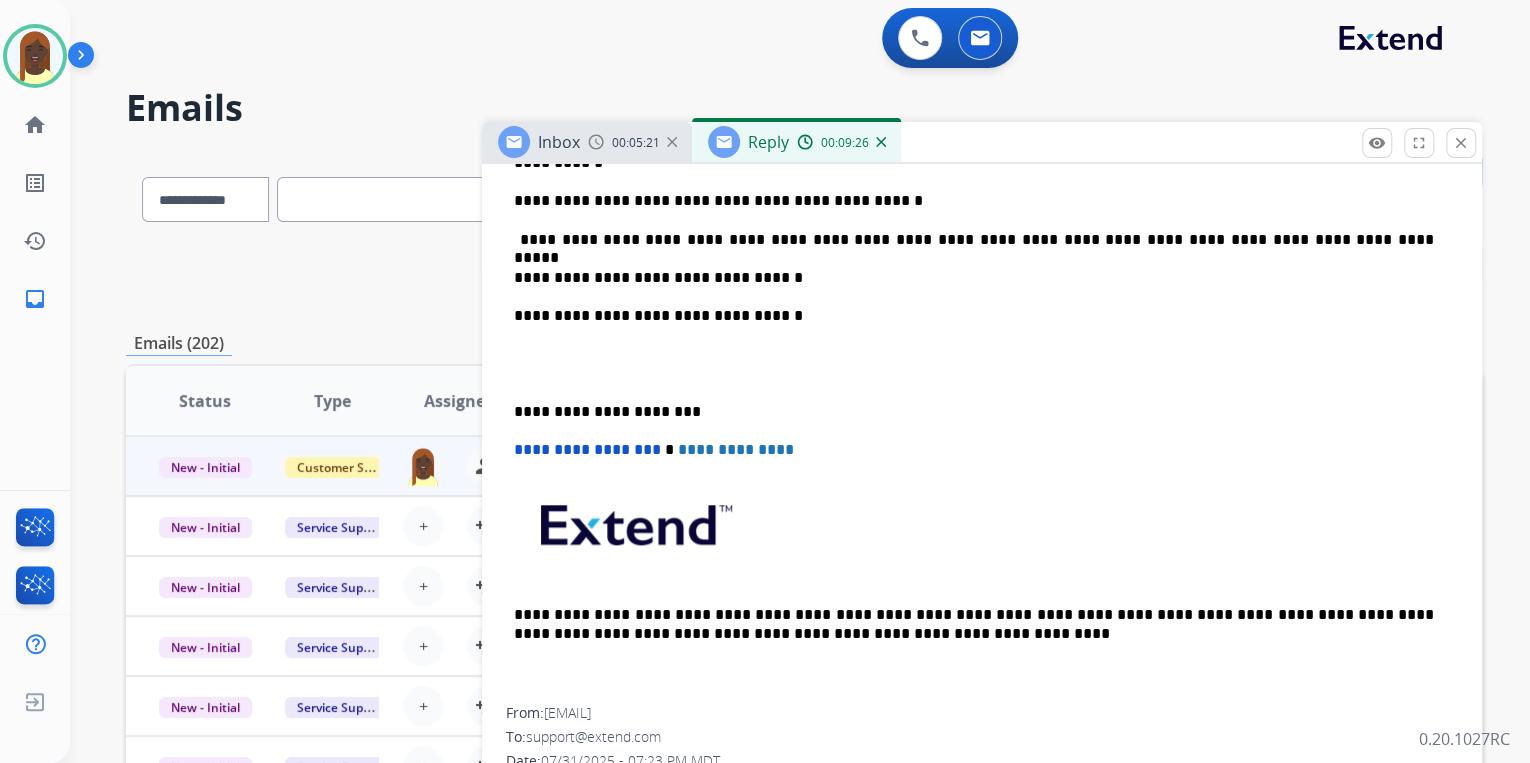 click on "**********" at bounding box center (974, 240) 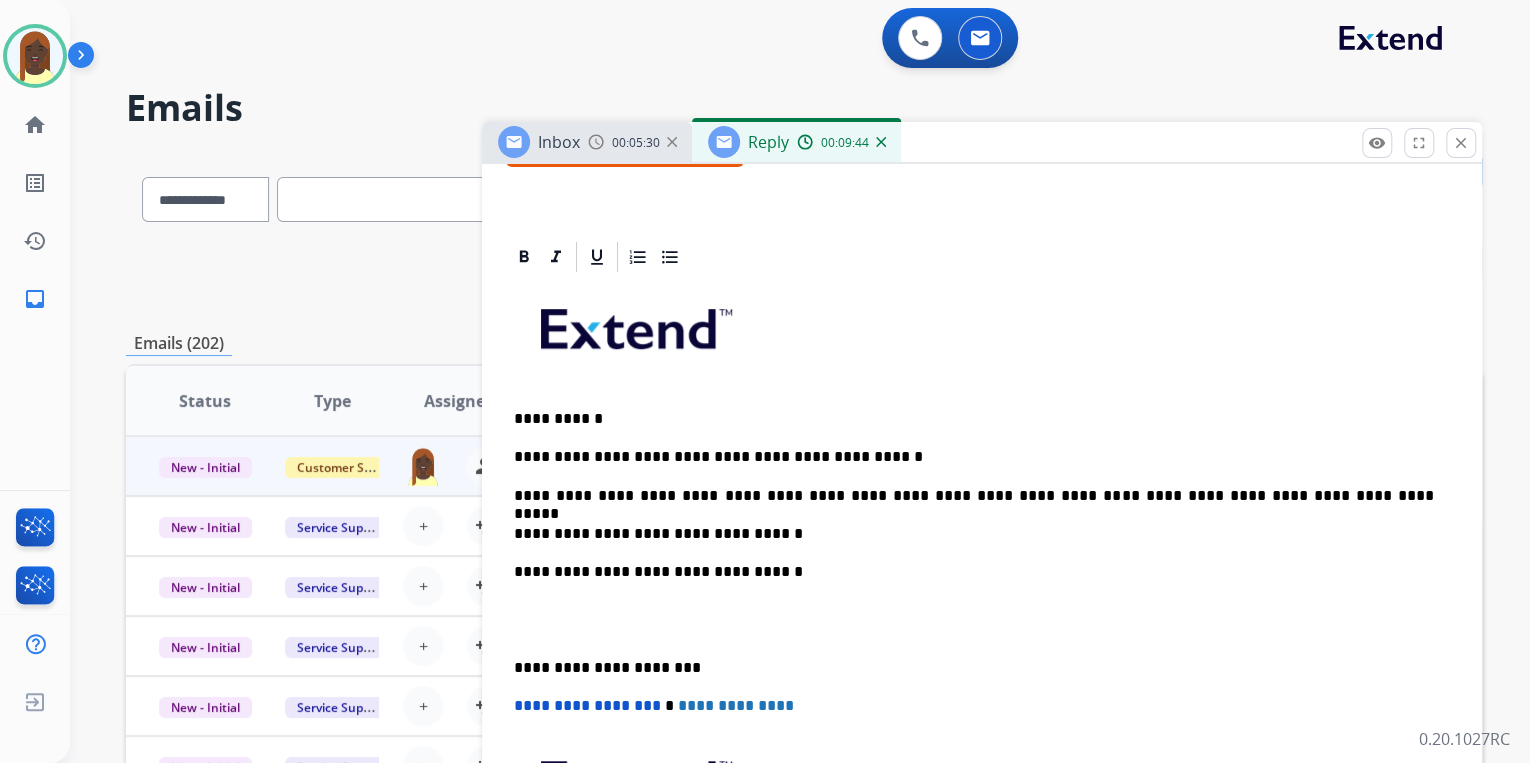 scroll, scrollTop: 480, scrollLeft: 0, axis: vertical 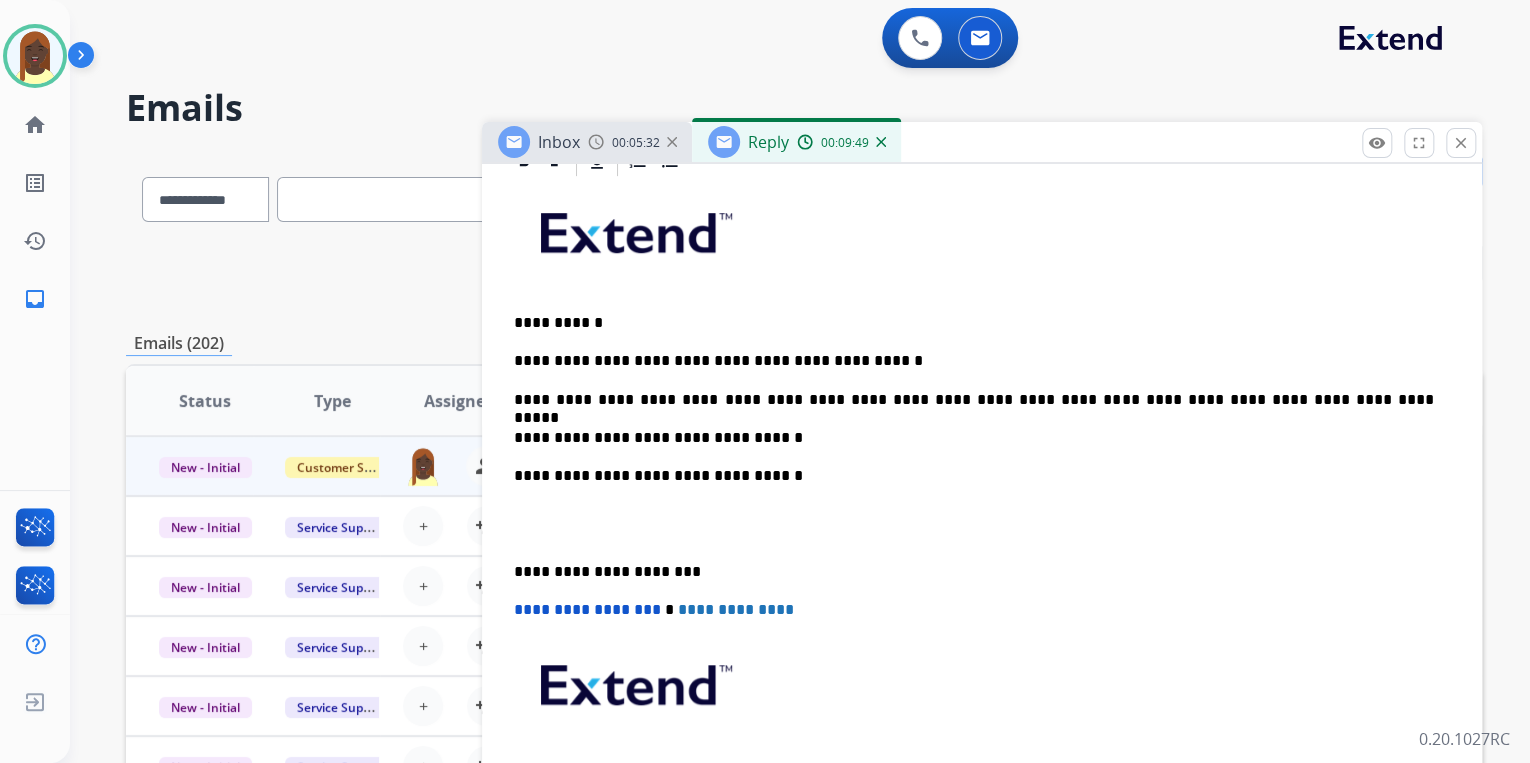 drag, startPoint x: 503, startPoint y: 394, endPoint x: 715, endPoint y: 432, distance: 215.37874 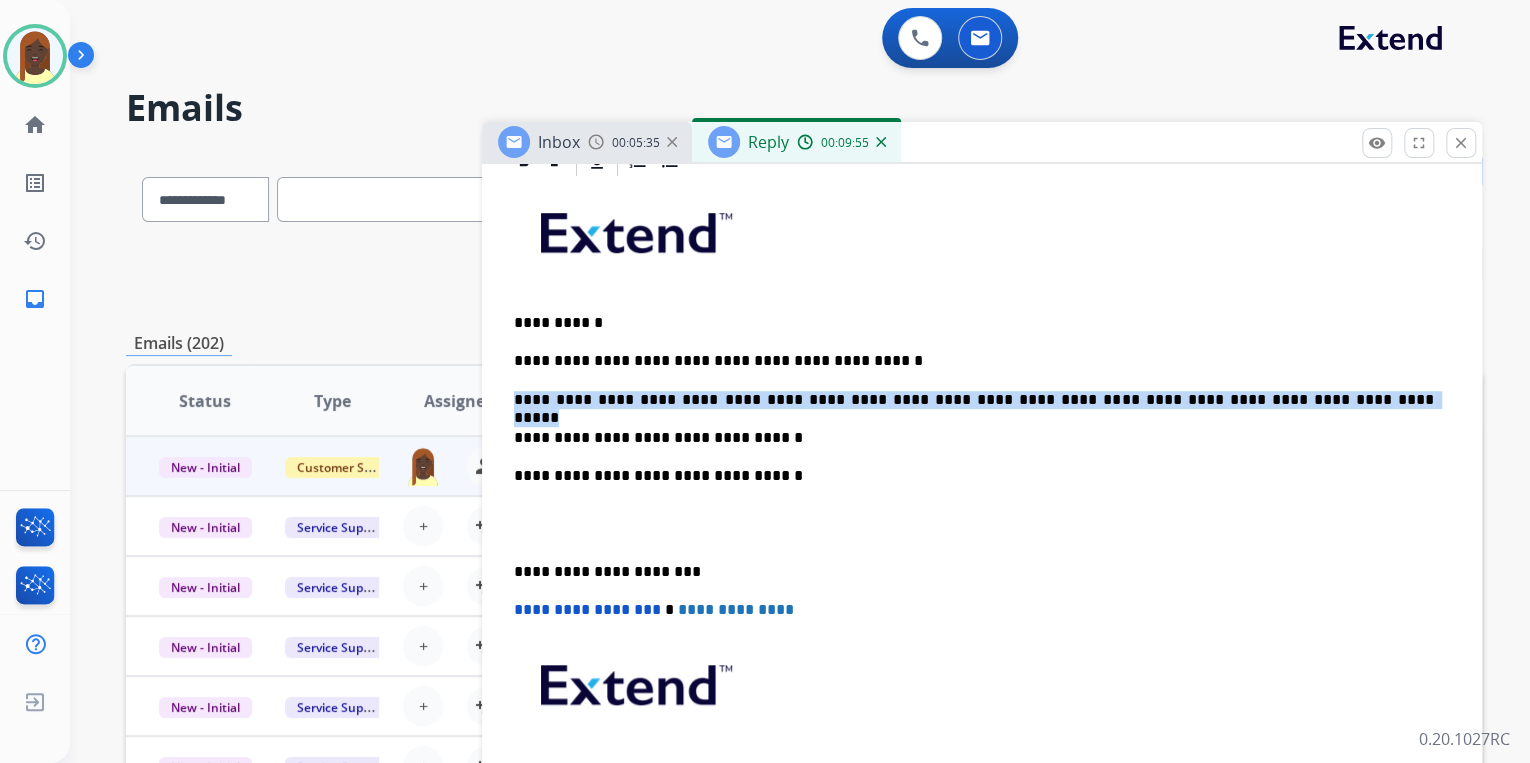 drag, startPoint x: 512, startPoint y: 396, endPoint x: 1252, endPoint y: 396, distance: 740 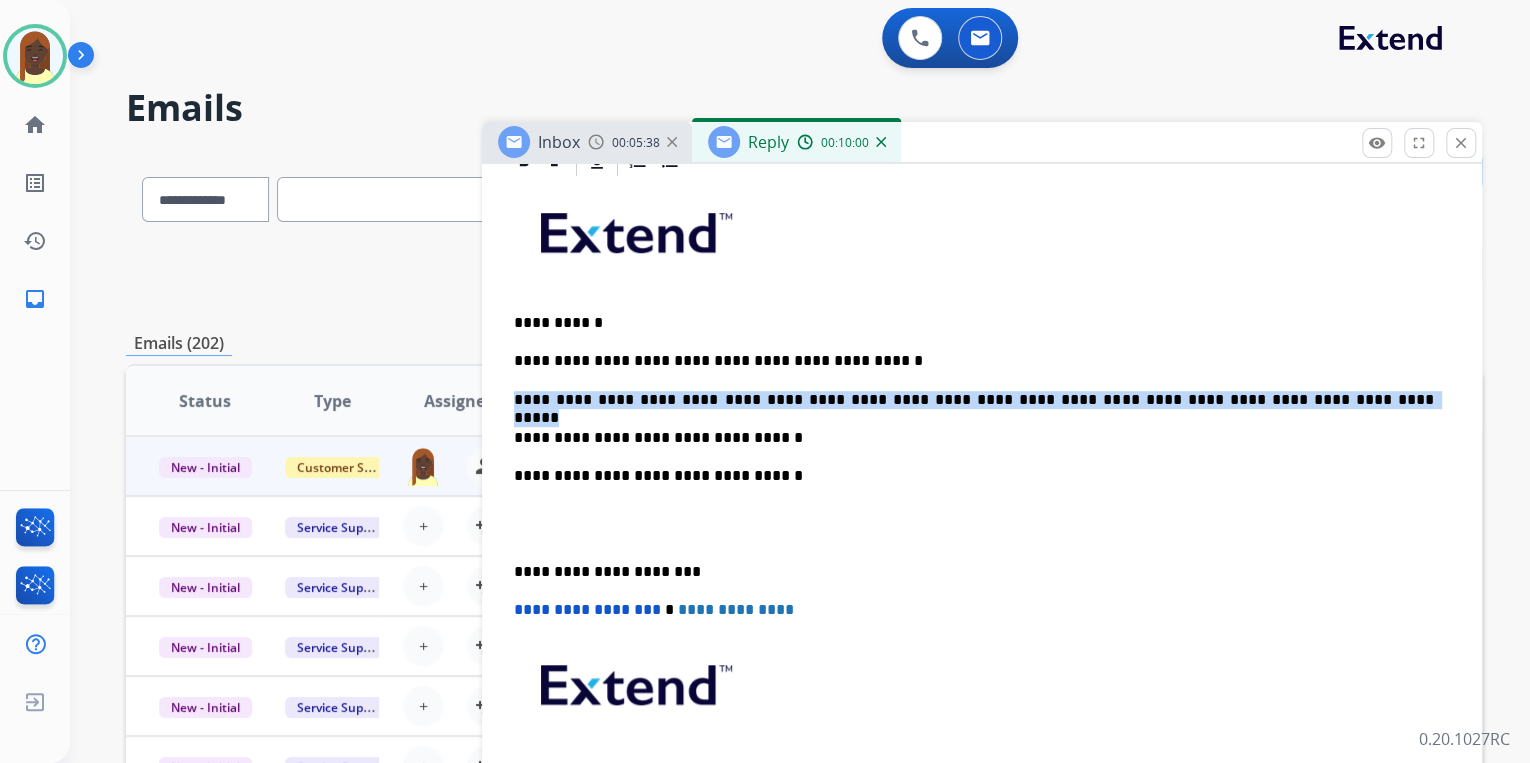 copy on "**********" 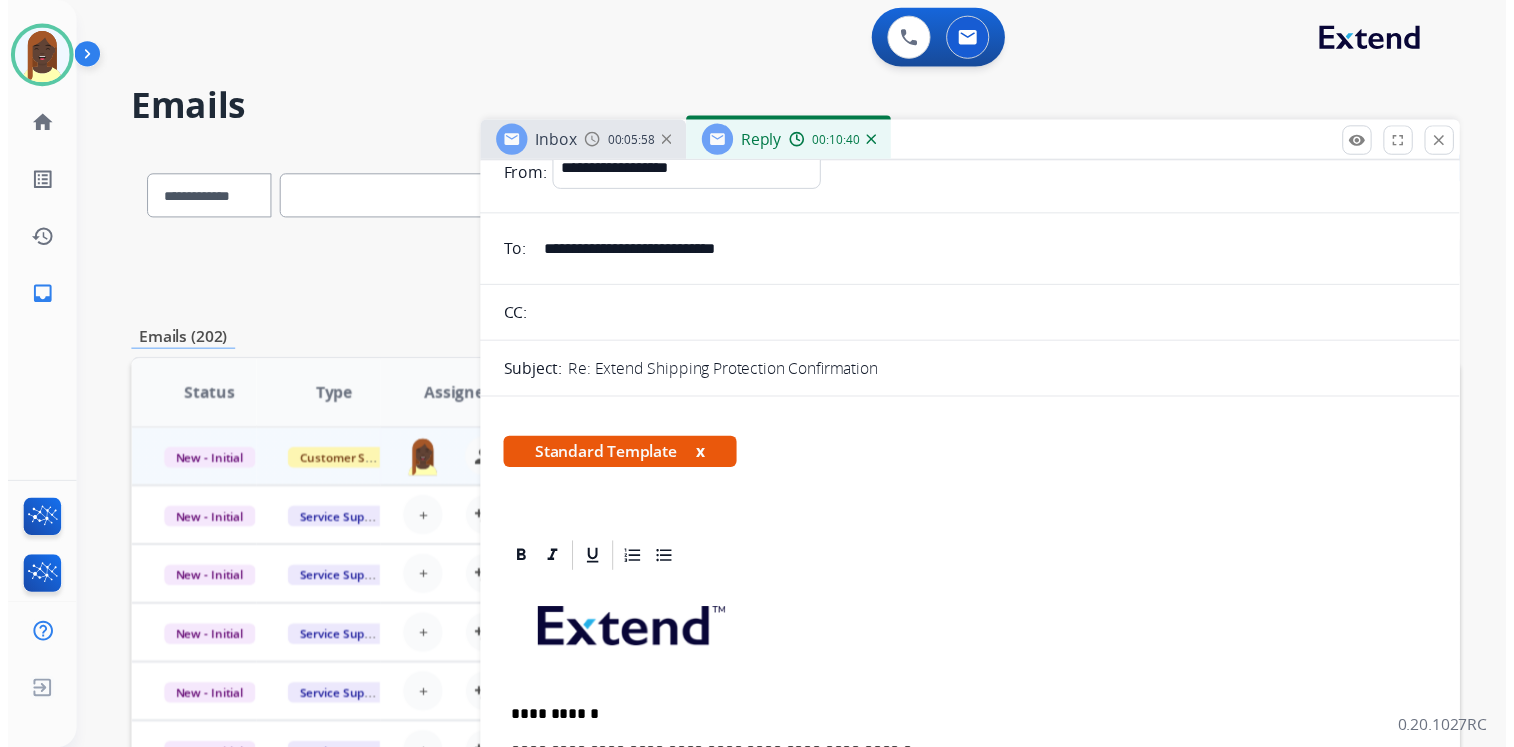 scroll, scrollTop: 0, scrollLeft: 0, axis: both 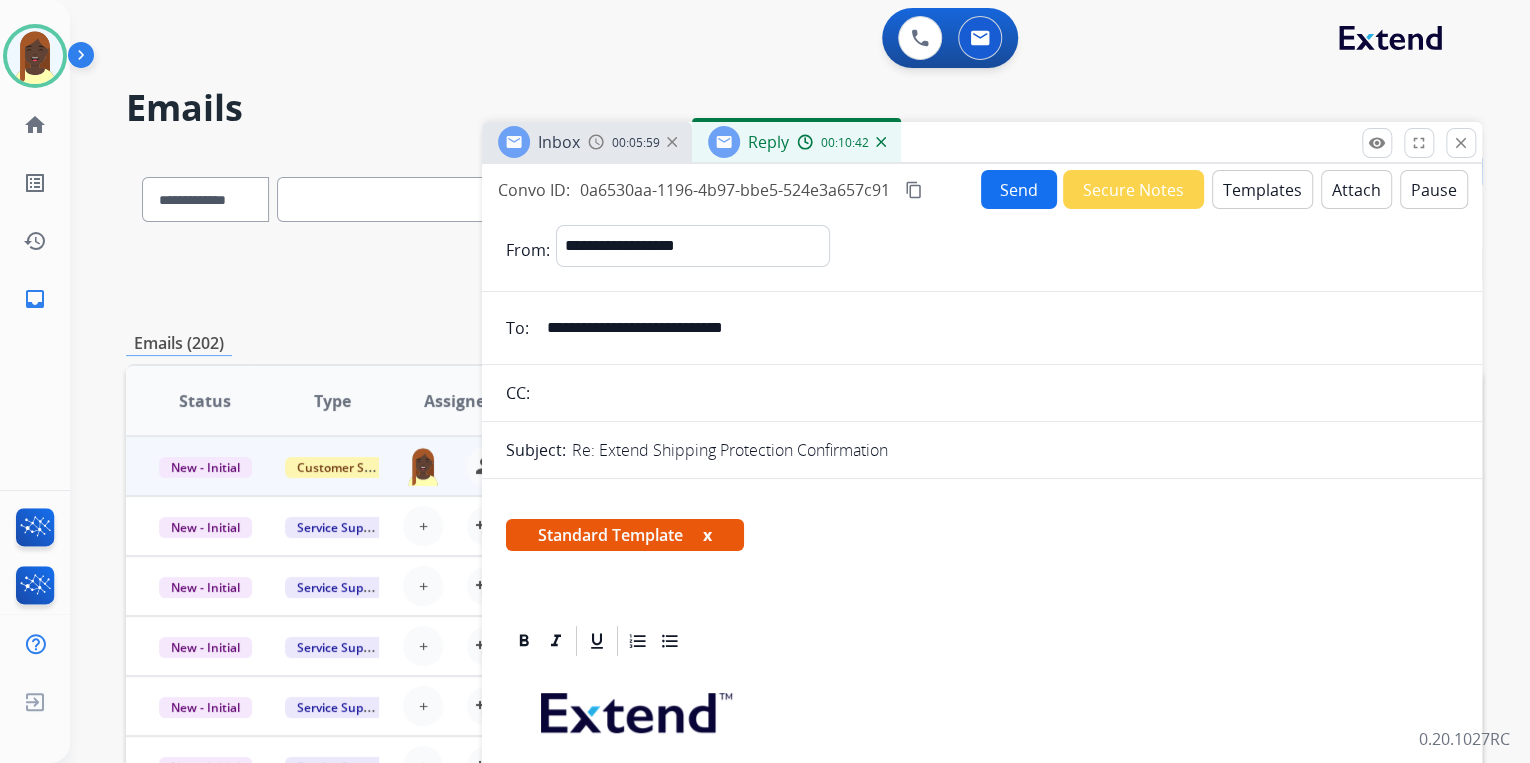 click on "Send" at bounding box center (1019, 189) 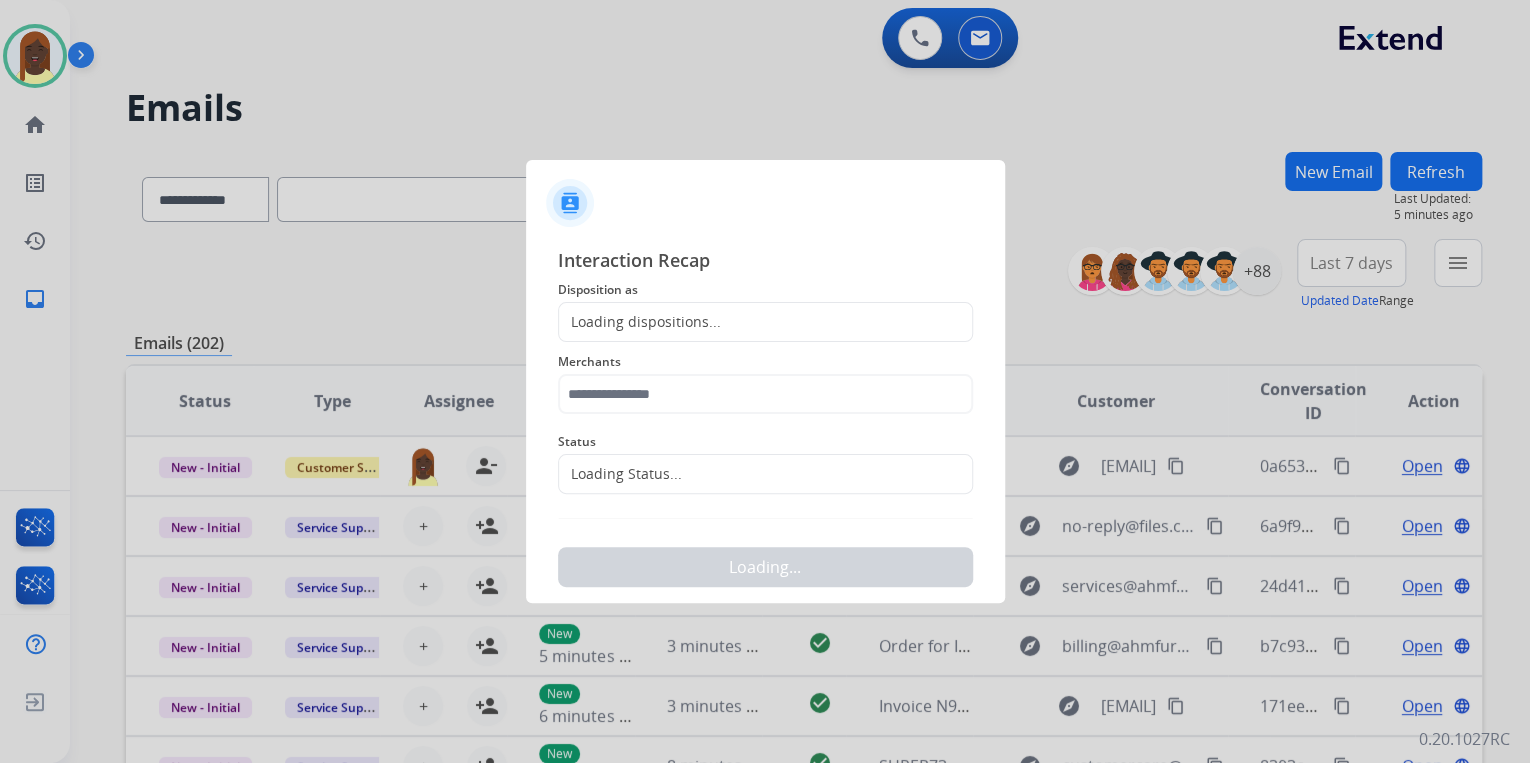 click on "Loading Status..." 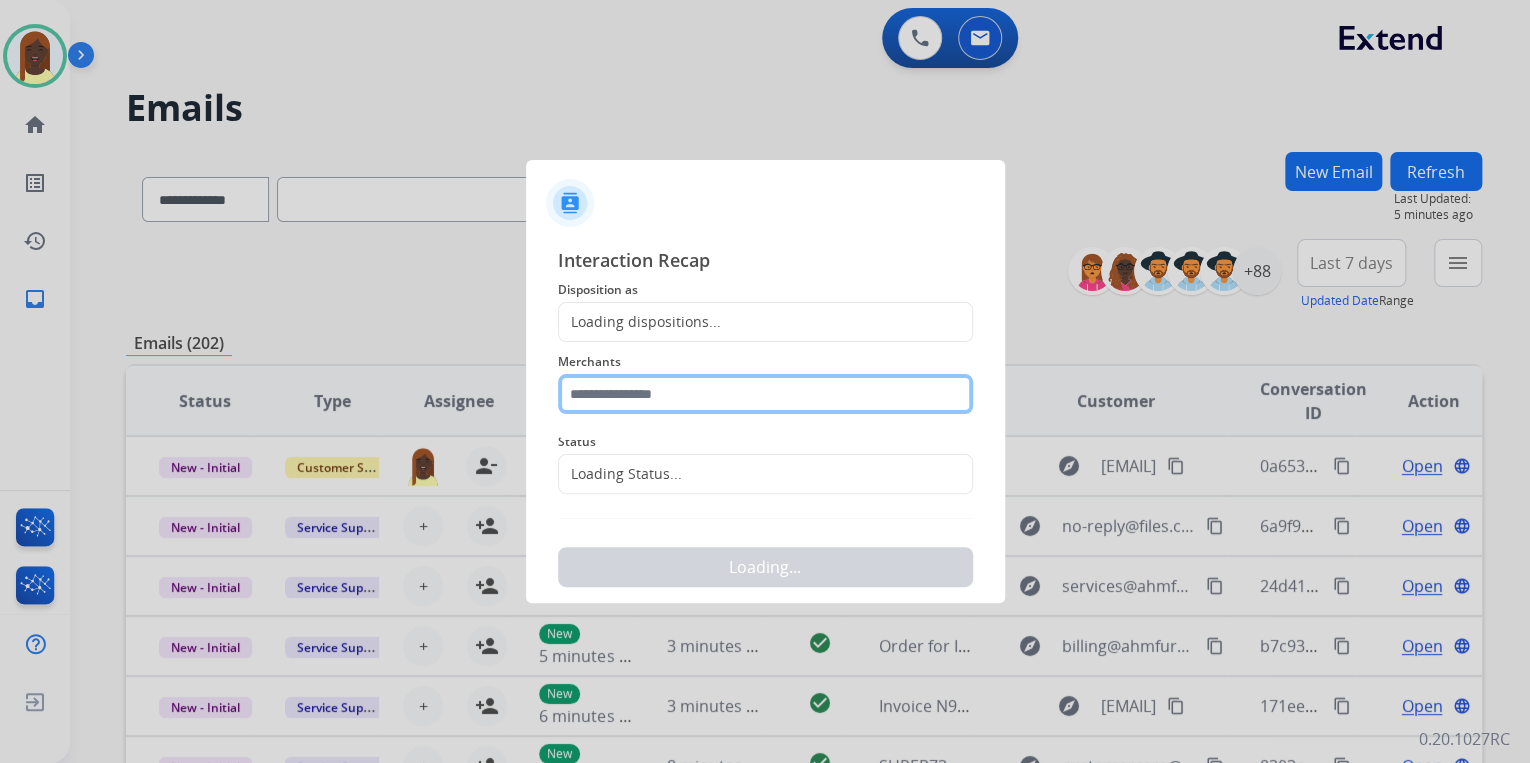 click 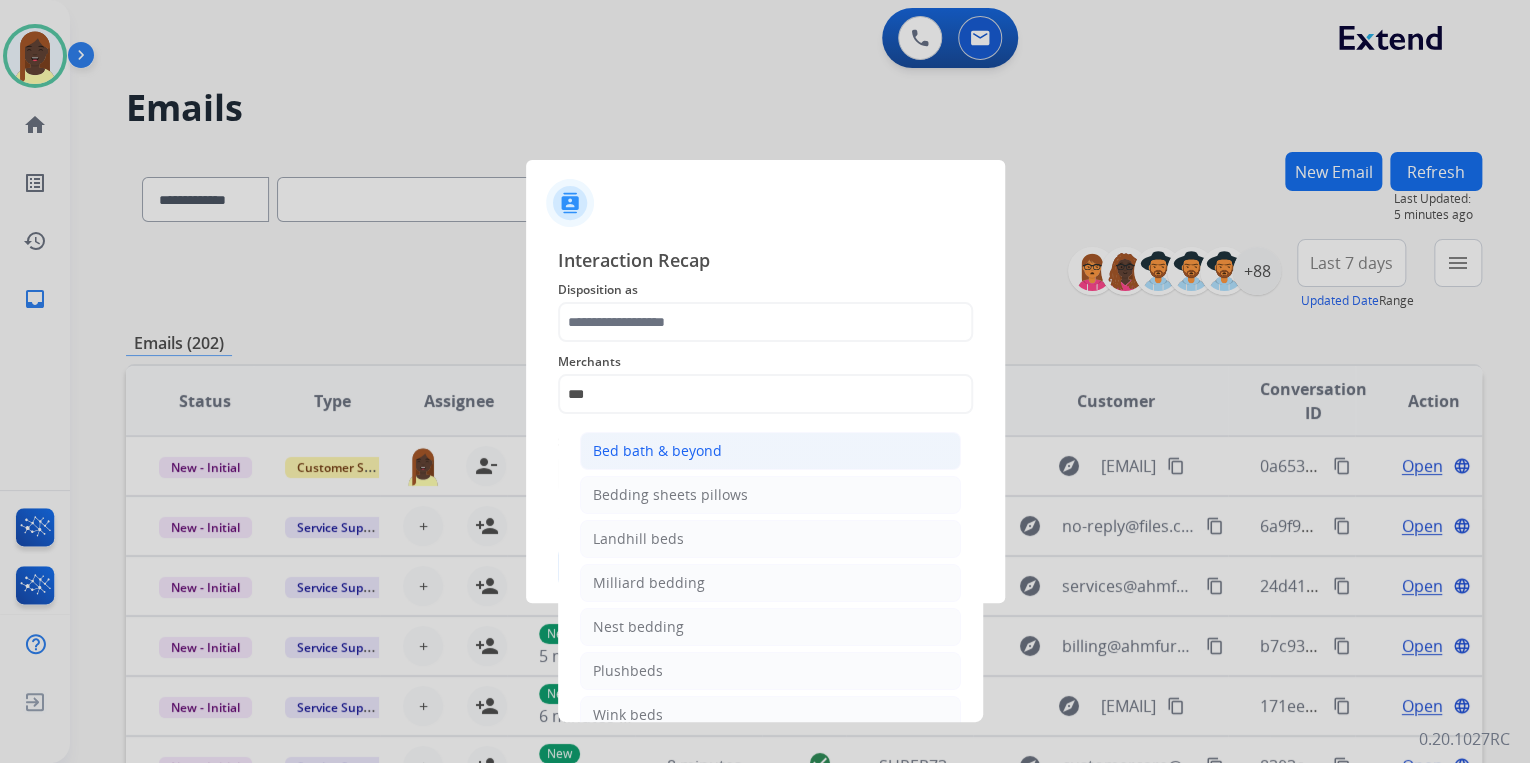 click on "Bed bath & beyond" 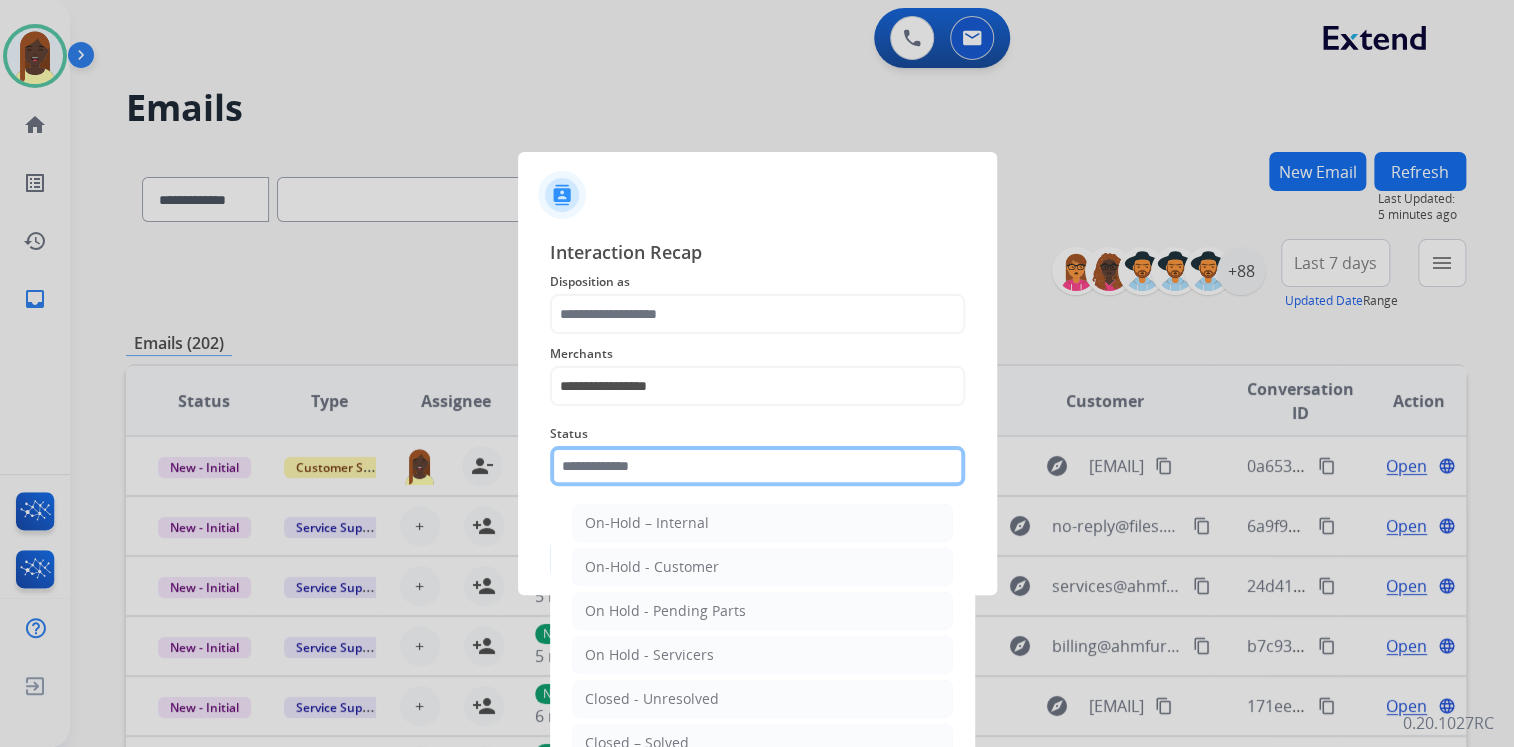 click 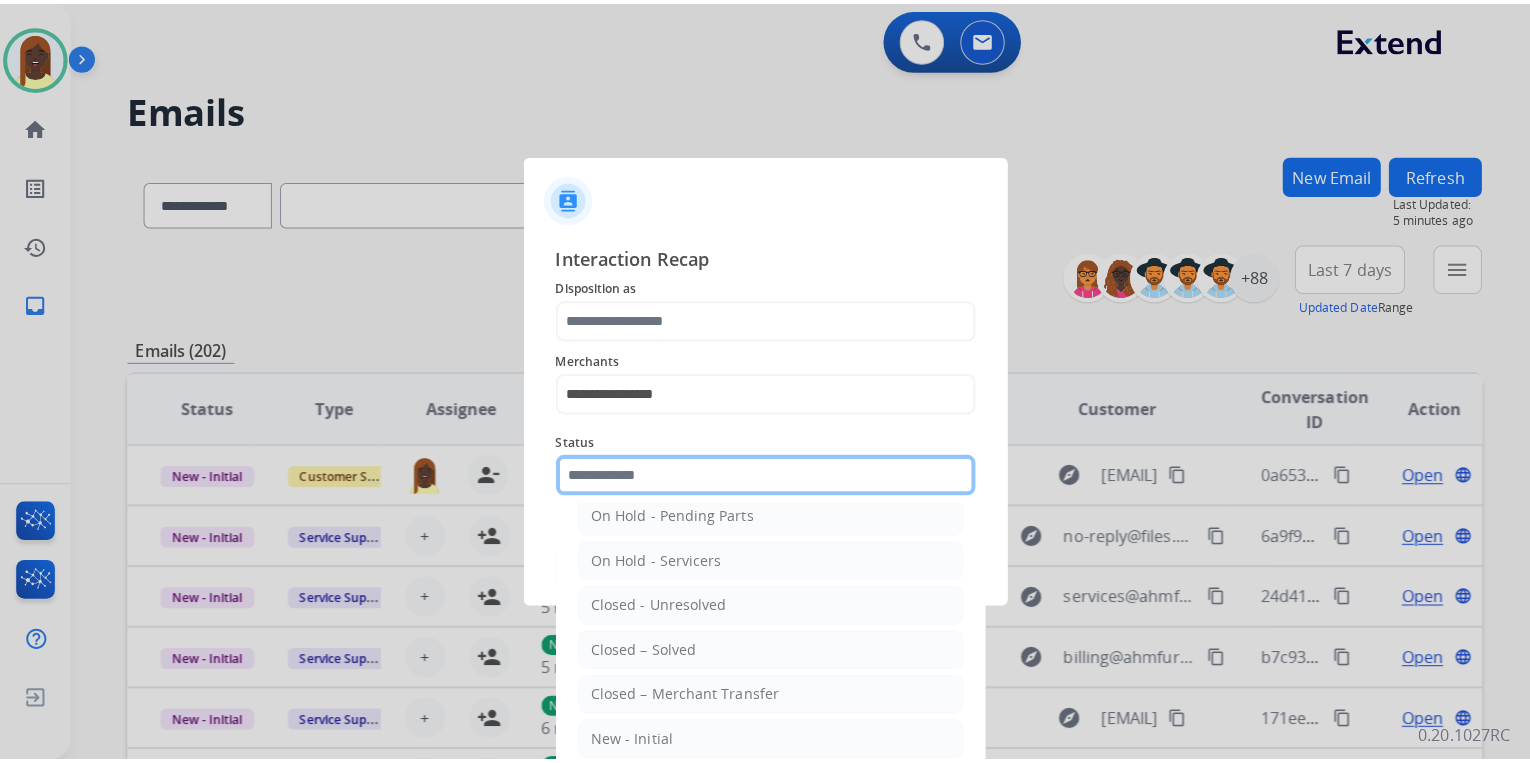 scroll, scrollTop: 116, scrollLeft: 0, axis: vertical 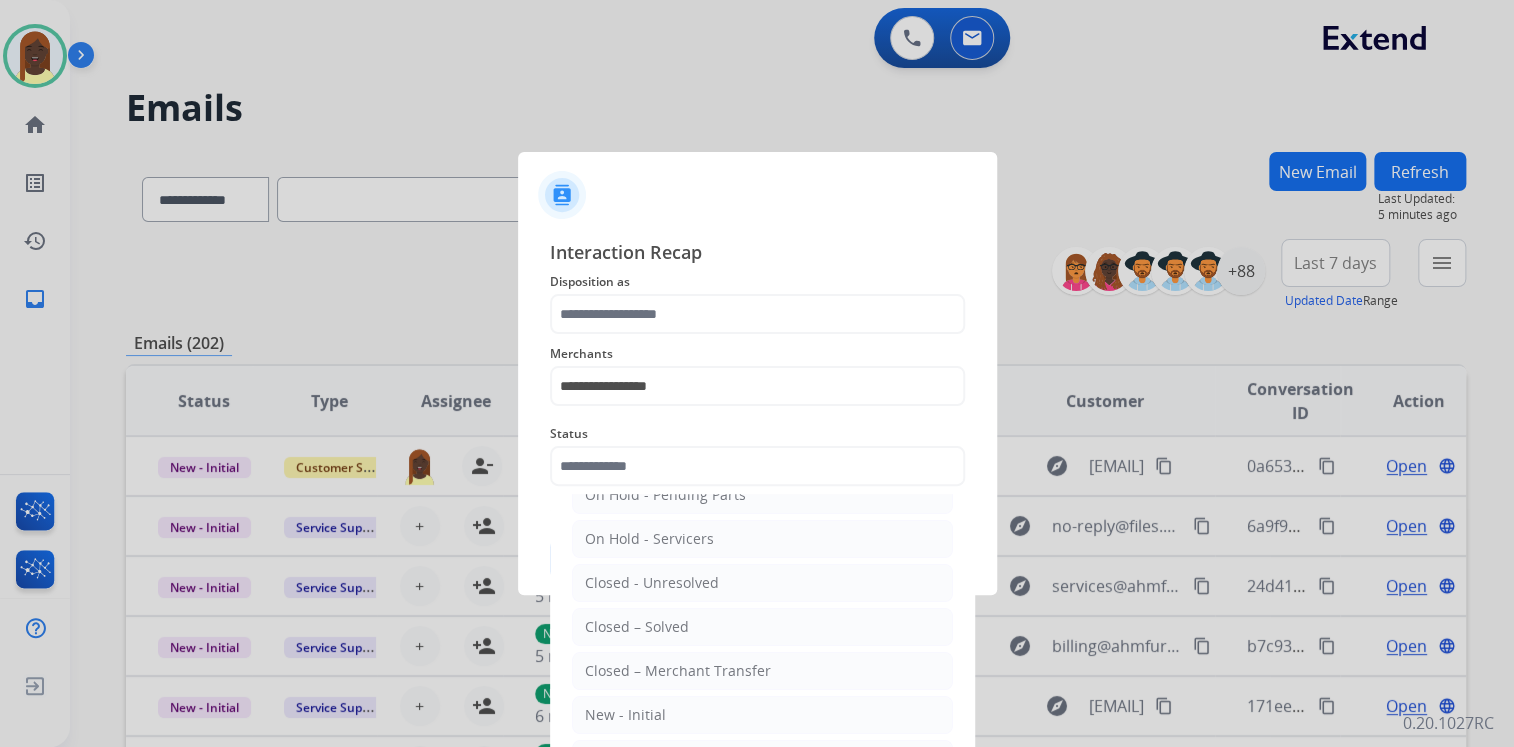 drag, startPoint x: 664, startPoint y: 626, endPoint x: 594, endPoint y: 443, distance: 195.9311 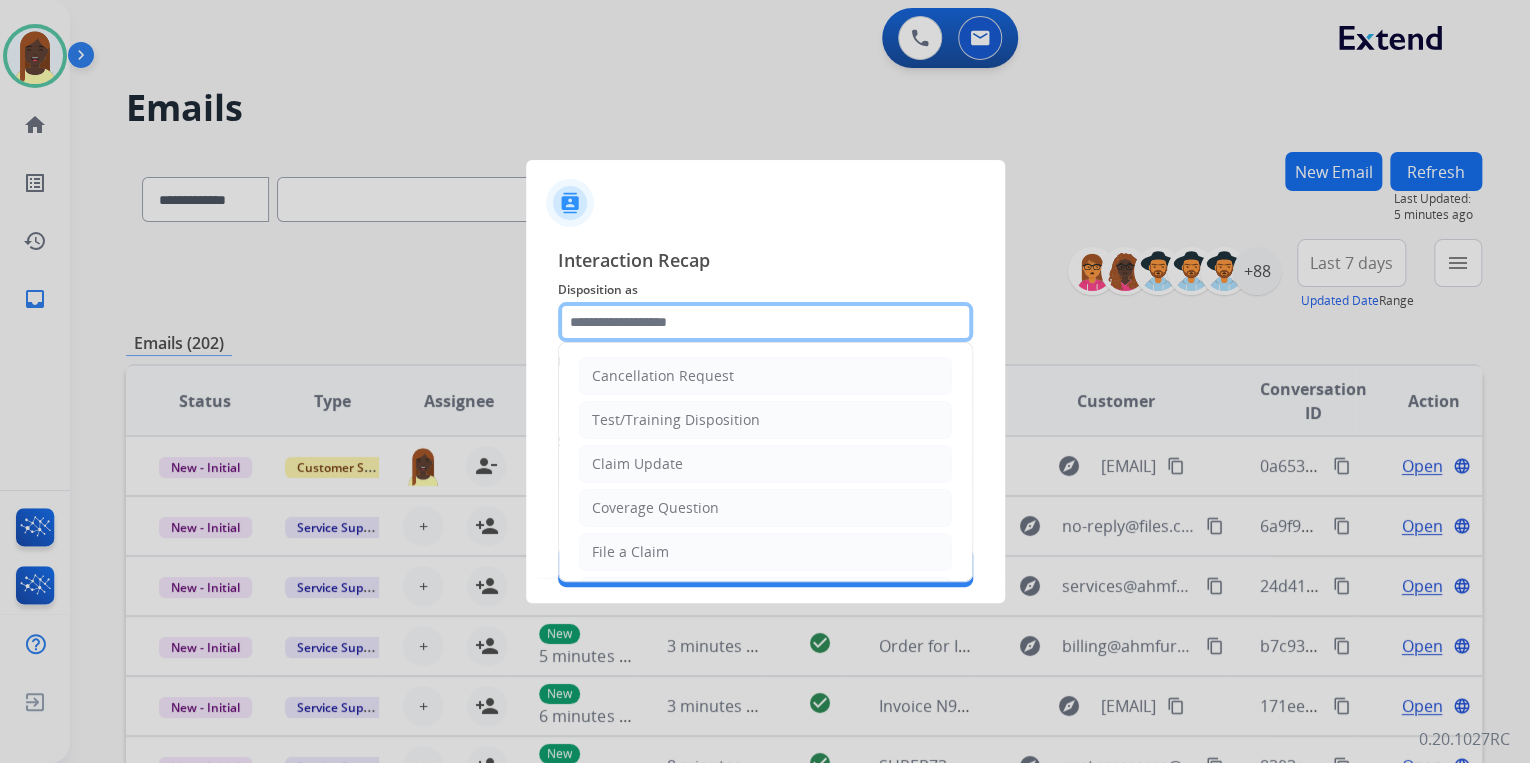 click 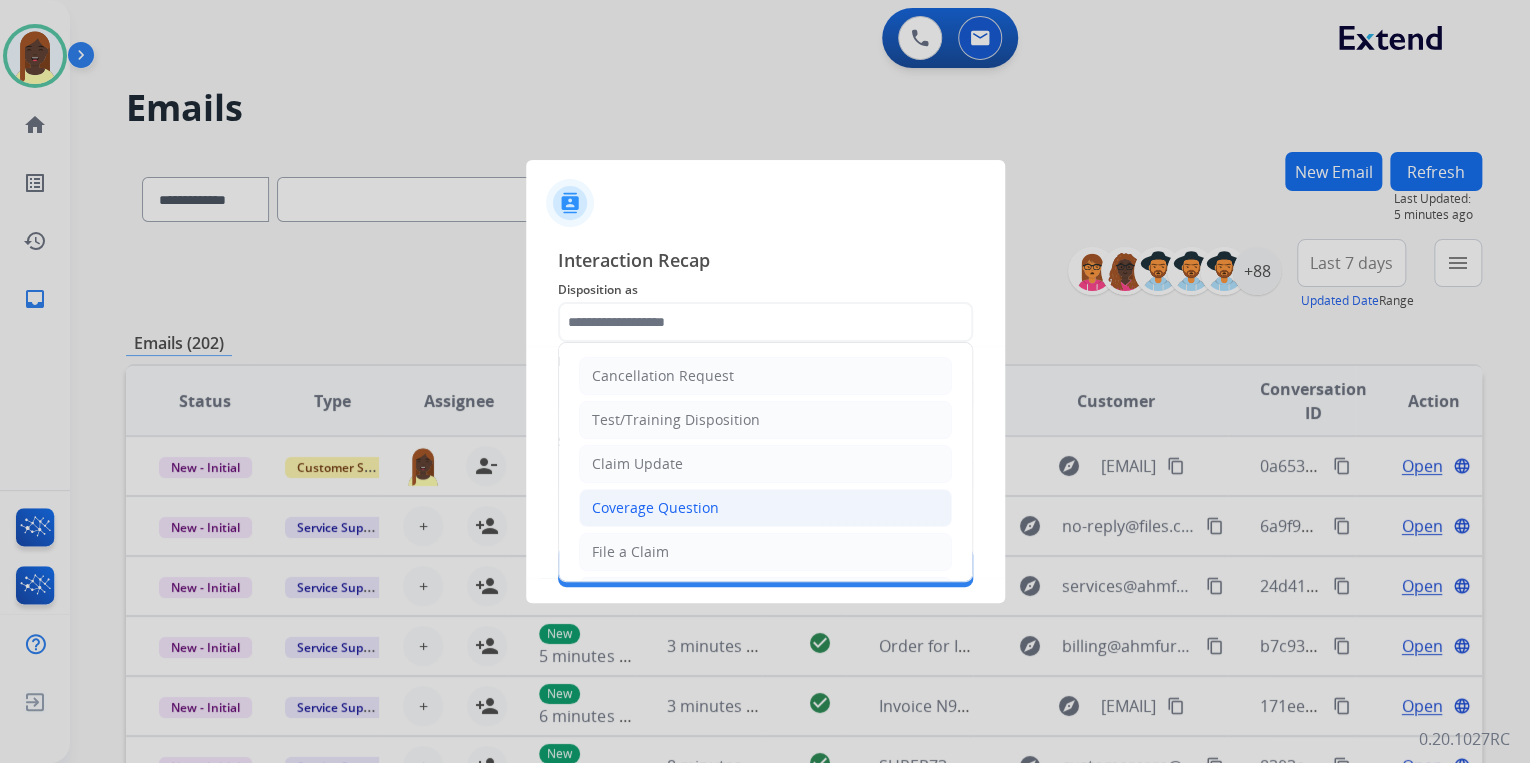 click on "Coverage Question" 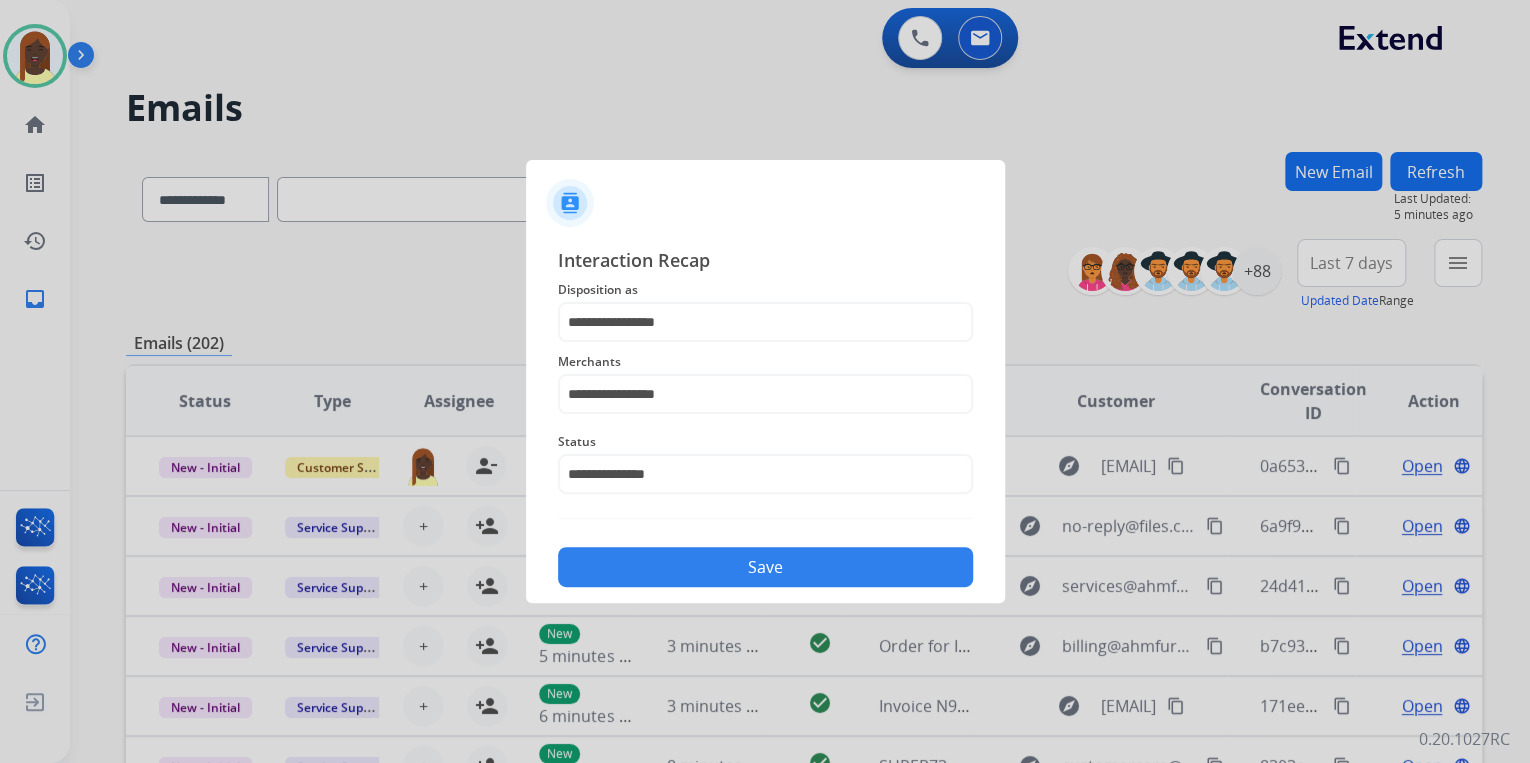 click on "Save" 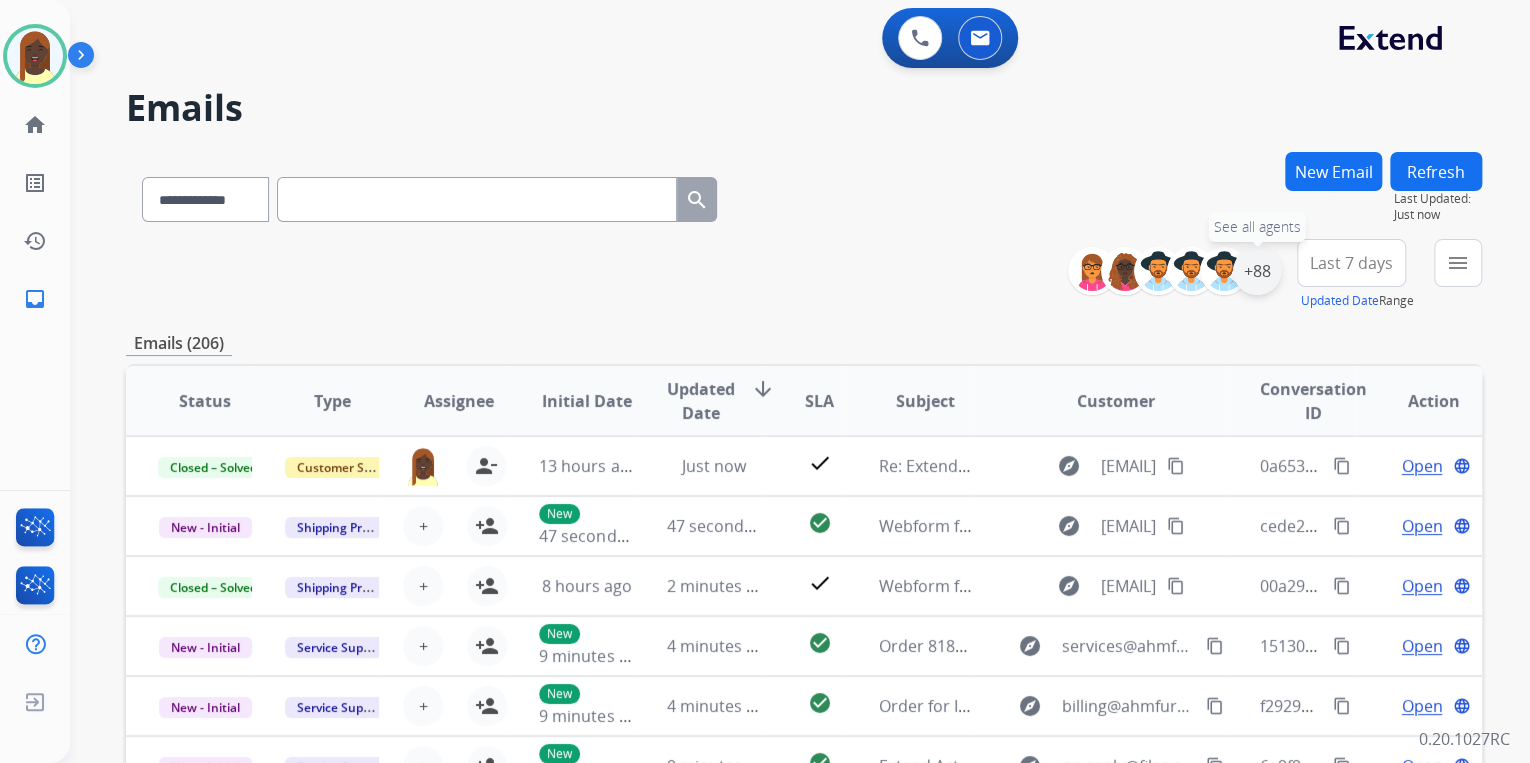 click on "+88" at bounding box center (1257, 271) 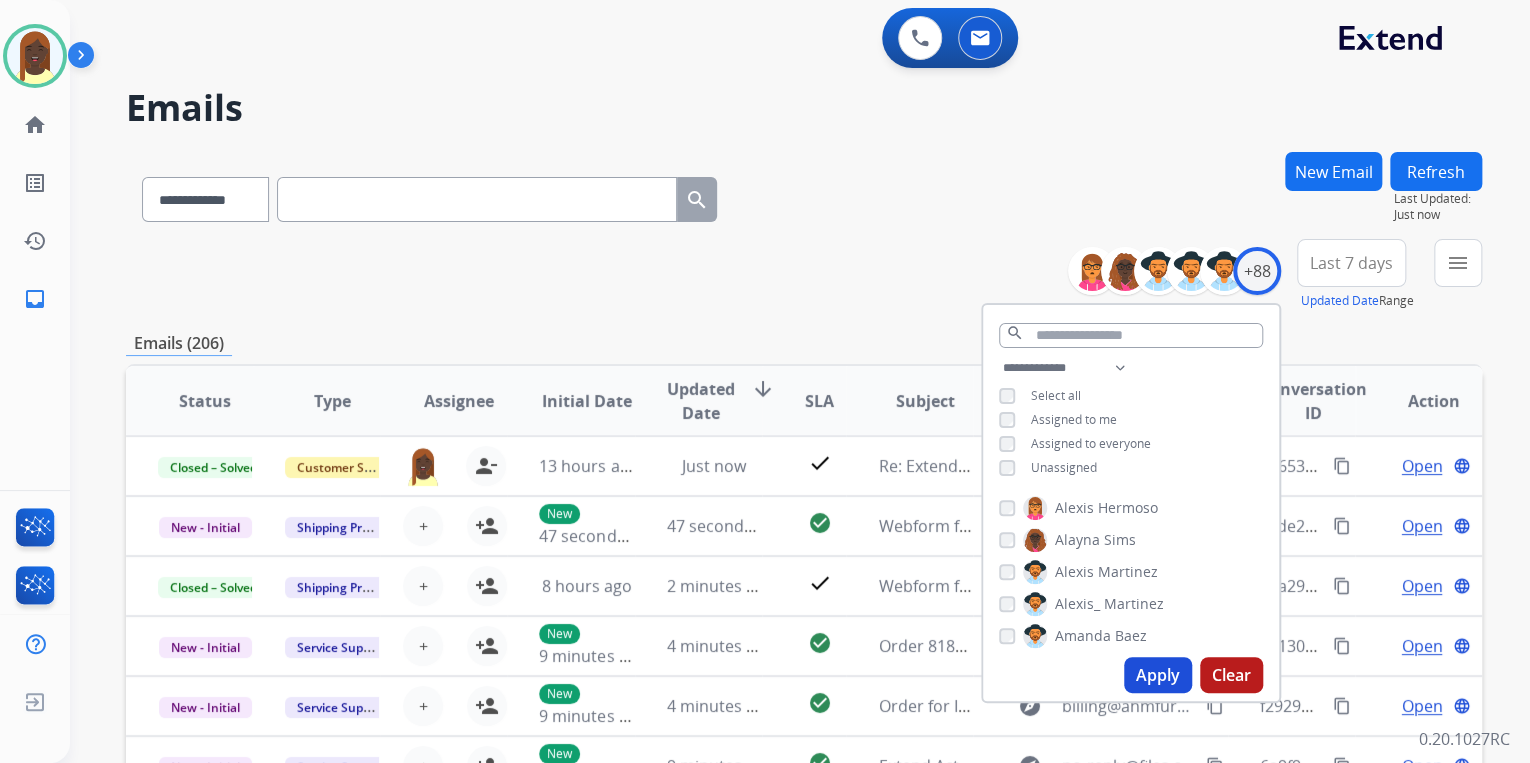 click on "Apply" at bounding box center [1158, 675] 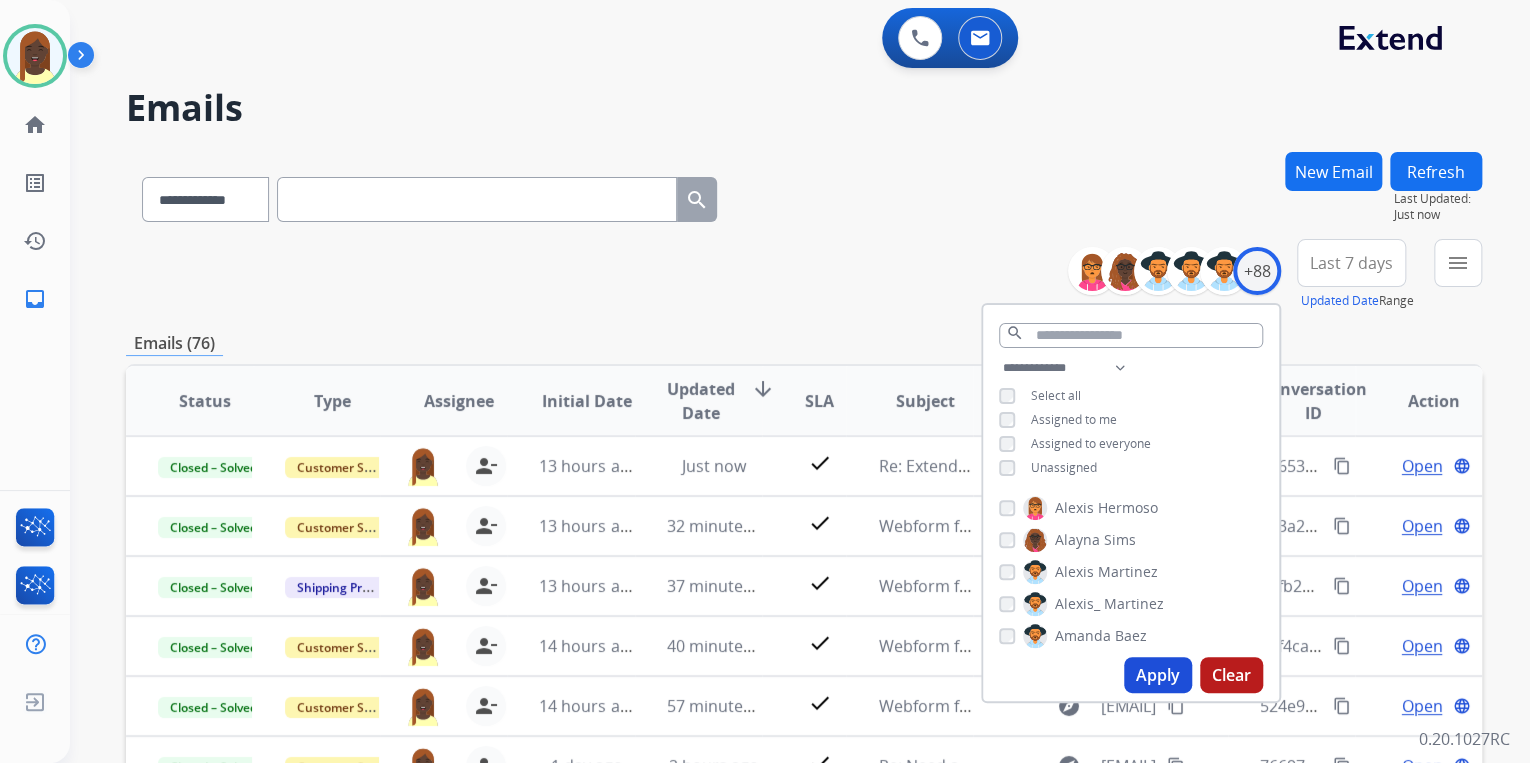 click on "**********" at bounding box center (804, 275) 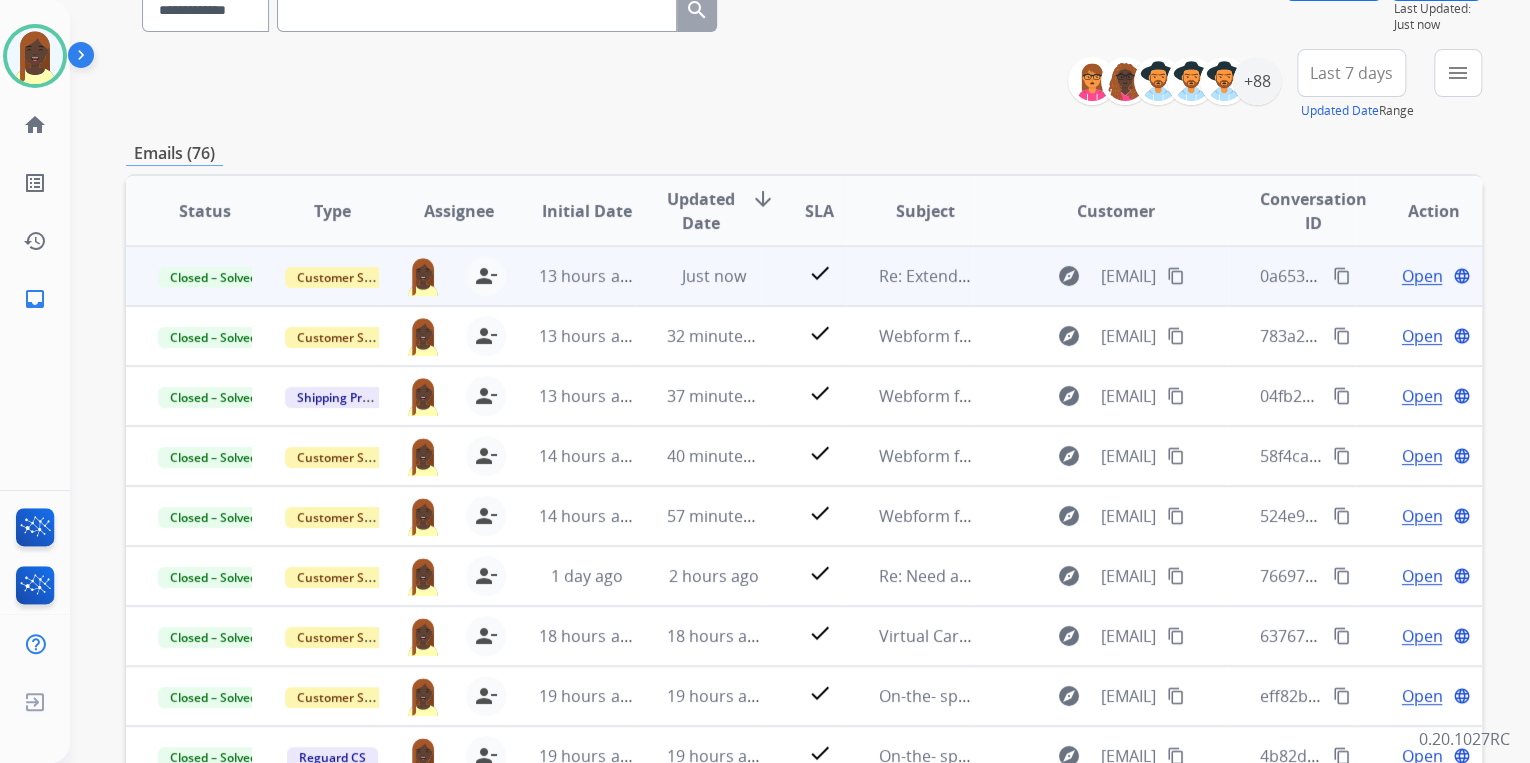 scroll, scrollTop: 214, scrollLeft: 0, axis: vertical 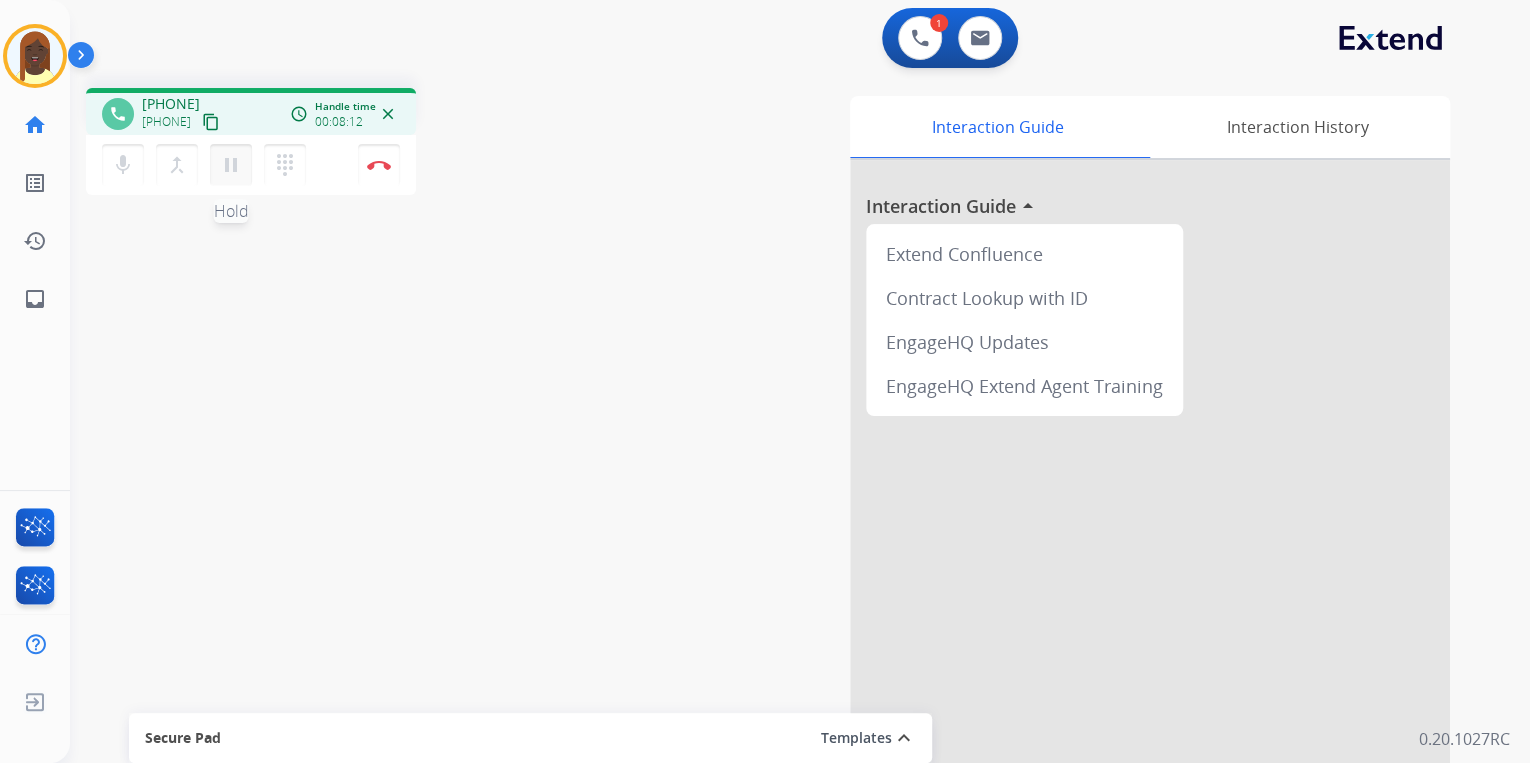click on "pause" at bounding box center [231, 165] 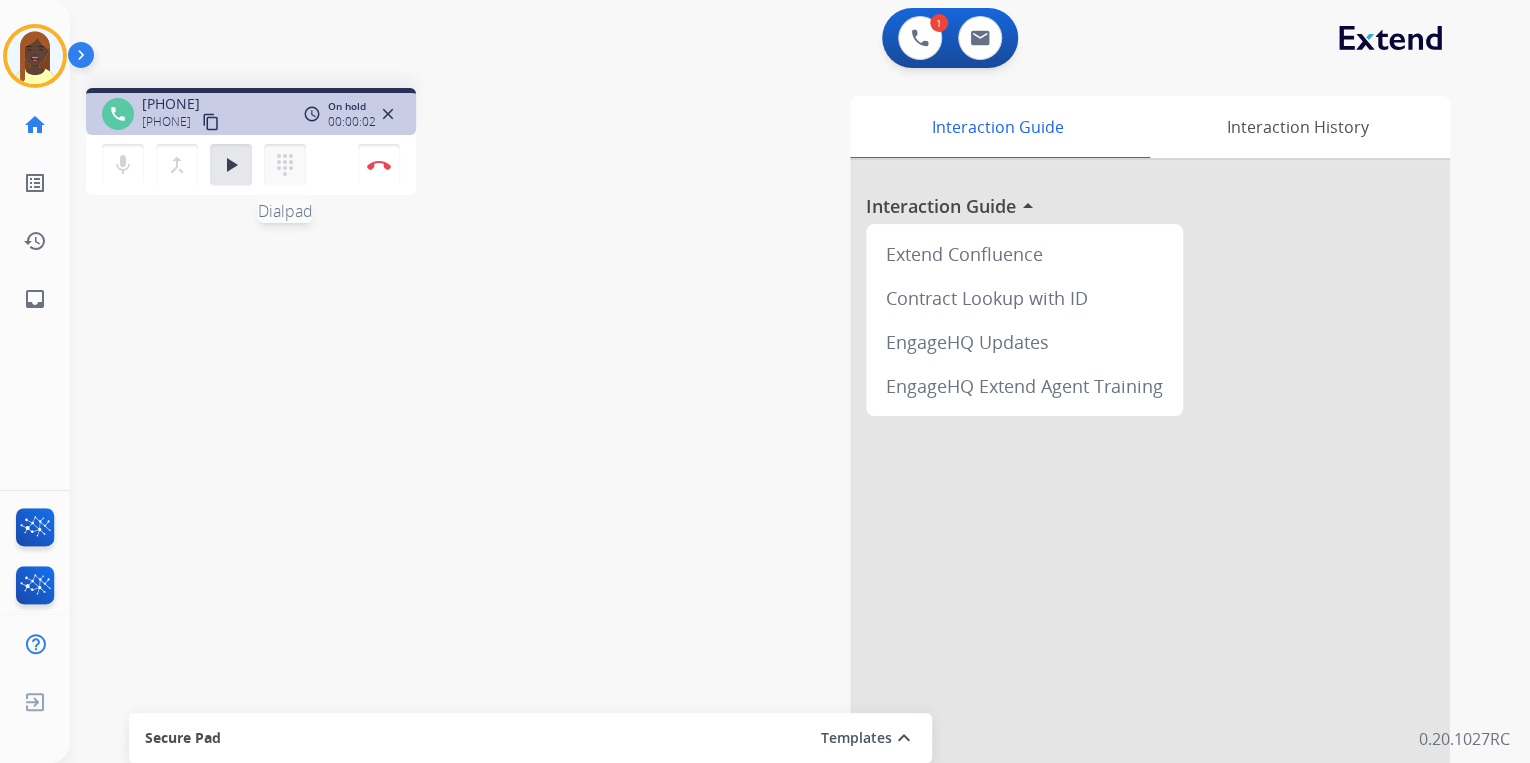 click on "dialpad" at bounding box center [285, 165] 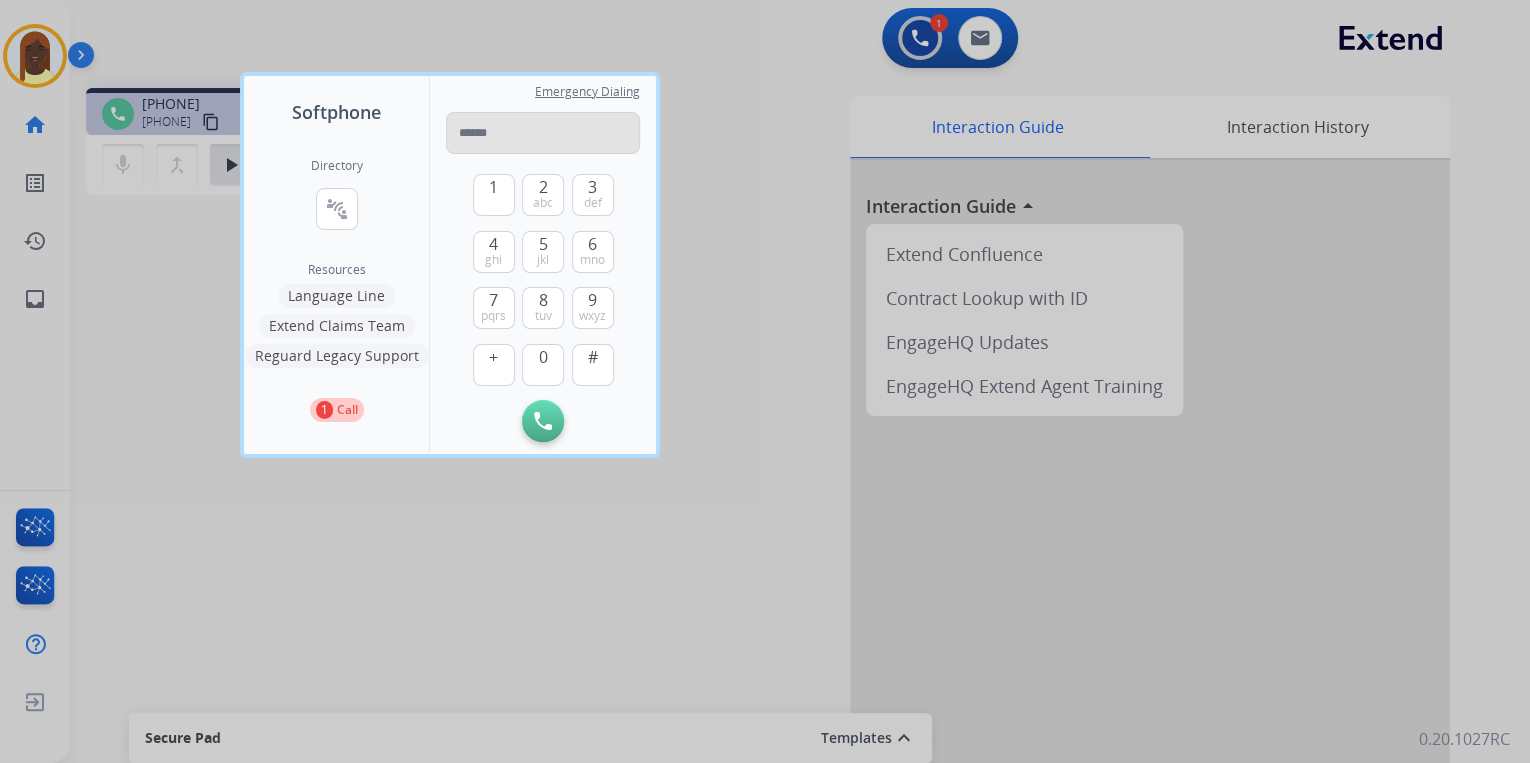click at bounding box center (543, 133) 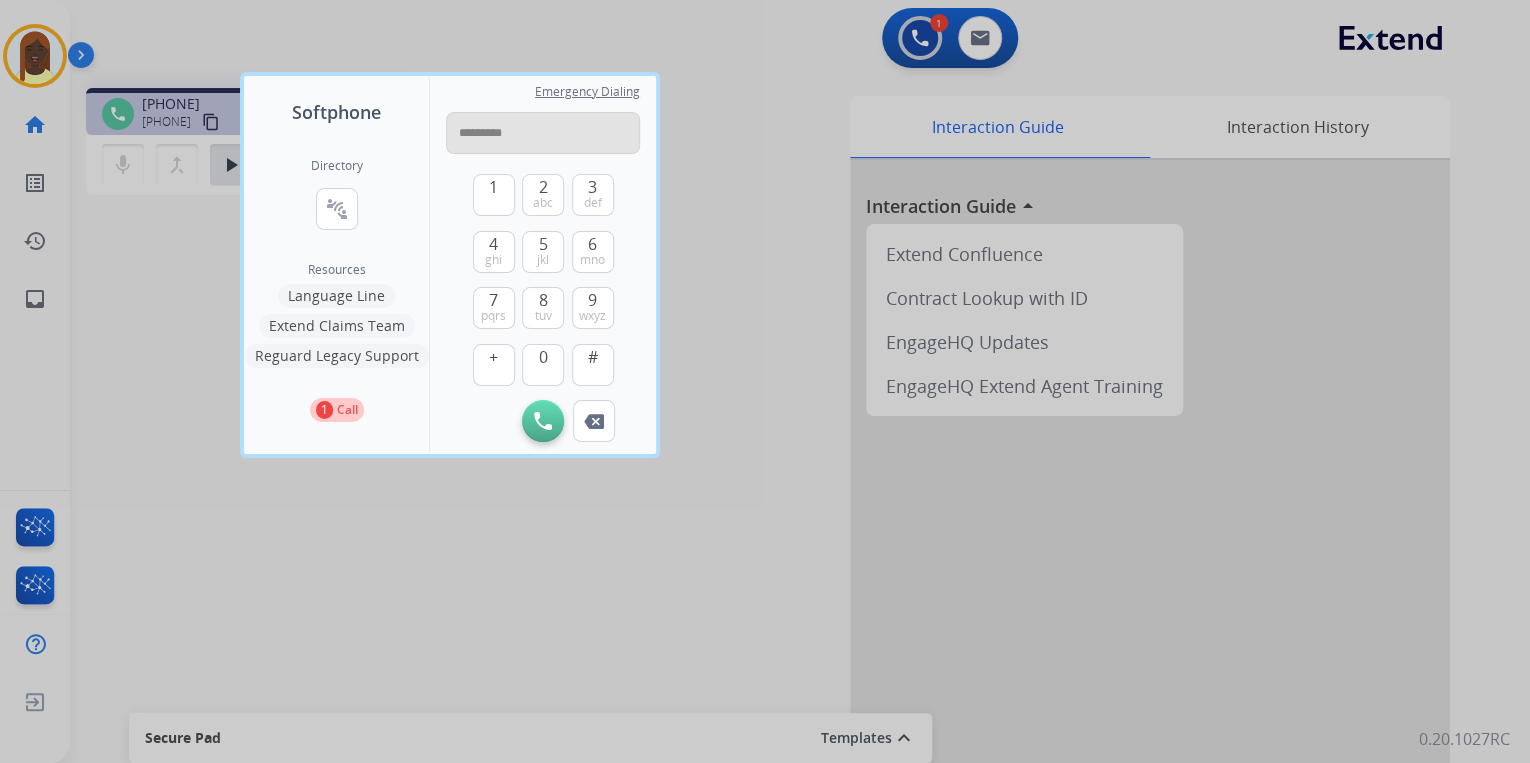 type on "**********" 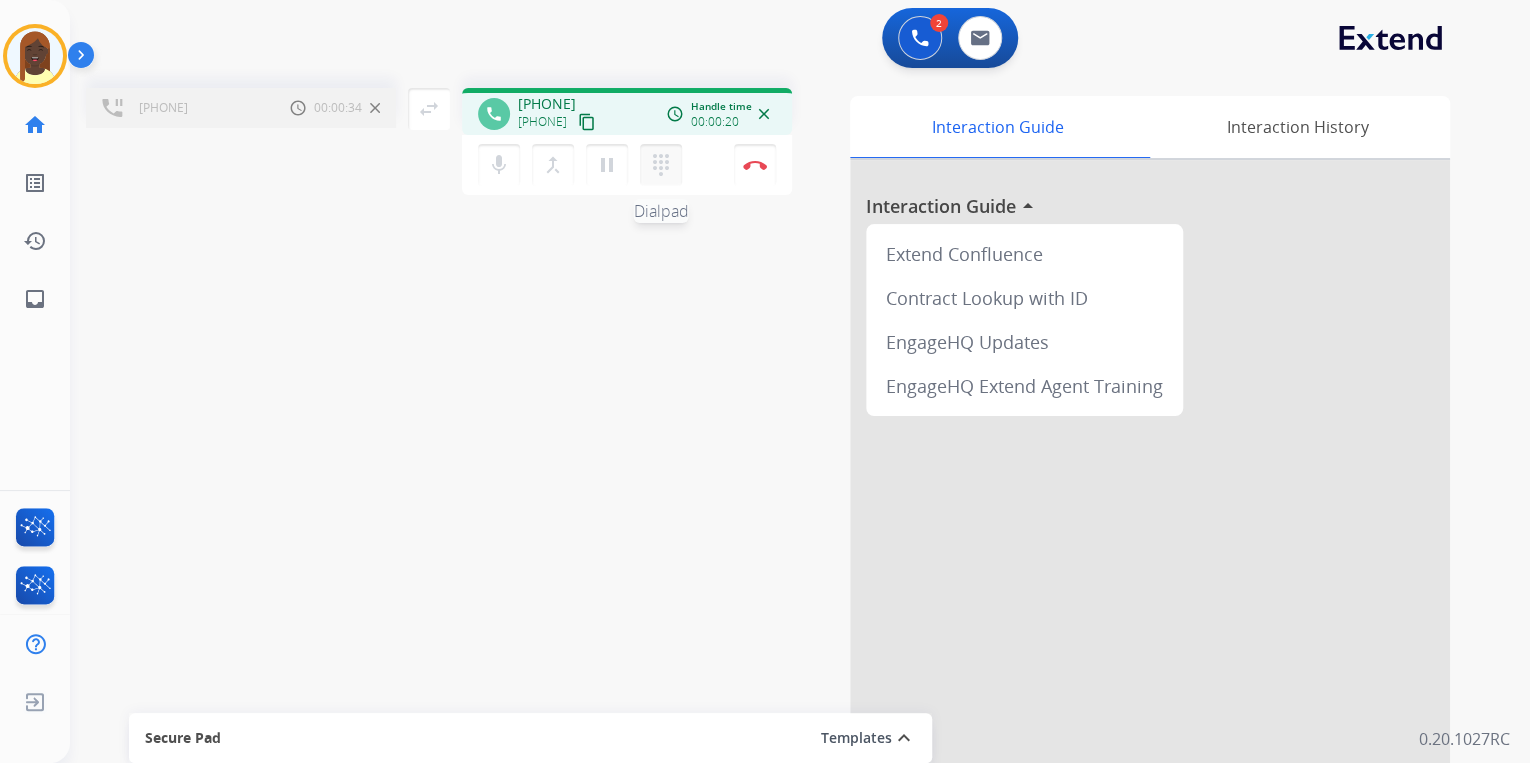 click on "dialpad" at bounding box center [661, 165] 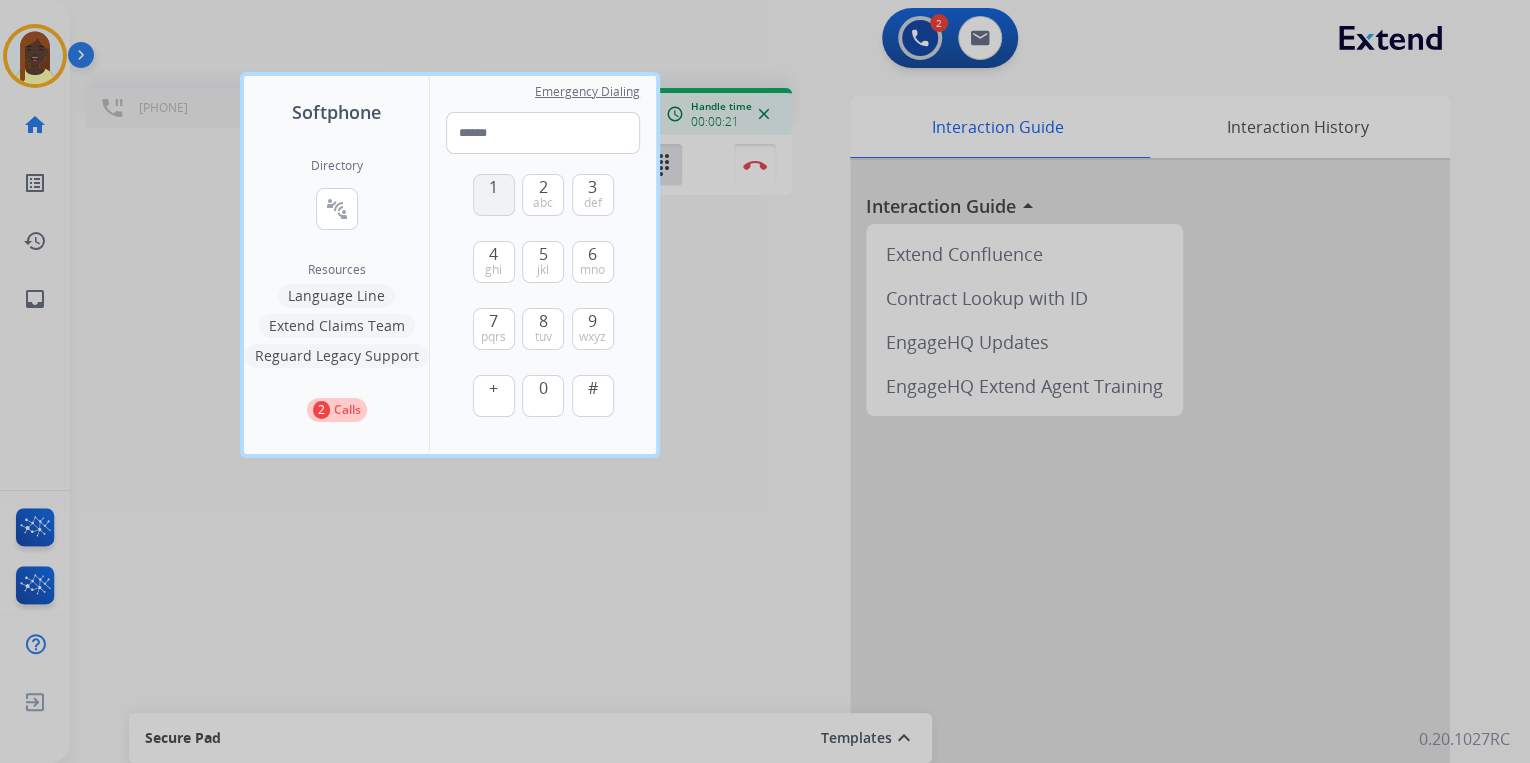 click on "1" at bounding box center [493, 187] 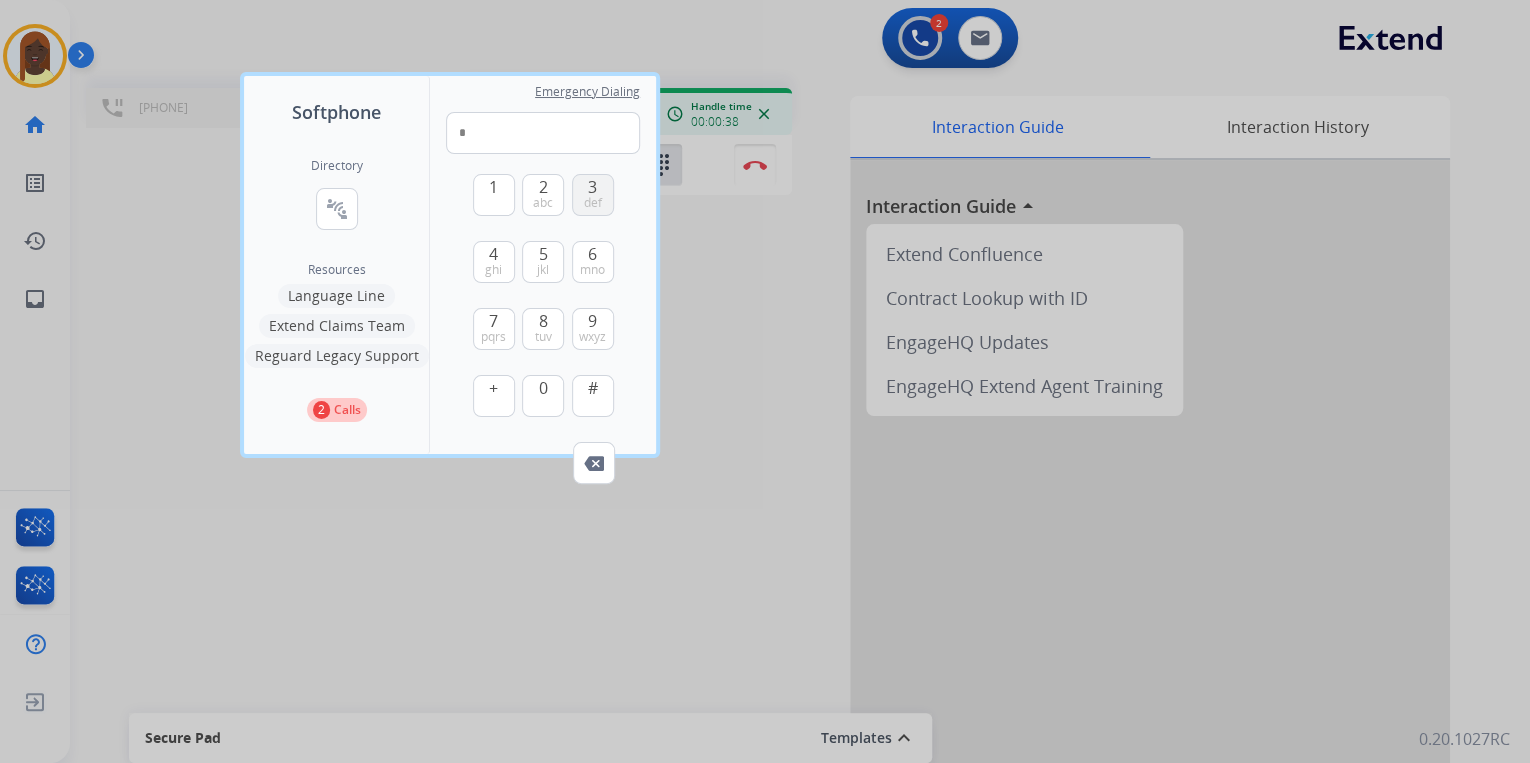 click on "def" at bounding box center (593, 203) 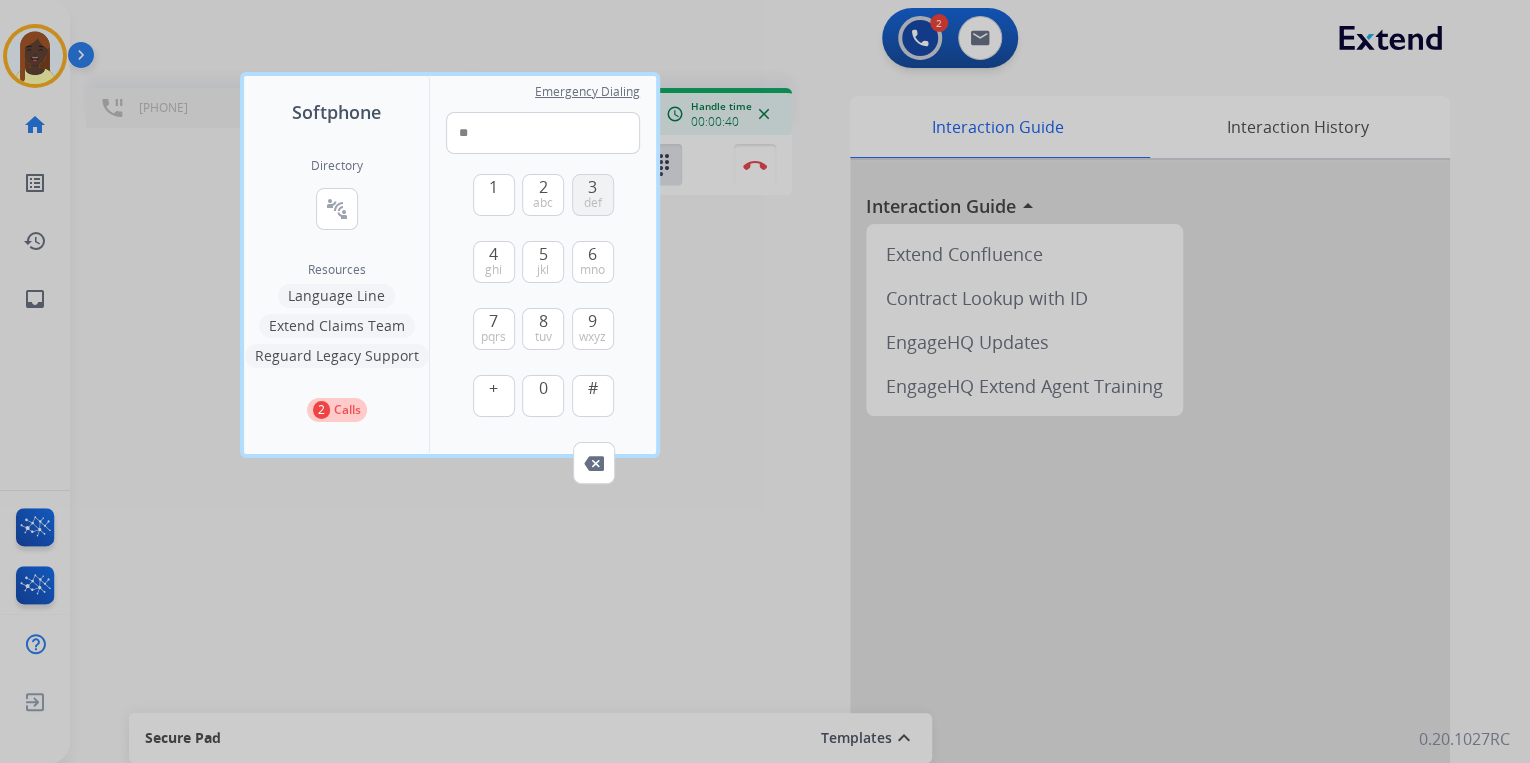 type 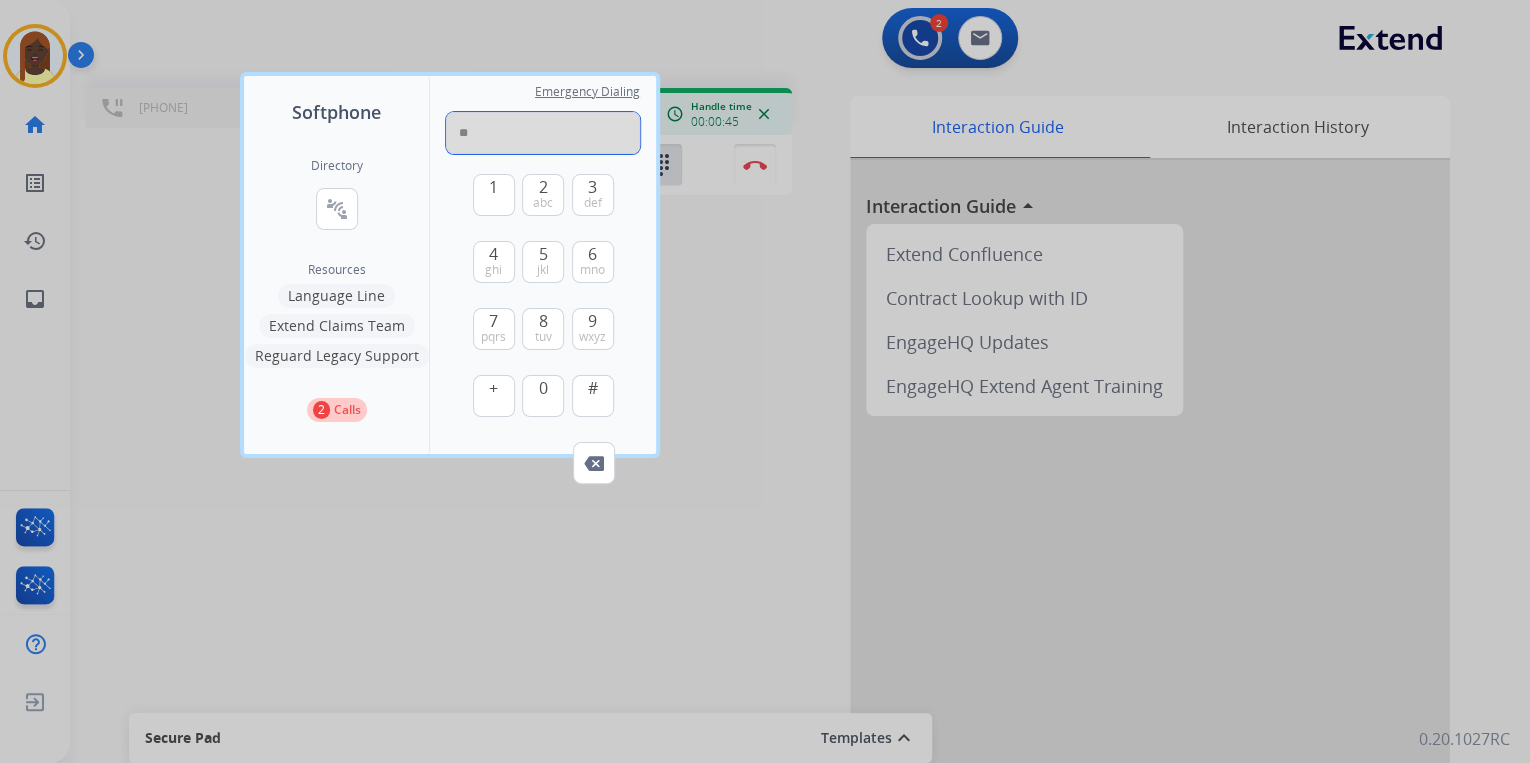click on "**" at bounding box center [543, 133] 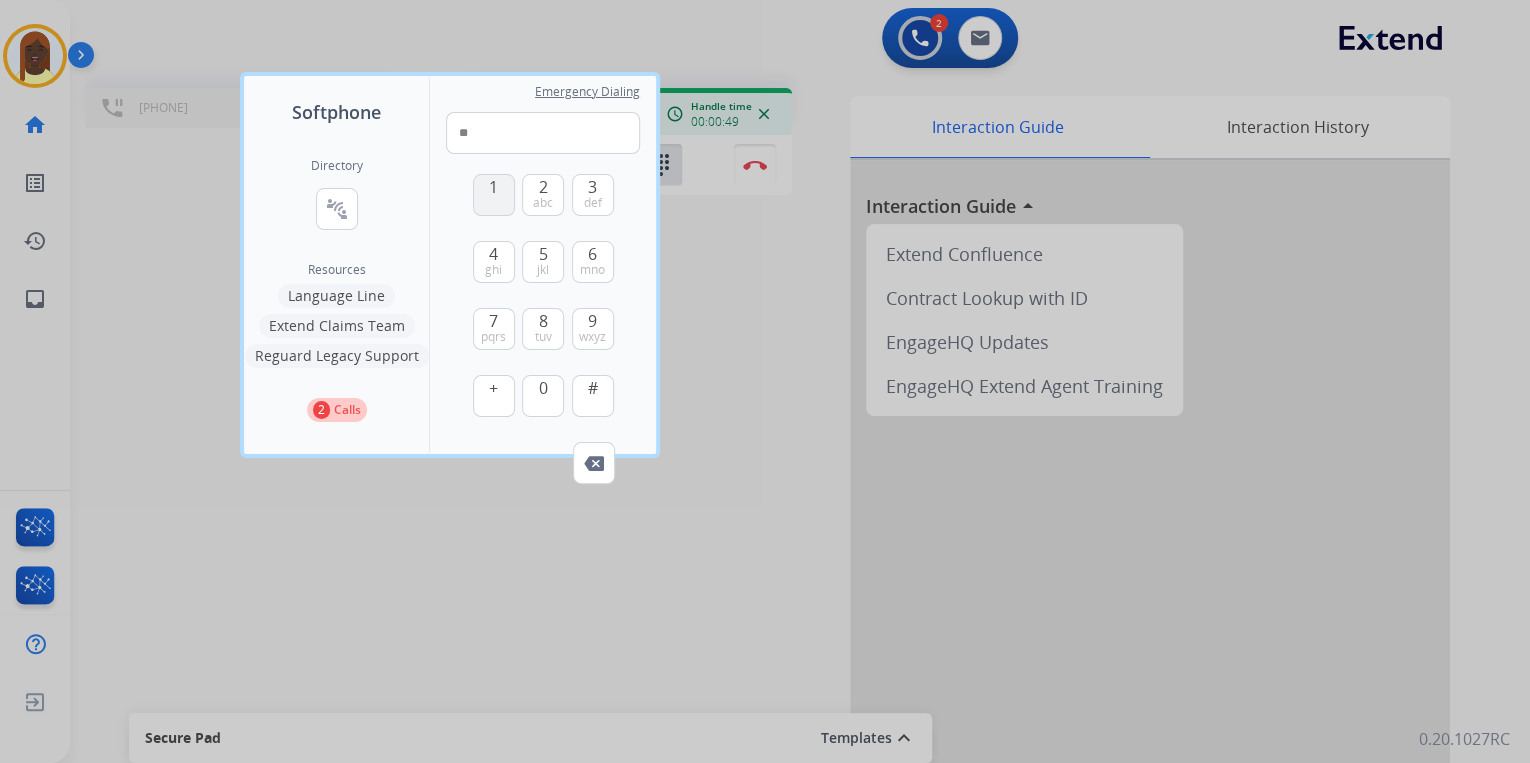 click on "1" at bounding box center [494, 195] 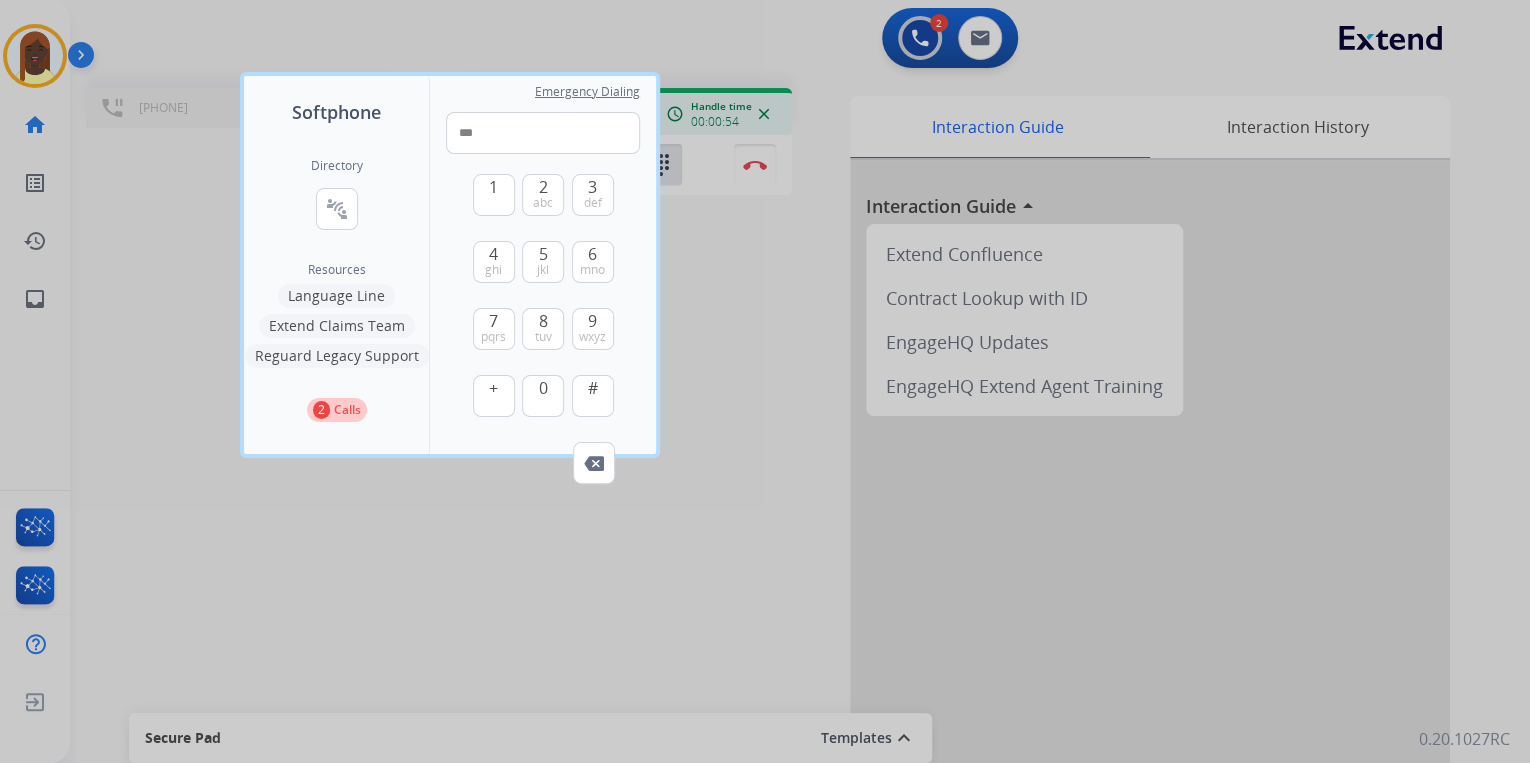type 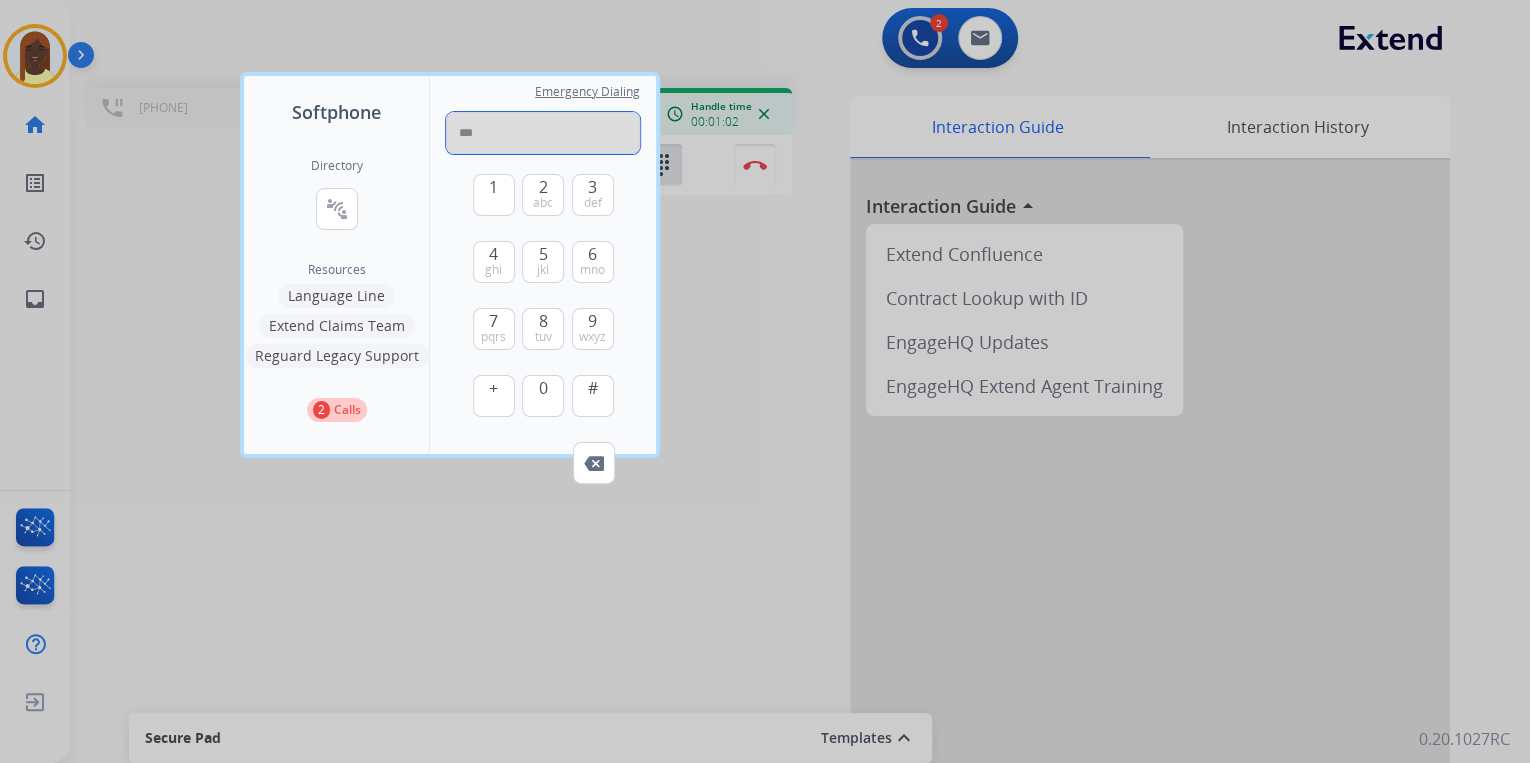 click on "***" at bounding box center [543, 133] 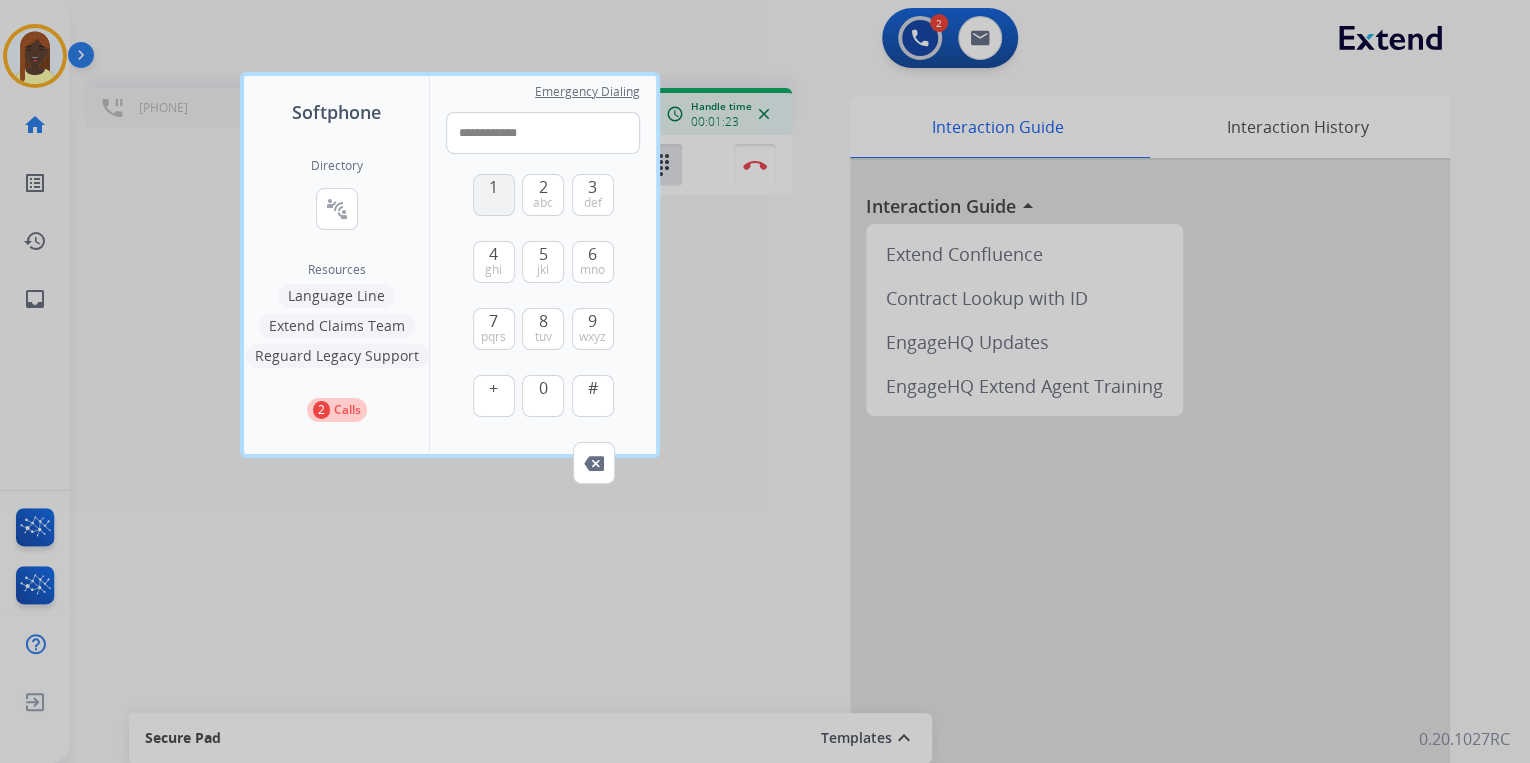 click on "1" at bounding box center [494, 195] 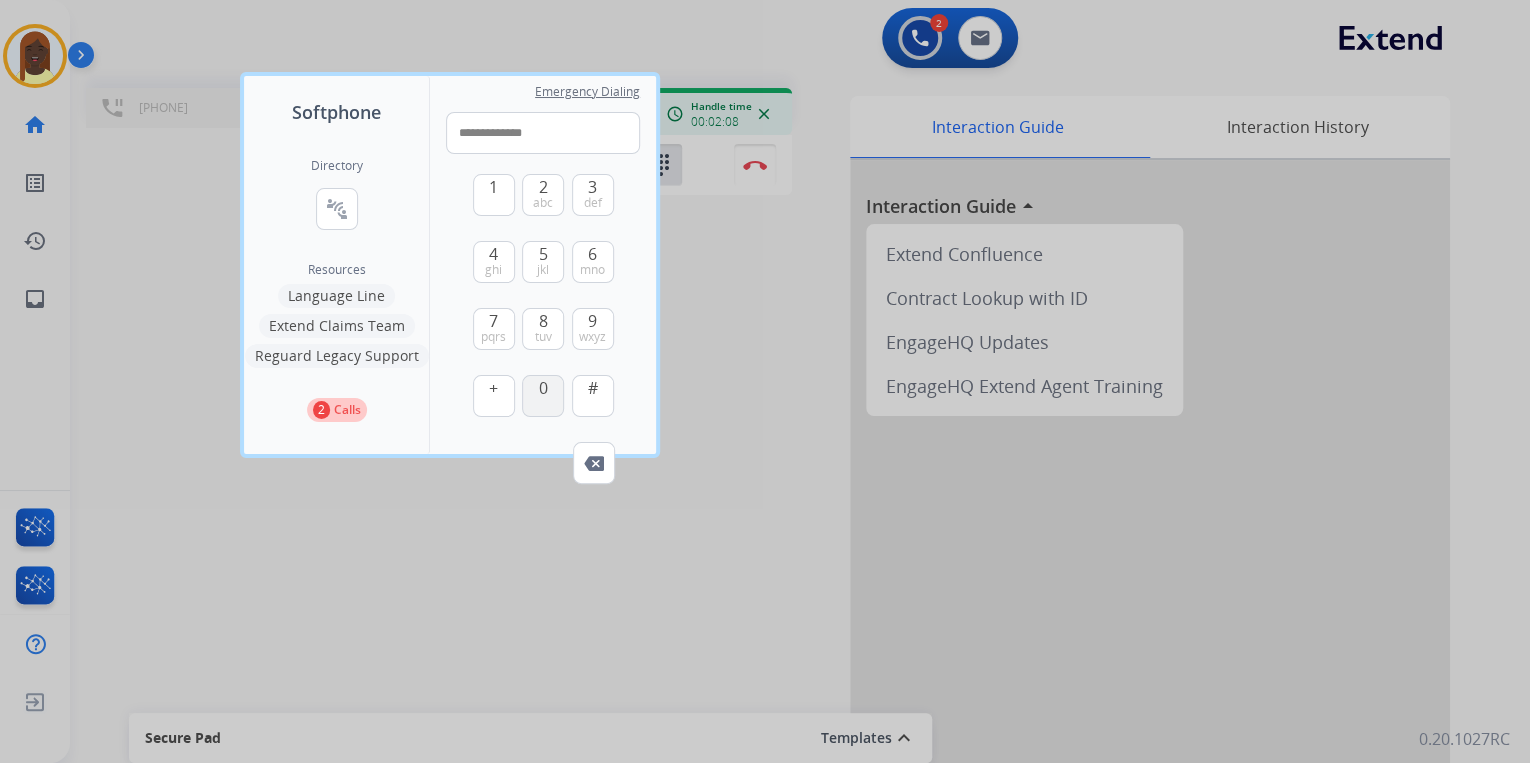 click on "0" at bounding box center (543, 396) 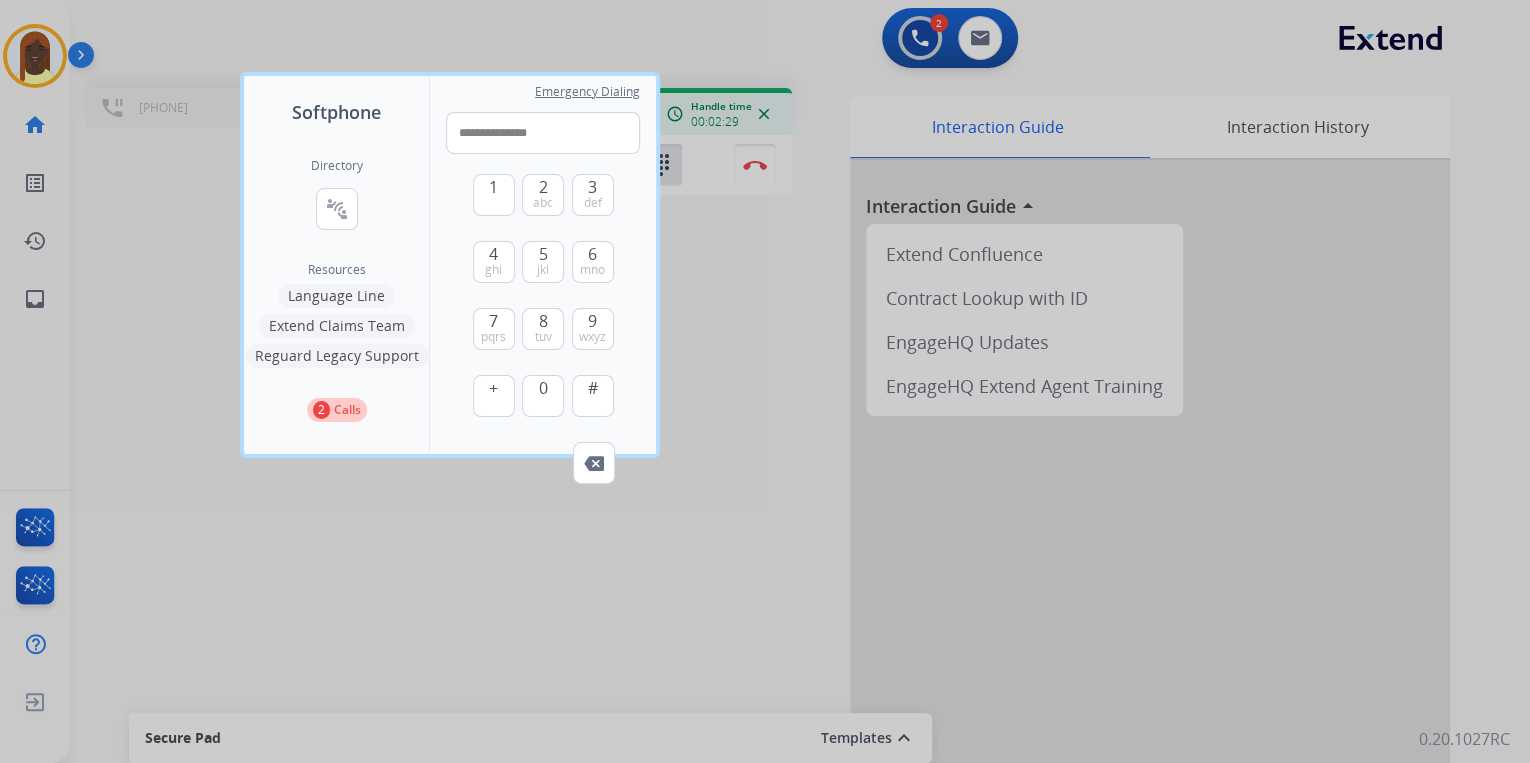 click on "Calls" at bounding box center [347, 410] 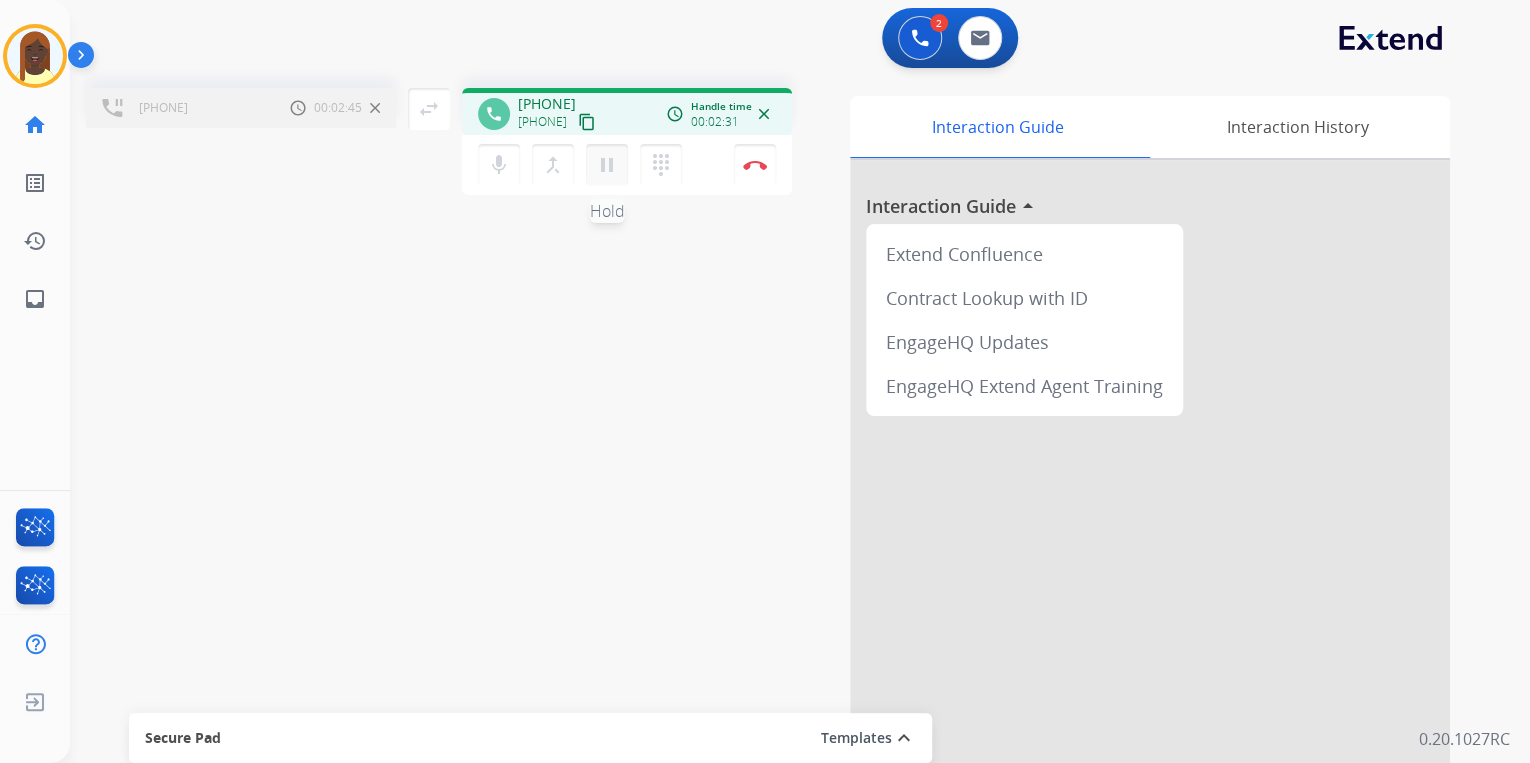 click on "pause" at bounding box center (607, 165) 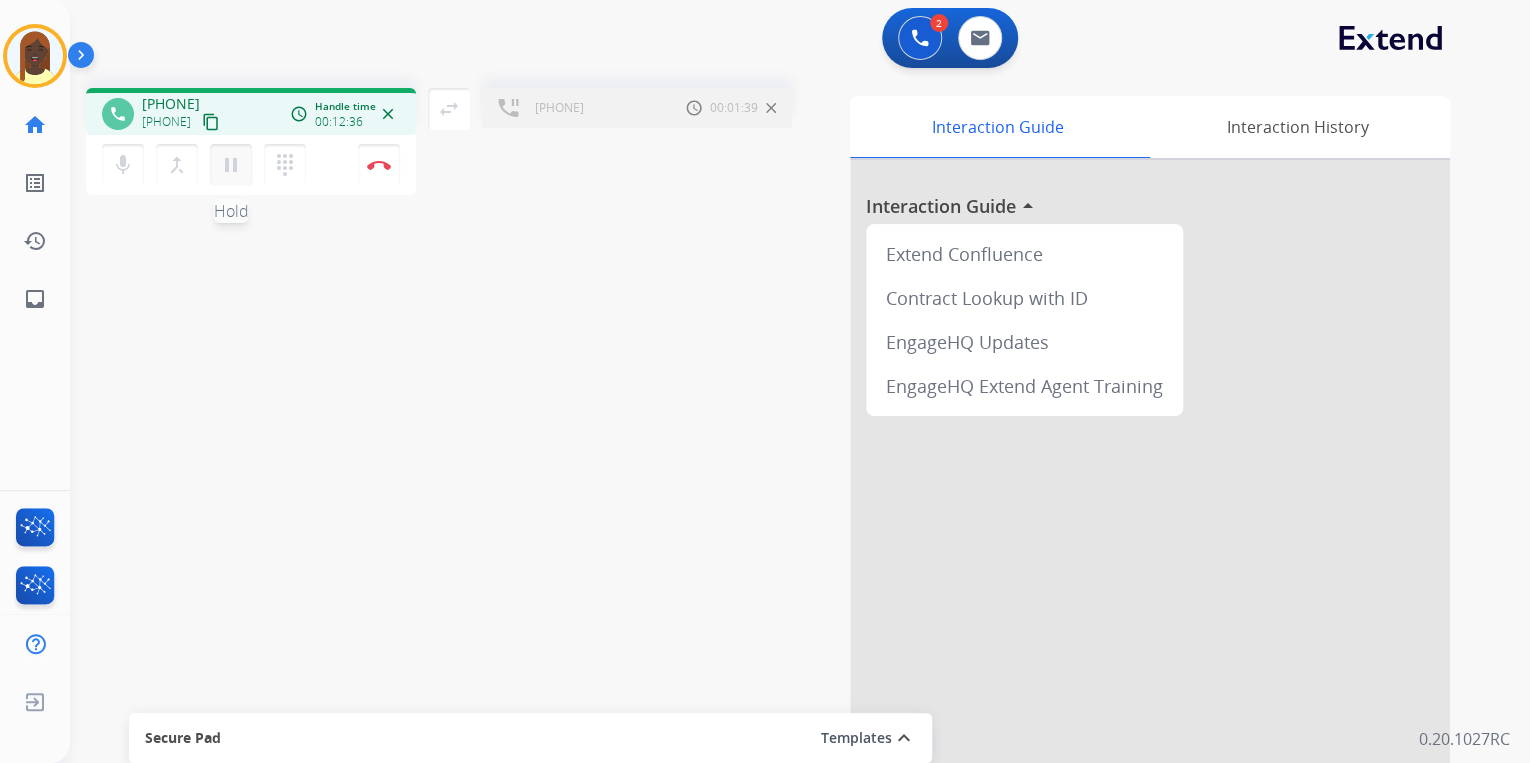 click on "pause" at bounding box center (231, 165) 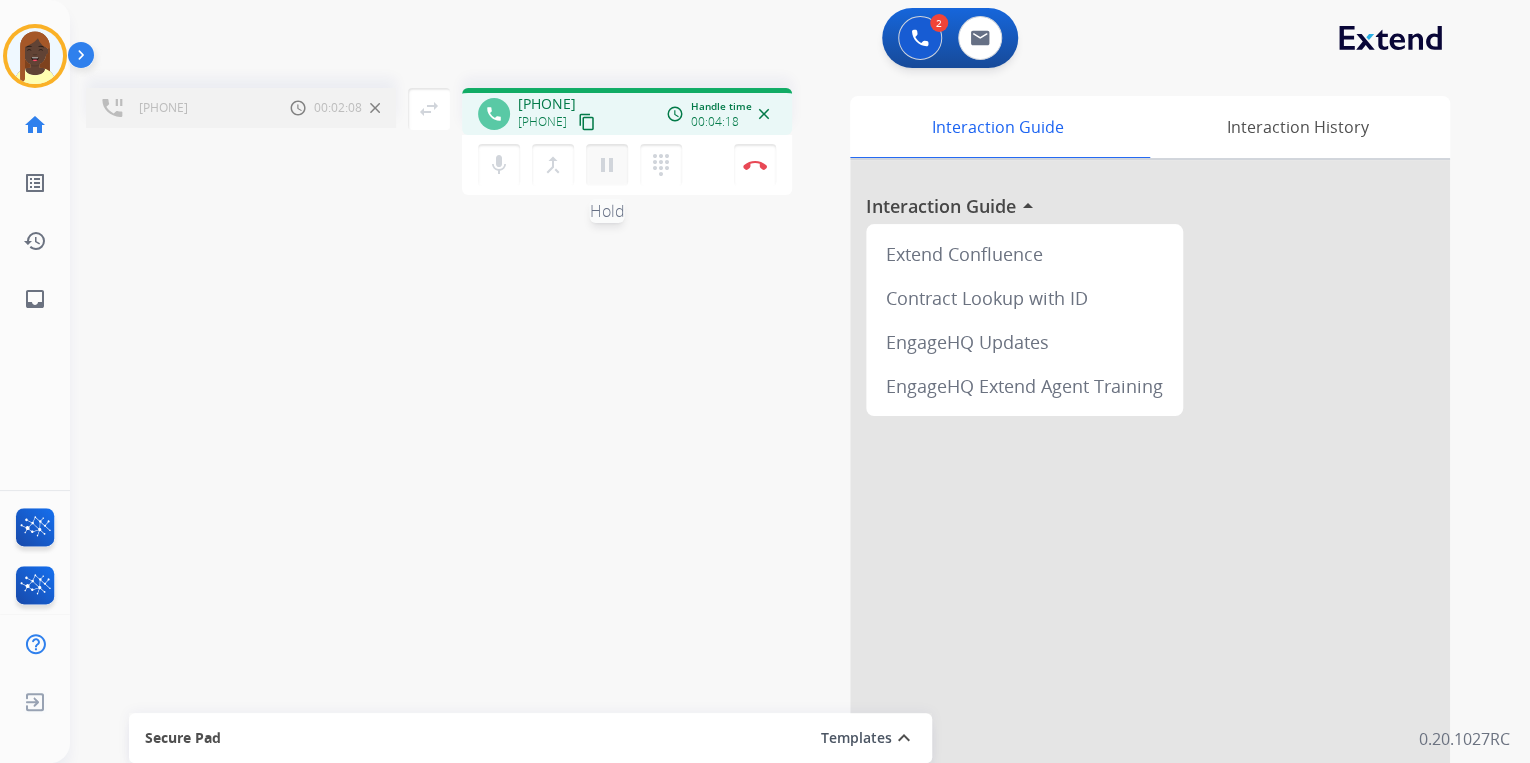 click on "pause" at bounding box center (607, 165) 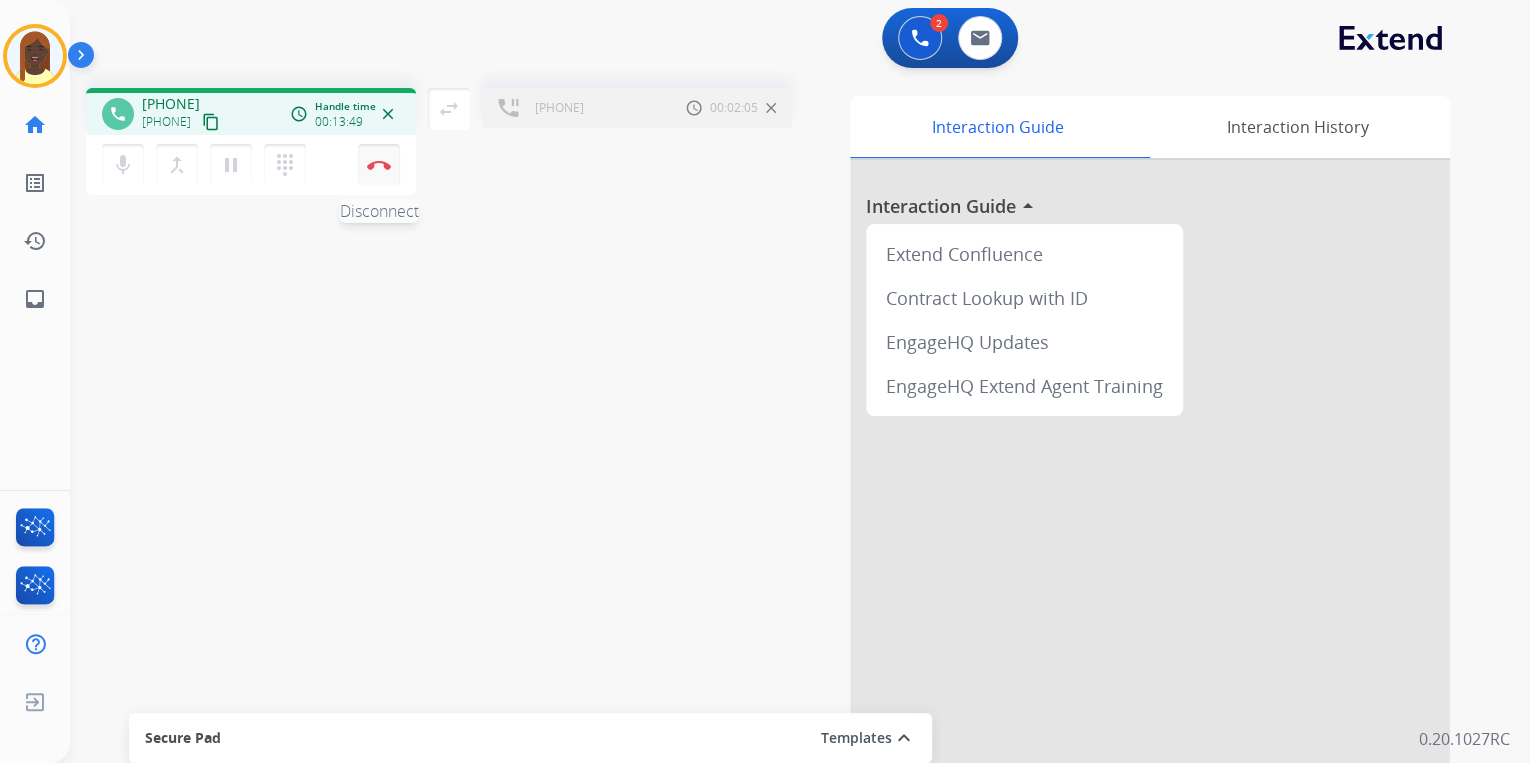 click at bounding box center (379, 165) 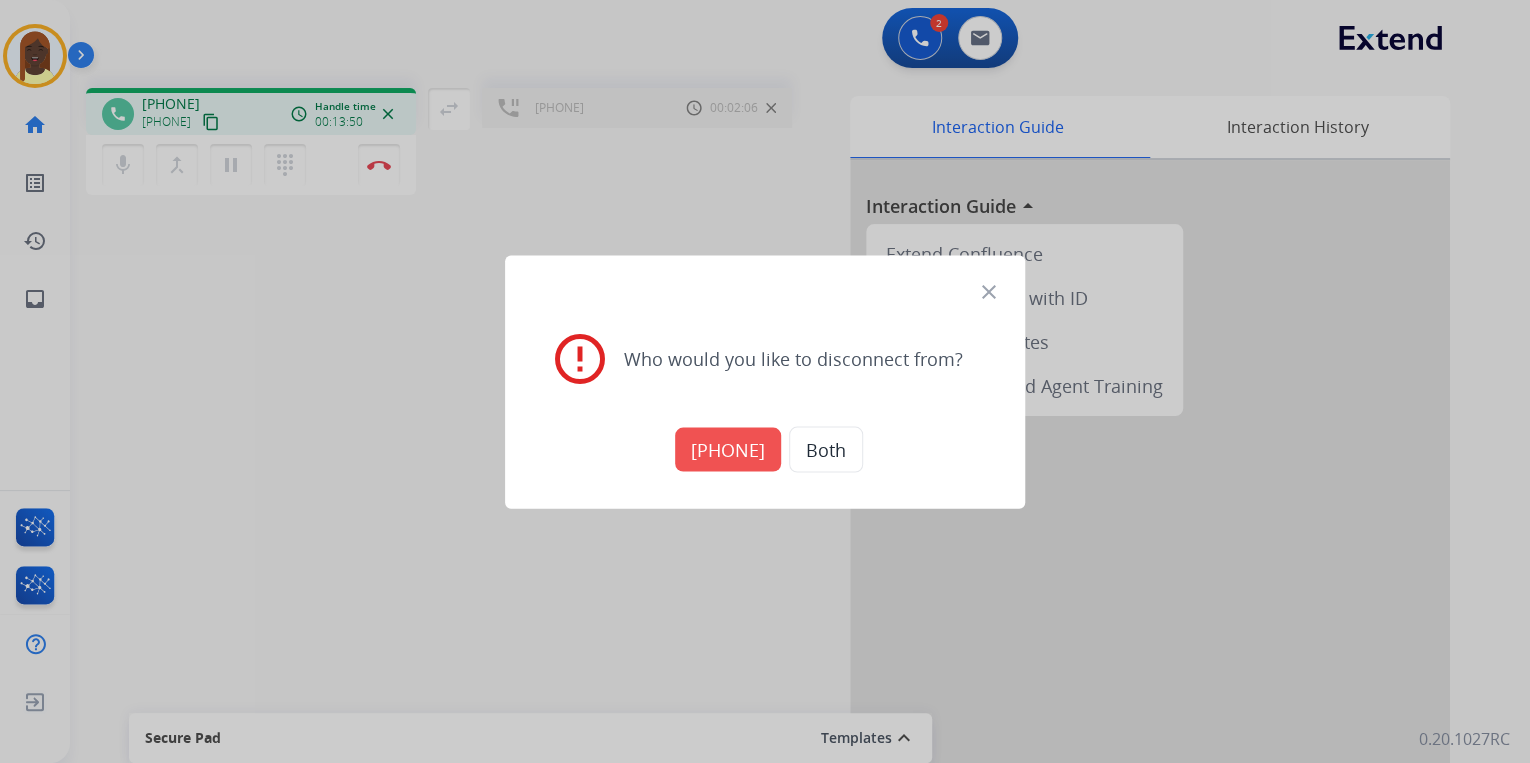 click on "Both" at bounding box center (826, 449) 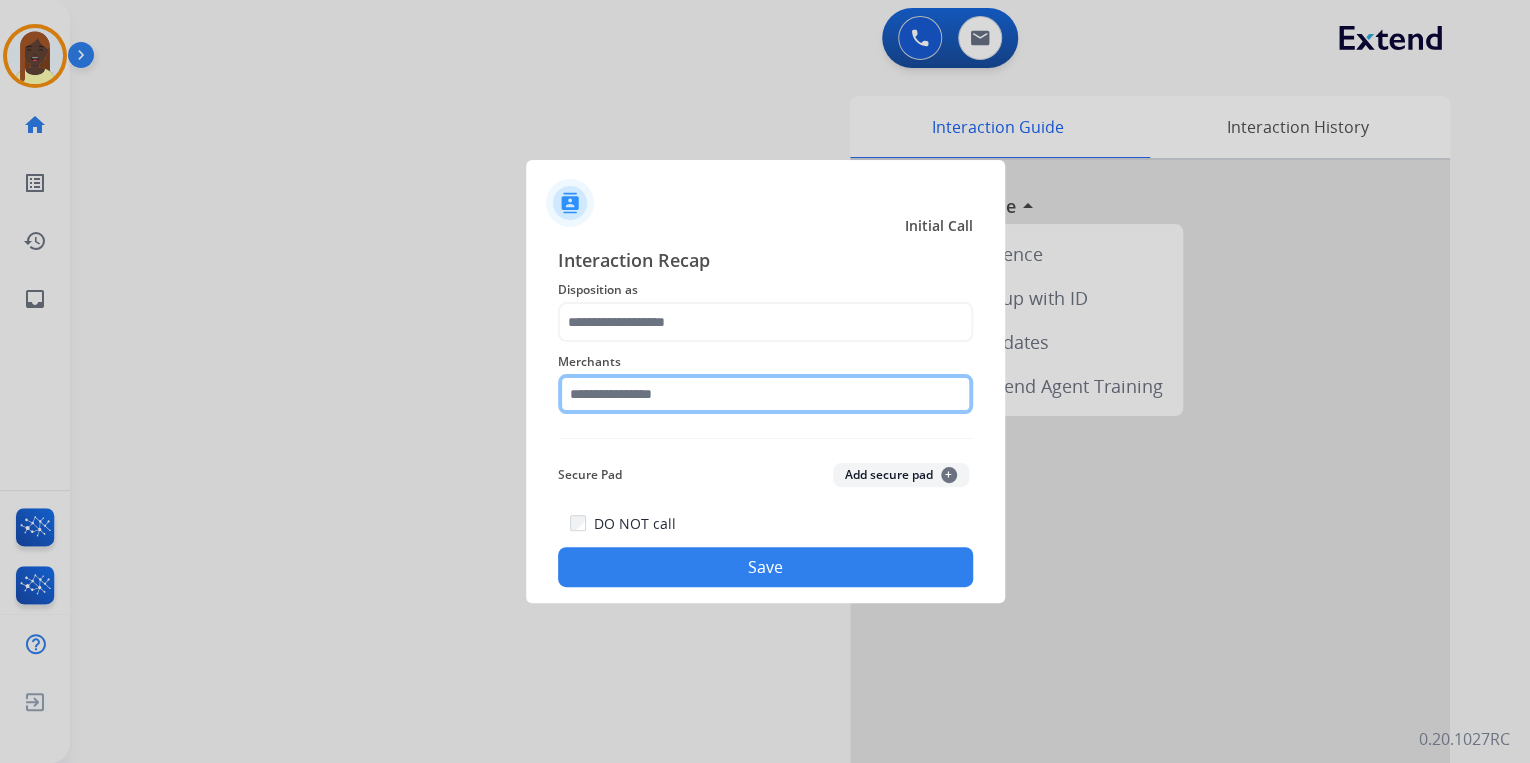 click 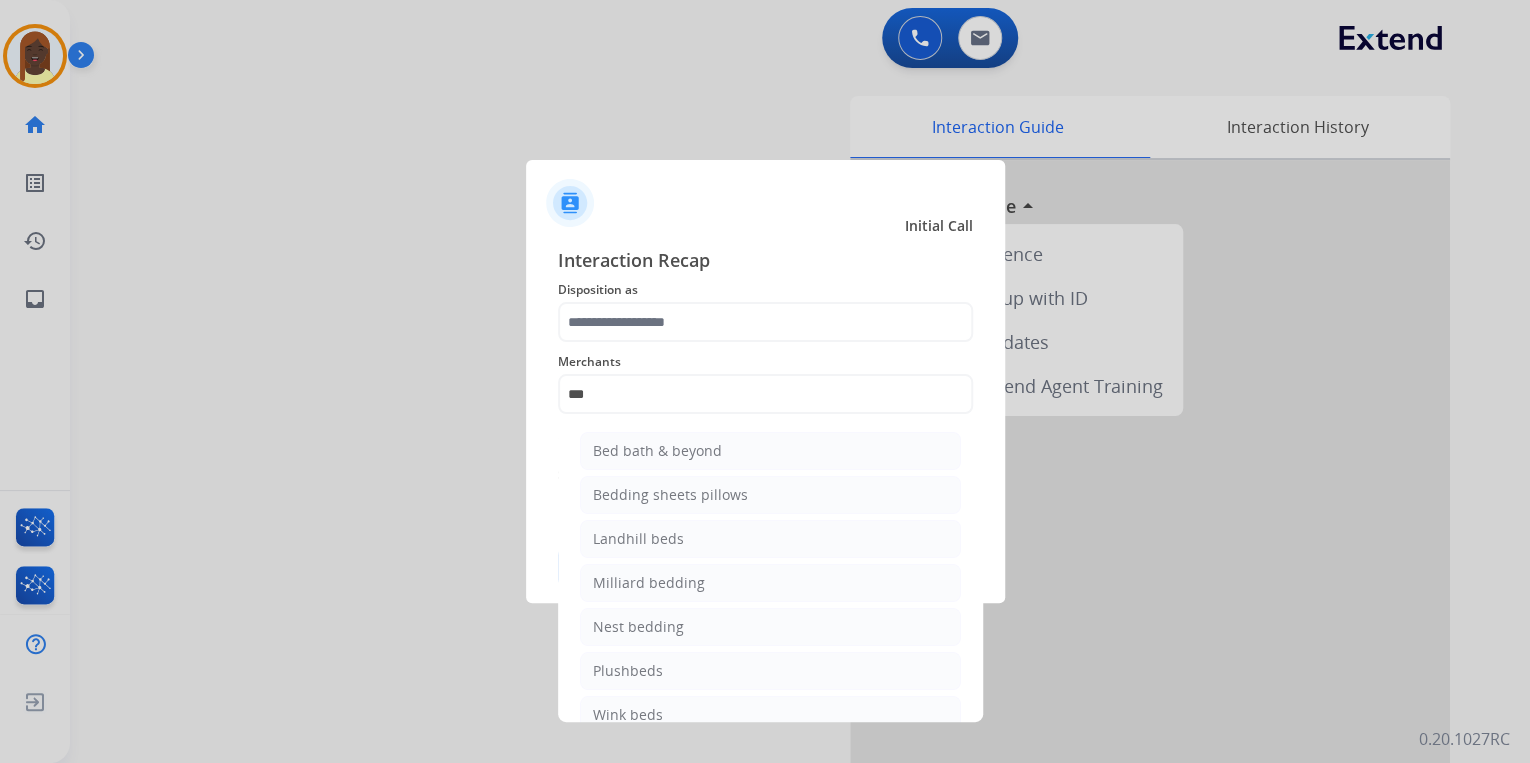 click on "Bed bath & beyond" 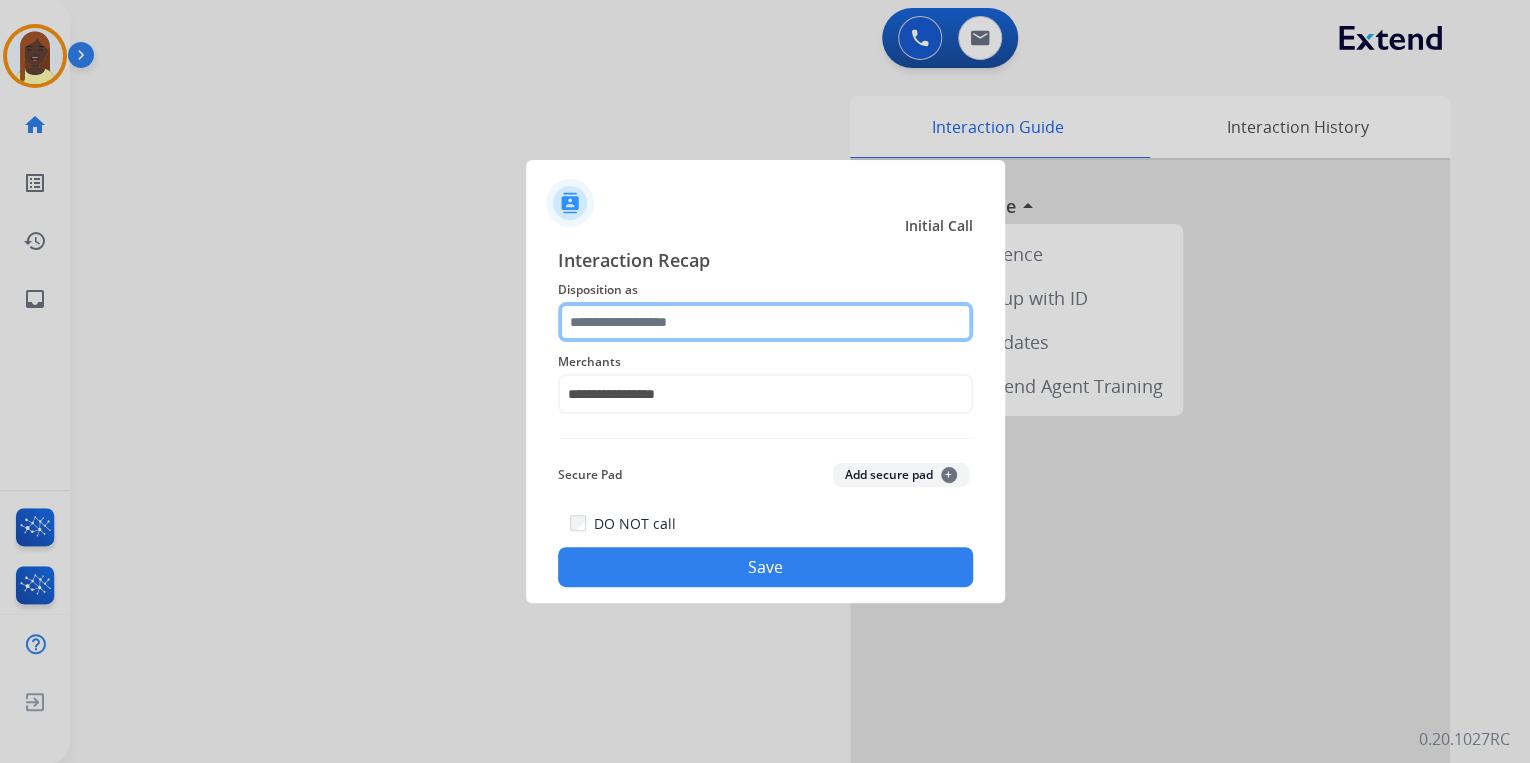 click 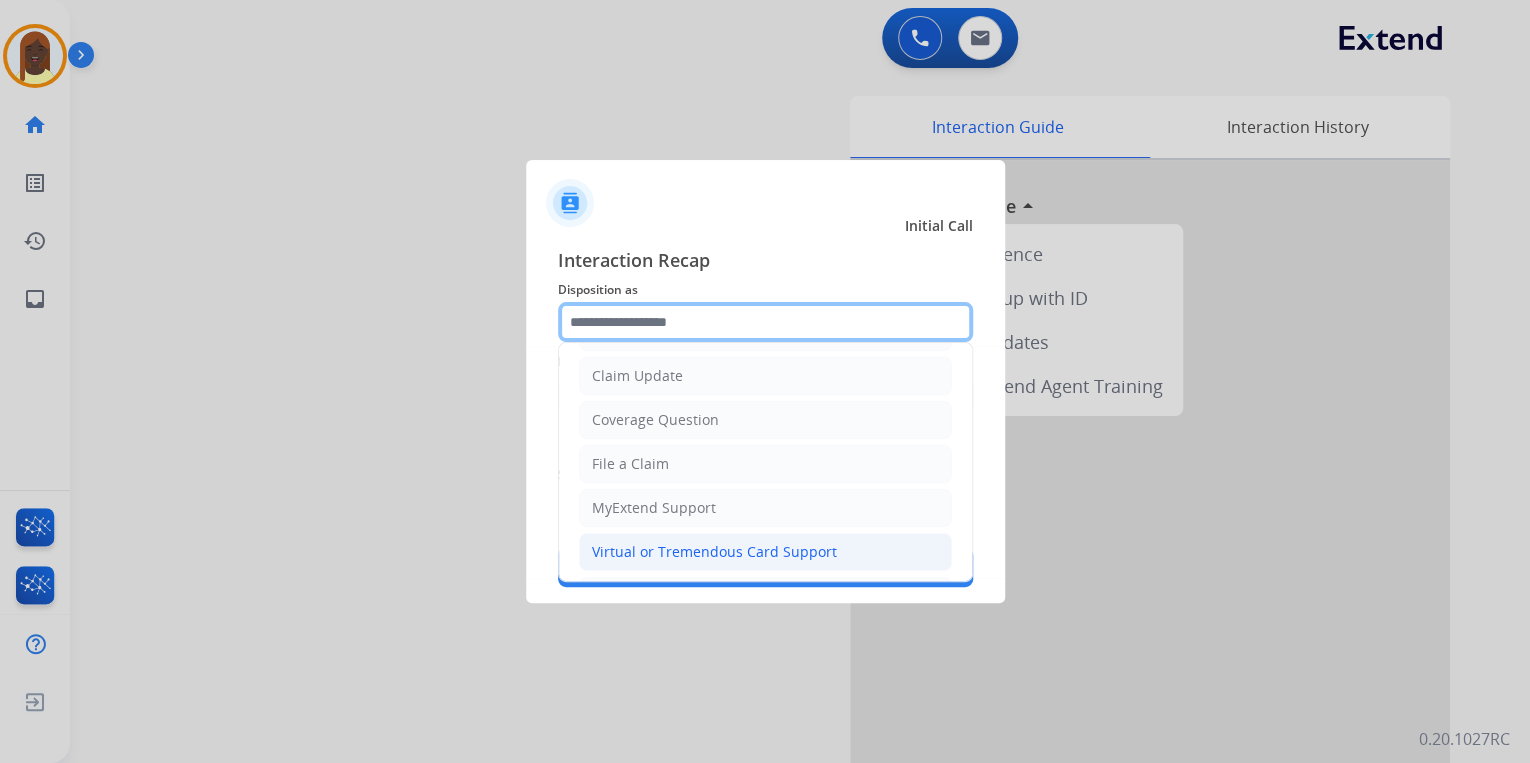 scroll, scrollTop: 240, scrollLeft: 0, axis: vertical 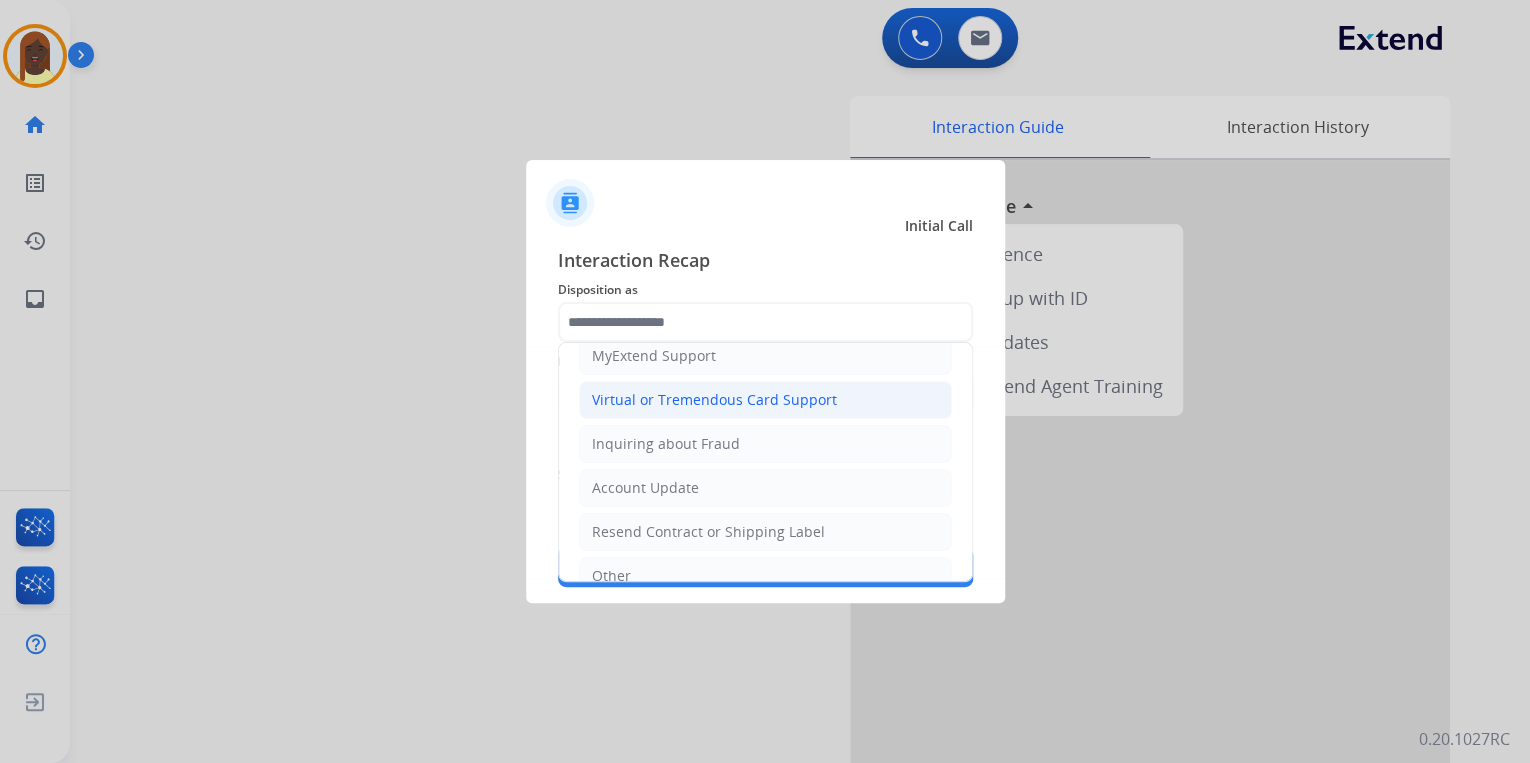 click on "Virtual or Tremendous Card Support" 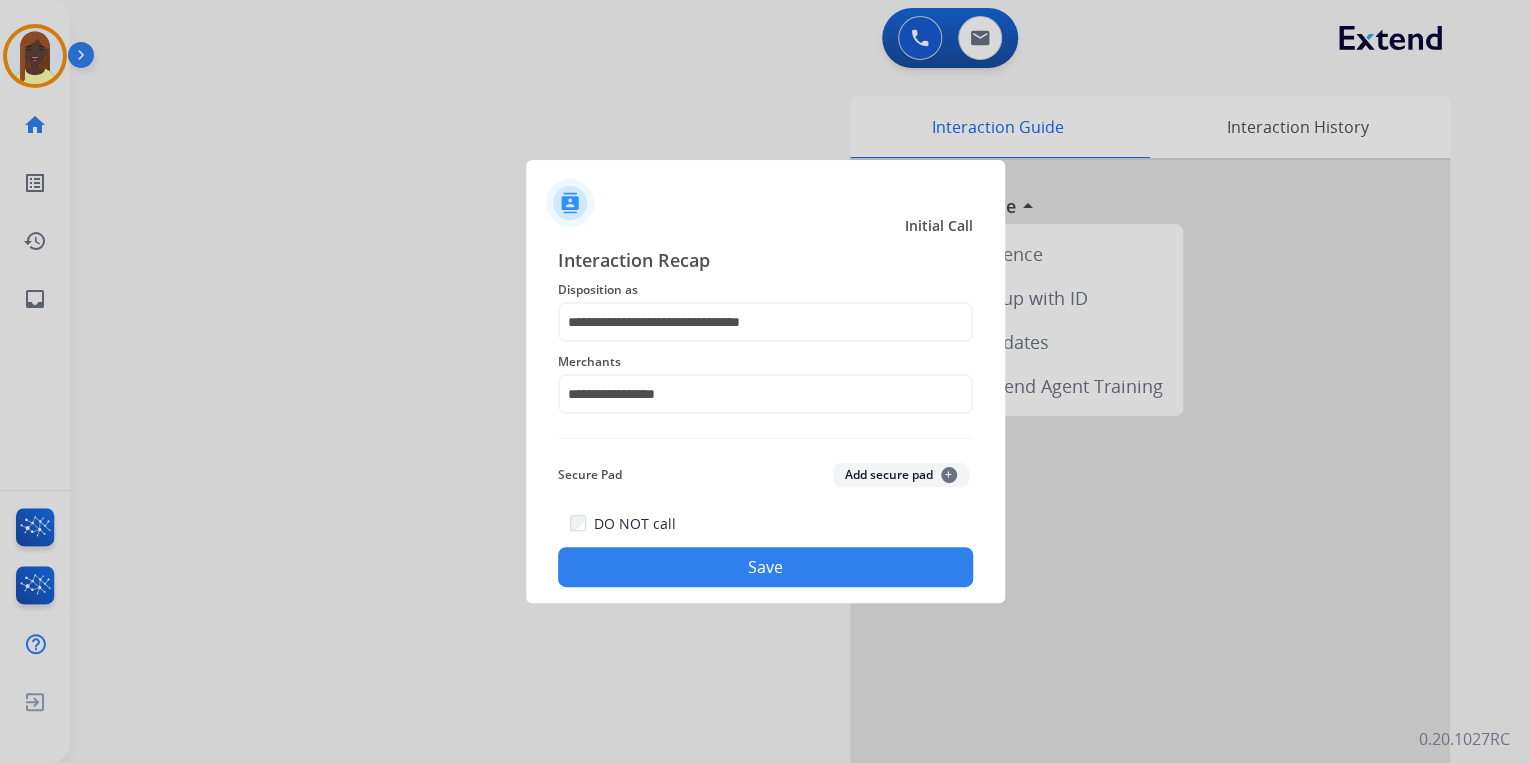 click on "Save" 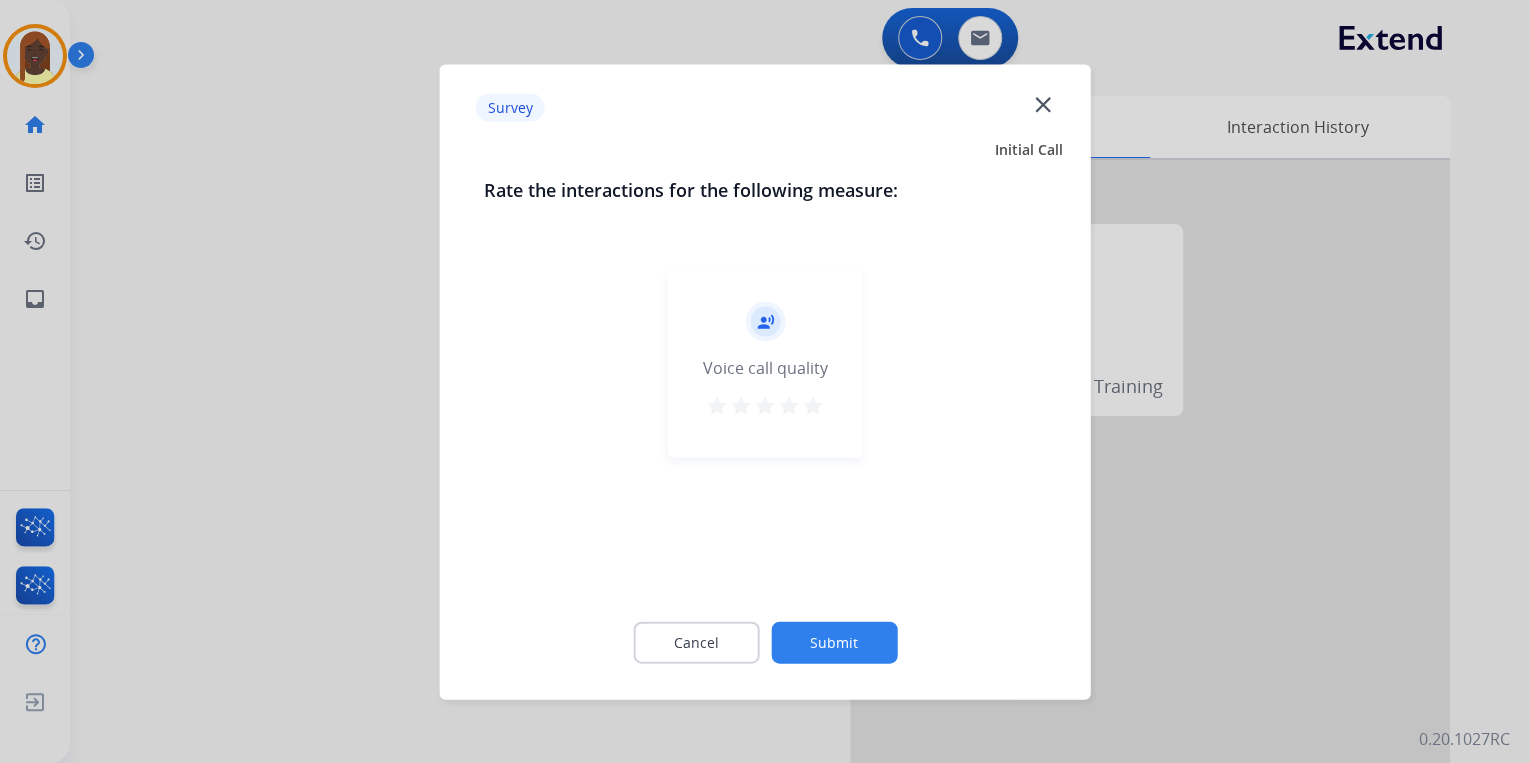 click on "star" at bounding box center [813, 405] 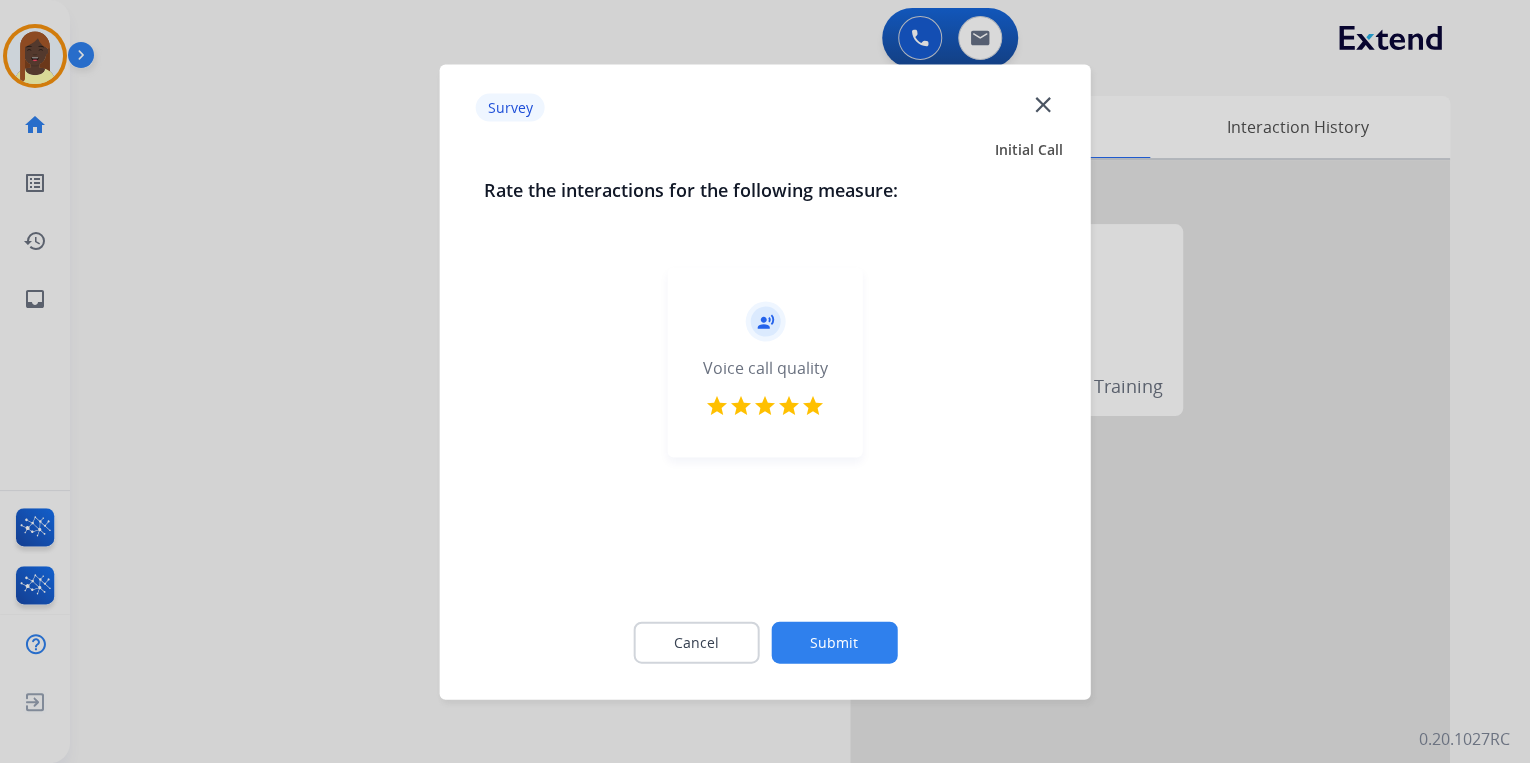 click on "Submit" 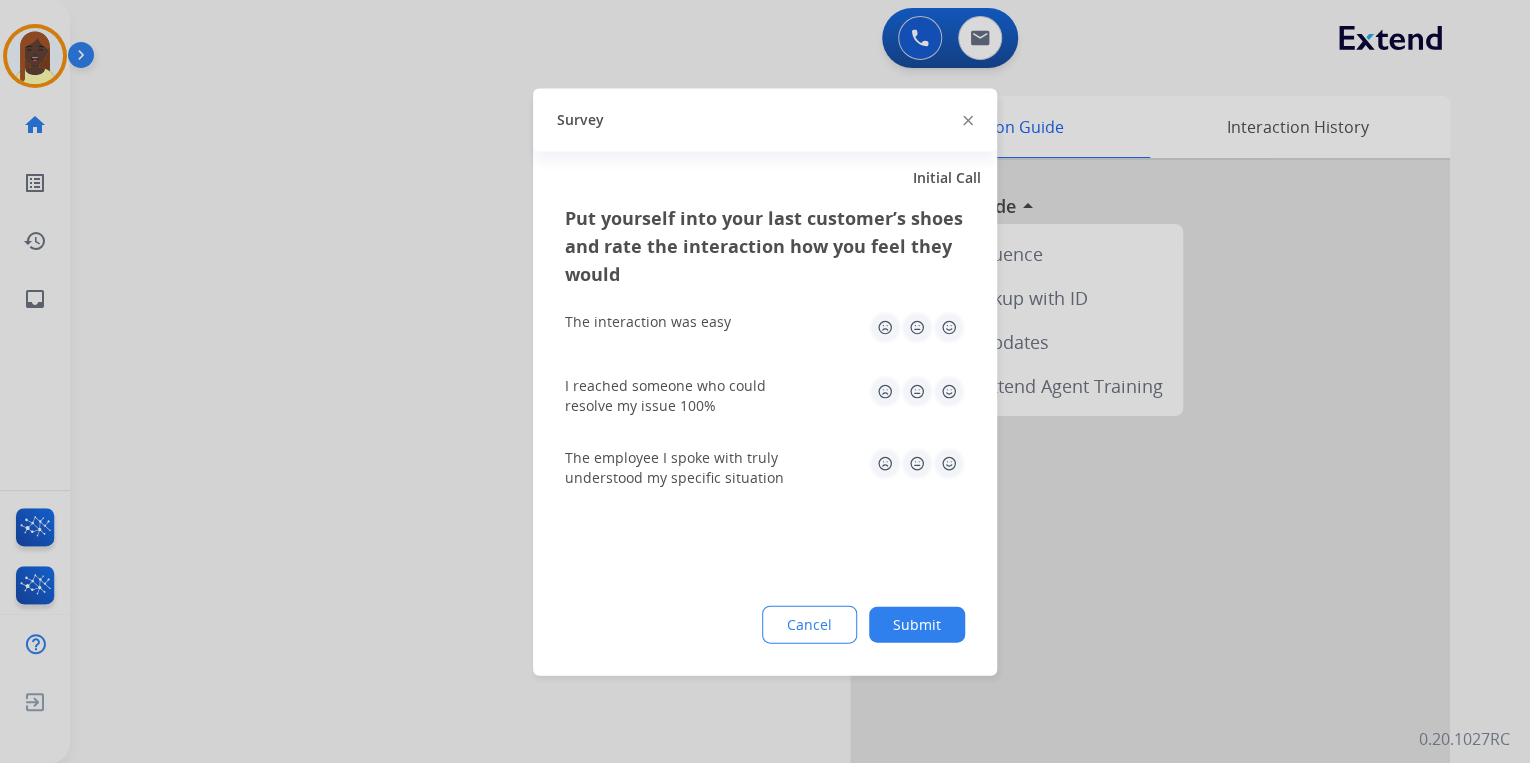 click 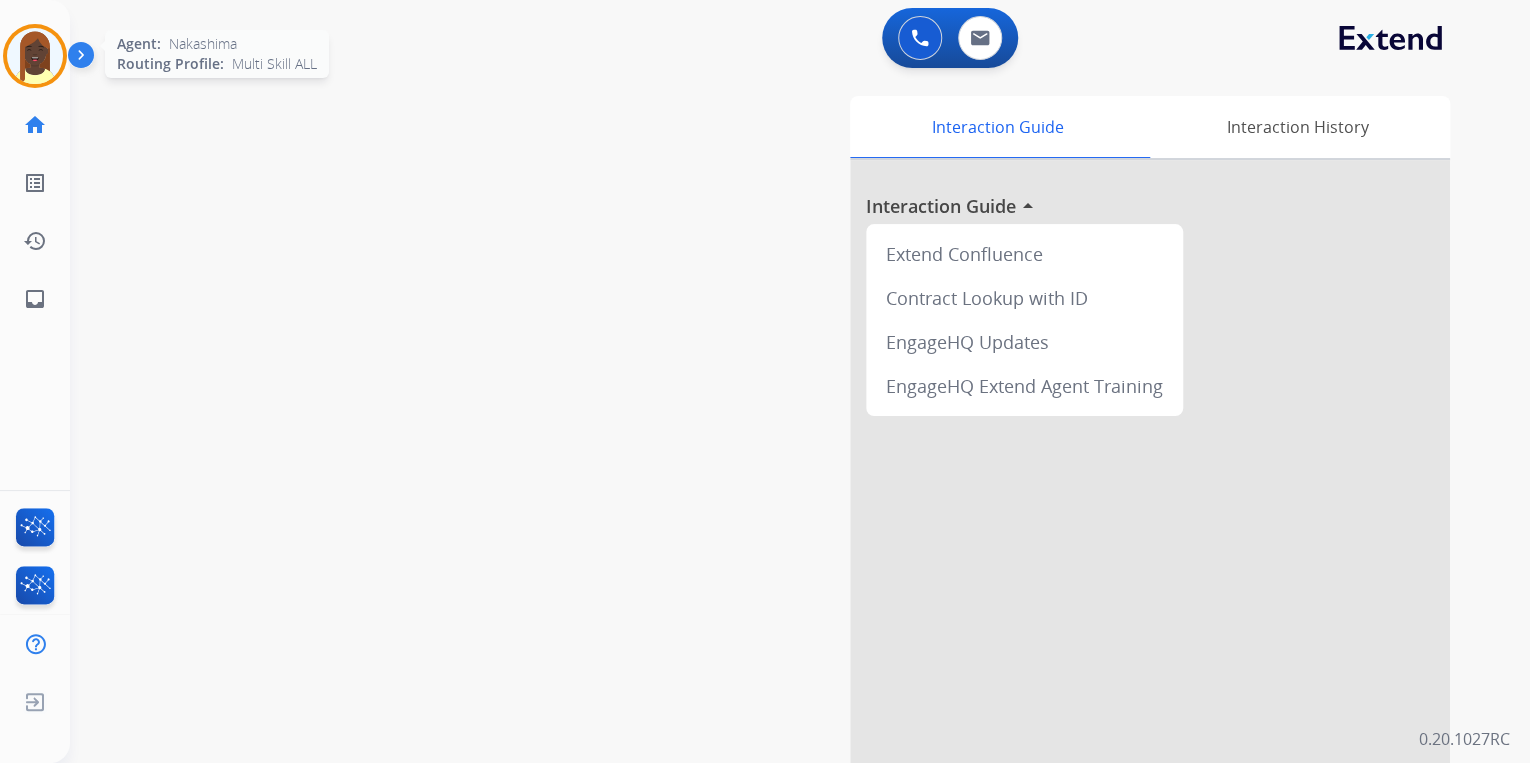 click at bounding box center [35, 56] 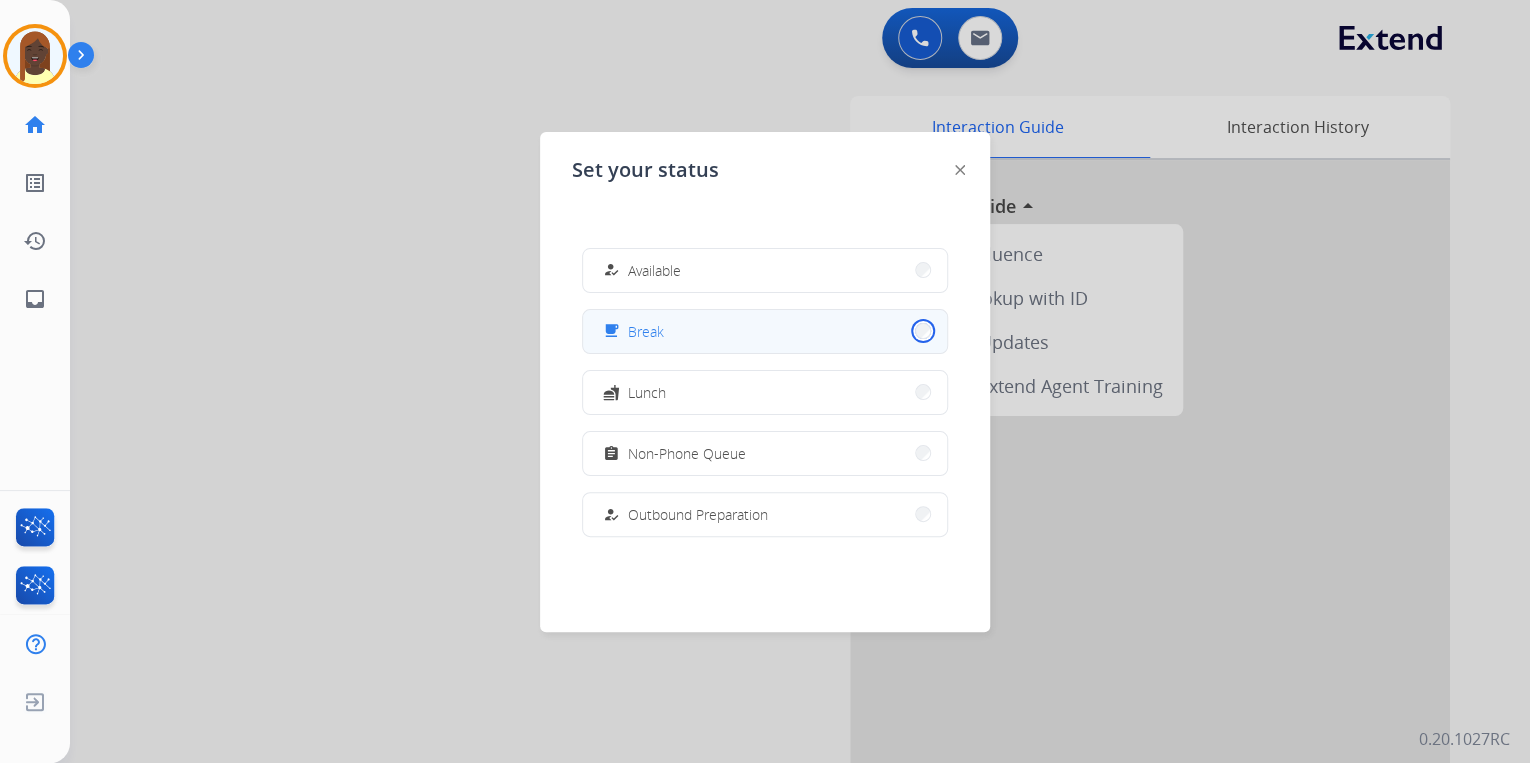 click on "free_breakfast Break" at bounding box center [765, 331] 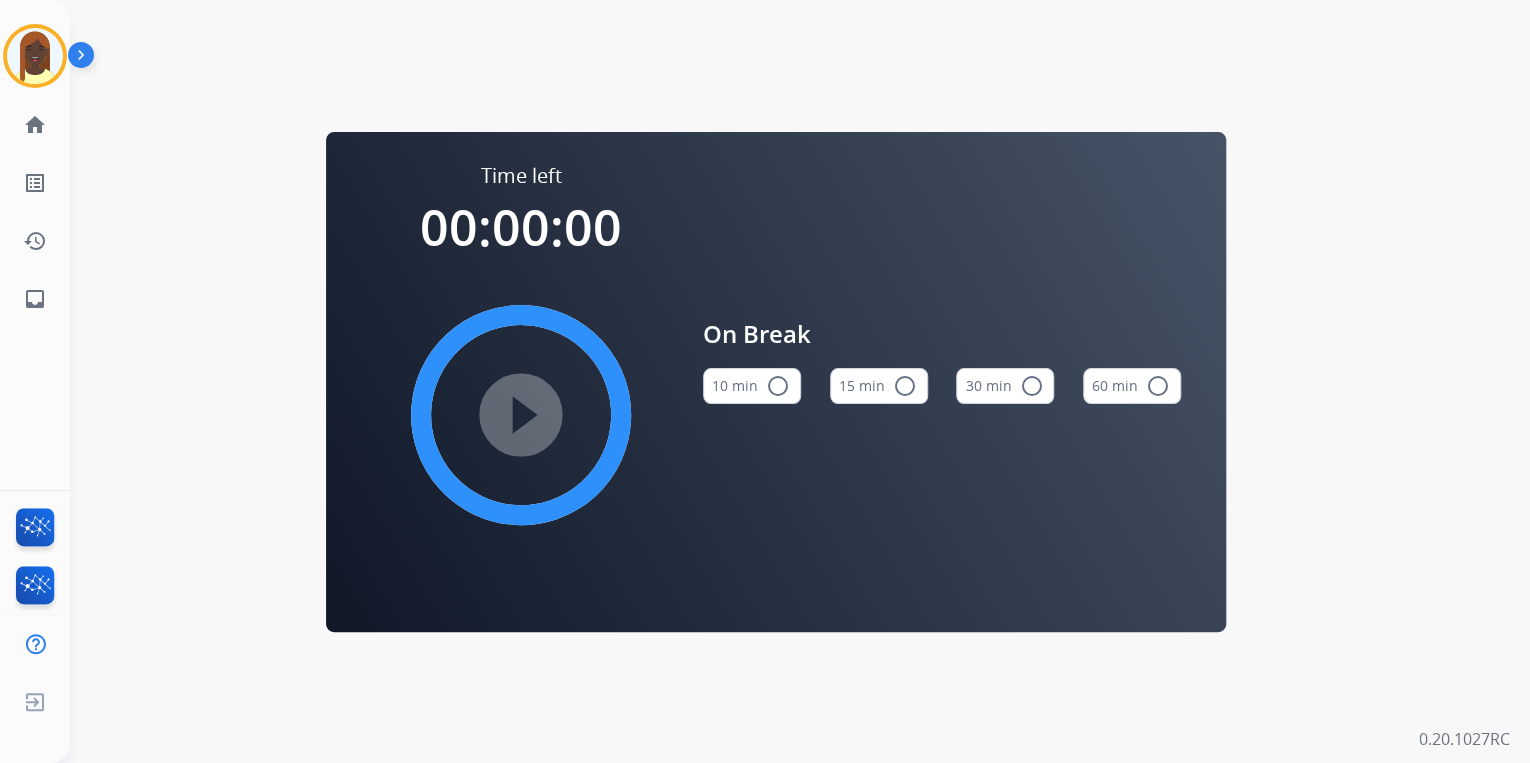 click on "radio_button_unchecked" at bounding box center (905, 386) 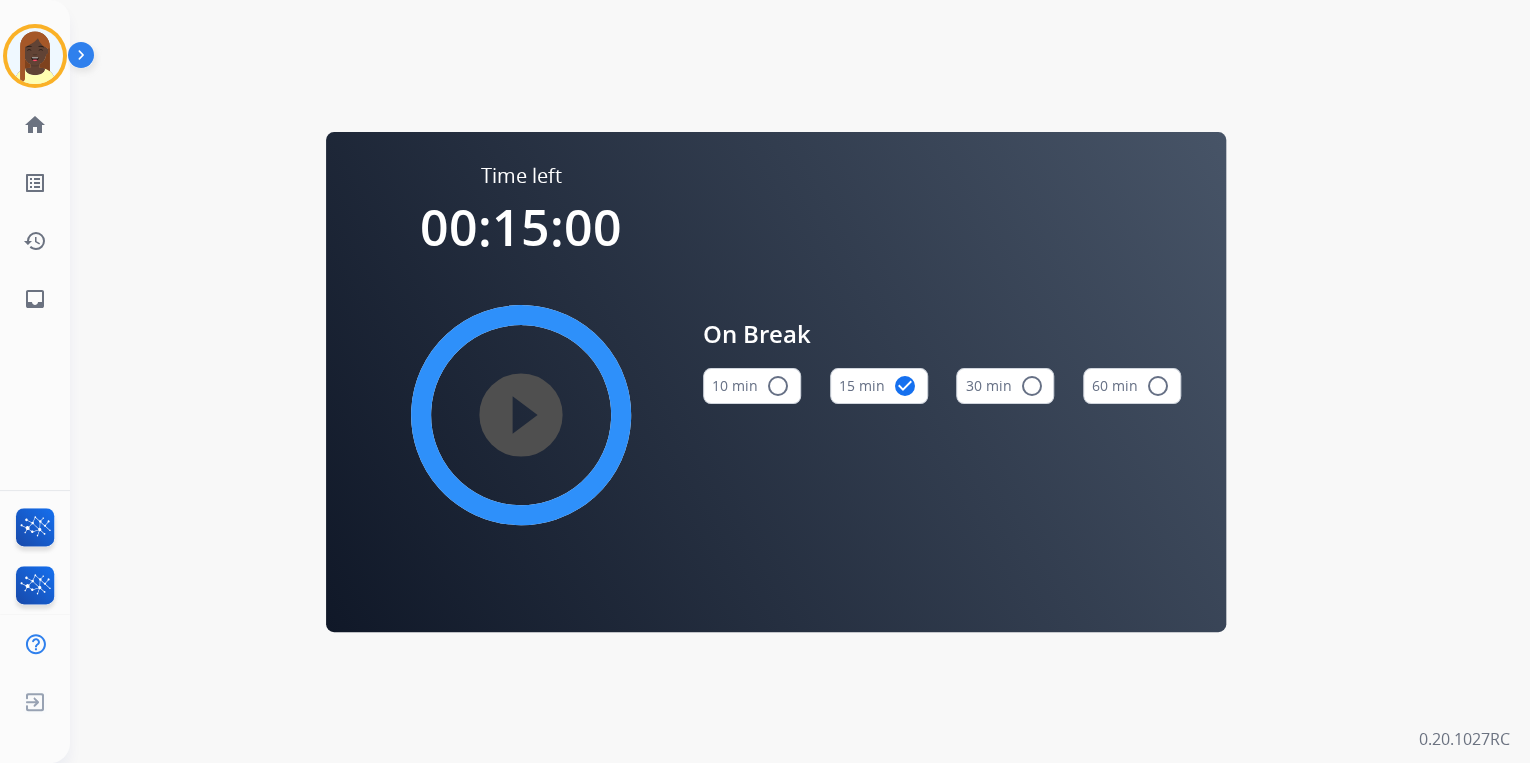 click on "play_circle_filled" at bounding box center [521, 415] 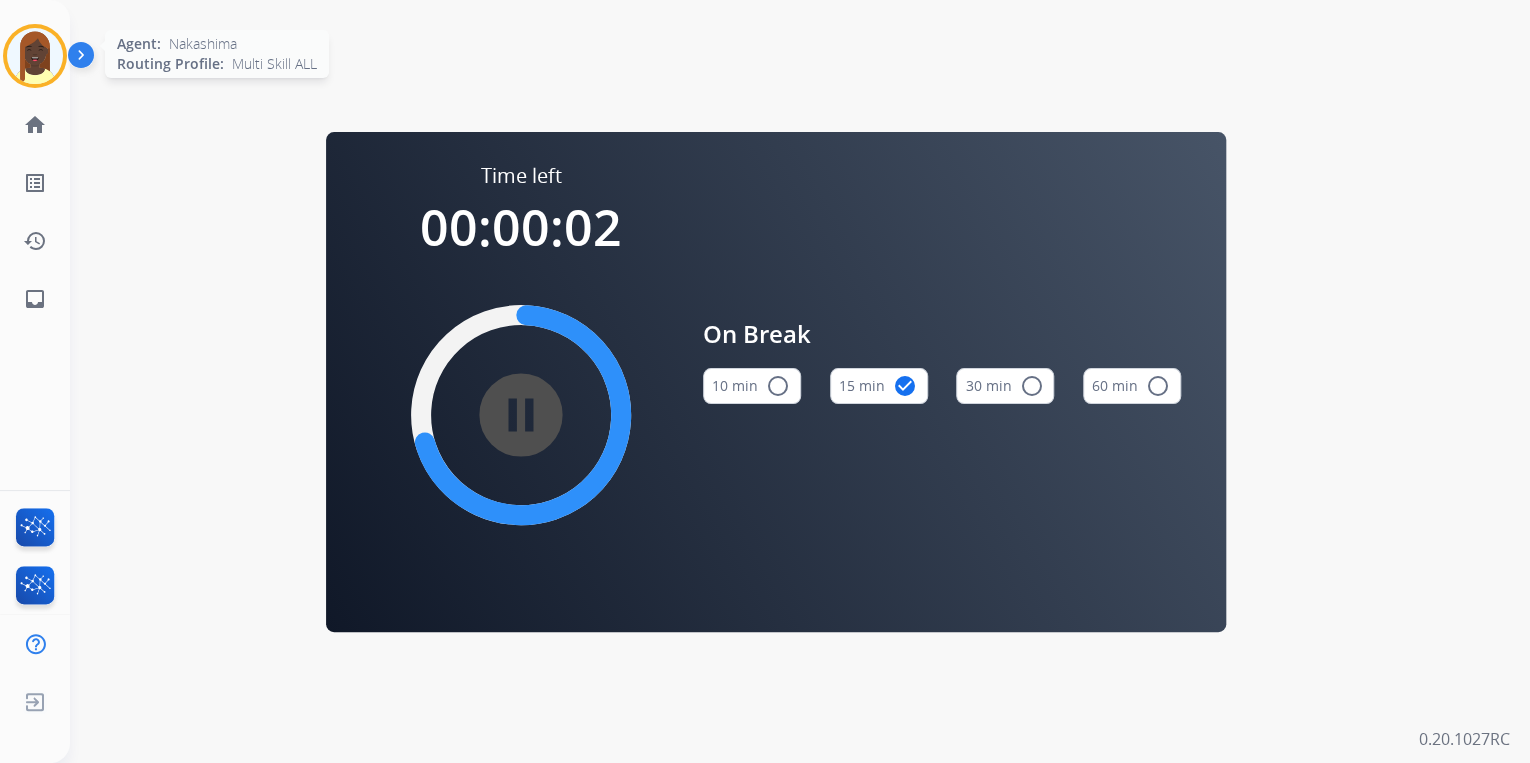 click at bounding box center (35, 56) 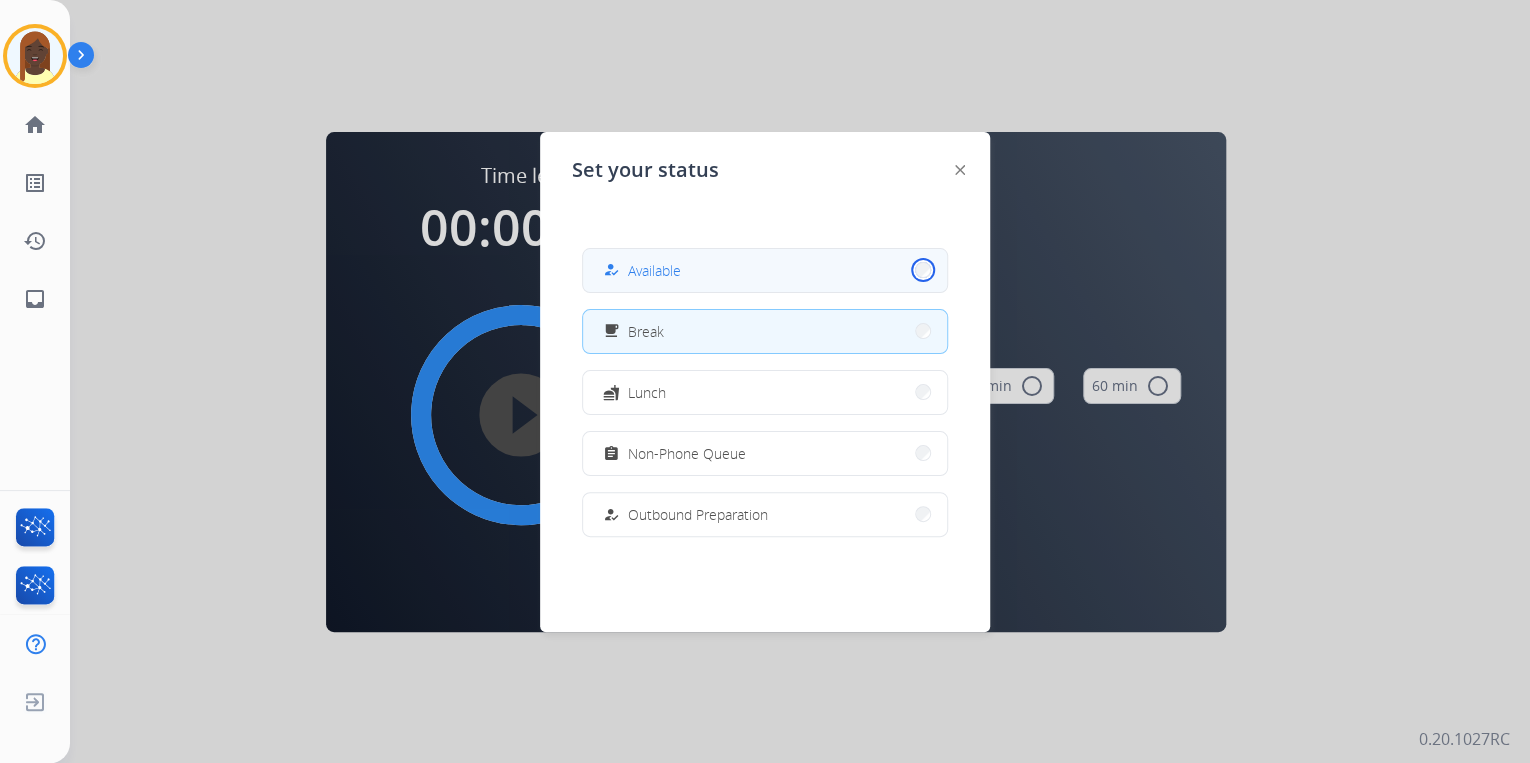 click on "how_to_reg Available" at bounding box center (765, 270) 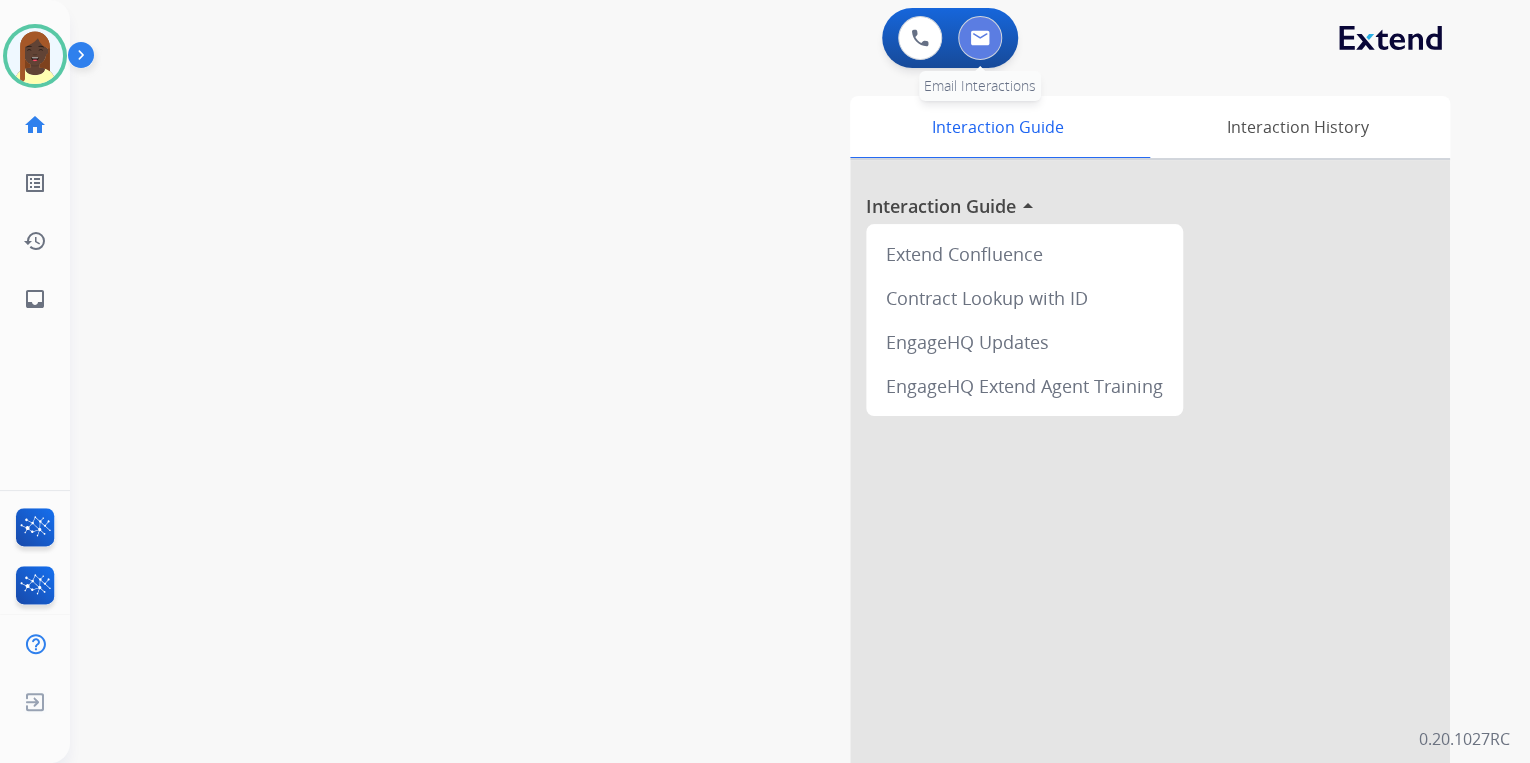 click at bounding box center [980, 38] 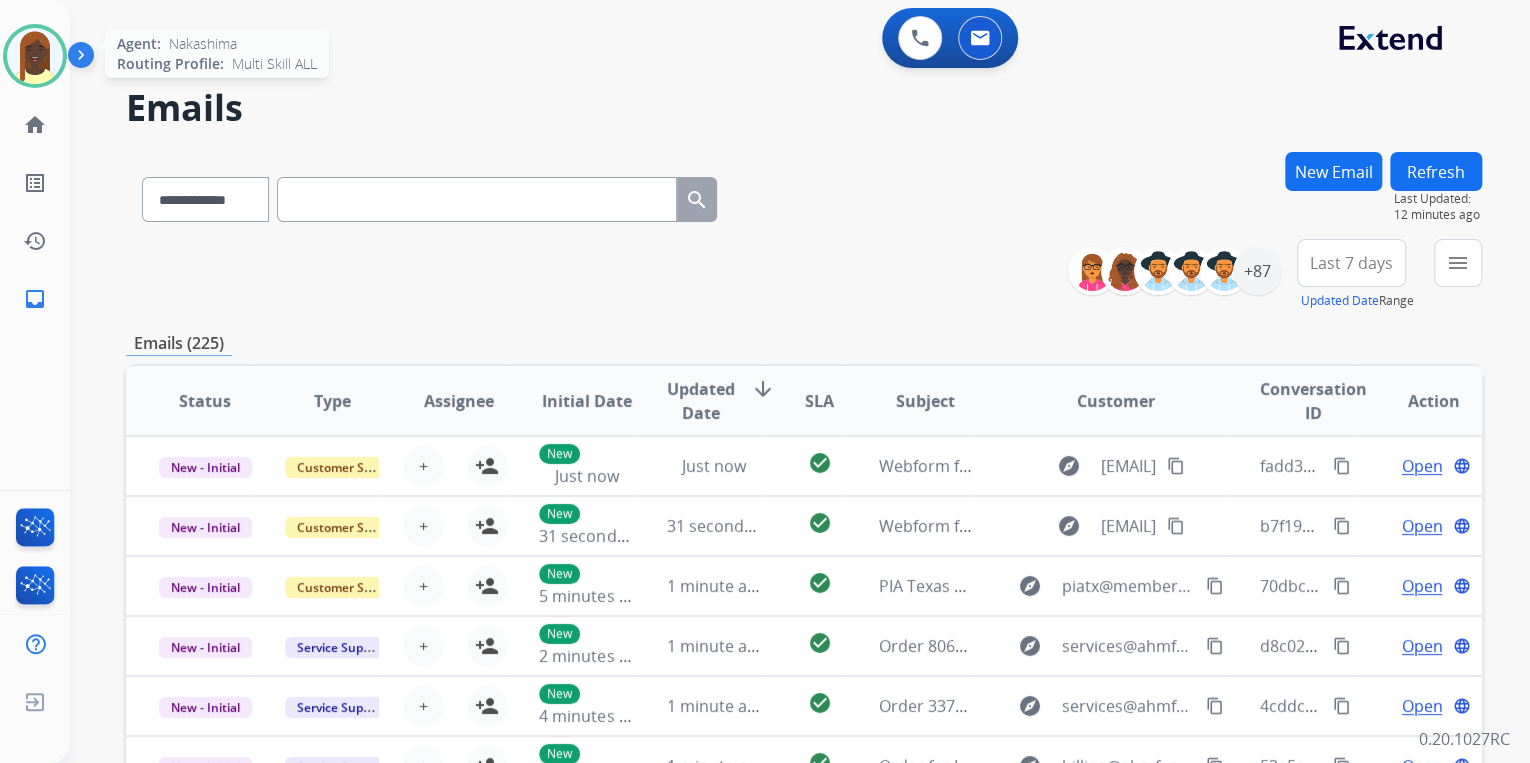 click at bounding box center (35, 56) 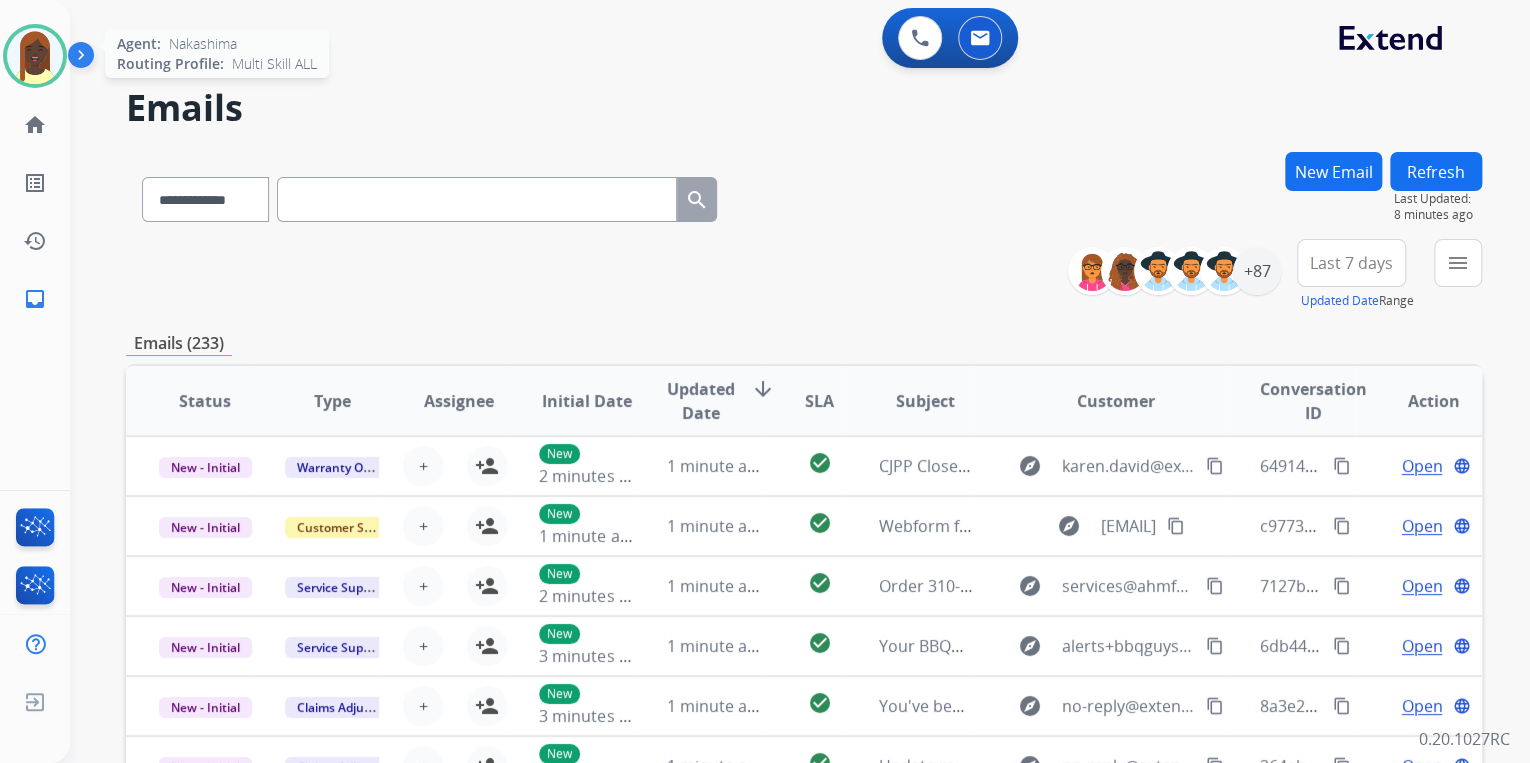 click at bounding box center (35, 56) 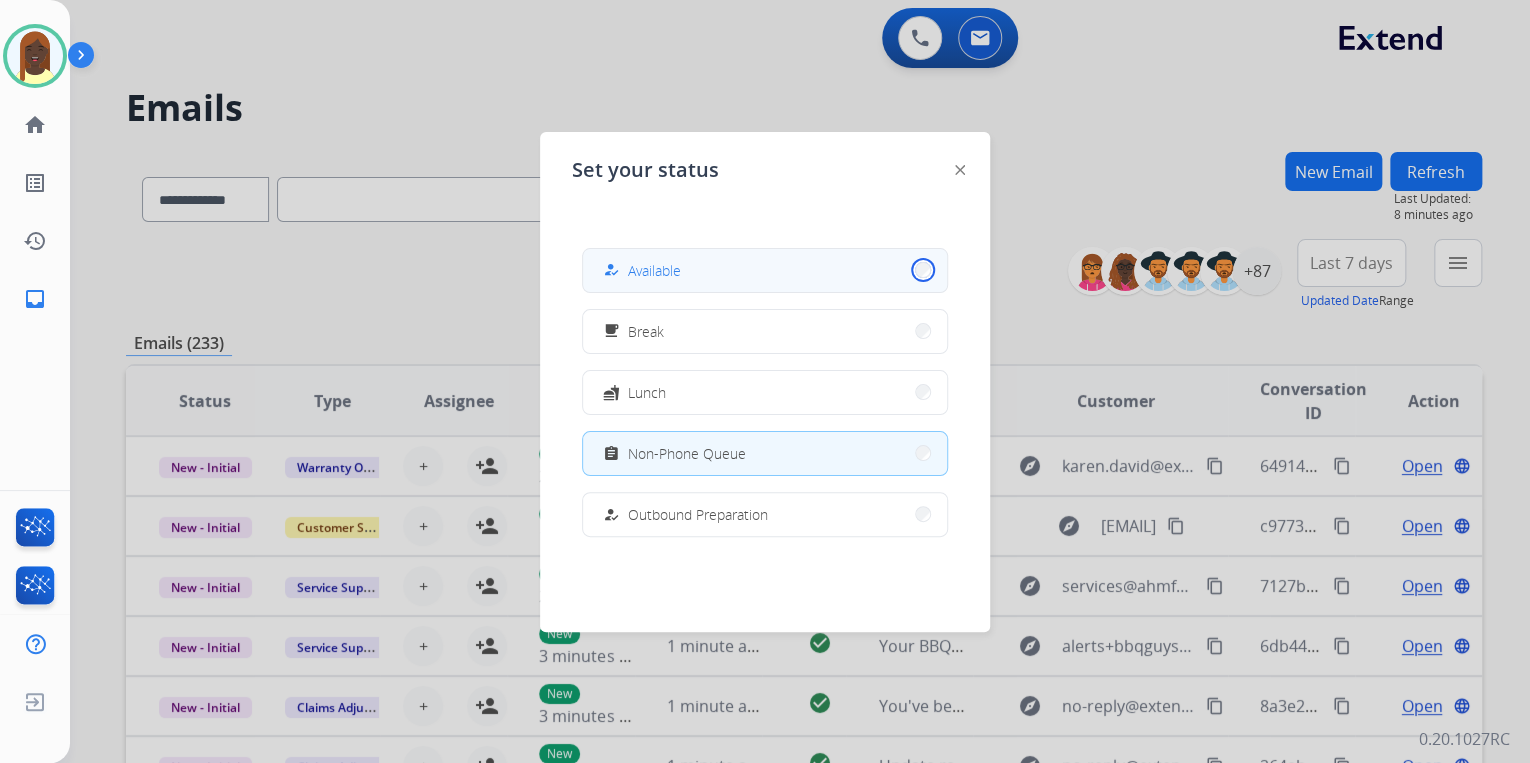 click on "how_to_reg Available" at bounding box center [765, 270] 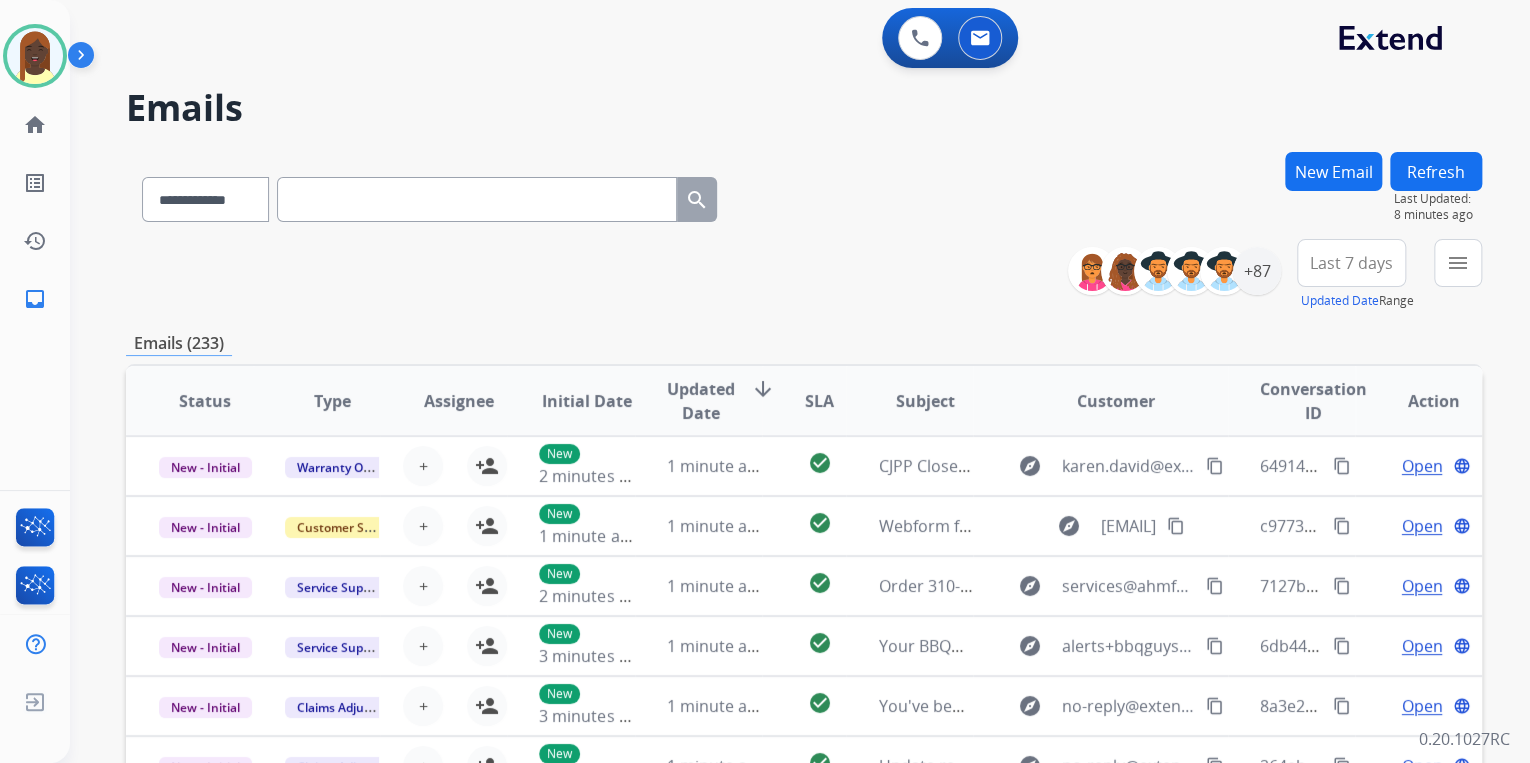 click on "**********" at bounding box center [804, 275] 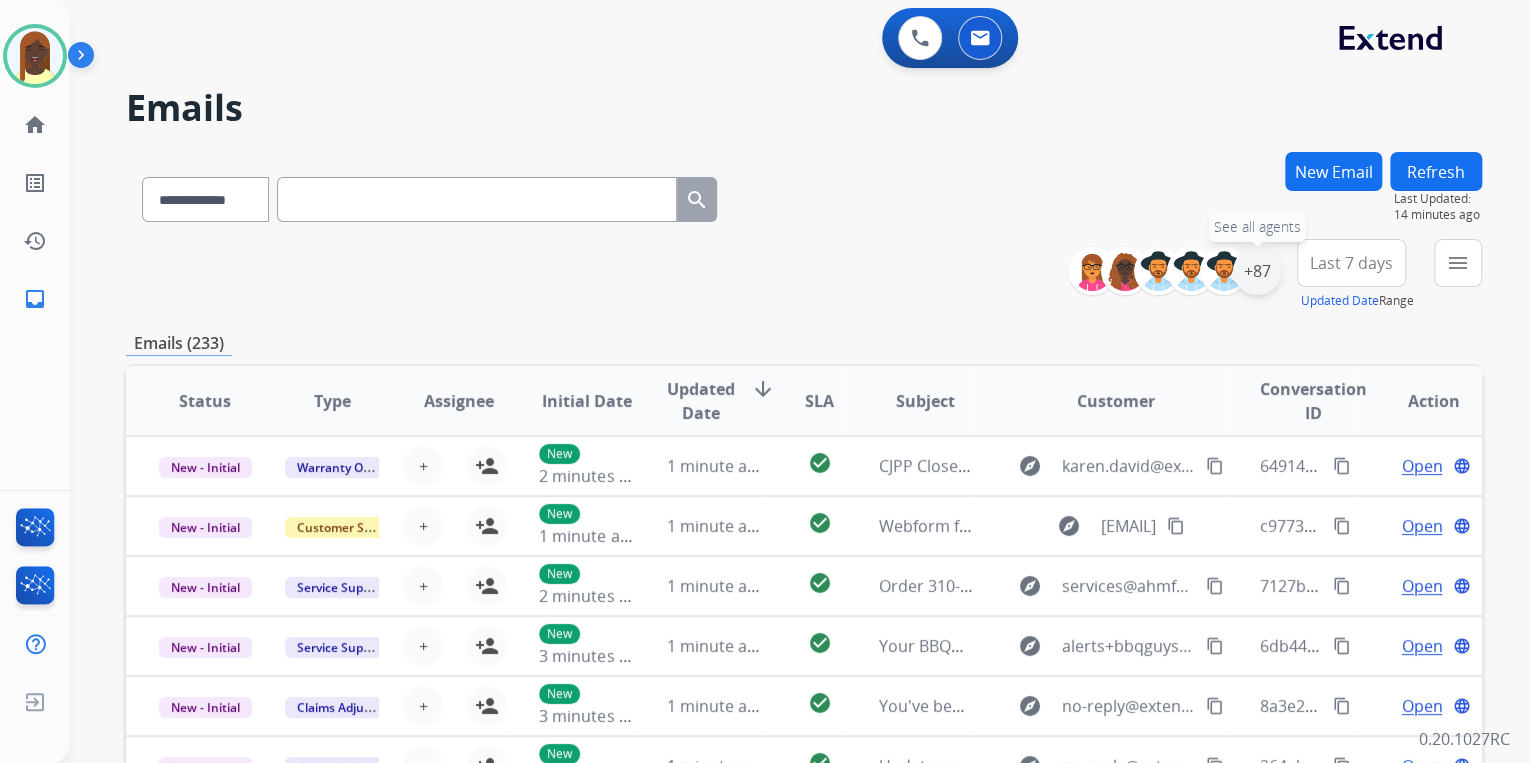 click on "+87" at bounding box center (1257, 271) 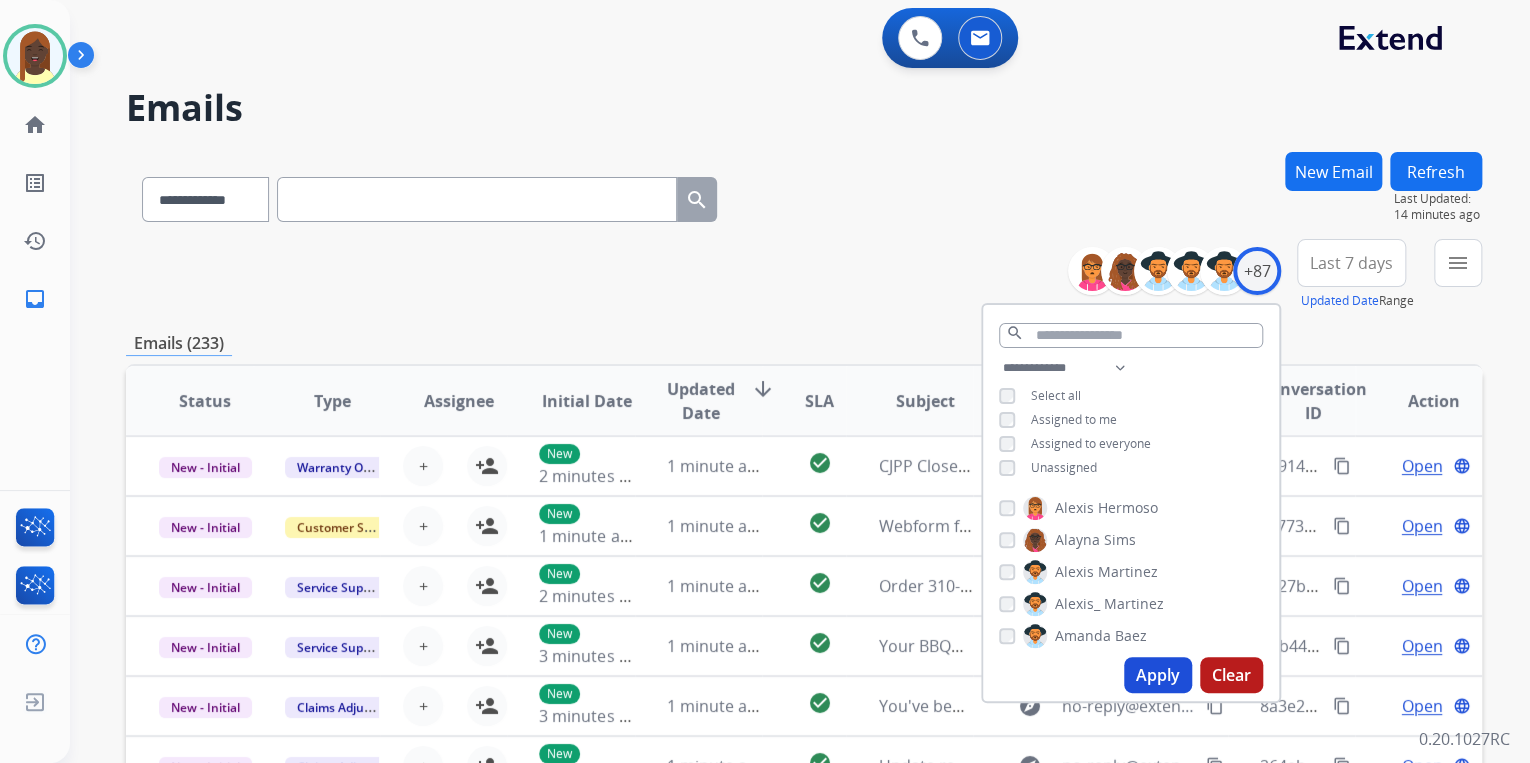 drag, startPoint x: 1160, startPoint y: 679, endPoint x: 1085, endPoint y: 616, distance: 97.94897 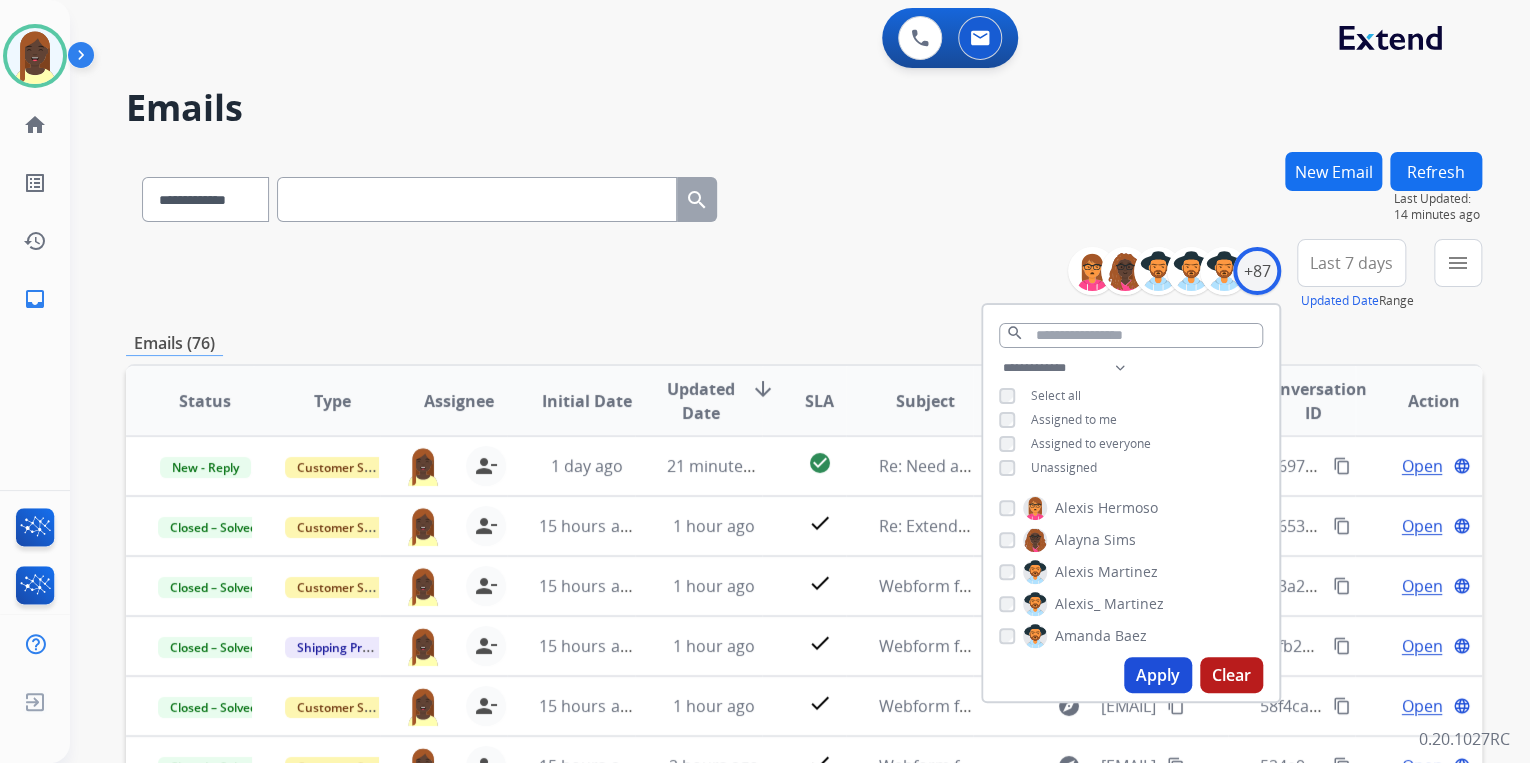 click on "Emails (76)" at bounding box center (804, 343) 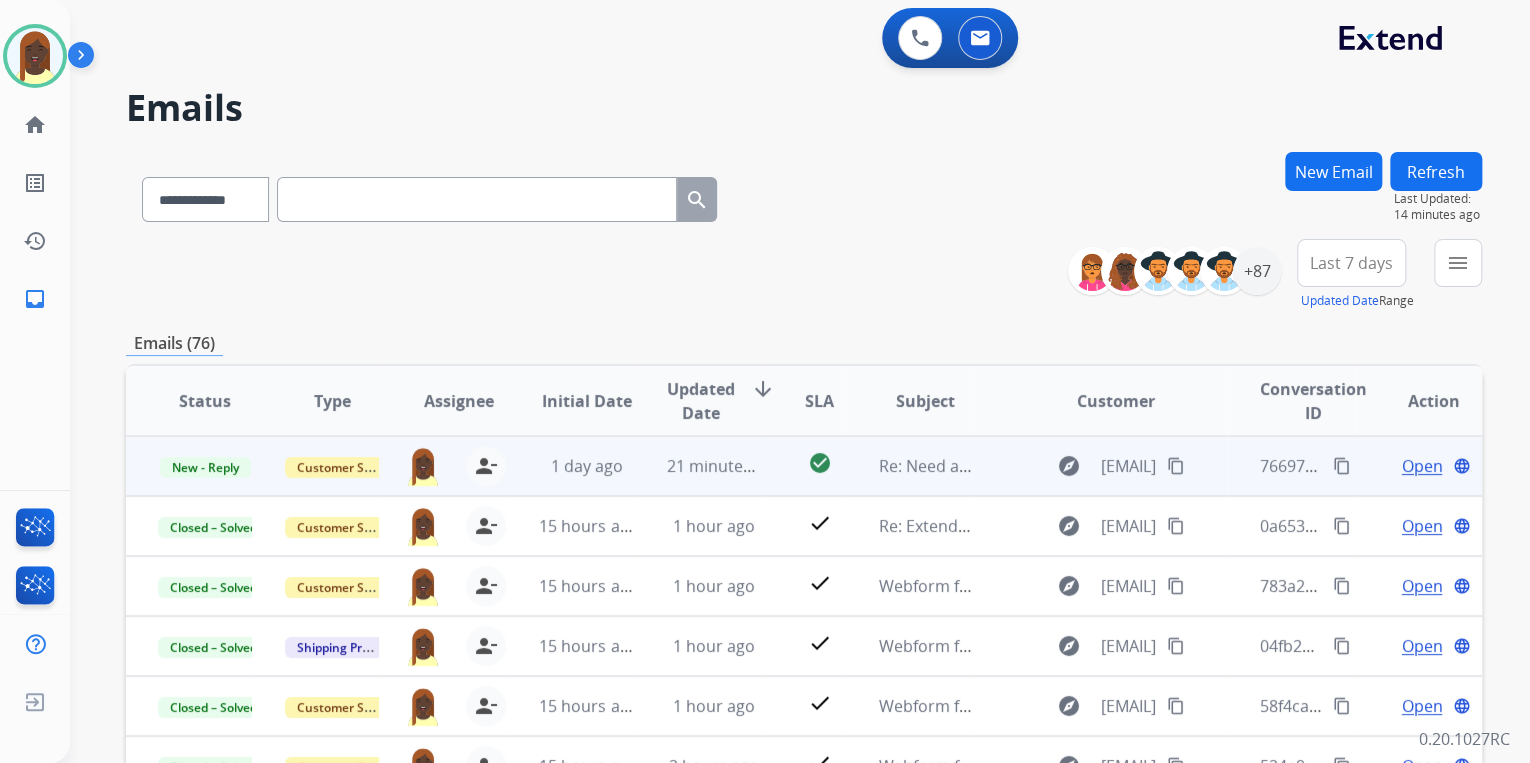 click on "content_copy" at bounding box center [1342, 466] 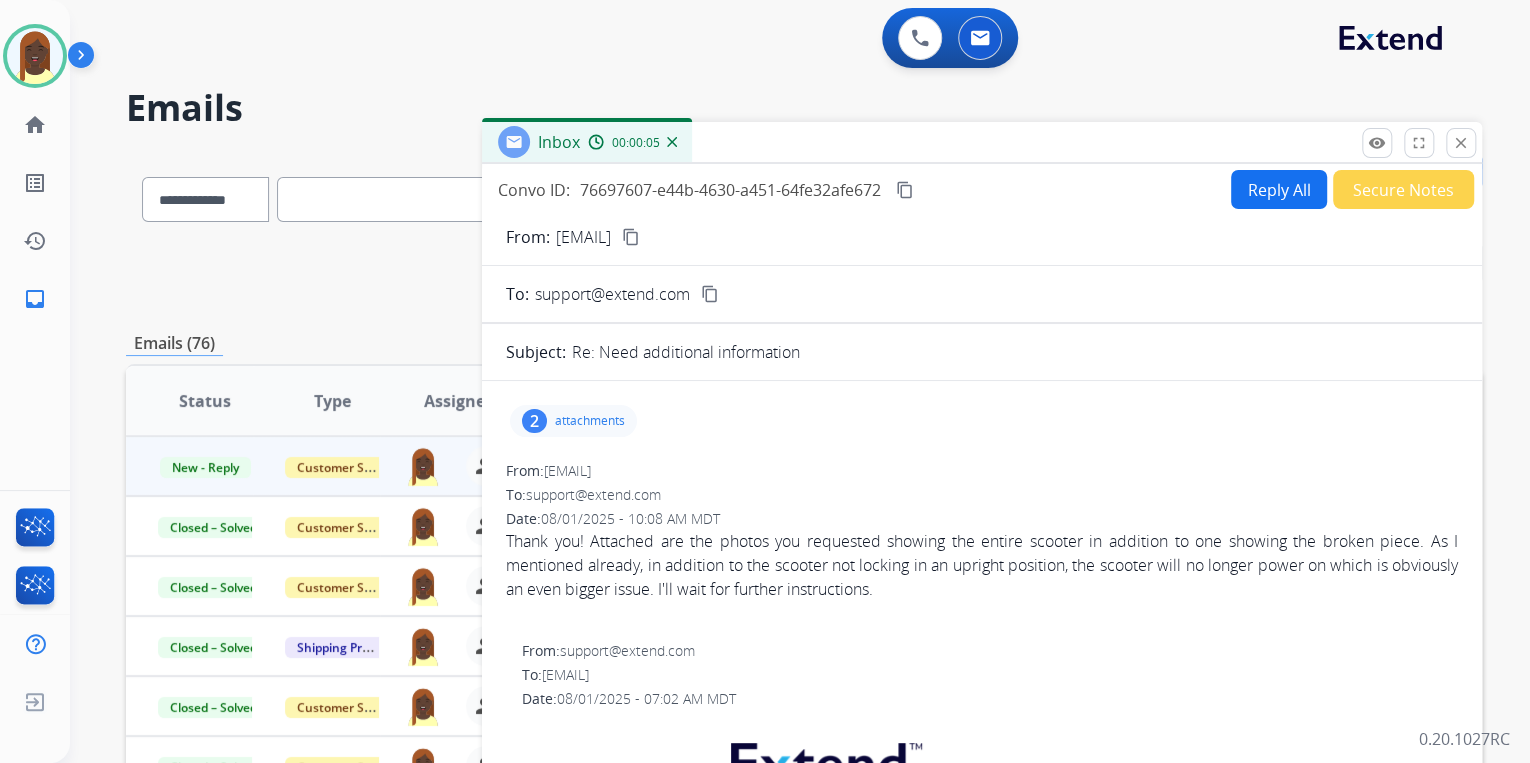 drag, startPoint x: 504, startPoint y: 537, endPoint x: 927, endPoint y: 610, distance: 429.25284 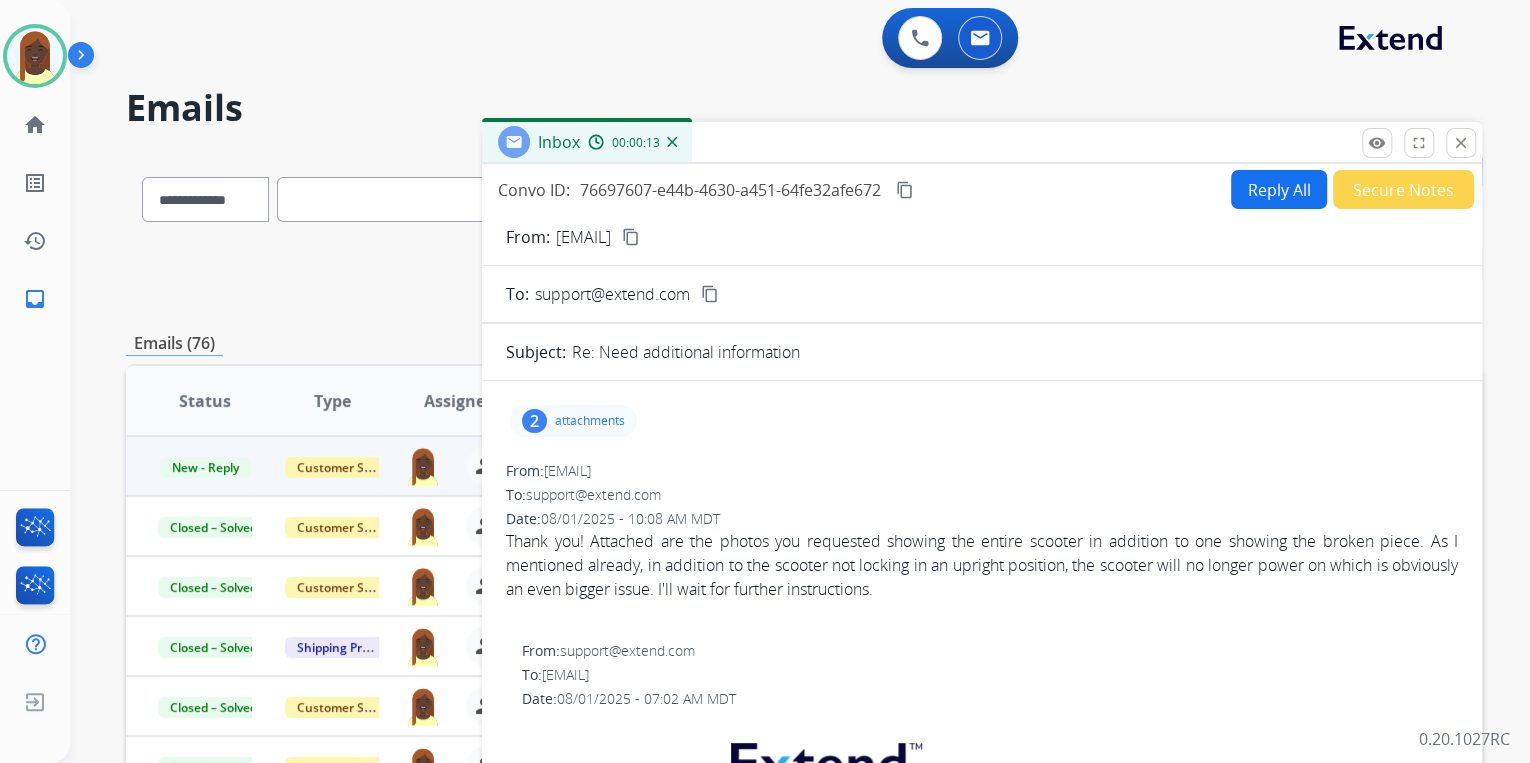 drag, startPoint x: 927, startPoint y: 610, endPoint x: 817, endPoint y: 556, distance: 122.53979 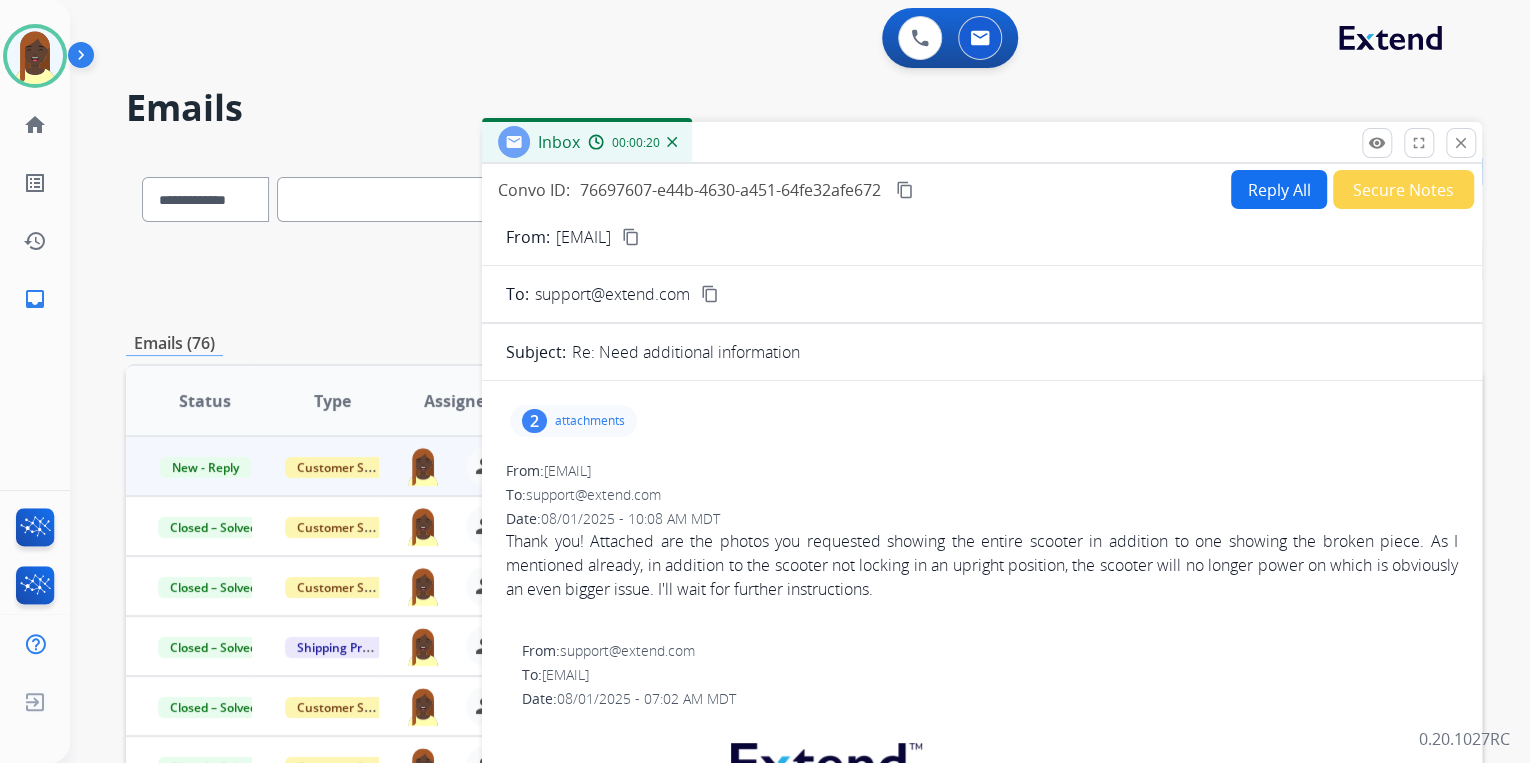 click on "From: [EMAIL] To: [EMAIL] Date: 08/01/2025 - 10:08 AM MDT Thank you! Attached are the photos you requested showing the entire scooter in addition to one showing the broken piece. As I mentioned already, in addition to the scooter not locking in an upright position, the scooter will no longer power on which is obviously an even bigger issue. I'll wait for further instructions." at bounding box center (982, 543) 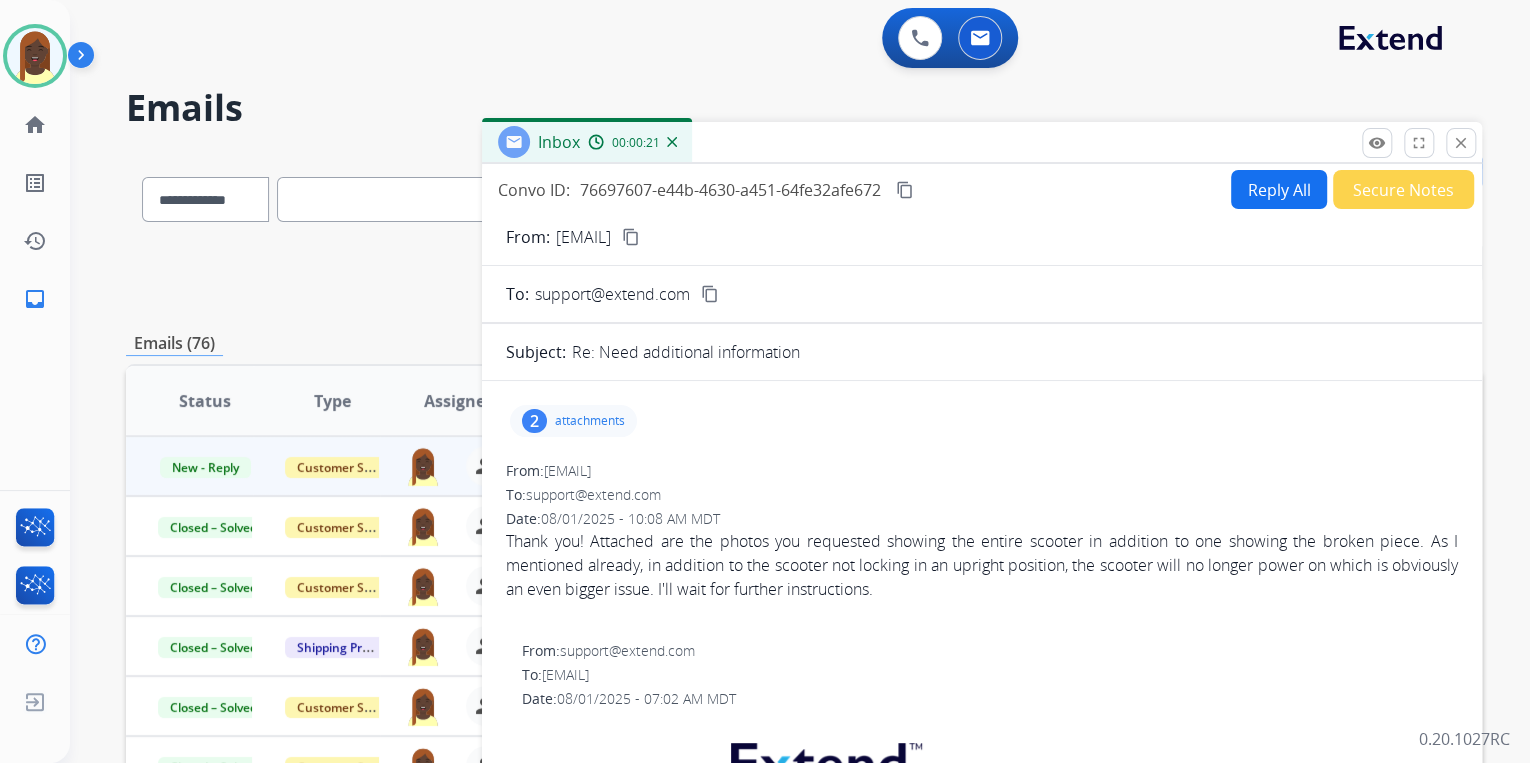 click on "attachments" at bounding box center [590, 421] 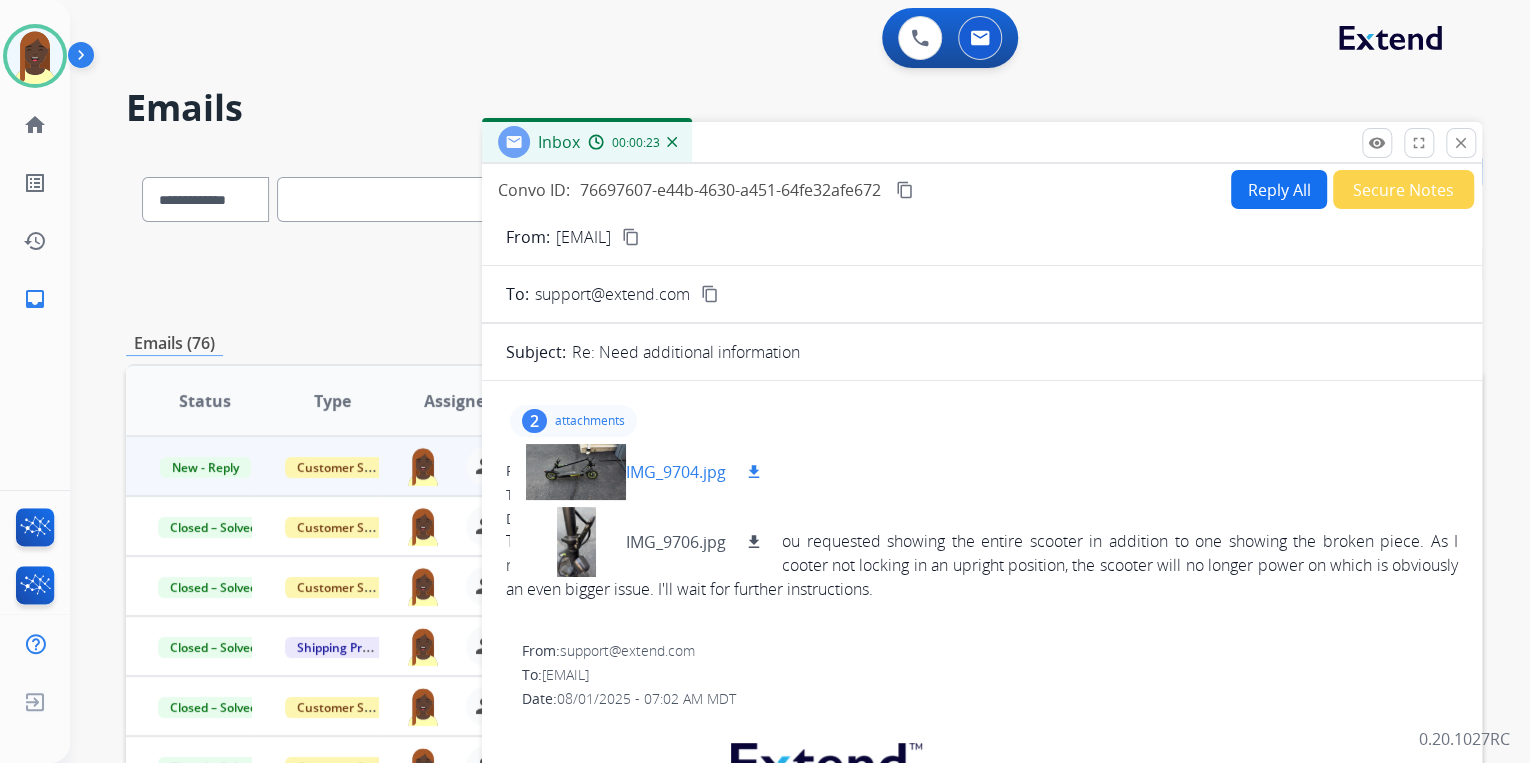 click on "download" at bounding box center [754, 472] 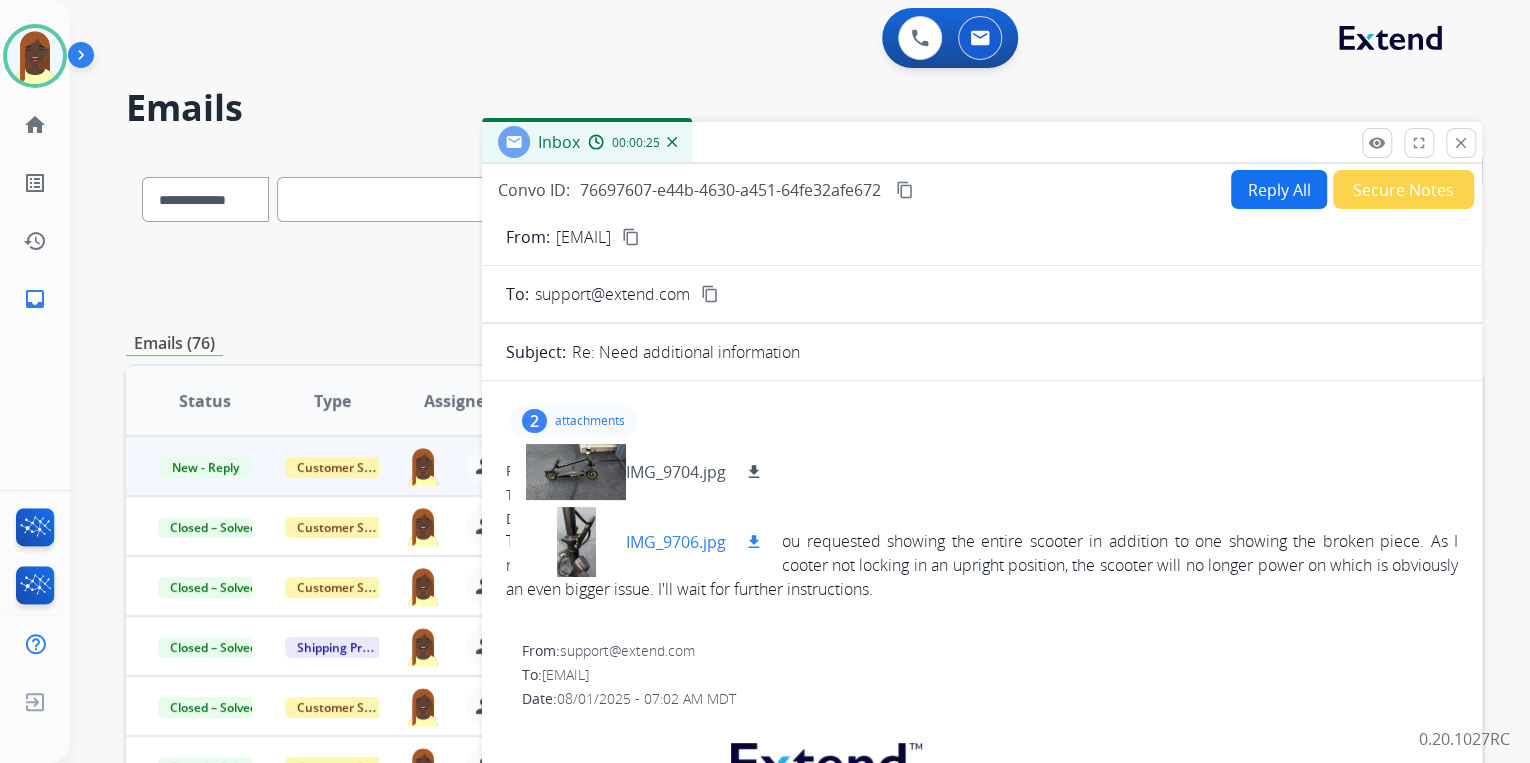 click on "download" at bounding box center (754, 542) 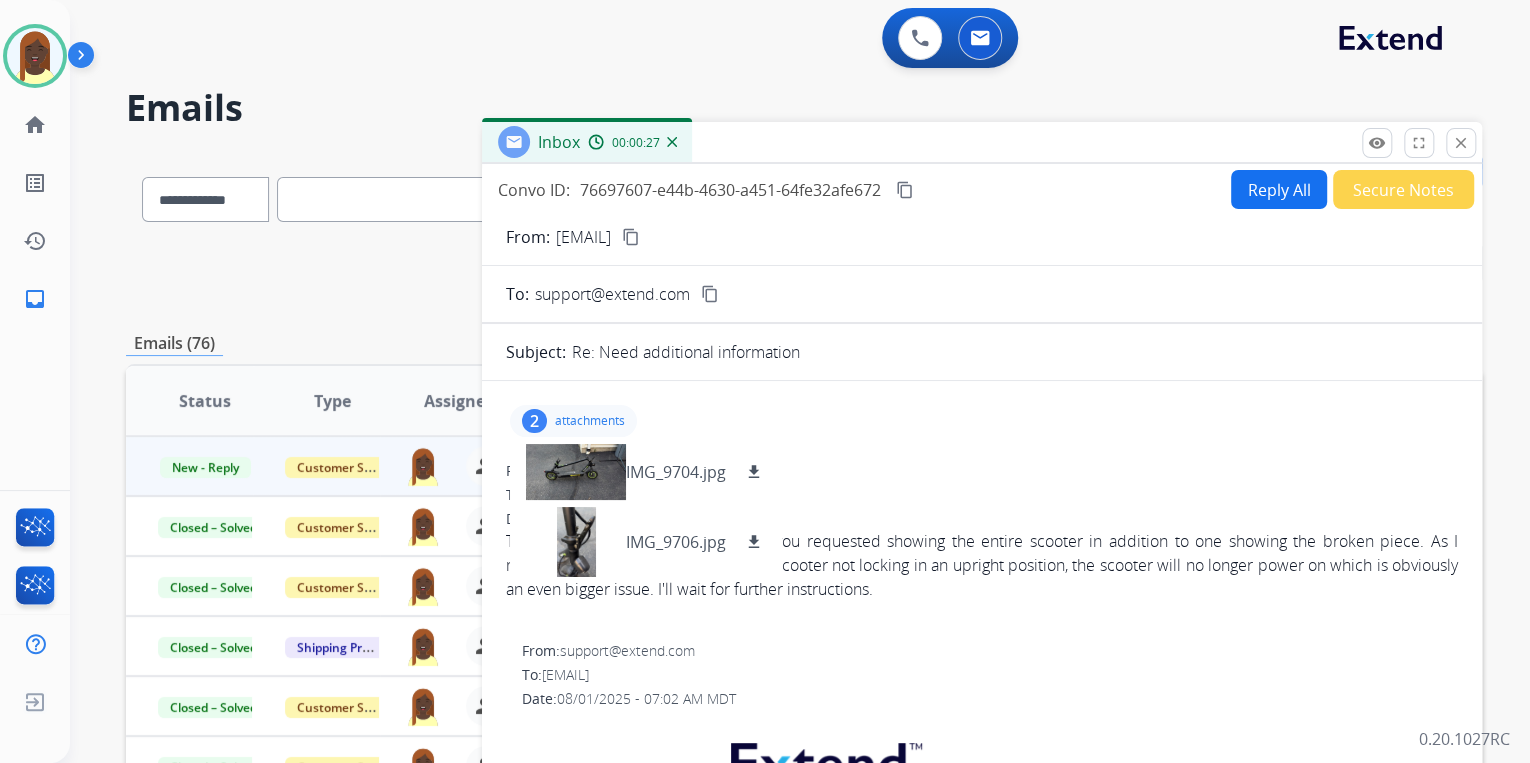 click on "content_copy" at bounding box center [631, 237] 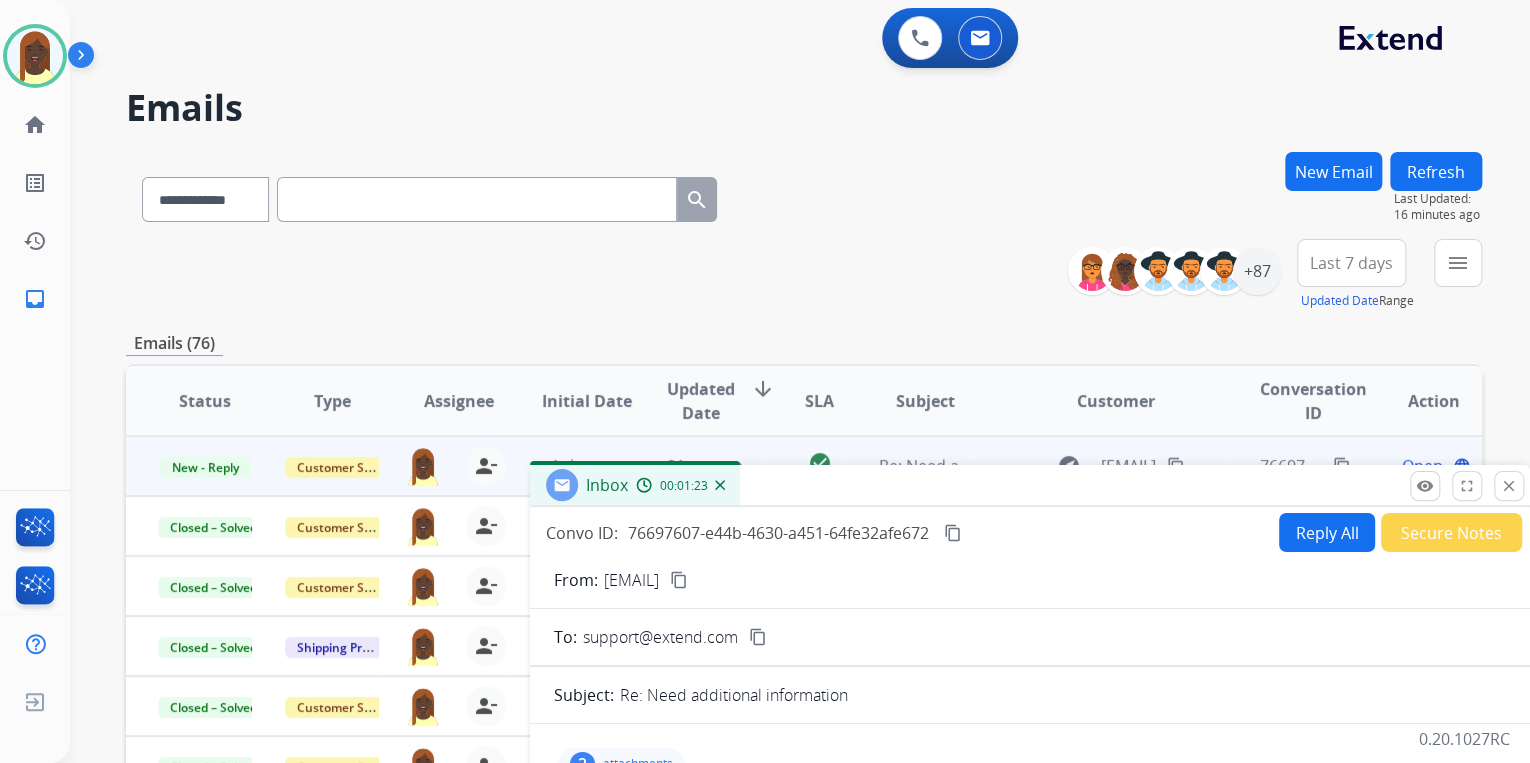 drag, startPoint x: 972, startPoint y: 140, endPoint x: 1017, endPoint y: 474, distance: 337.0178 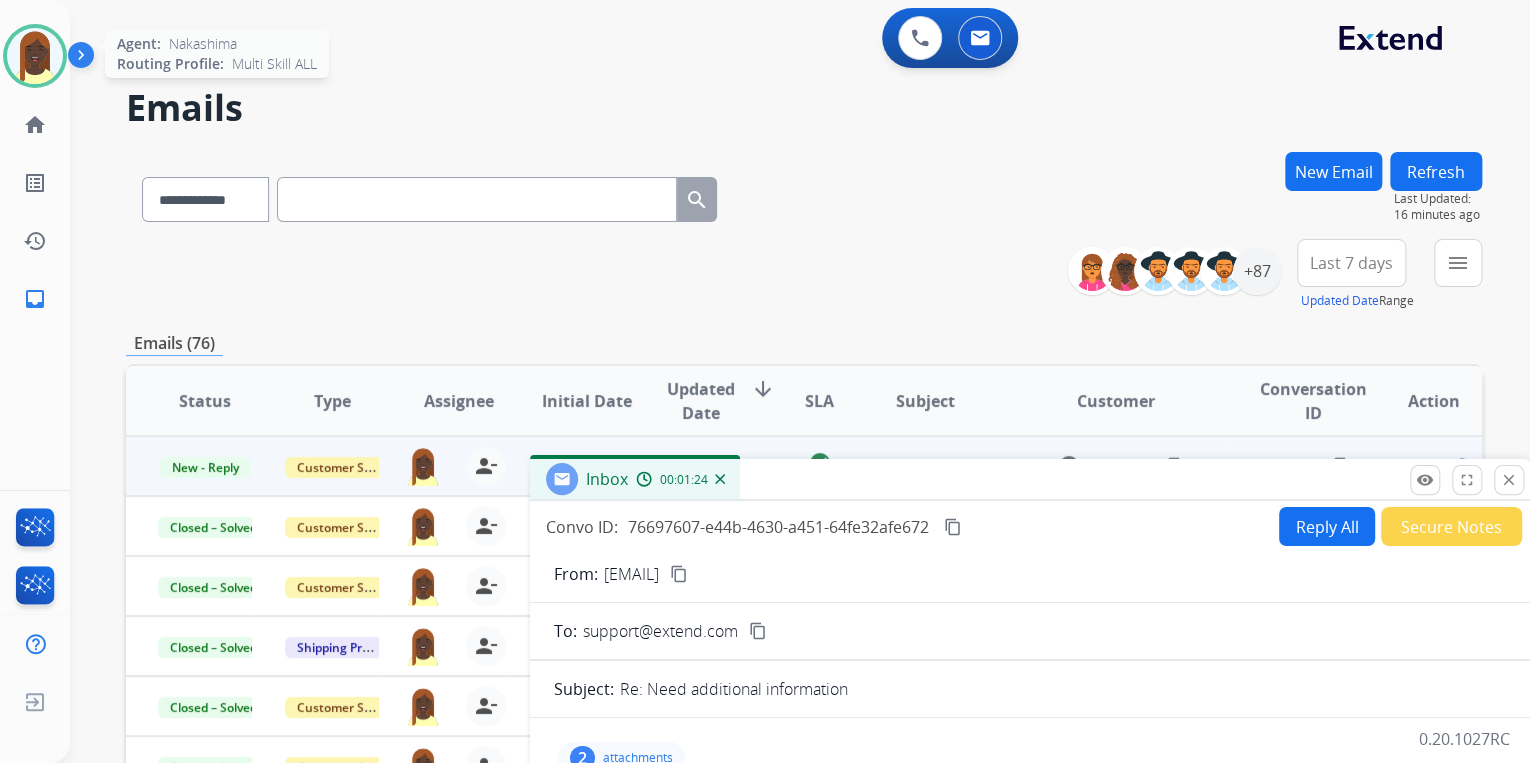 click at bounding box center (35, 56) 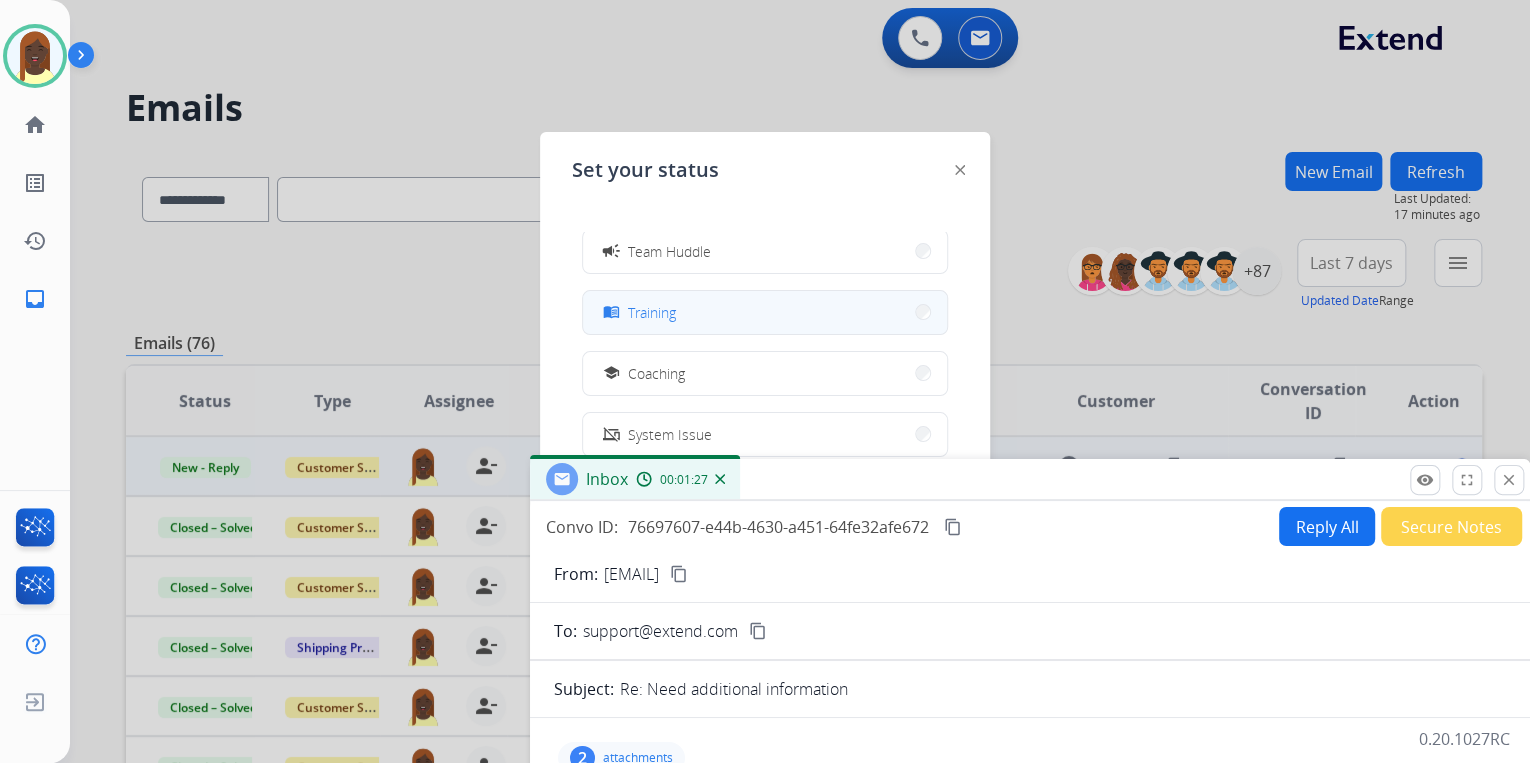scroll, scrollTop: 296, scrollLeft: 0, axis: vertical 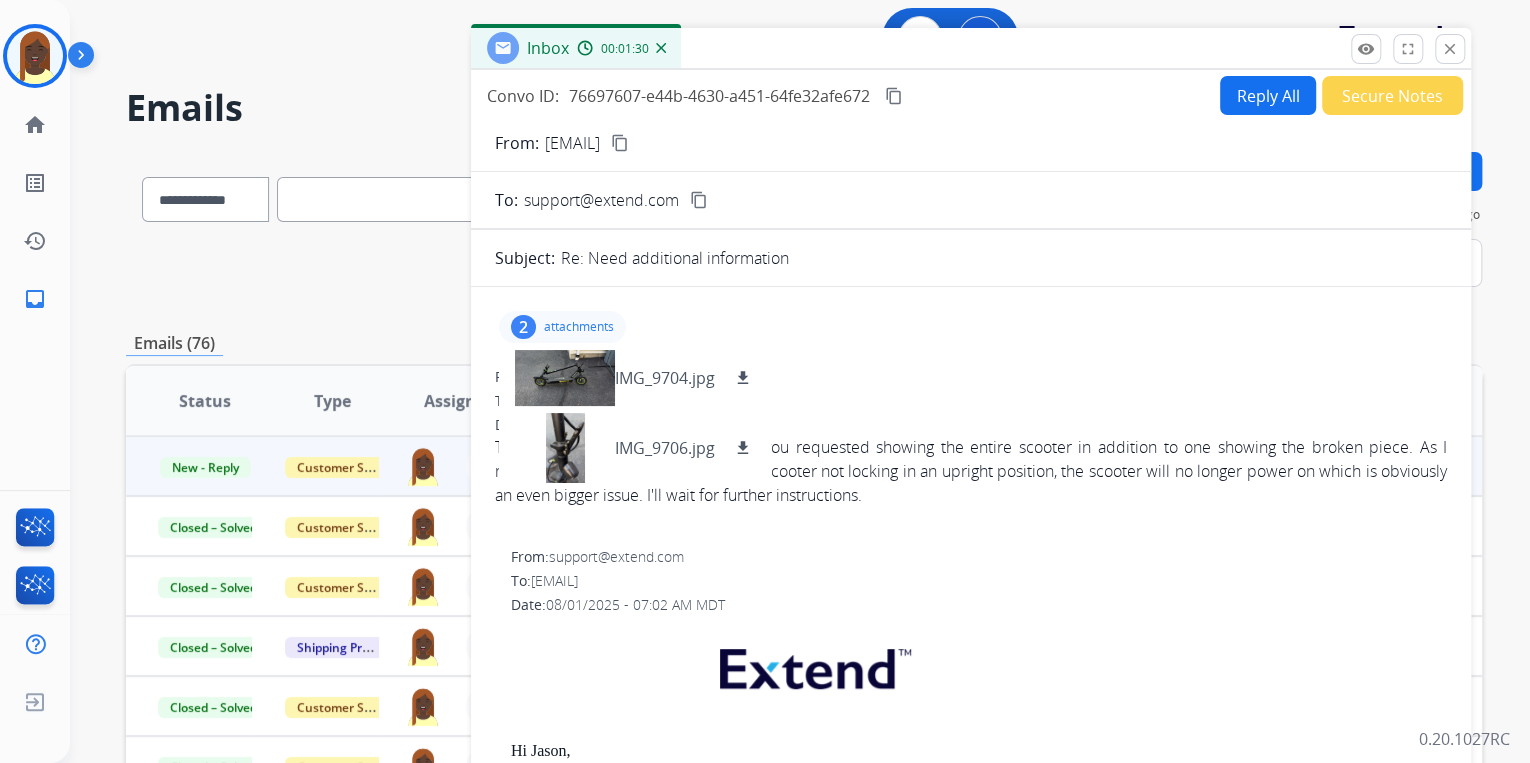 drag, startPoint x: 1031, startPoint y: 480, endPoint x: 975, endPoint y: 47, distance: 436.60623 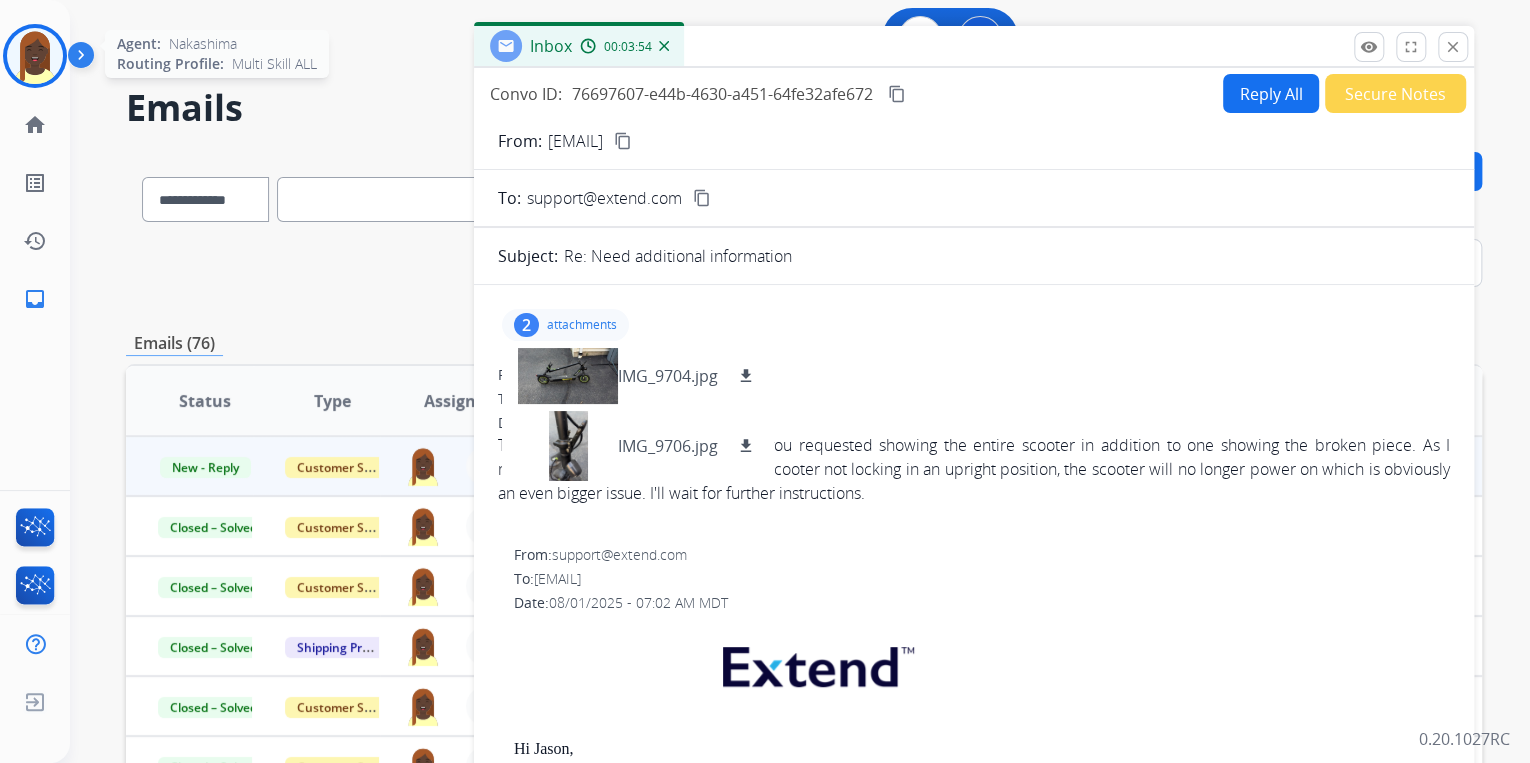 click at bounding box center [35, 56] 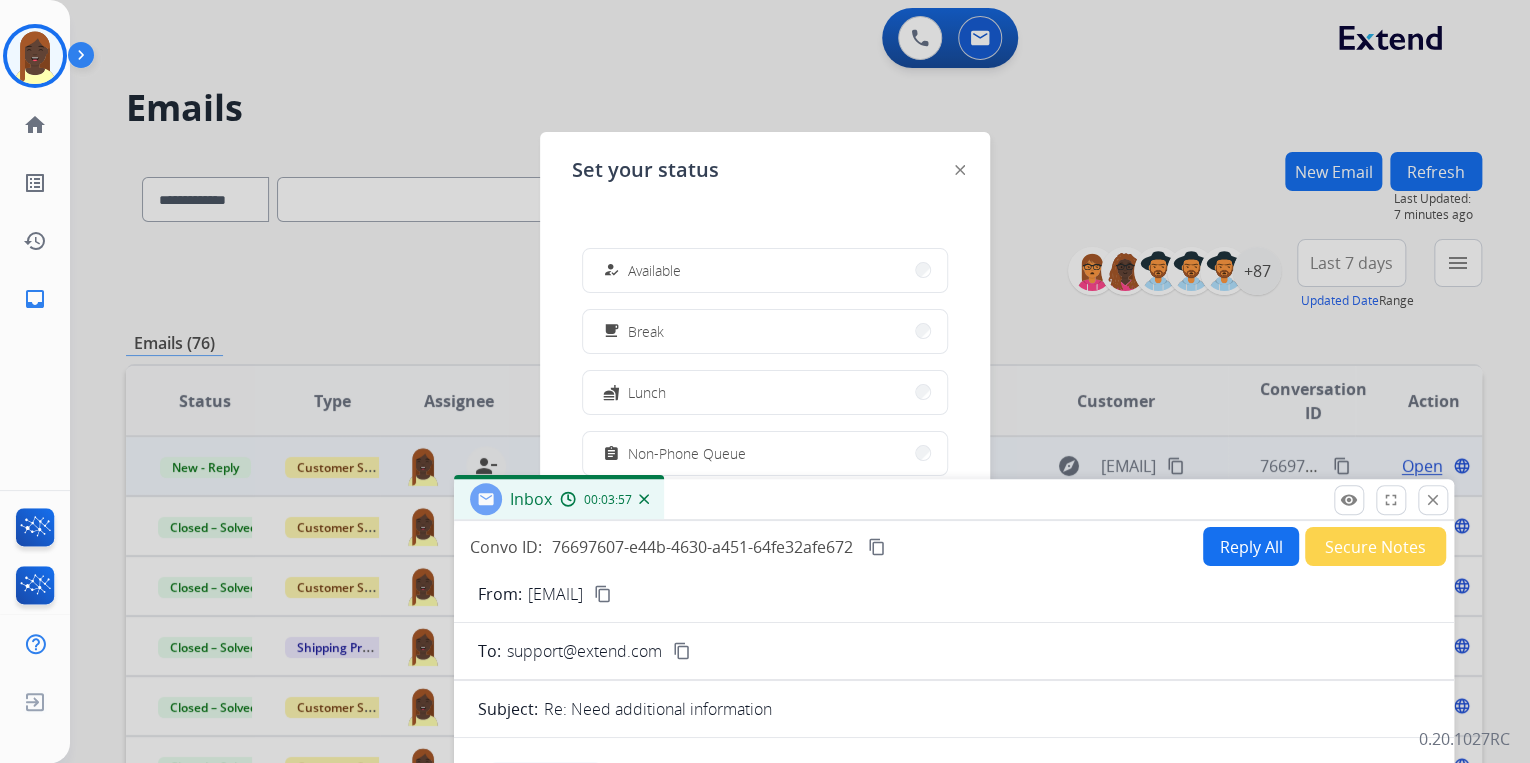 drag, startPoint x: 896, startPoint y: 52, endPoint x: 871, endPoint y: 492, distance: 440.70966 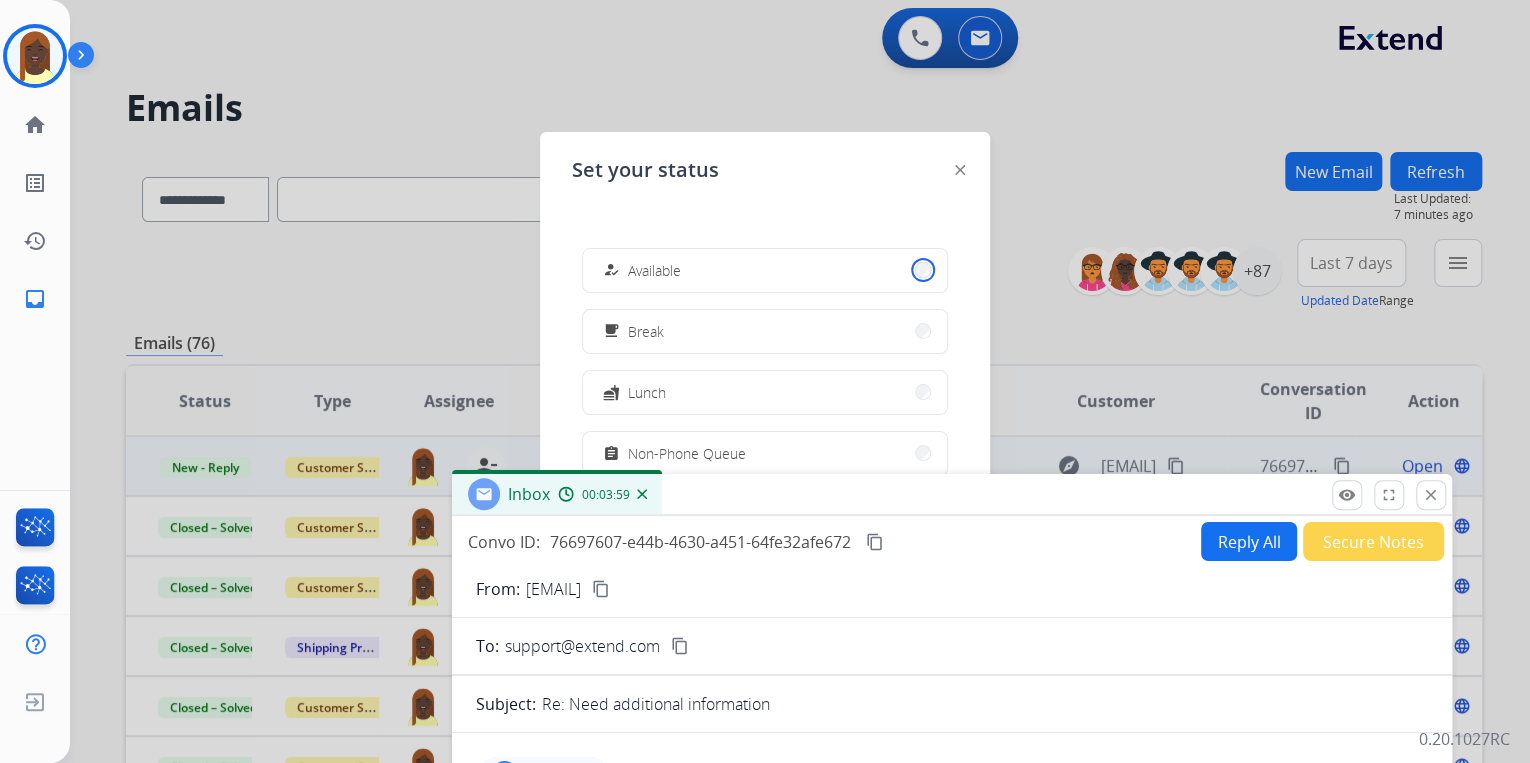 click on "how_to_reg Available" at bounding box center (765, 270) 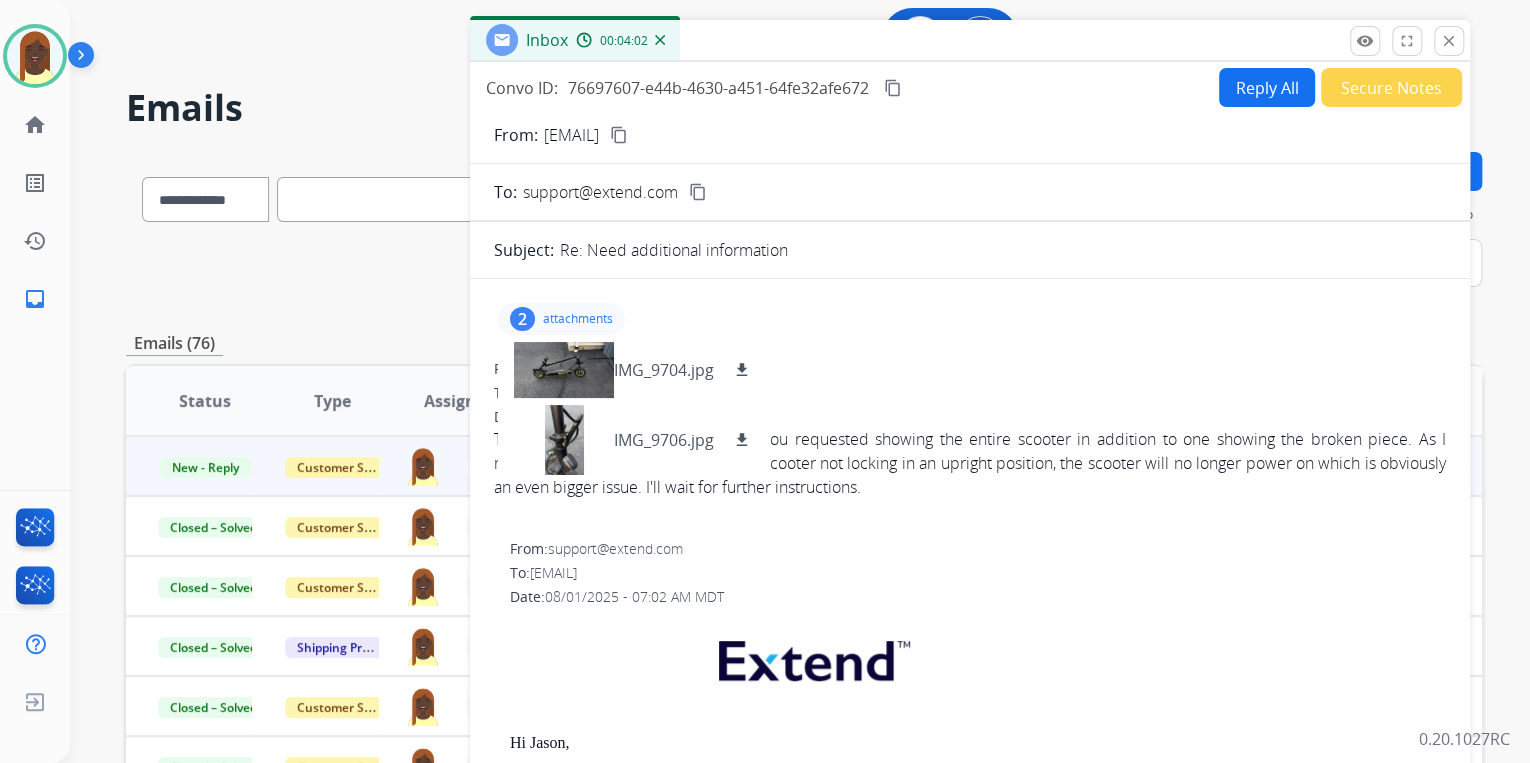 drag, startPoint x: 968, startPoint y: 500, endPoint x: 986, endPoint y: 46, distance: 454.3567 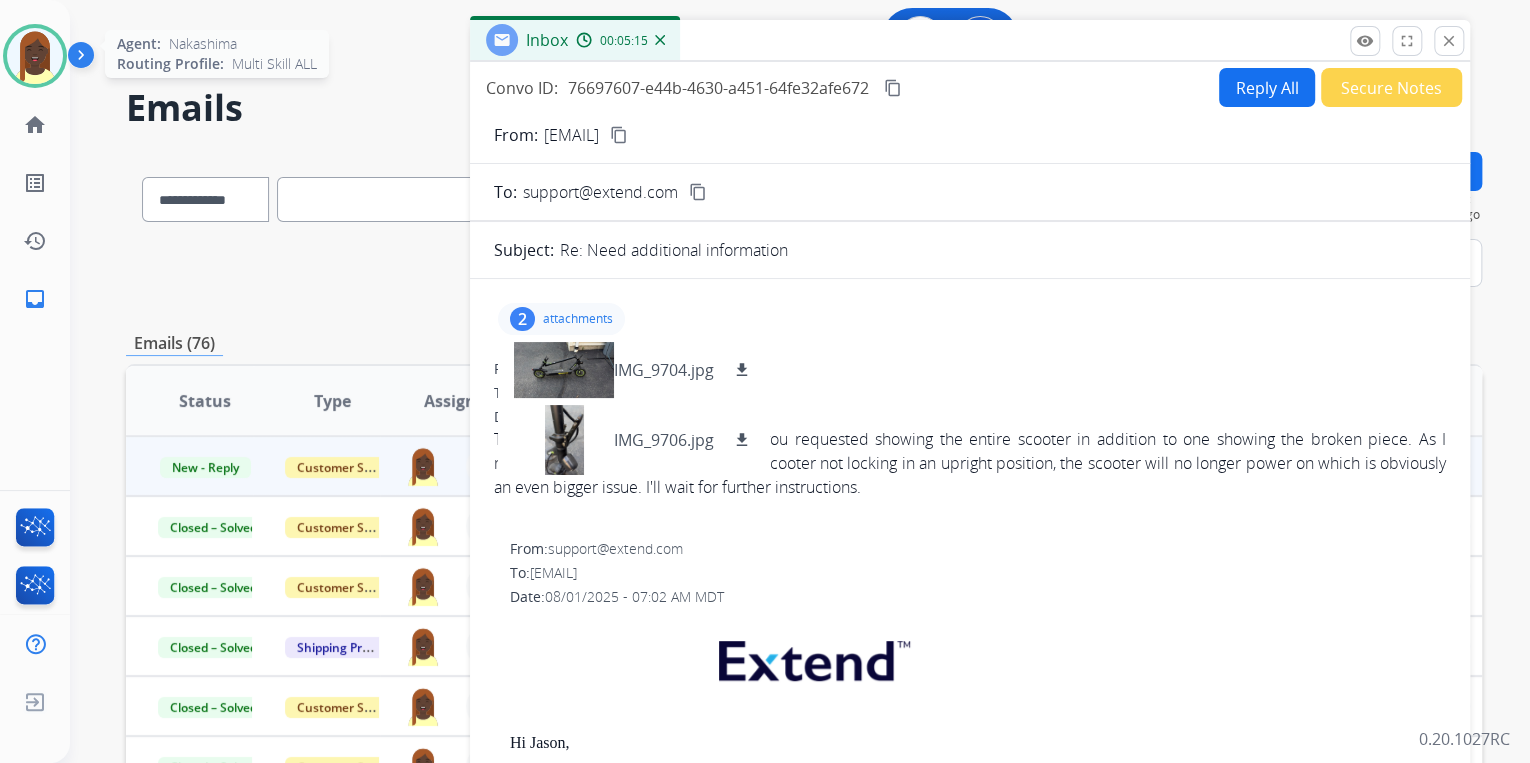 click at bounding box center [35, 56] 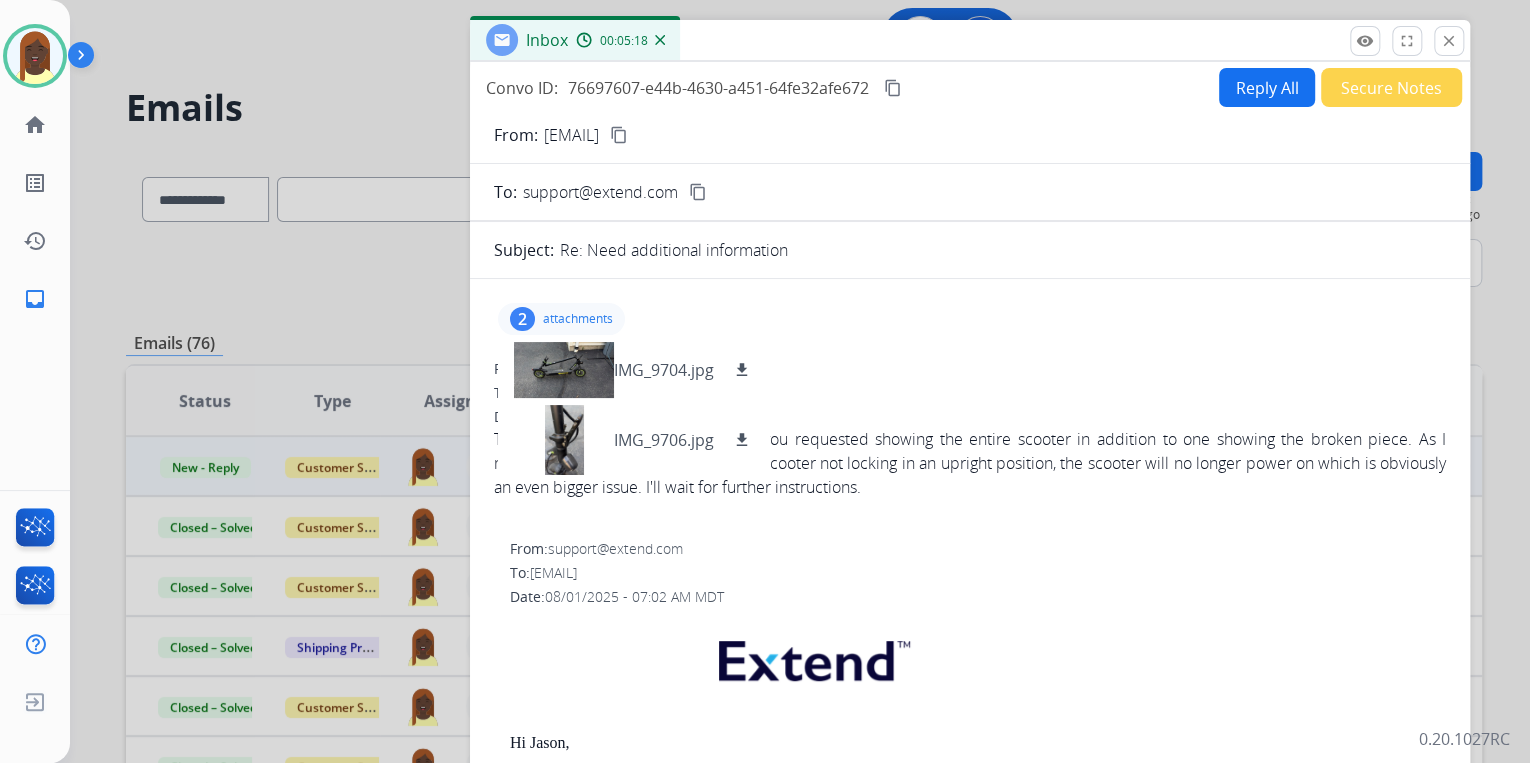 drag, startPoint x: 1448, startPoint y: 36, endPoint x: 1229, endPoint y: 128, distance: 237.53947 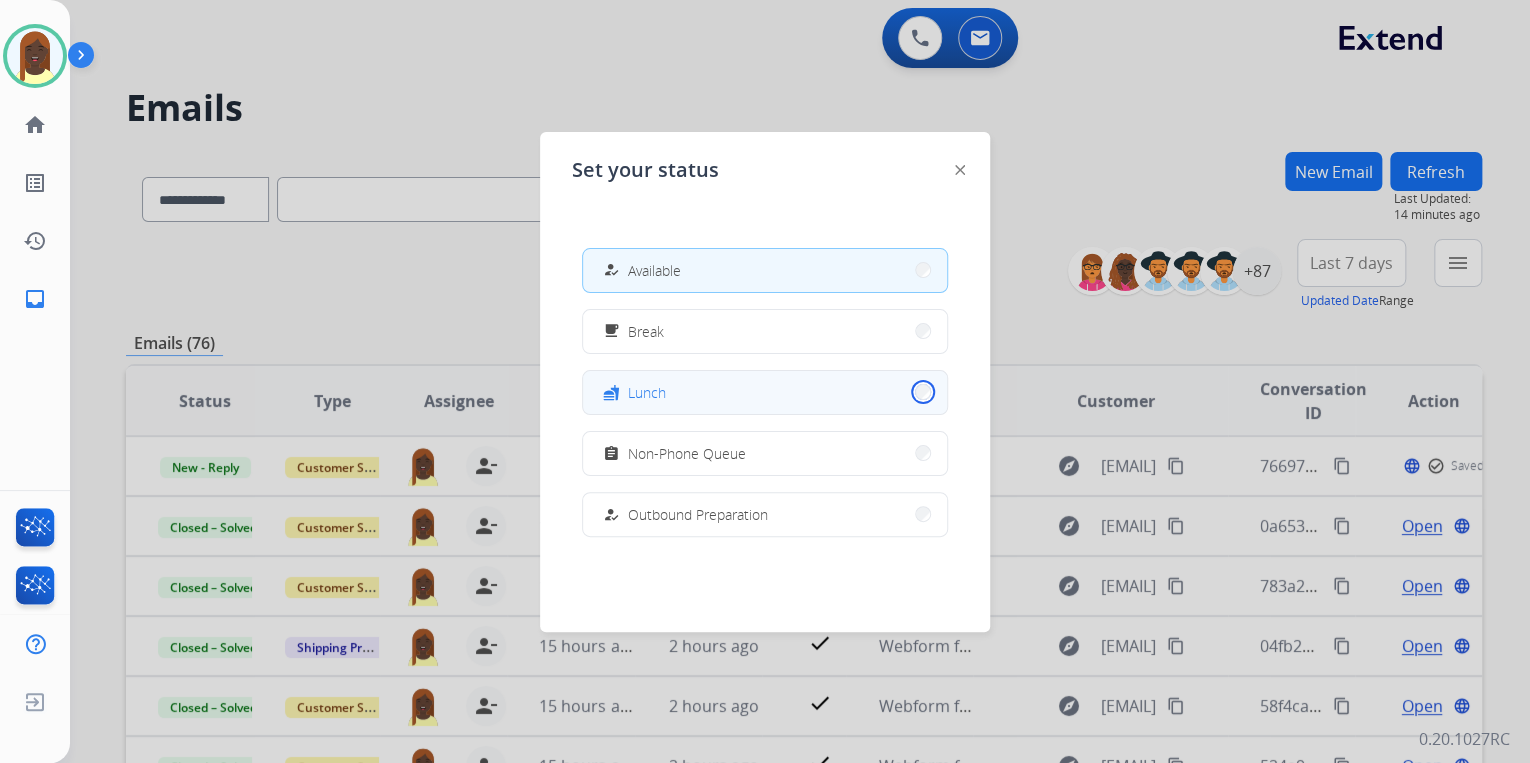click on "fastfood Lunch" at bounding box center [765, 392] 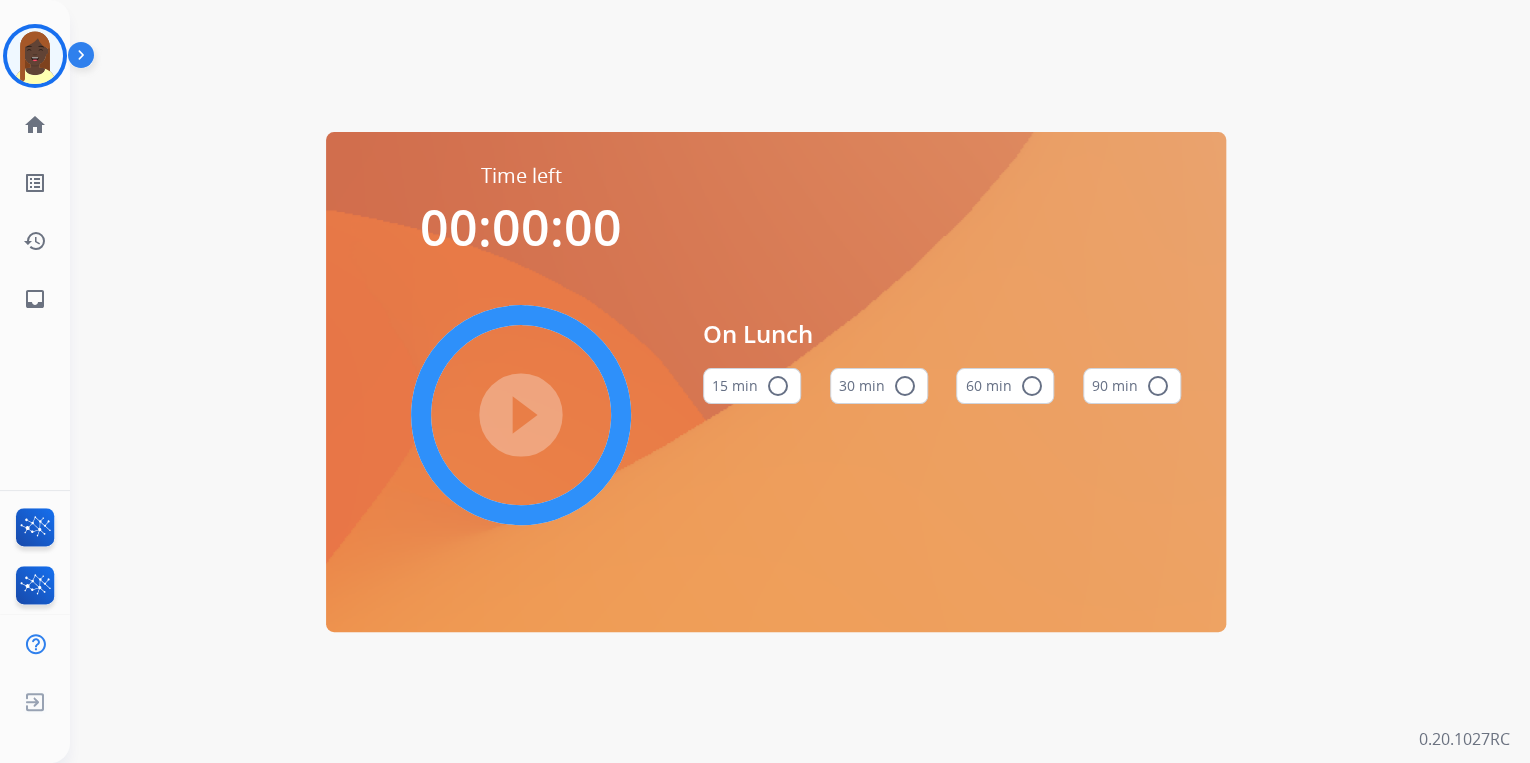 click on "radio_button_unchecked" at bounding box center [1031, 386] 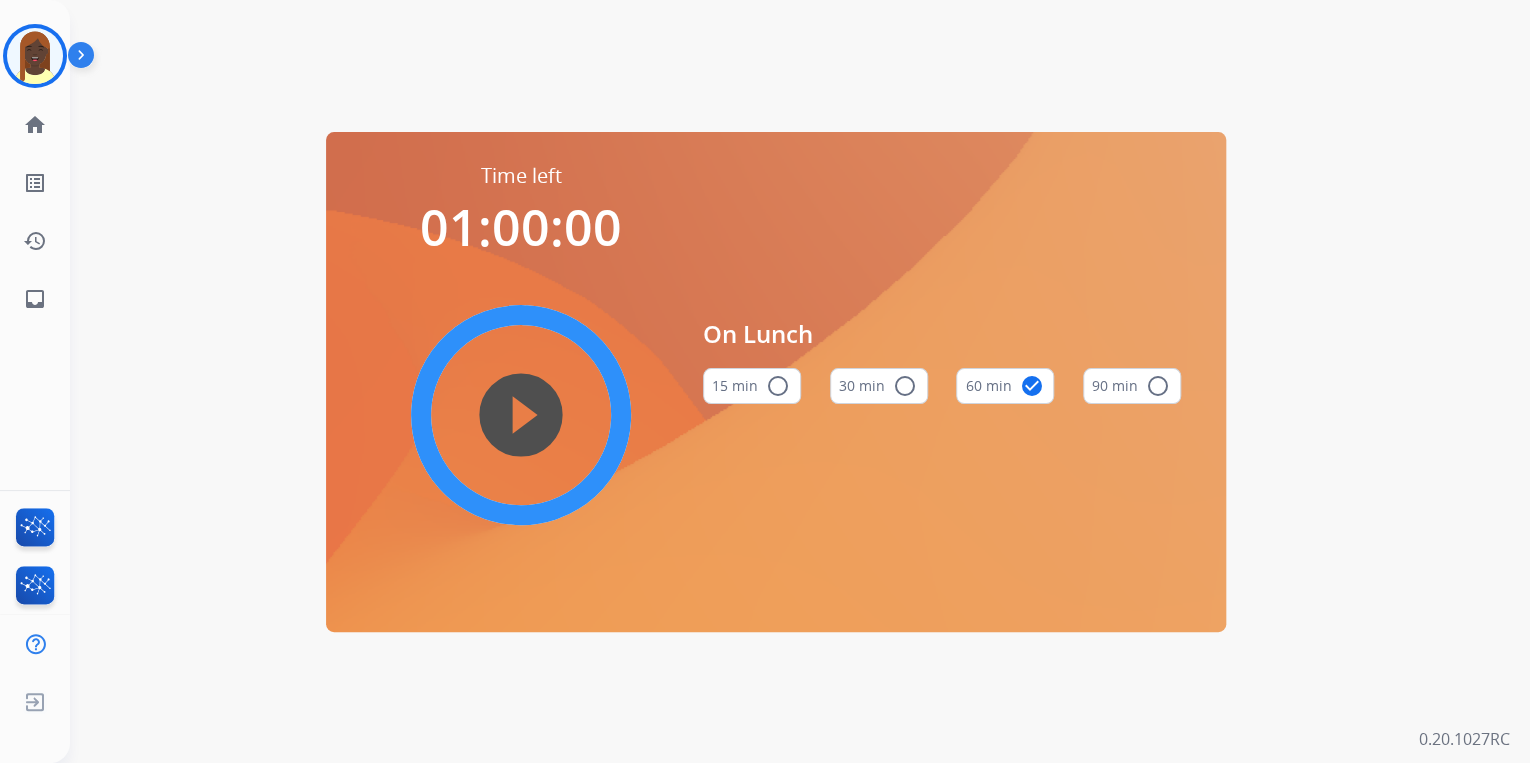 click on "play_circle_filled" at bounding box center (521, 415) 